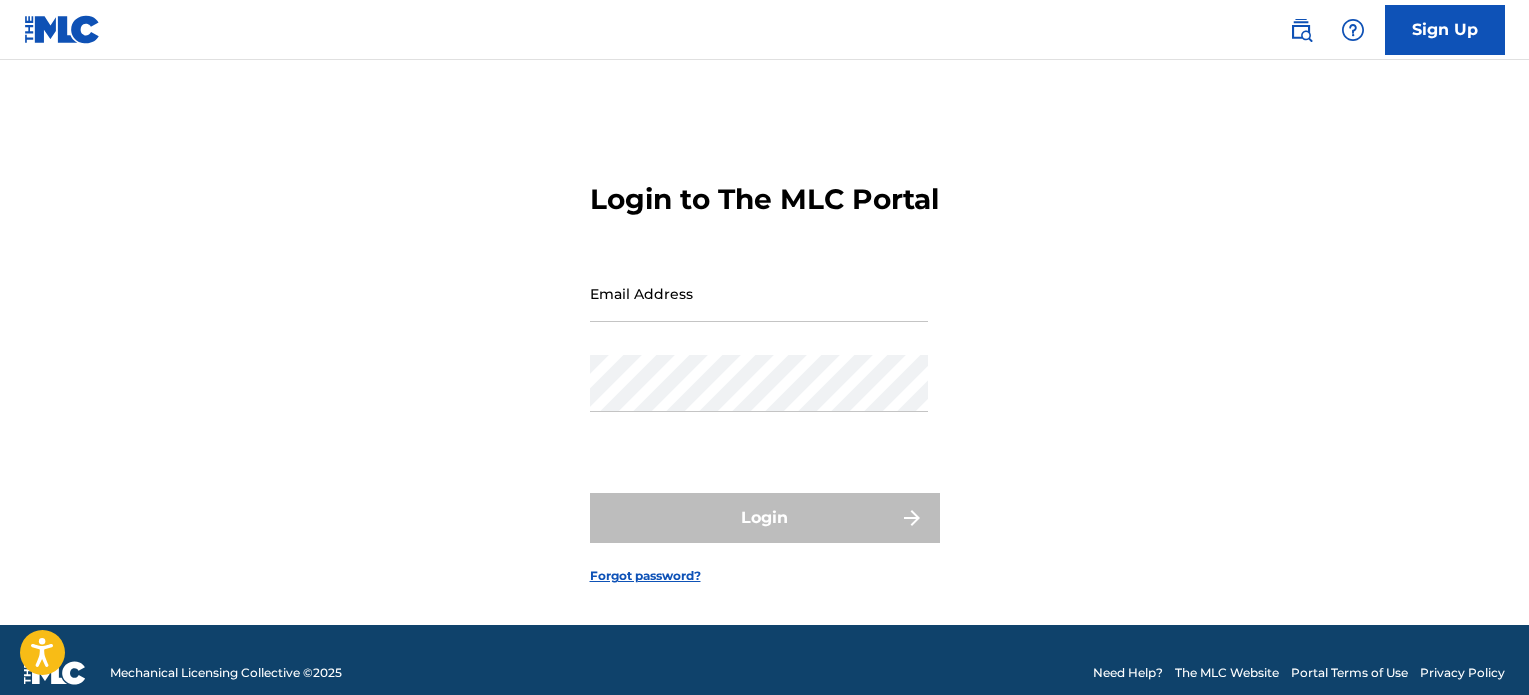 scroll, scrollTop: 0, scrollLeft: 0, axis: both 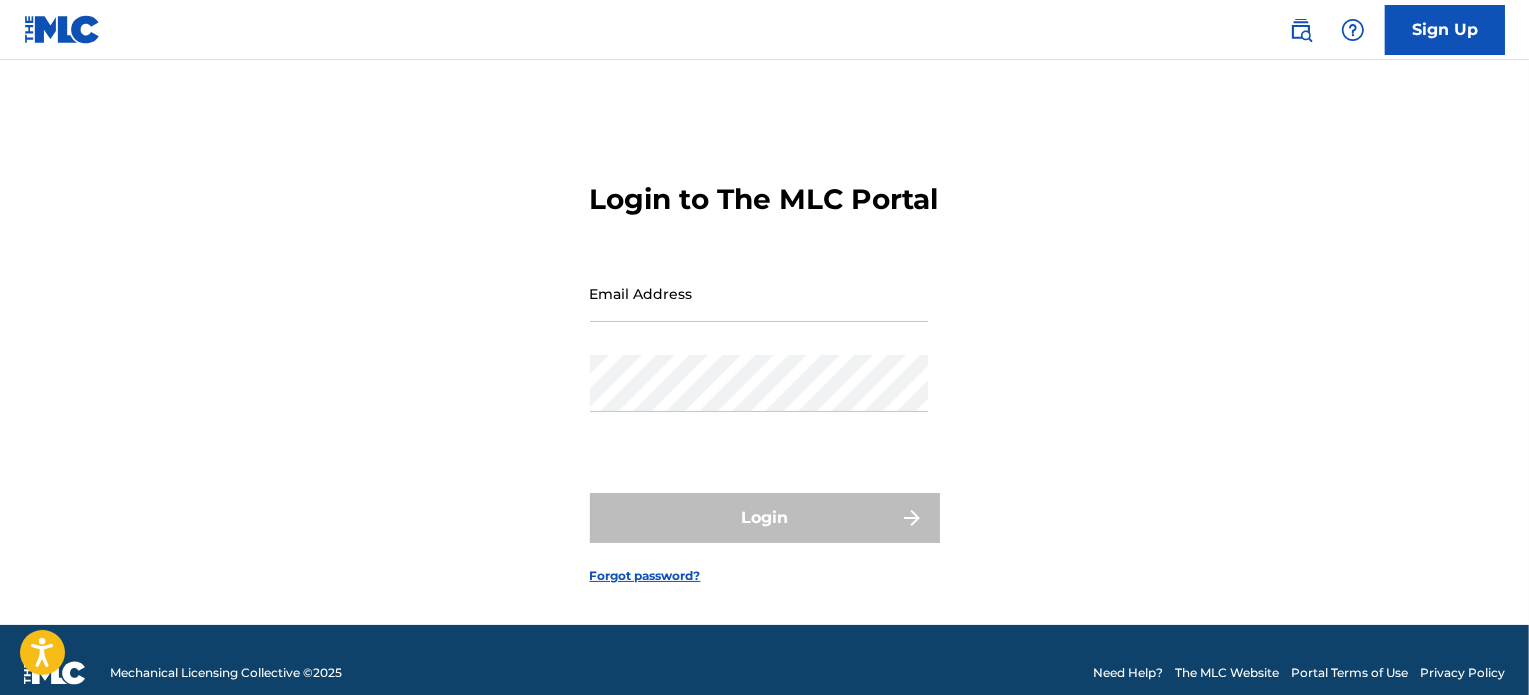 click on "Email Address" at bounding box center (759, 293) 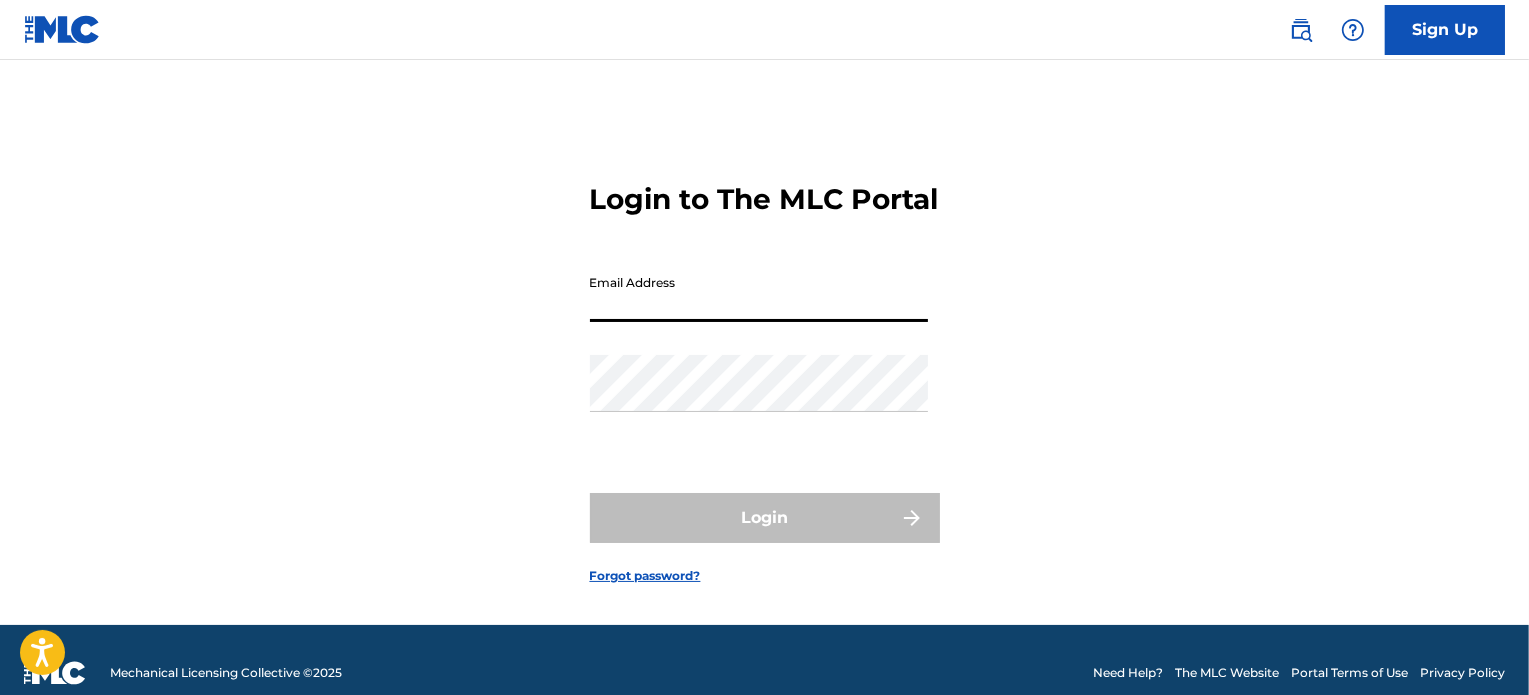 click on "Login to The MLC Portal Email Address Password Login Forgot password?" at bounding box center (765, 367) 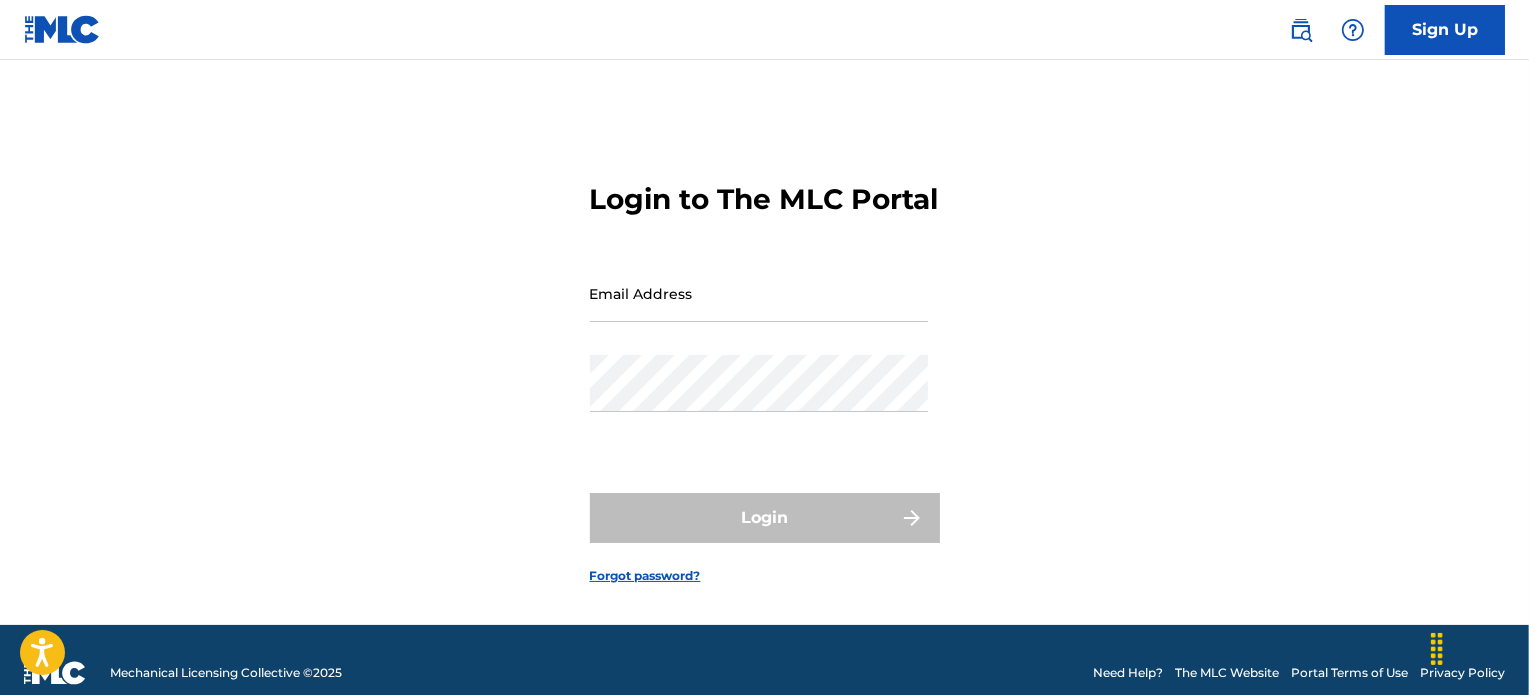 click on "Sign Up" at bounding box center [1445, 30] 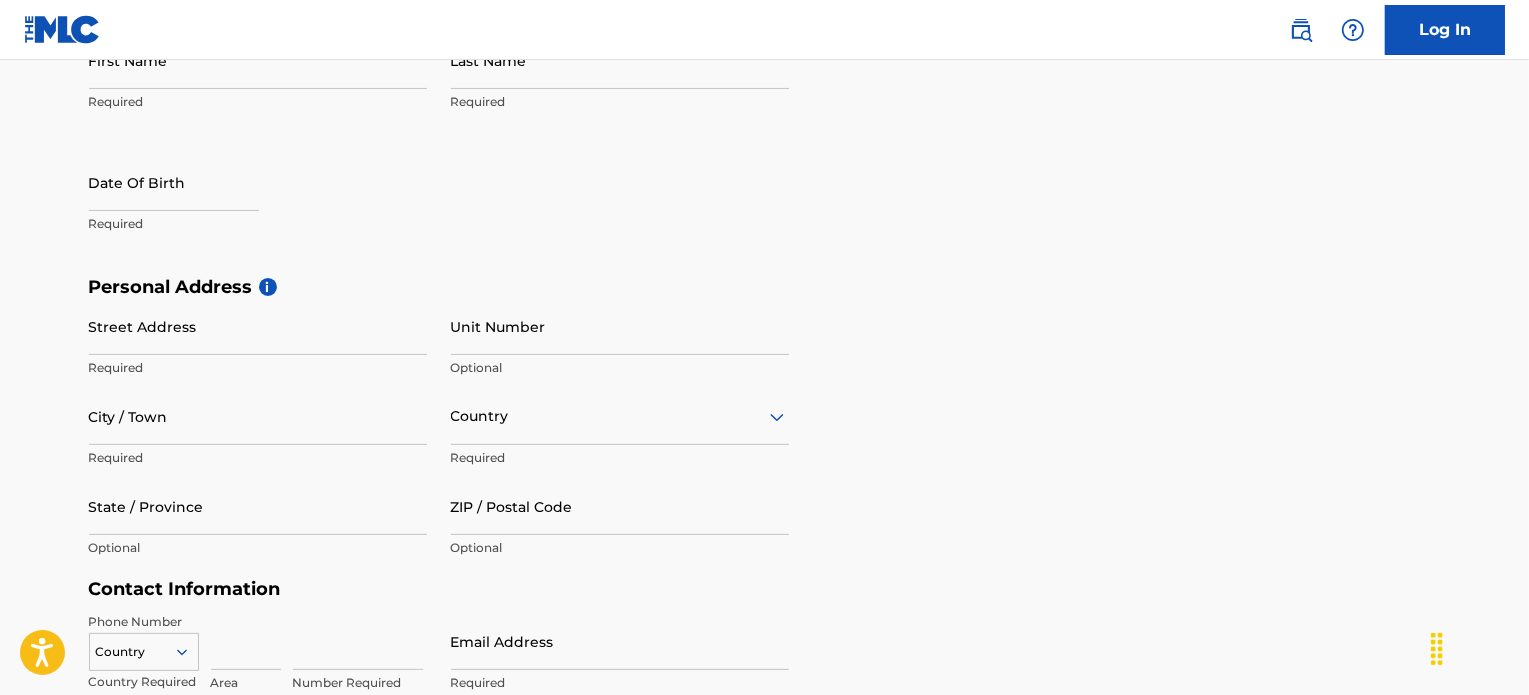 scroll, scrollTop: 0, scrollLeft: 0, axis: both 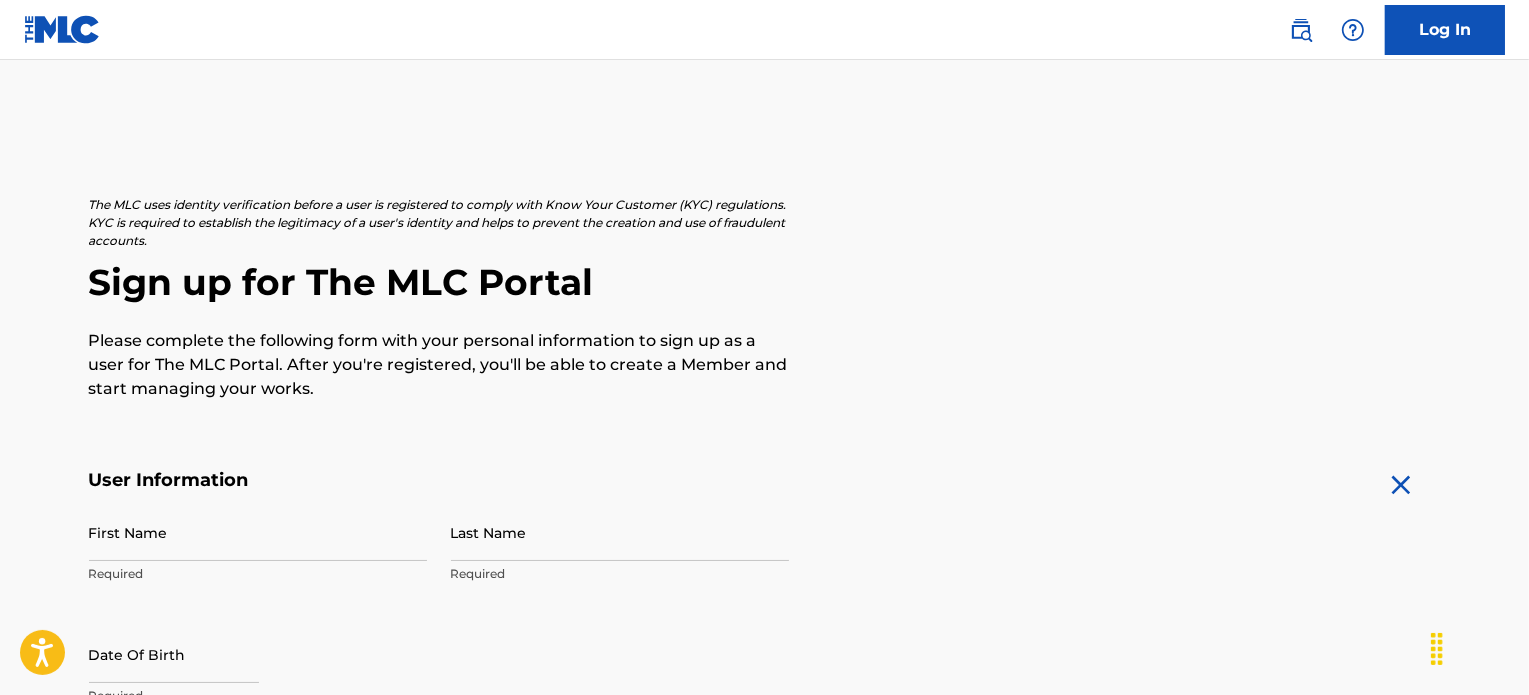 click on "Log In" at bounding box center (1445, 30) 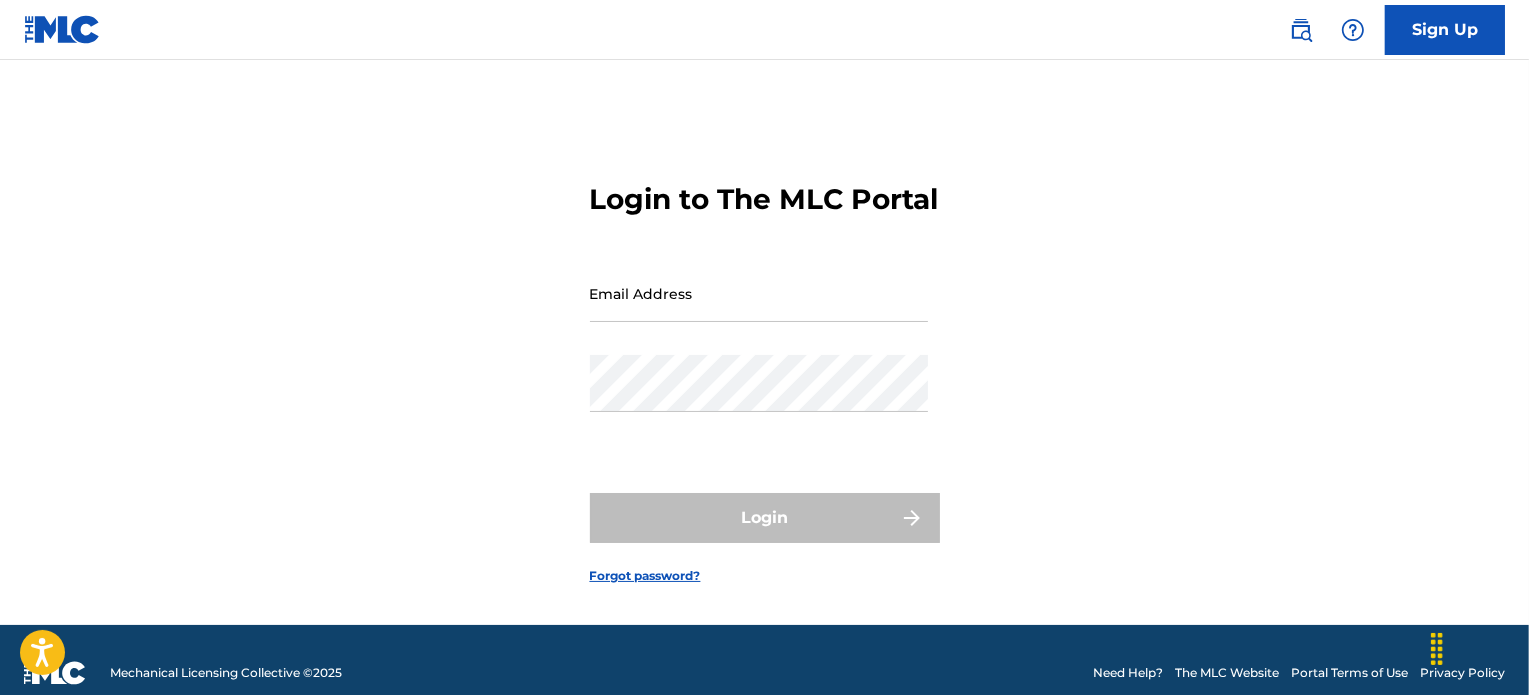 click on "Email Address" at bounding box center [759, 293] 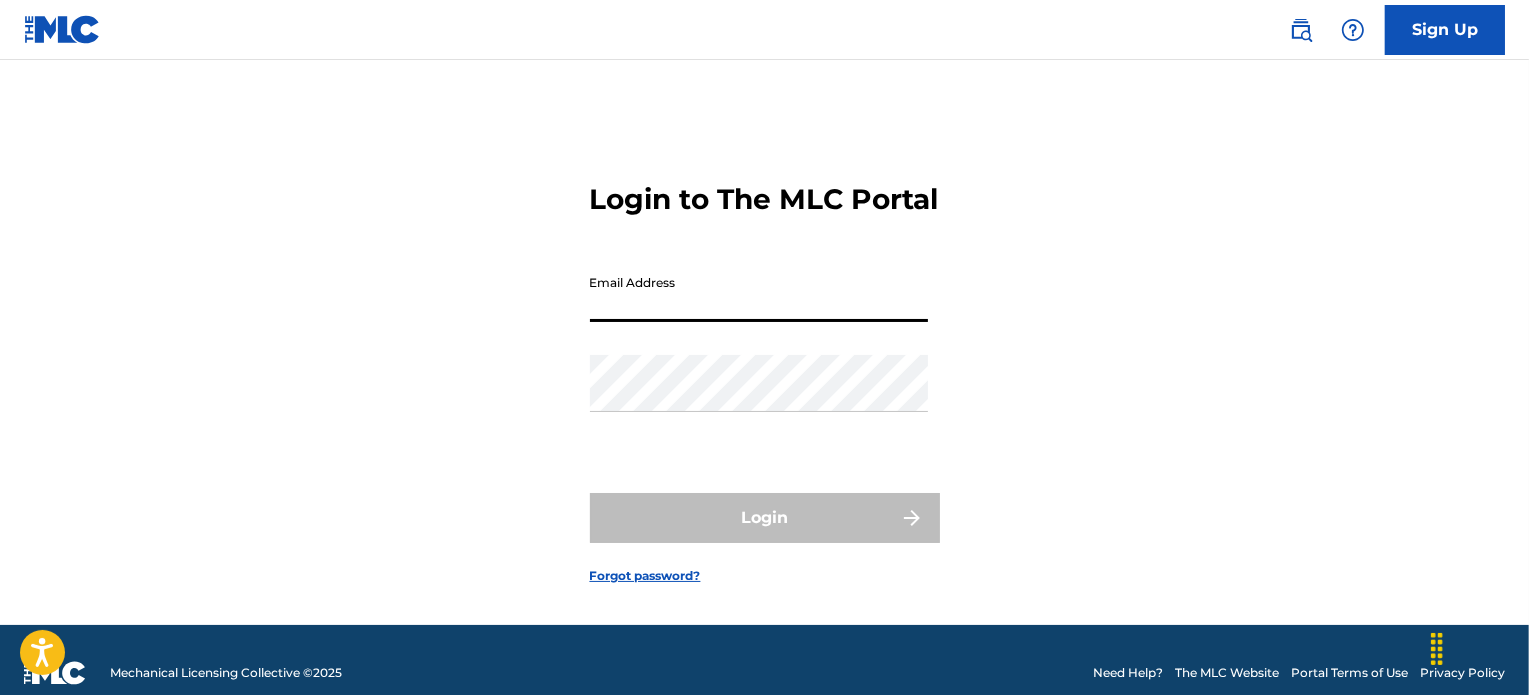 click on "Login to The MLC Portal Email Address Password Login Forgot password?" at bounding box center (765, 367) 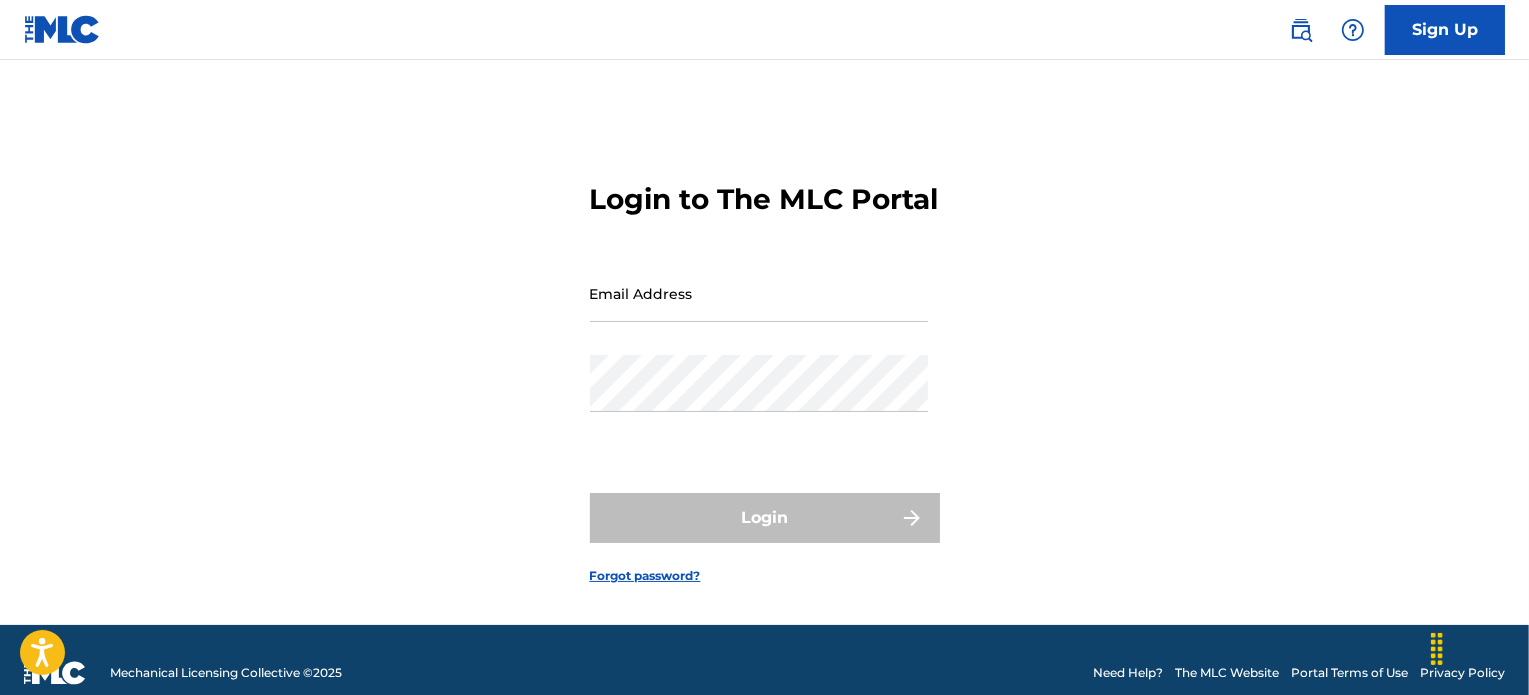 click on "Forgot password?" at bounding box center [645, 576] 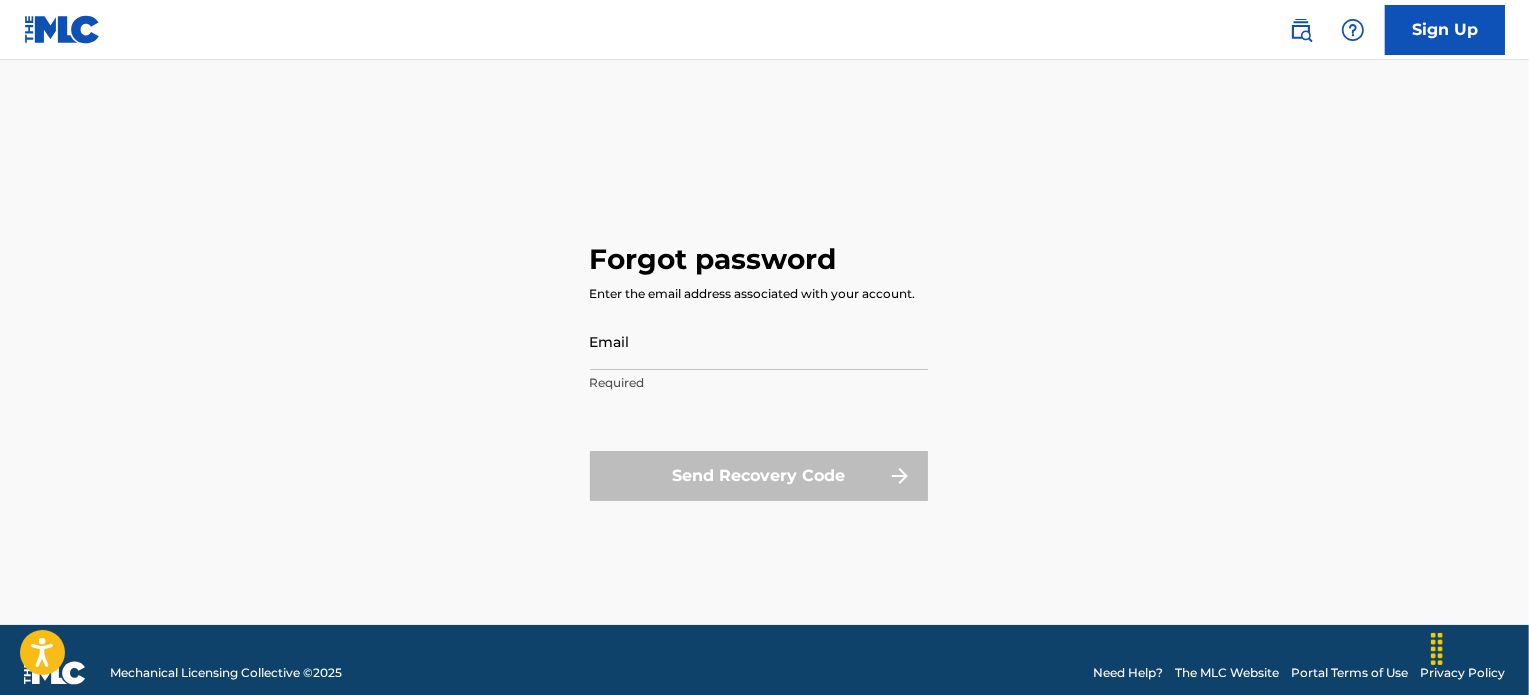 click on "Email" at bounding box center [759, 341] 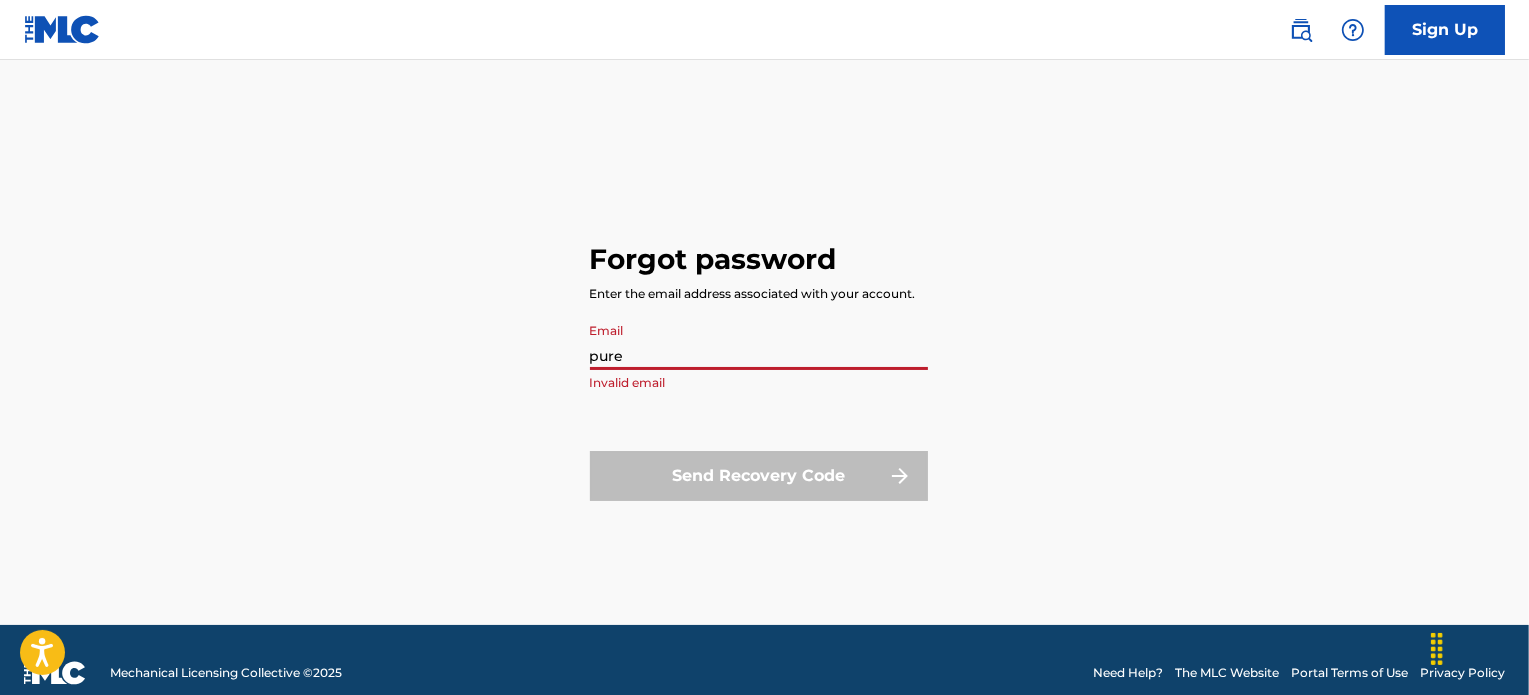 type on "[EMAIL]" 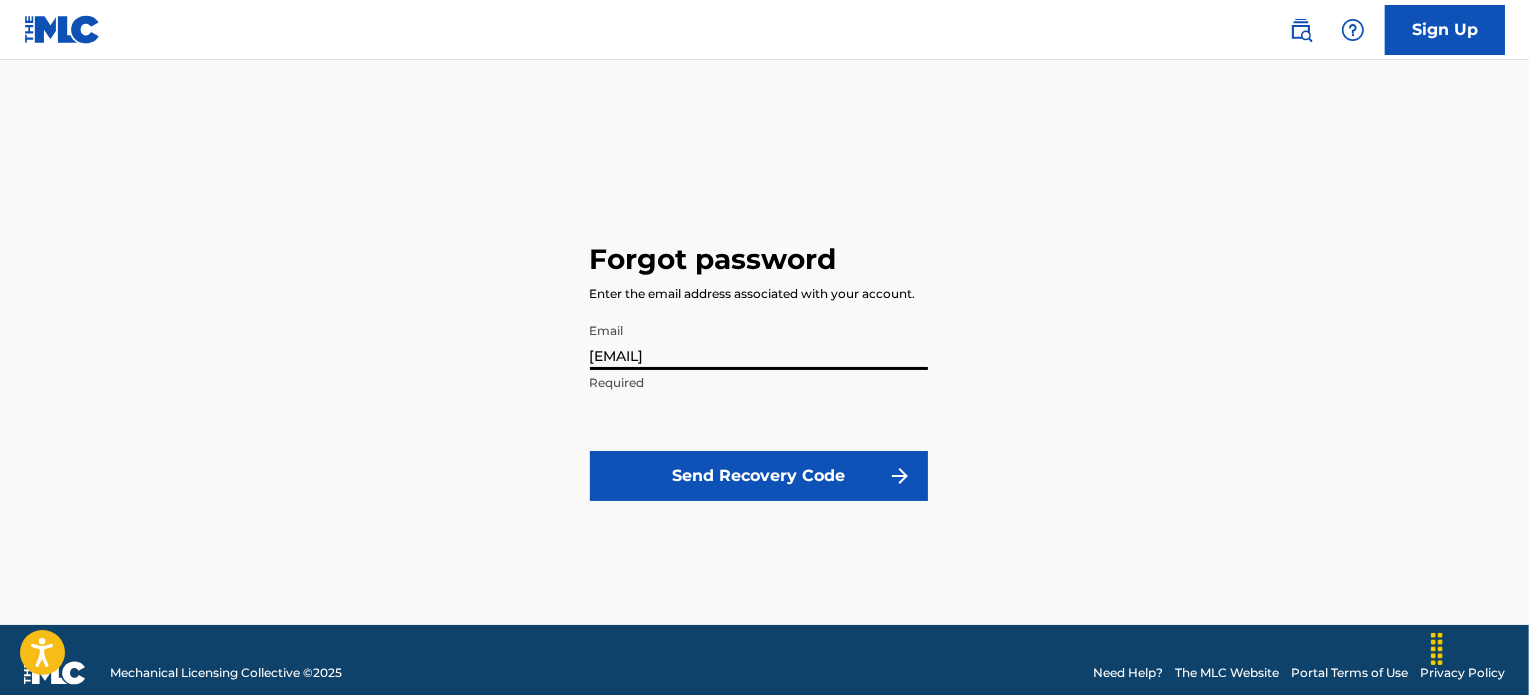 click on "Send Recovery Code" at bounding box center (759, 476) 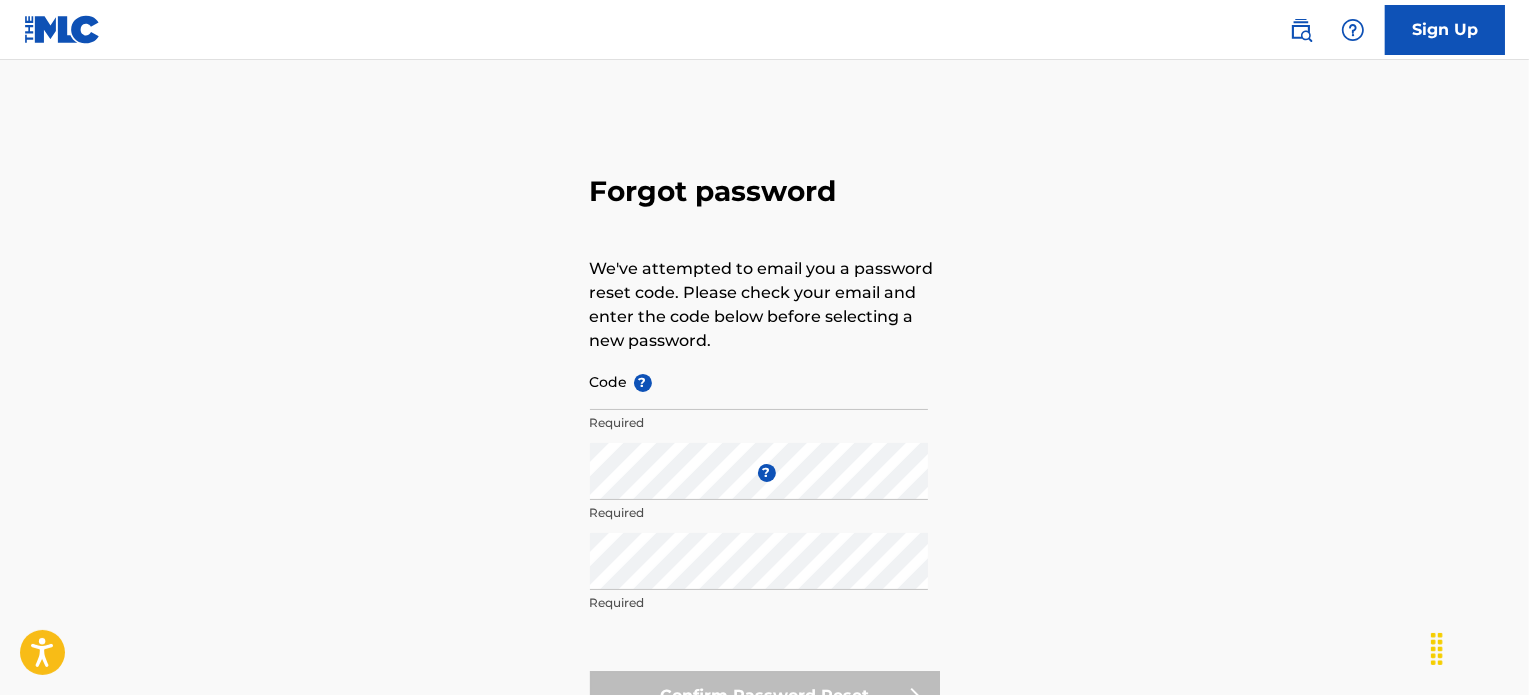 scroll, scrollTop: 178, scrollLeft: 0, axis: vertical 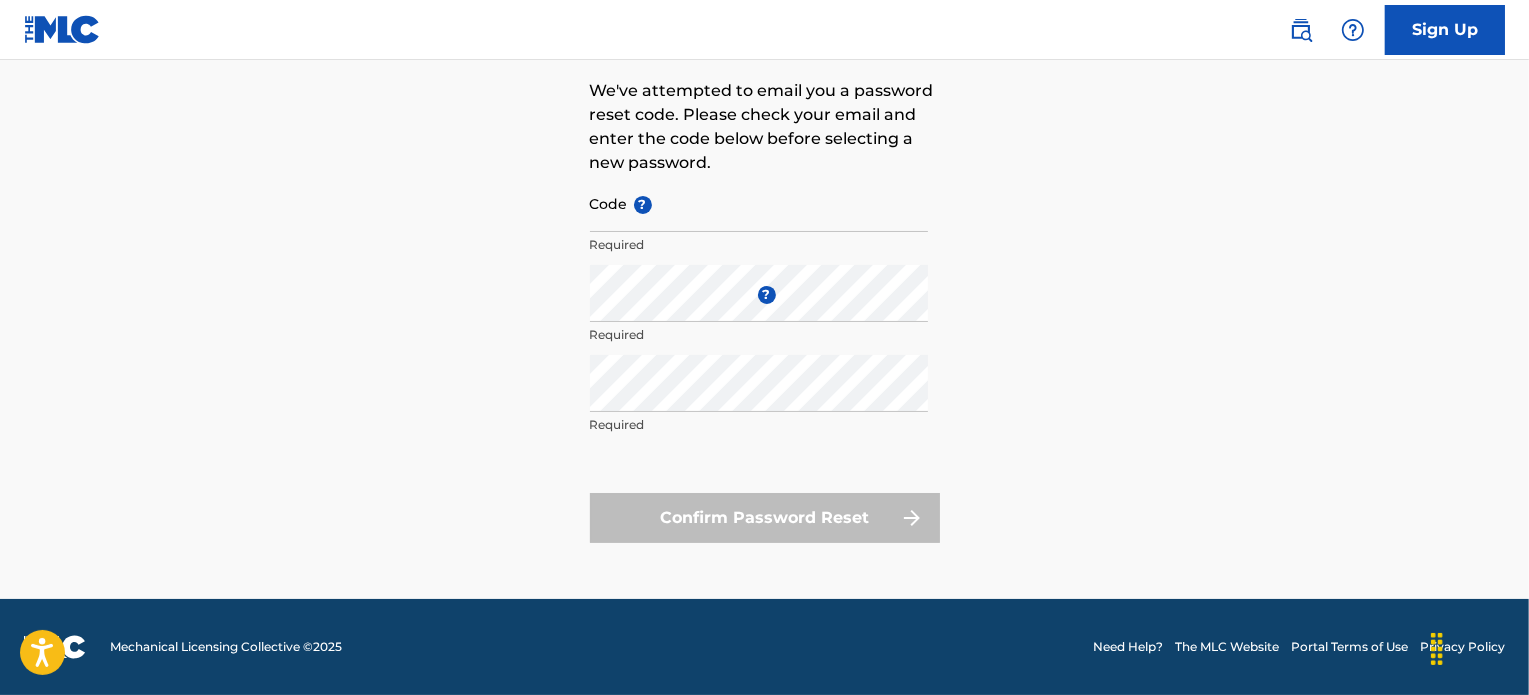 click on "Code ?" at bounding box center (759, 203) 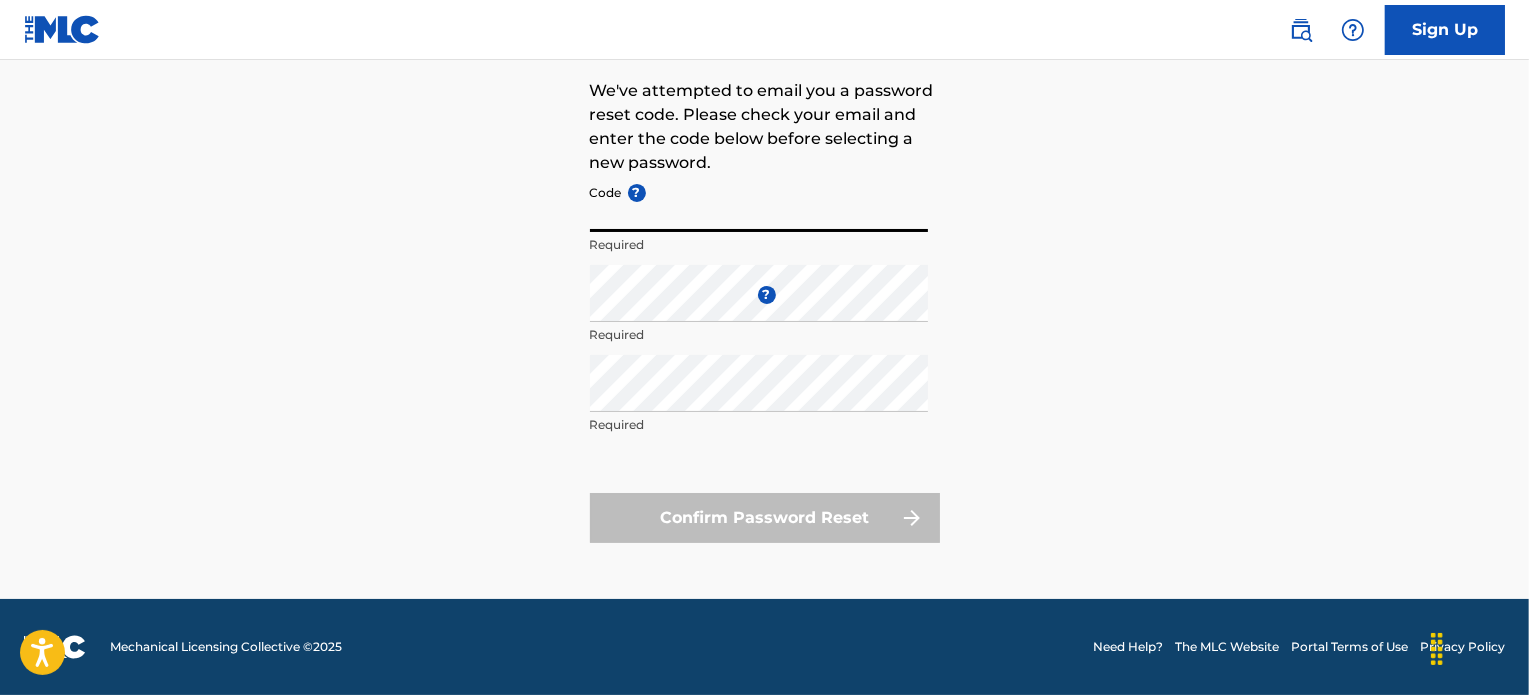 paste on "FP_378834b470a38c1e80aea54e2350" 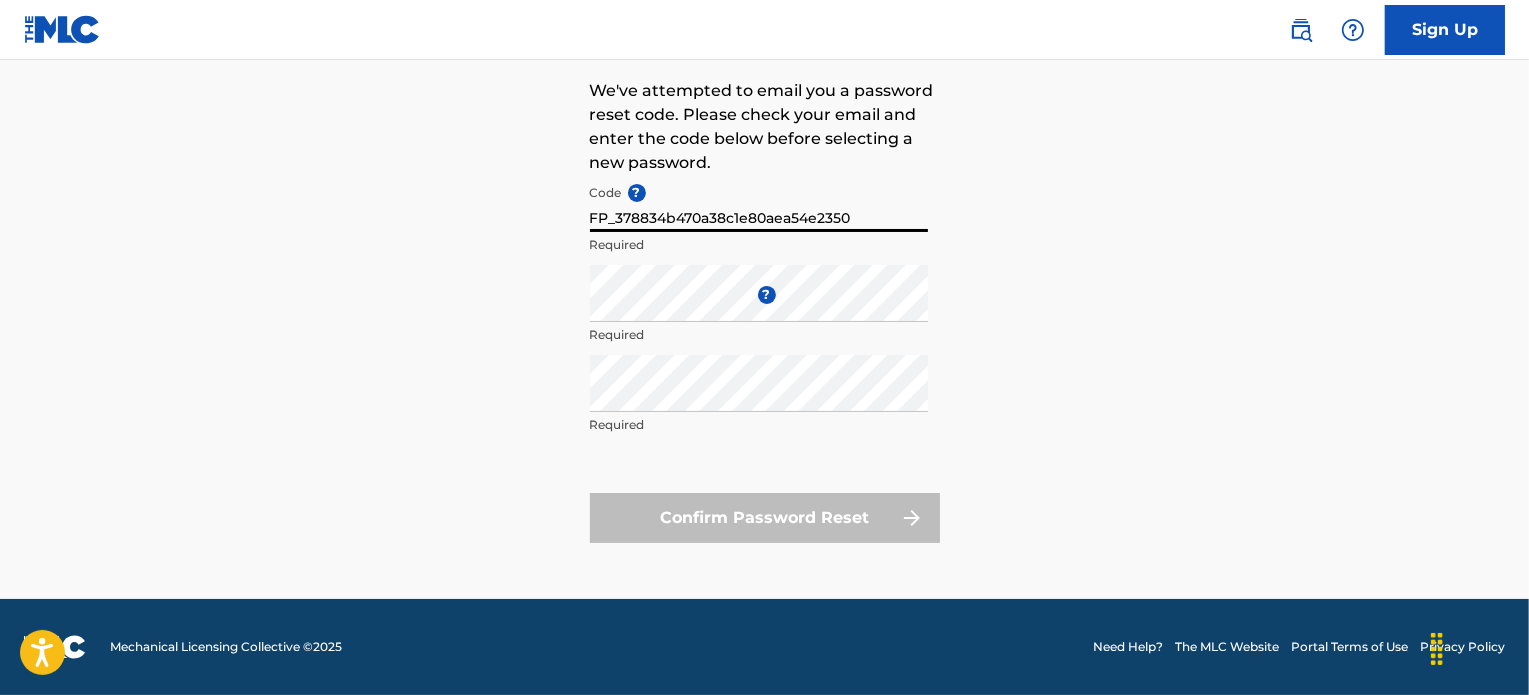 type on "FP_378834b470a38c1e80aea54e2350" 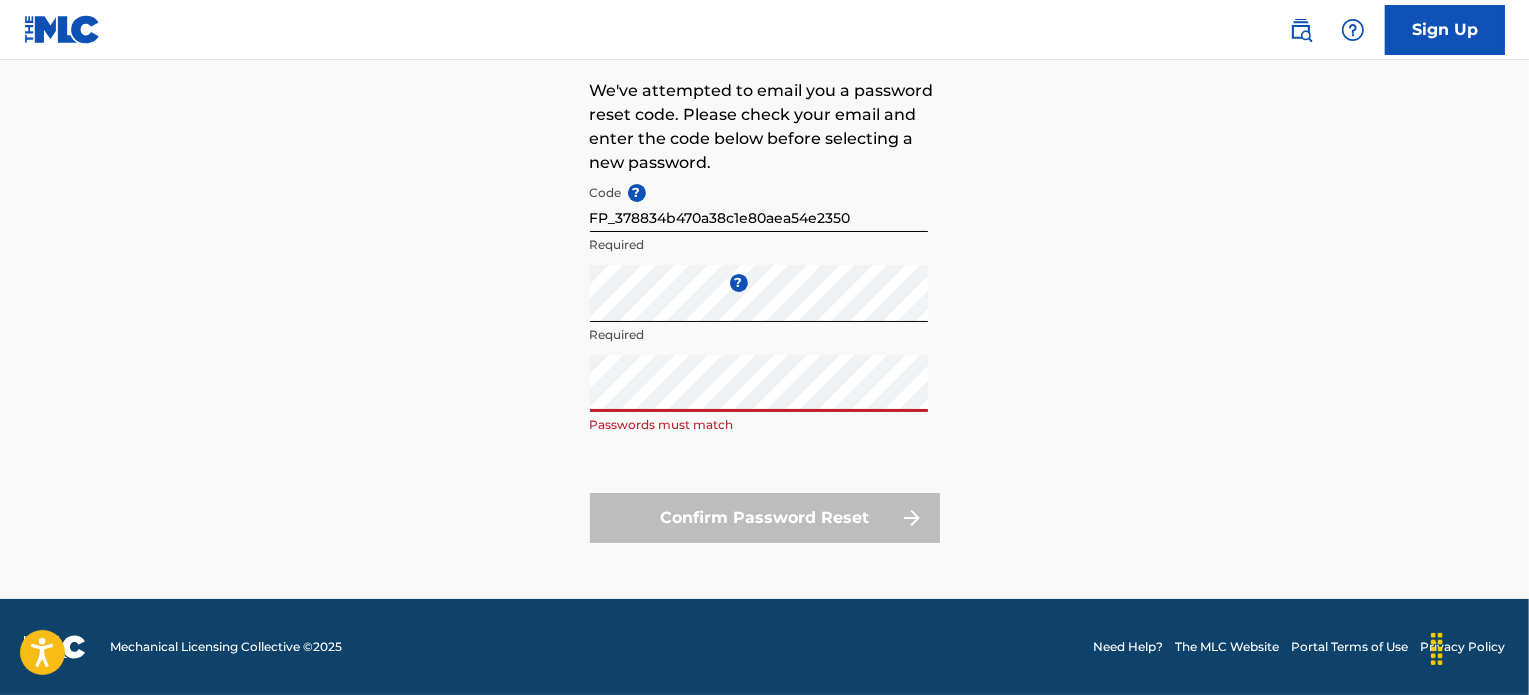 click on "Code ? FP_378834b470a38c1e80aea54e2350 Required Enter a new password ? Required Repeat the password Passwords must match Confirm Password Reset" at bounding box center (765, 359) 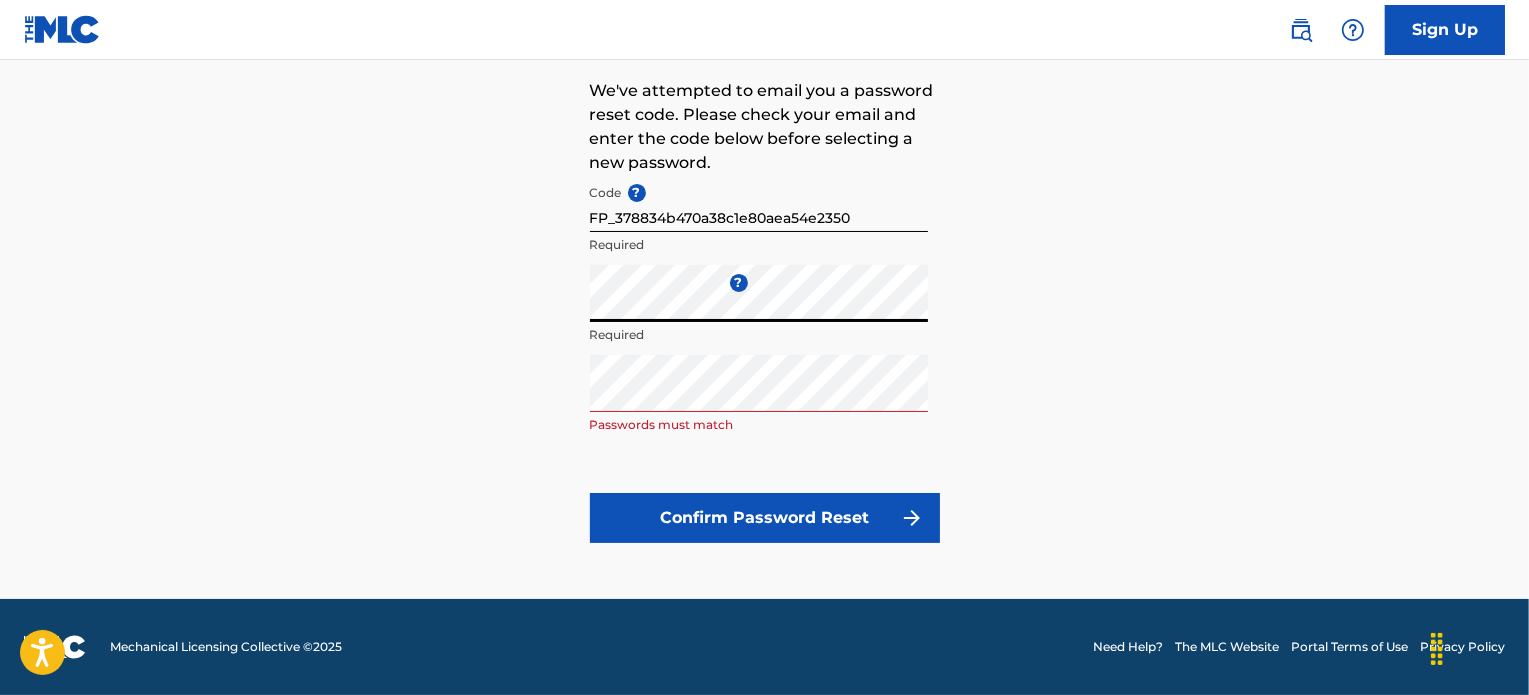 click on "Confirm Password Reset" at bounding box center [765, 518] 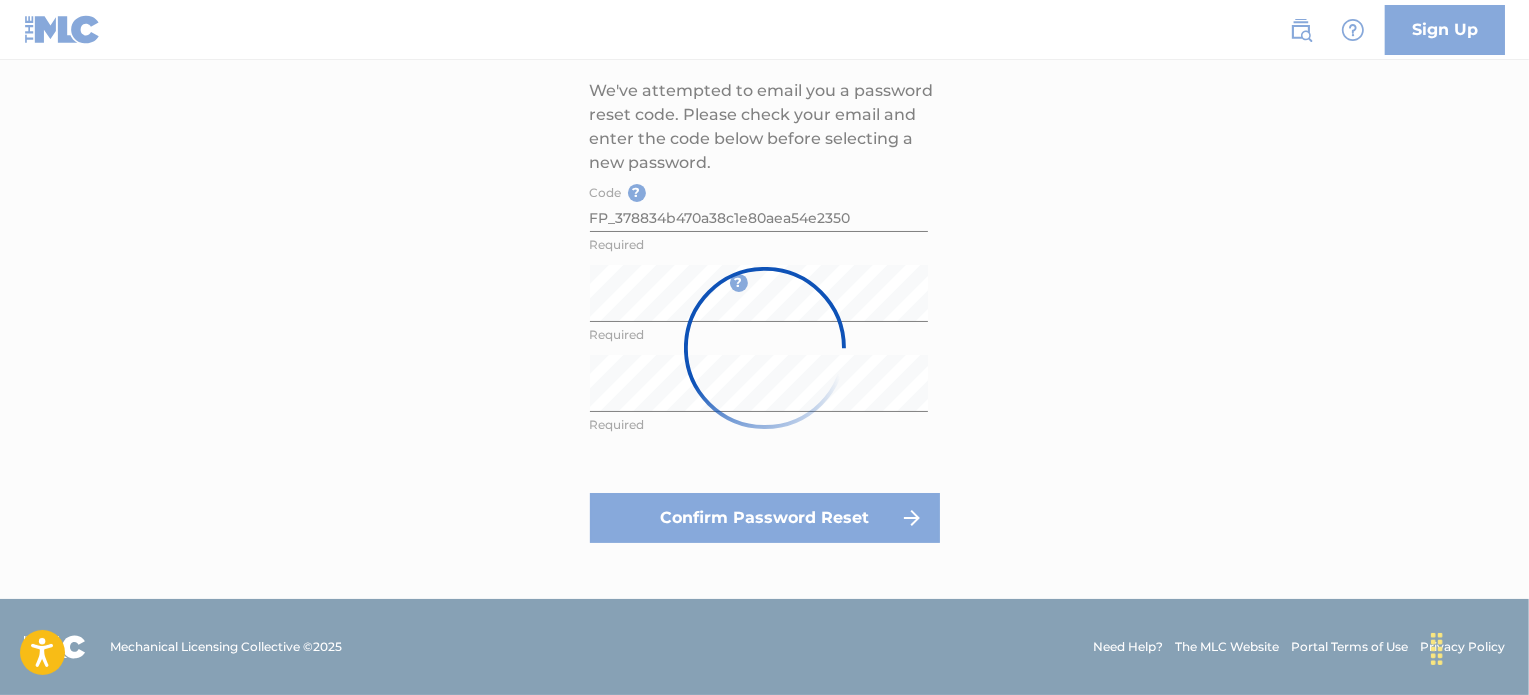 scroll, scrollTop: 0, scrollLeft: 0, axis: both 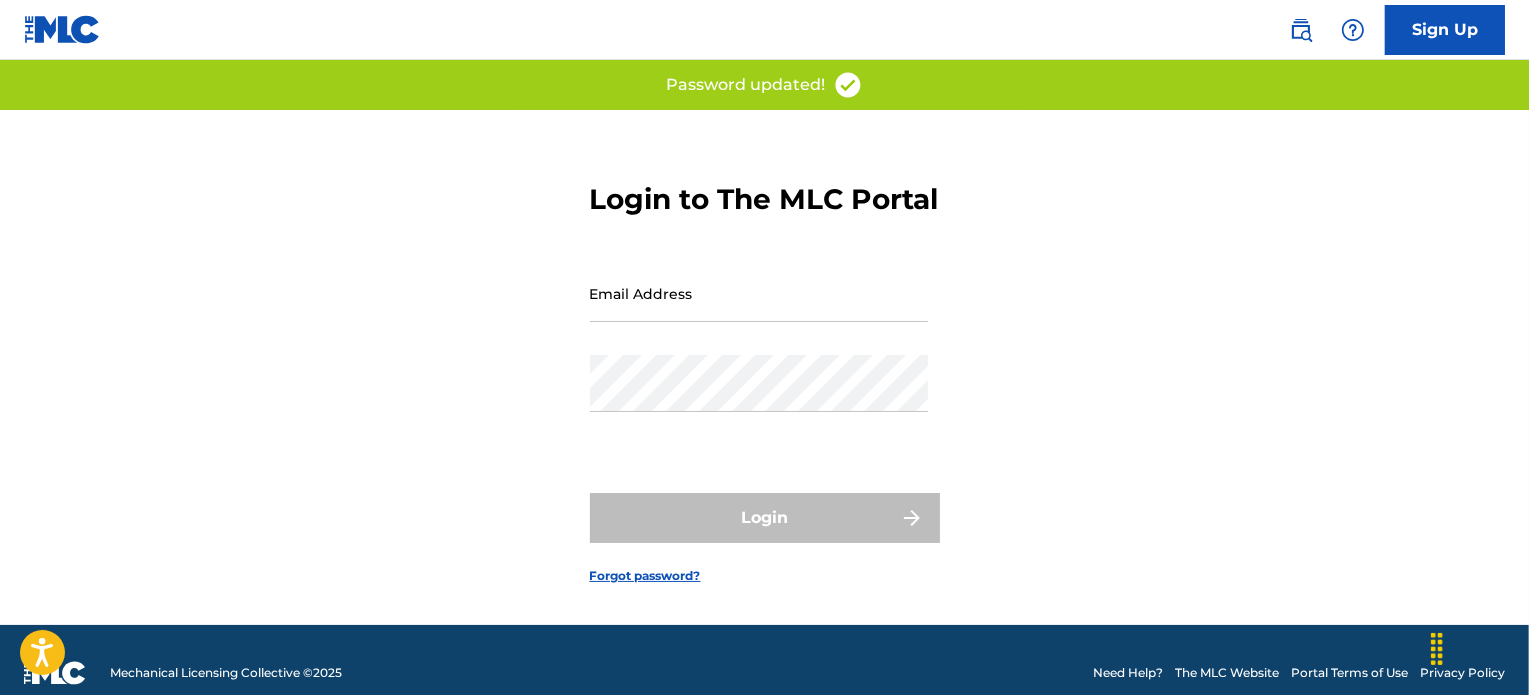 click on "Email Address" at bounding box center (759, 293) 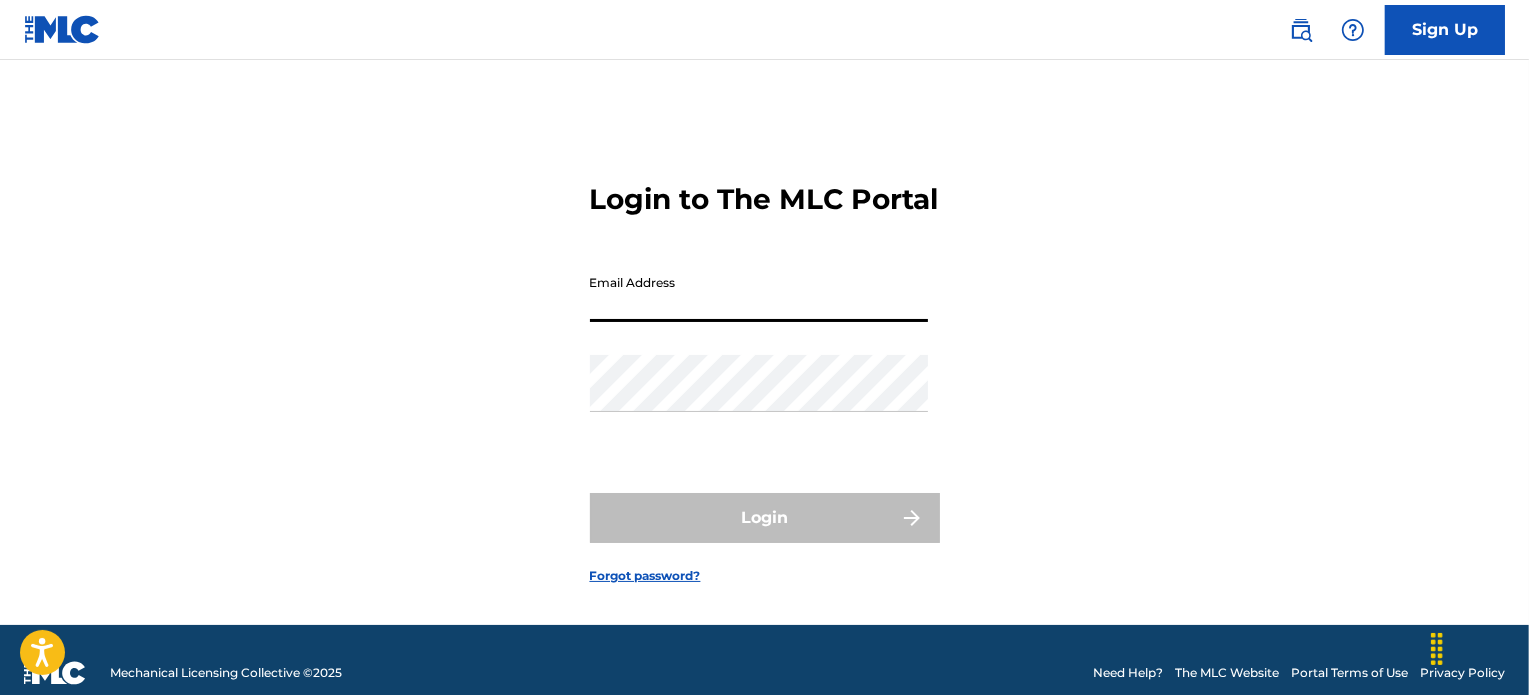 click on "Email Address" at bounding box center [759, 293] 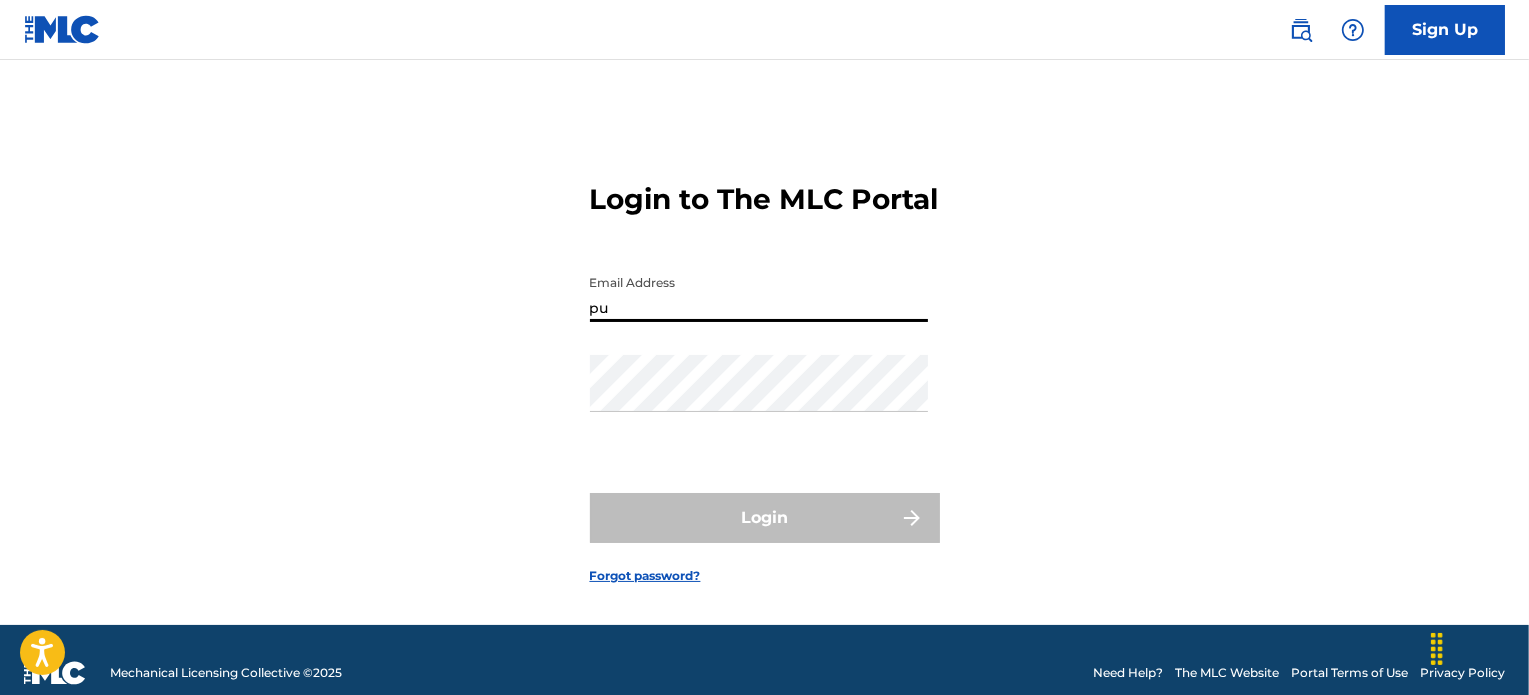 type on "[EMAIL]" 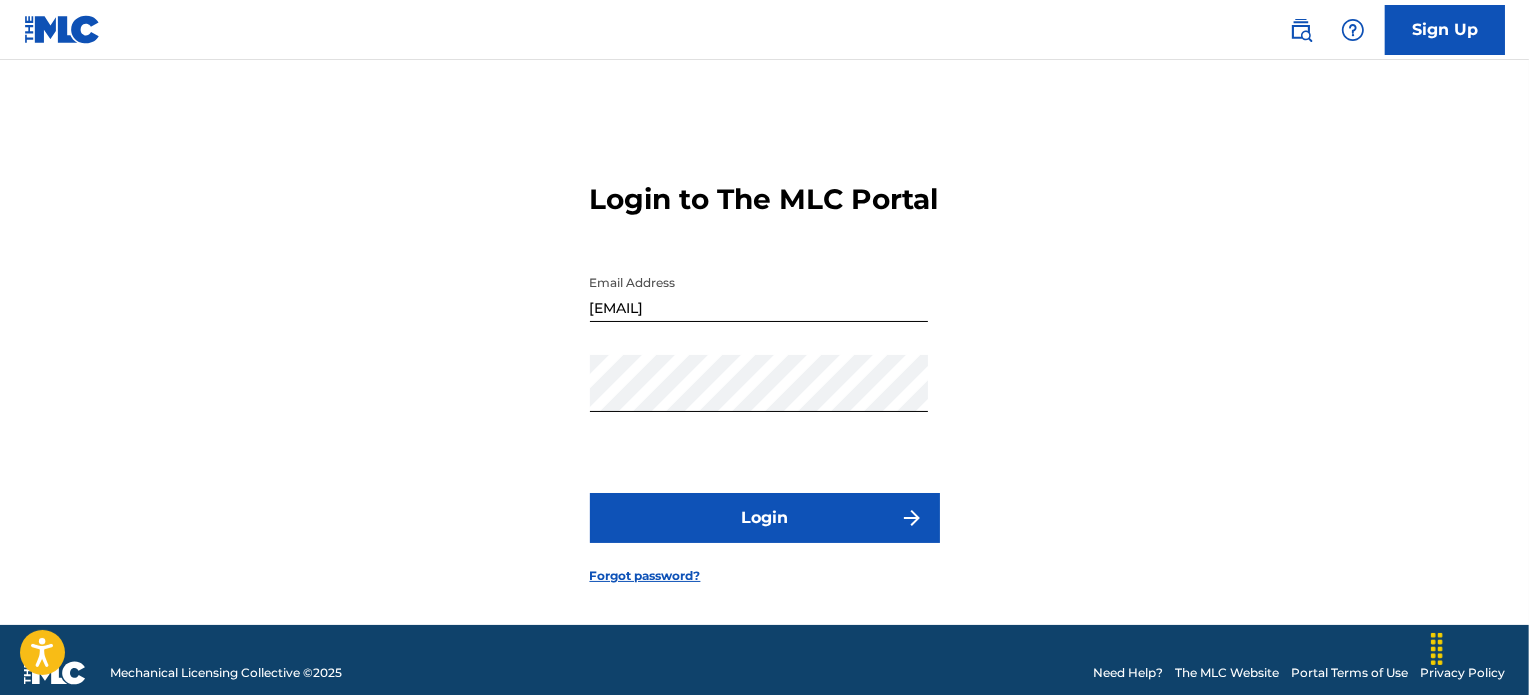 click on "Login" at bounding box center [765, 518] 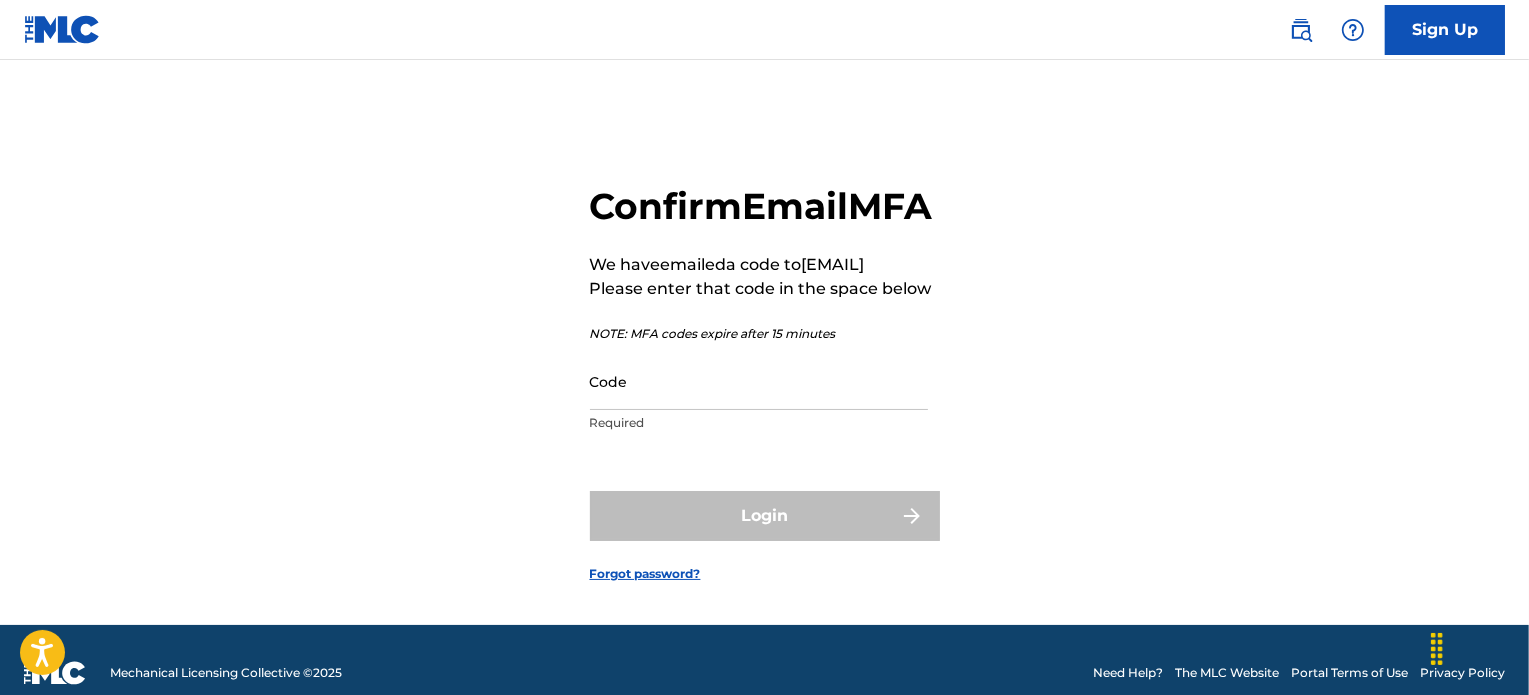 click on "Code" at bounding box center [759, 381] 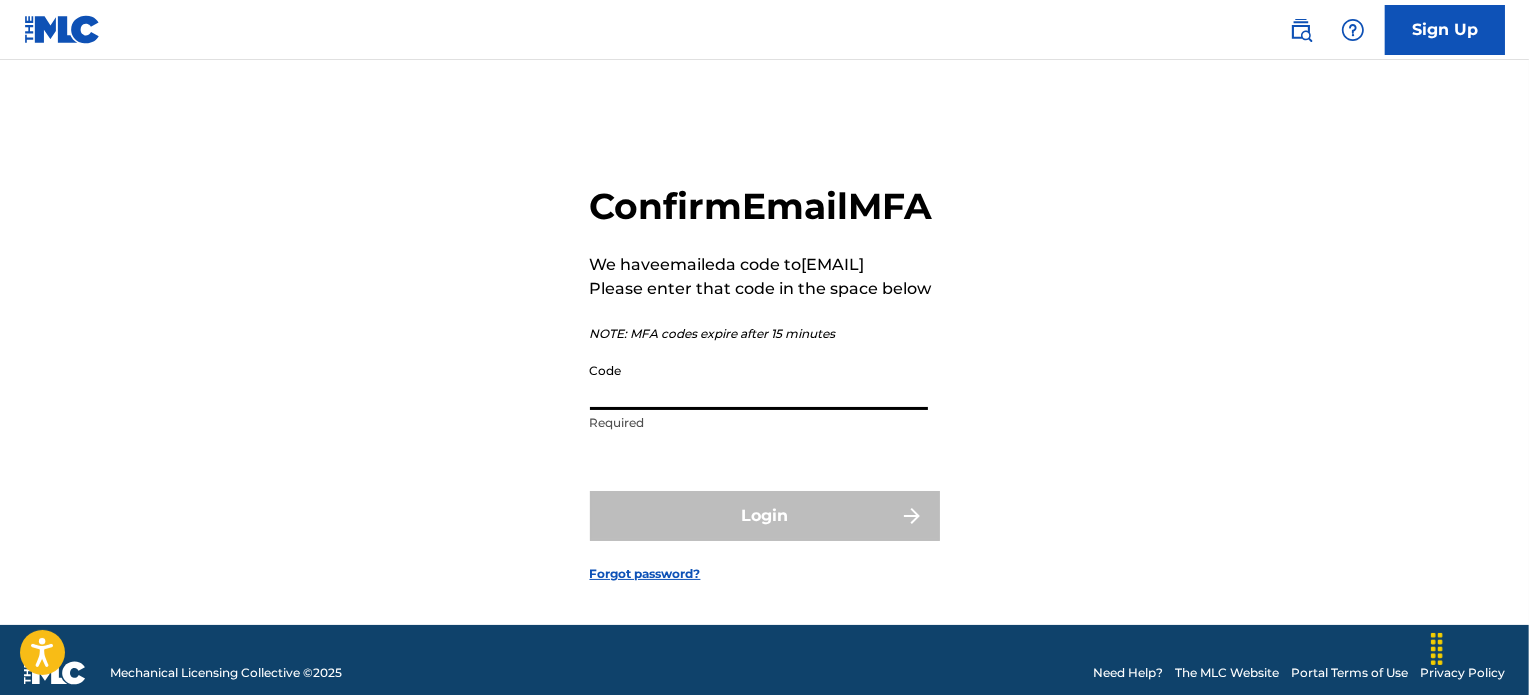 paste on "702585" 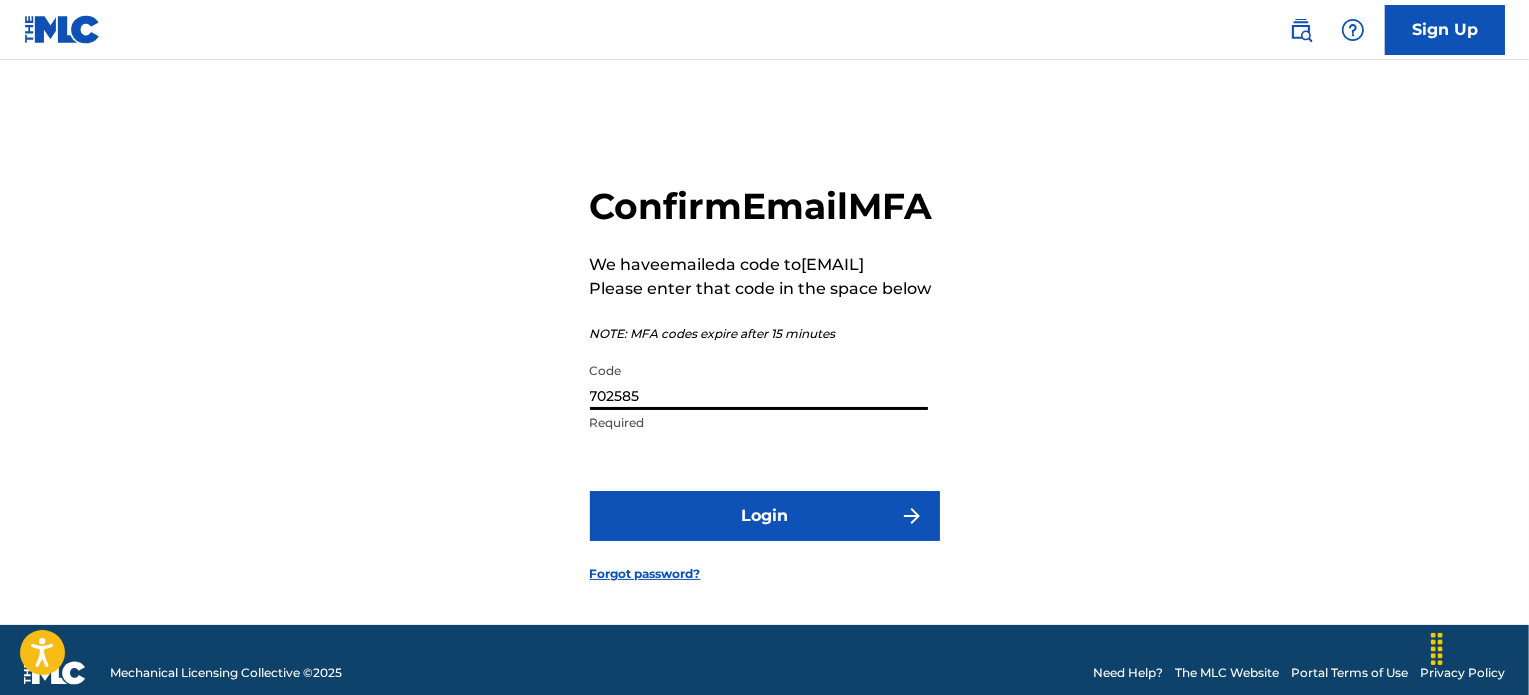 type on "702585" 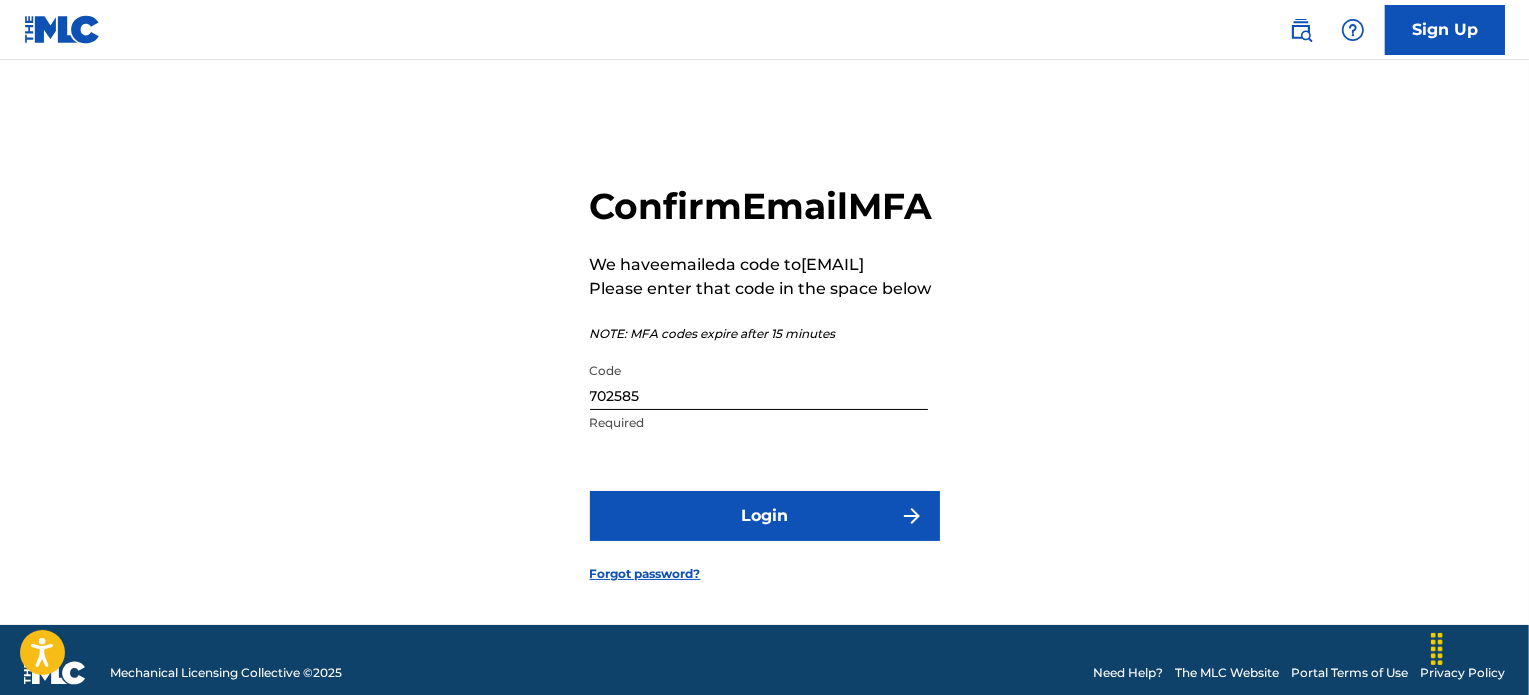 click on "Login" at bounding box center (765, 516) 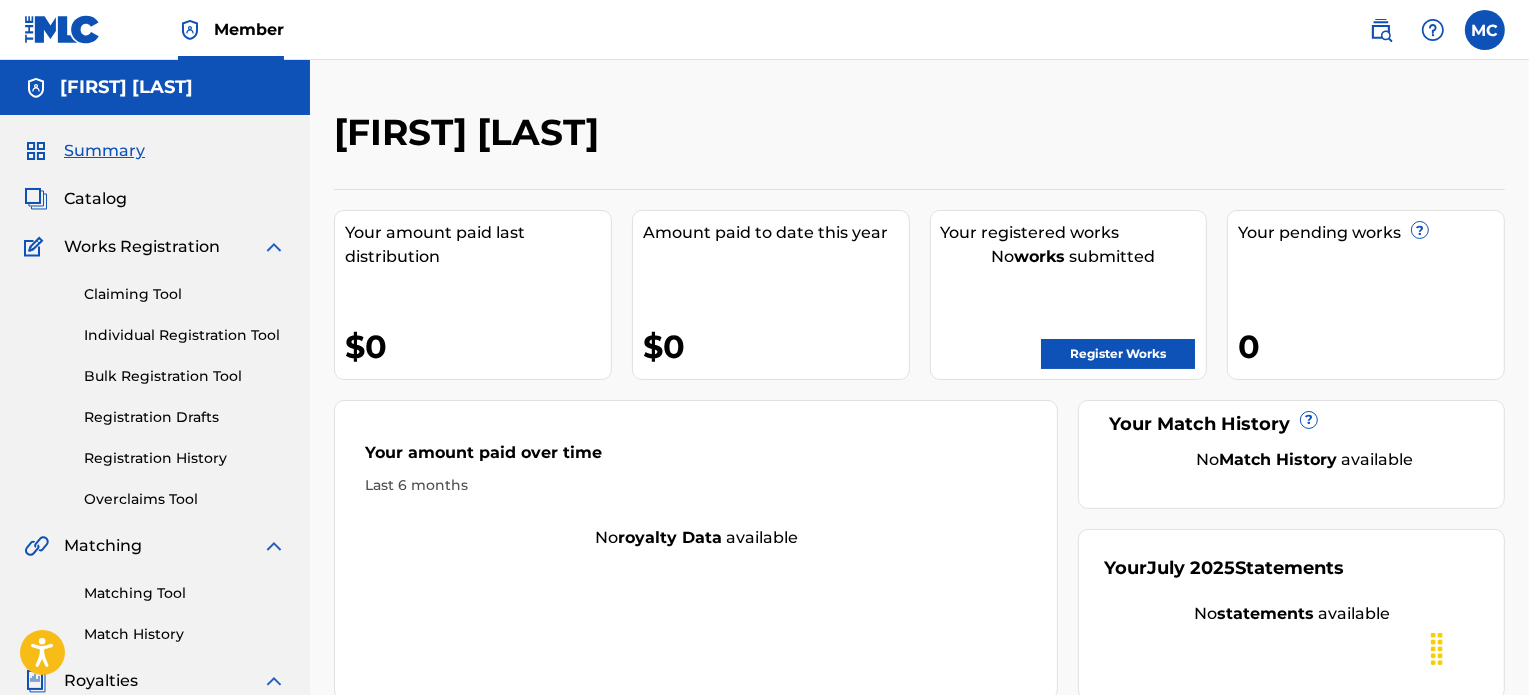 scroll, scrollTop: 0, scrollLeft: 0, axis: both 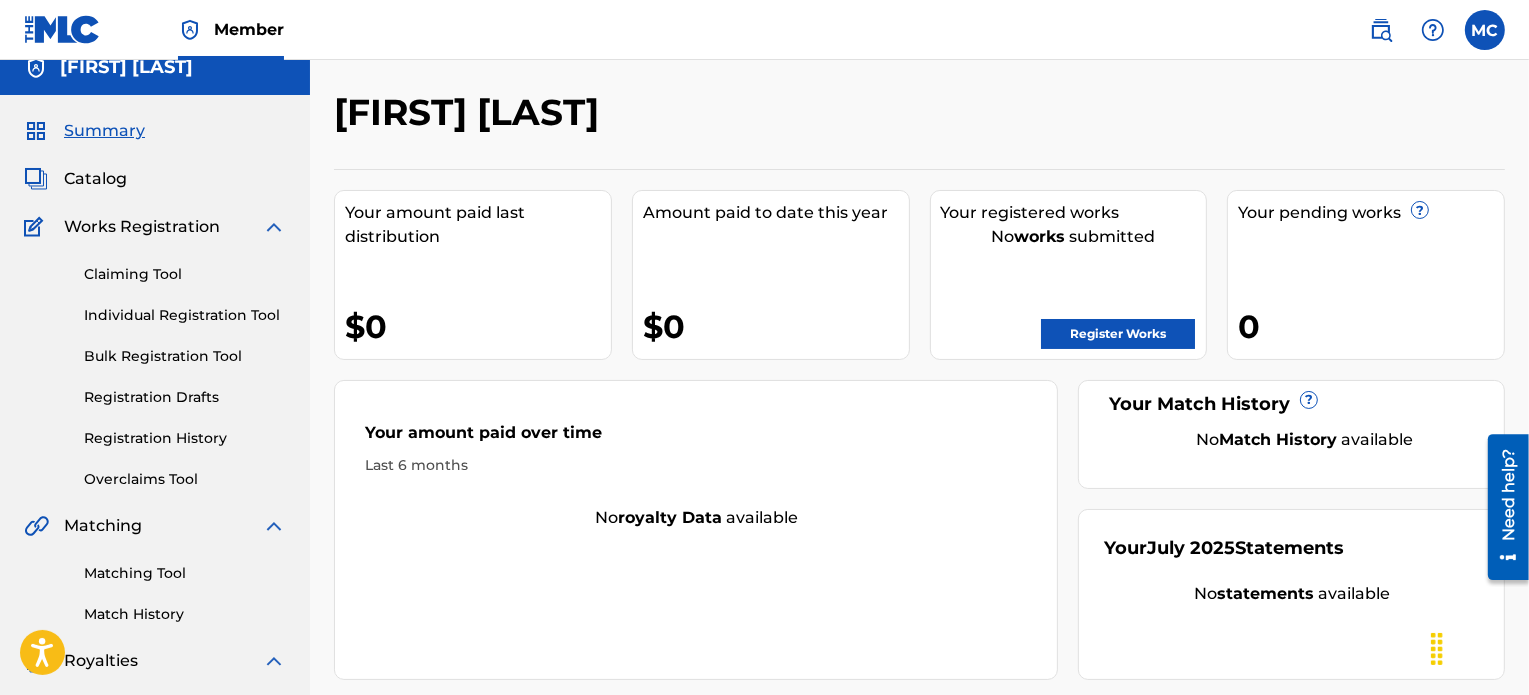 click at bounding box center [1485, 30] 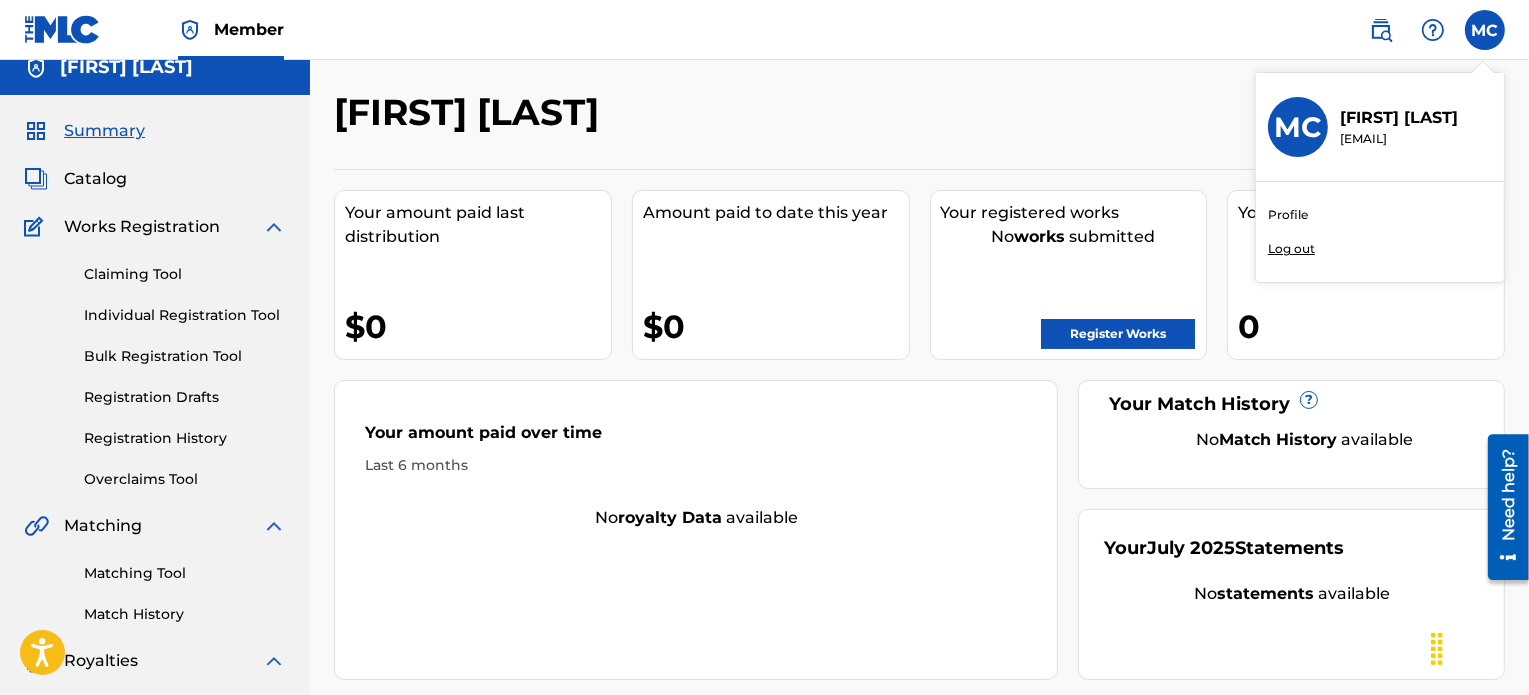 click on "Profile" at bounding box center (1288, 215) 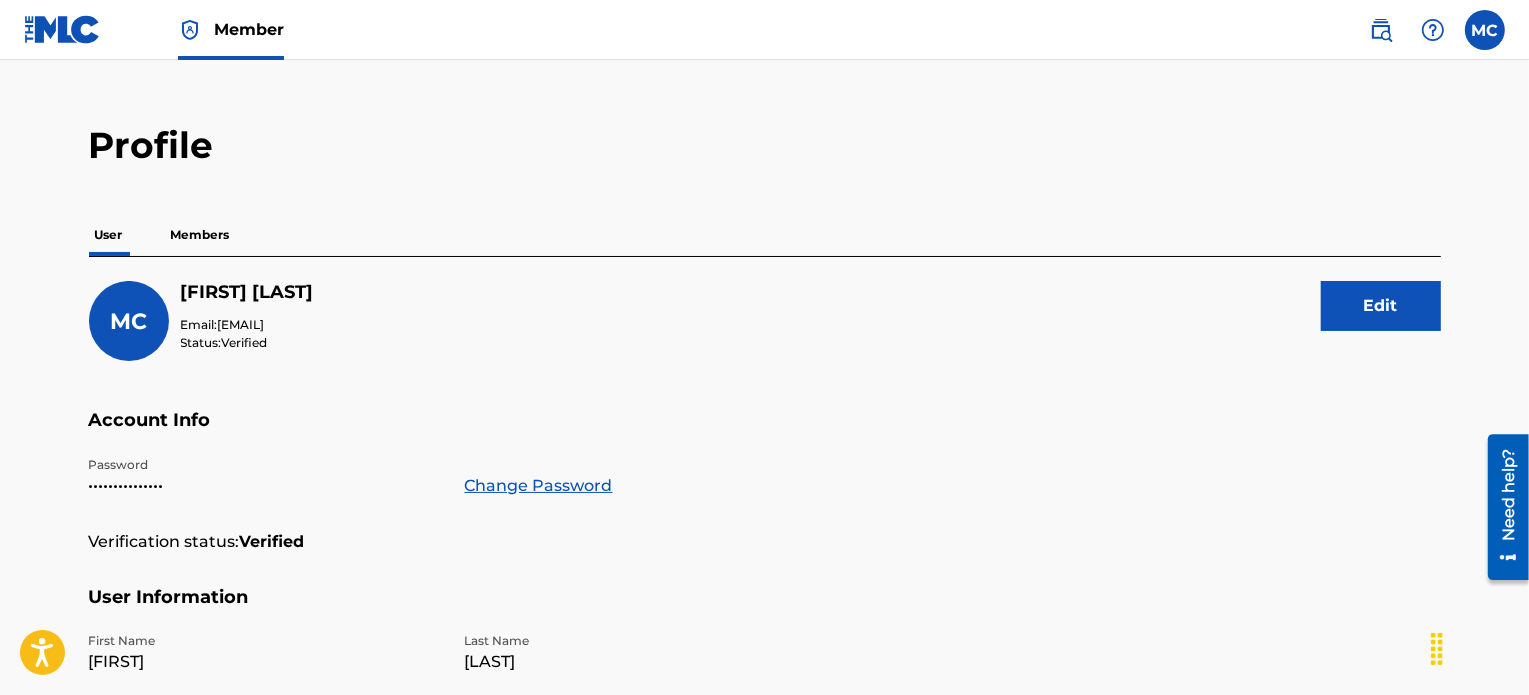 scroll, scrollTop: 32, scrollLeft: 0, axis: vertical 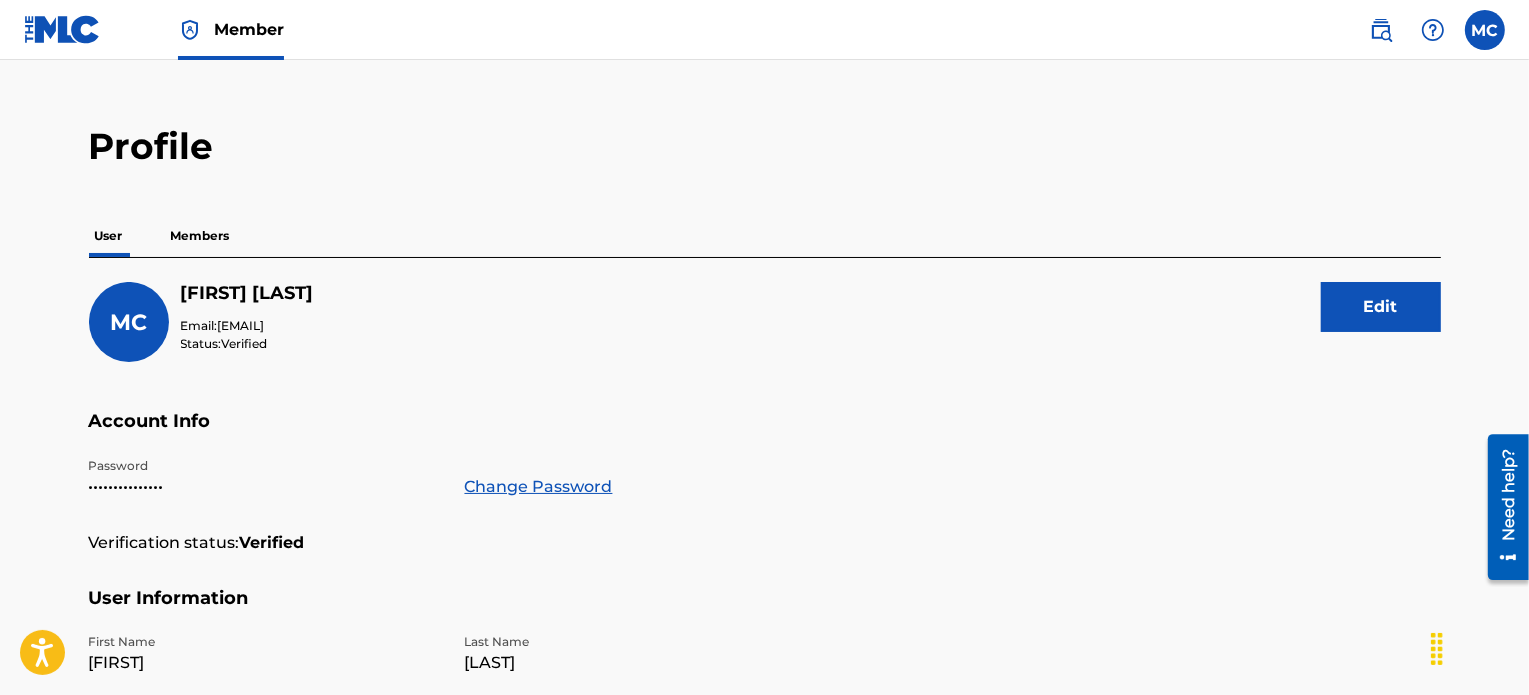 click on "Members" at bounding box center [200, 236] 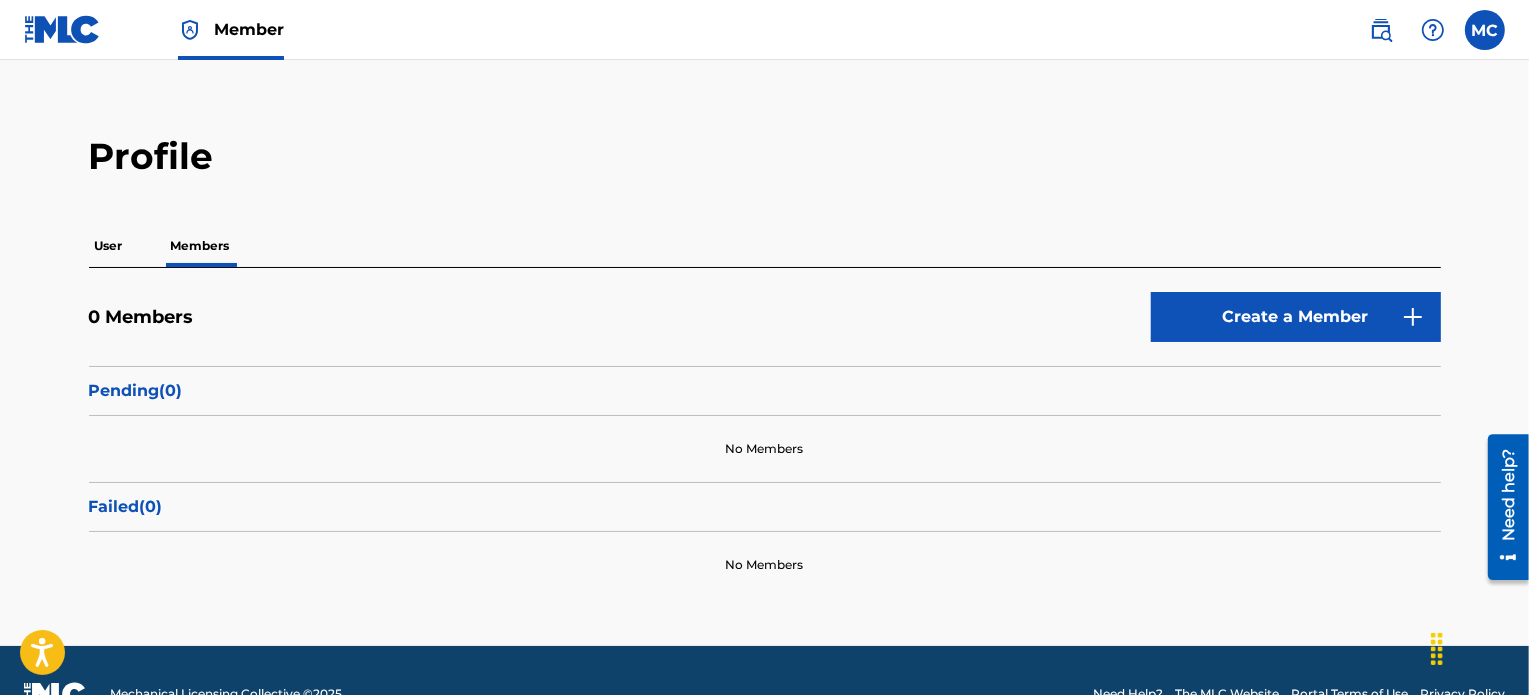 scroll, scrollTop: 0, scrollLeft: 0, axis: both 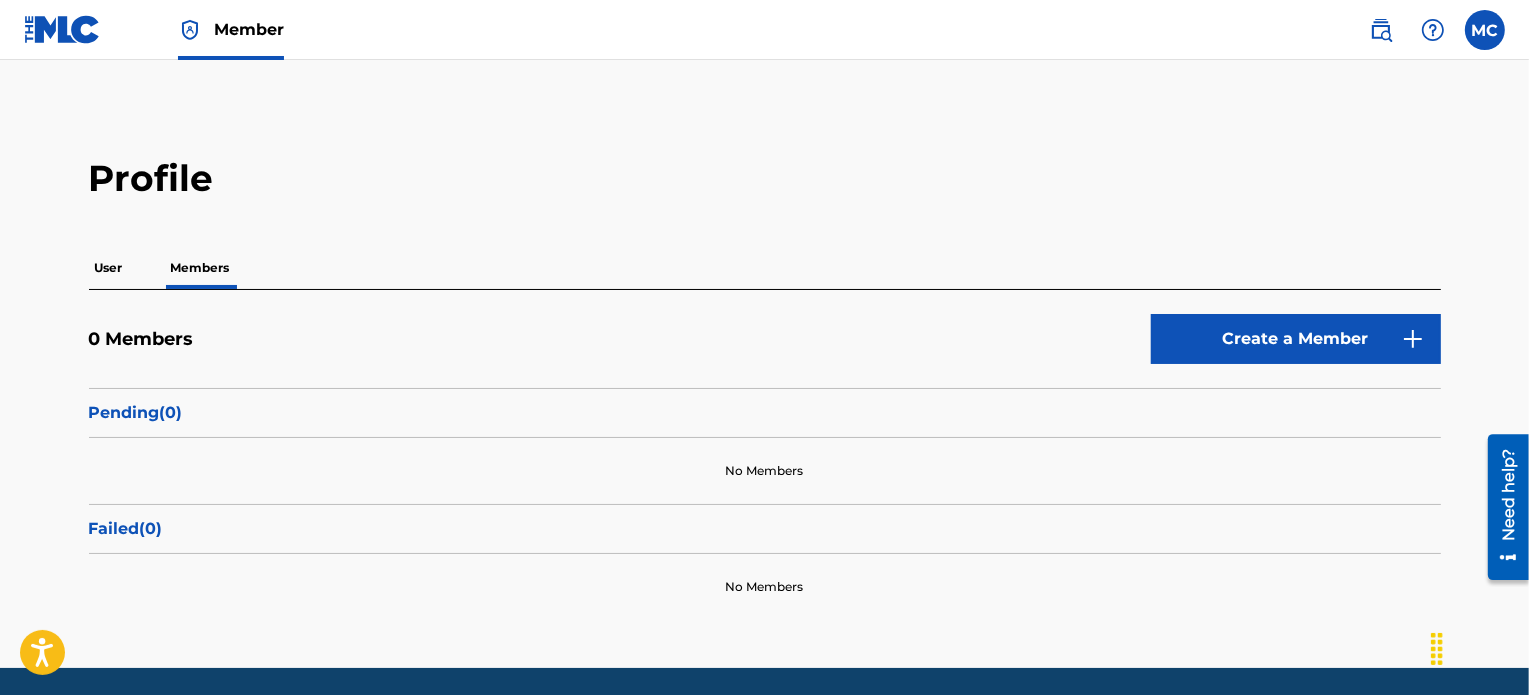 click on "User" at bounding box center (109, 268) 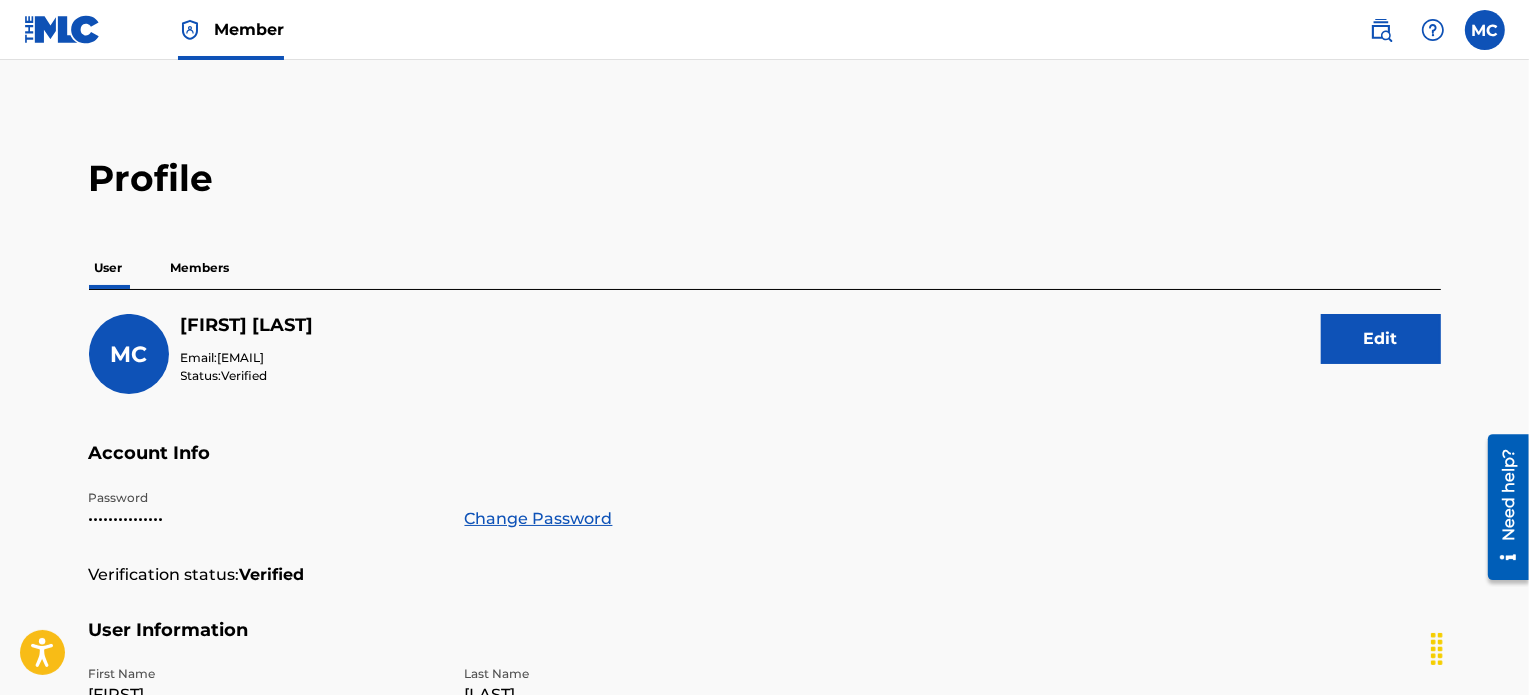 click on "MC MC Martha   Carlson purefaithinmotion@gmail.com Profile Log out" at bounding box center (1427, 30) 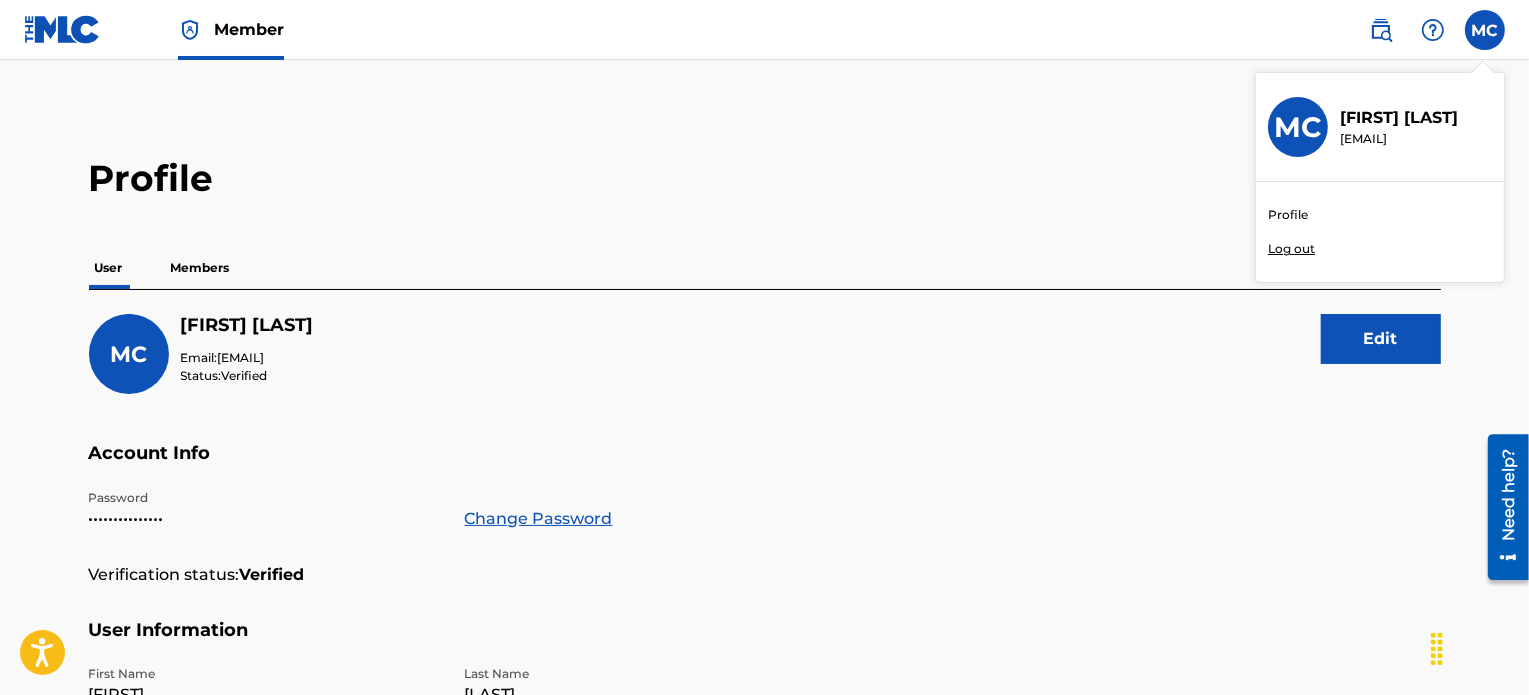 click on "MC MC Martha   Carlson purefaithinmotion@gmail.com Profile Log out" at bounding box center [1485, 30] 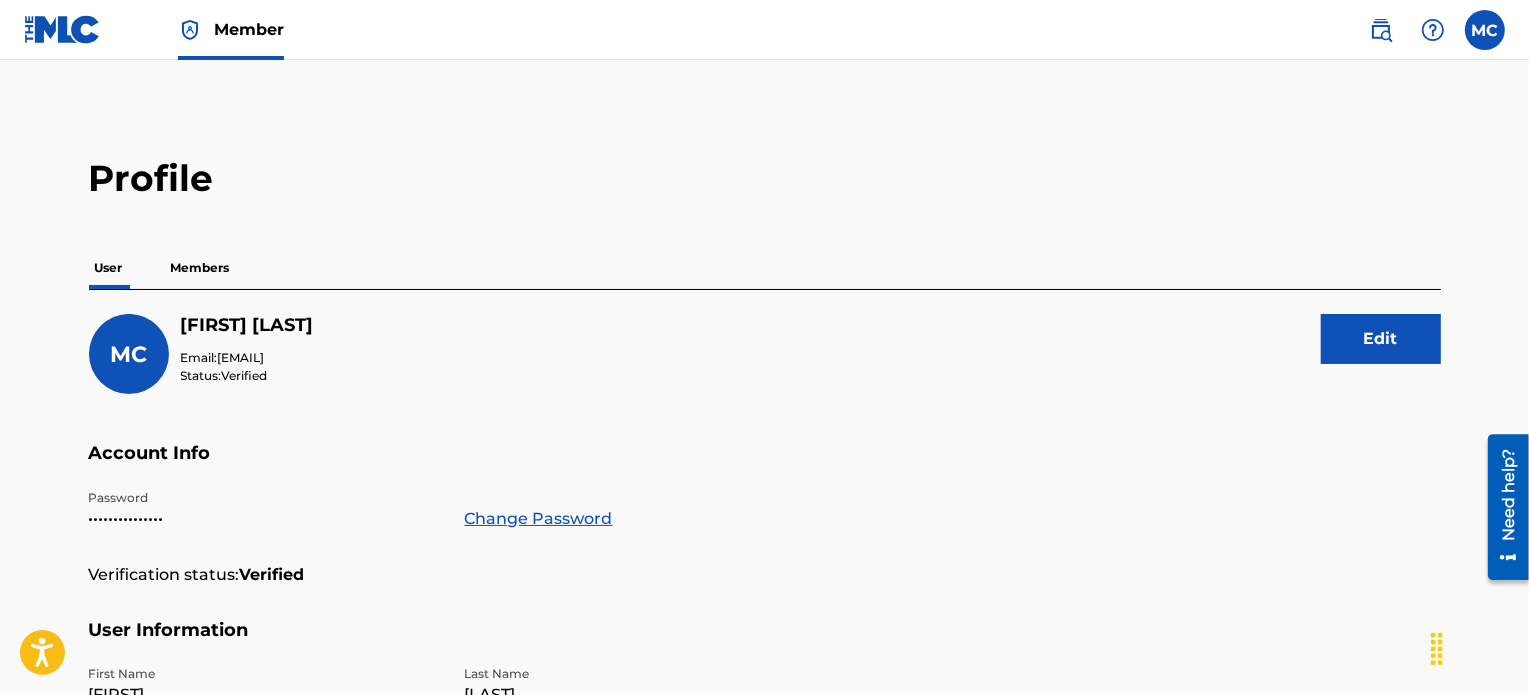 click at bounding box center (62, 29) 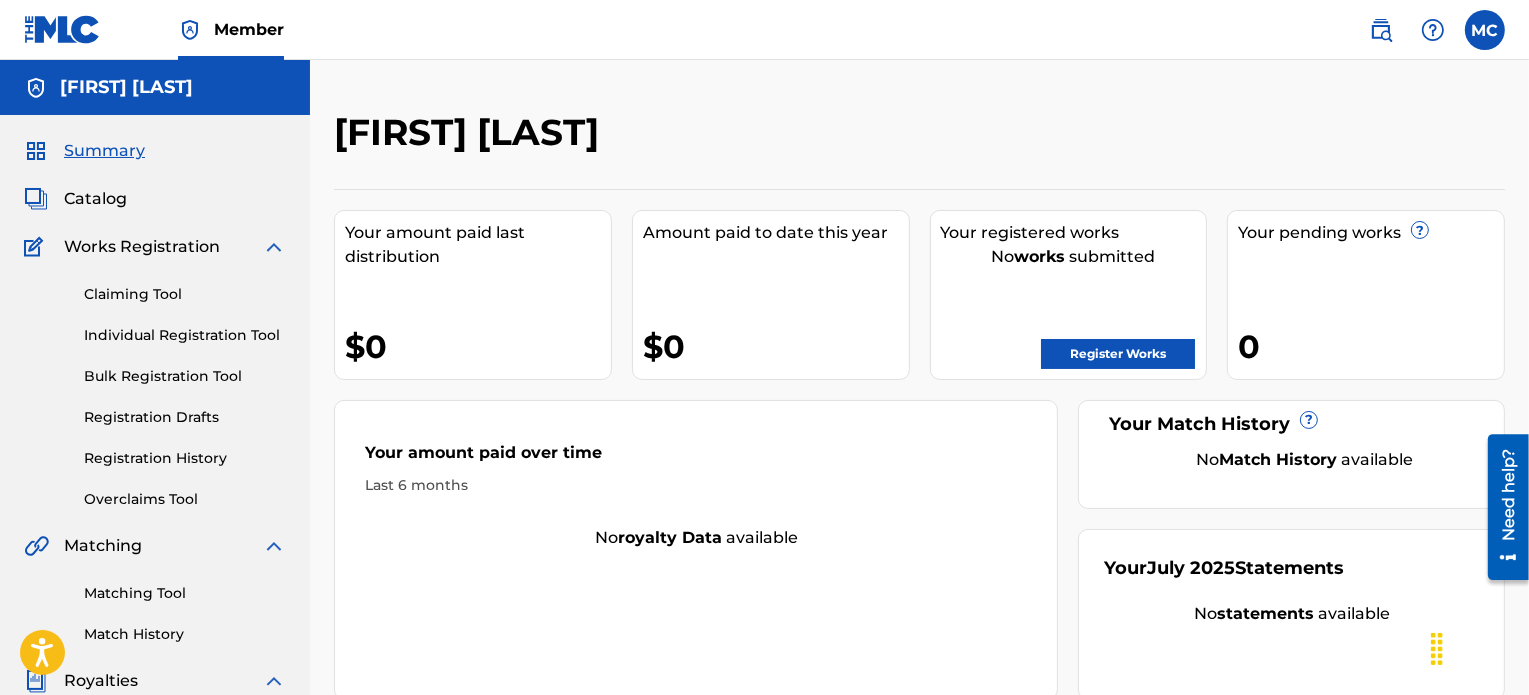 scroll, scrollTop: 14, scrollLeft: 0, axis: vertical 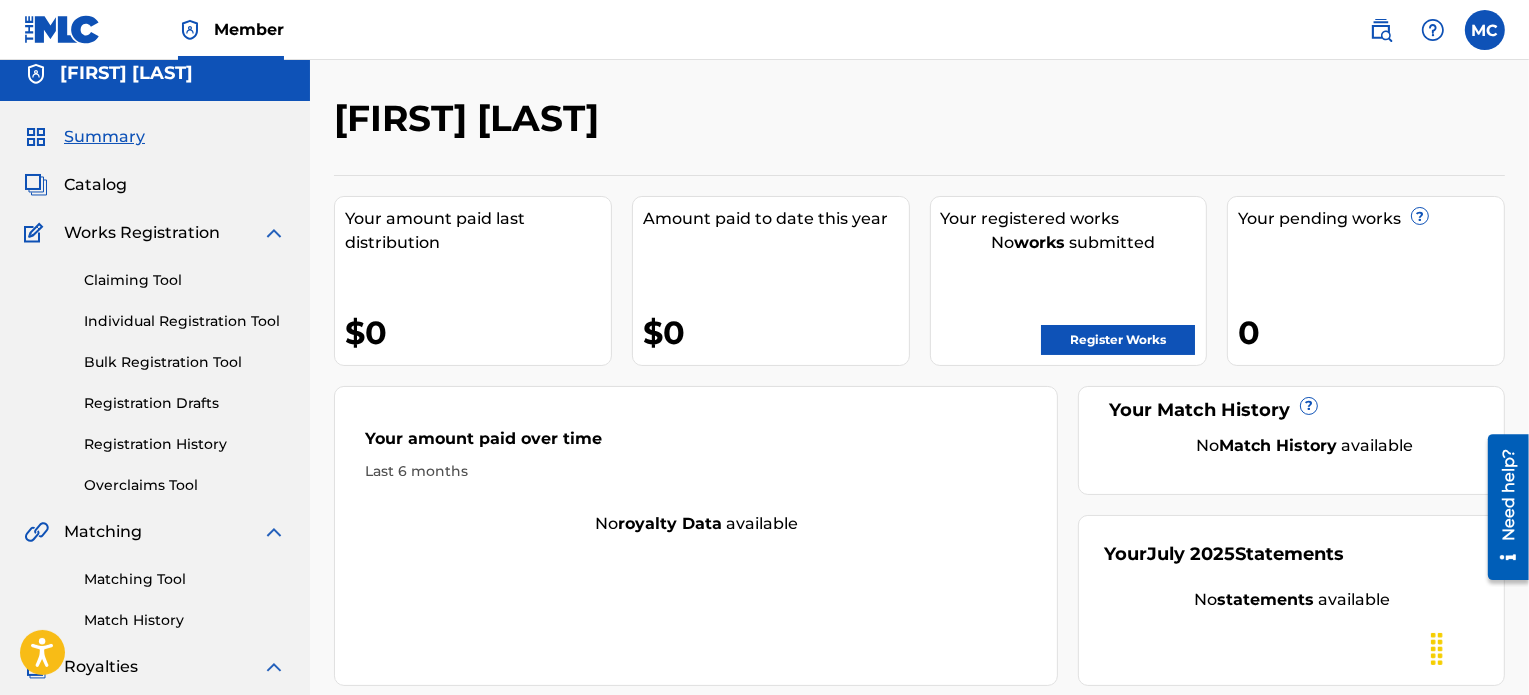 click on "Catalog" at bounding box center (95, 185) 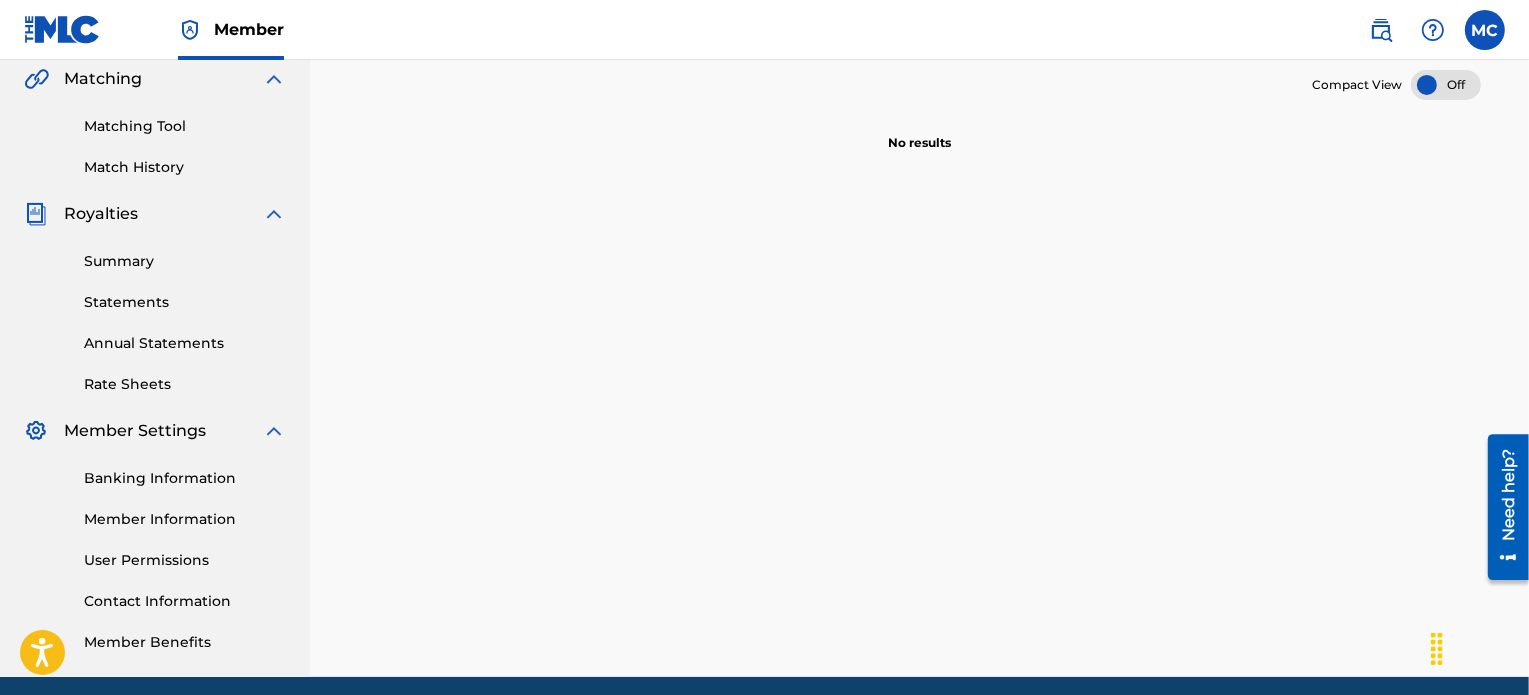 scroll, scrollTop: 487, scrollLeft: 0, axis: vertical 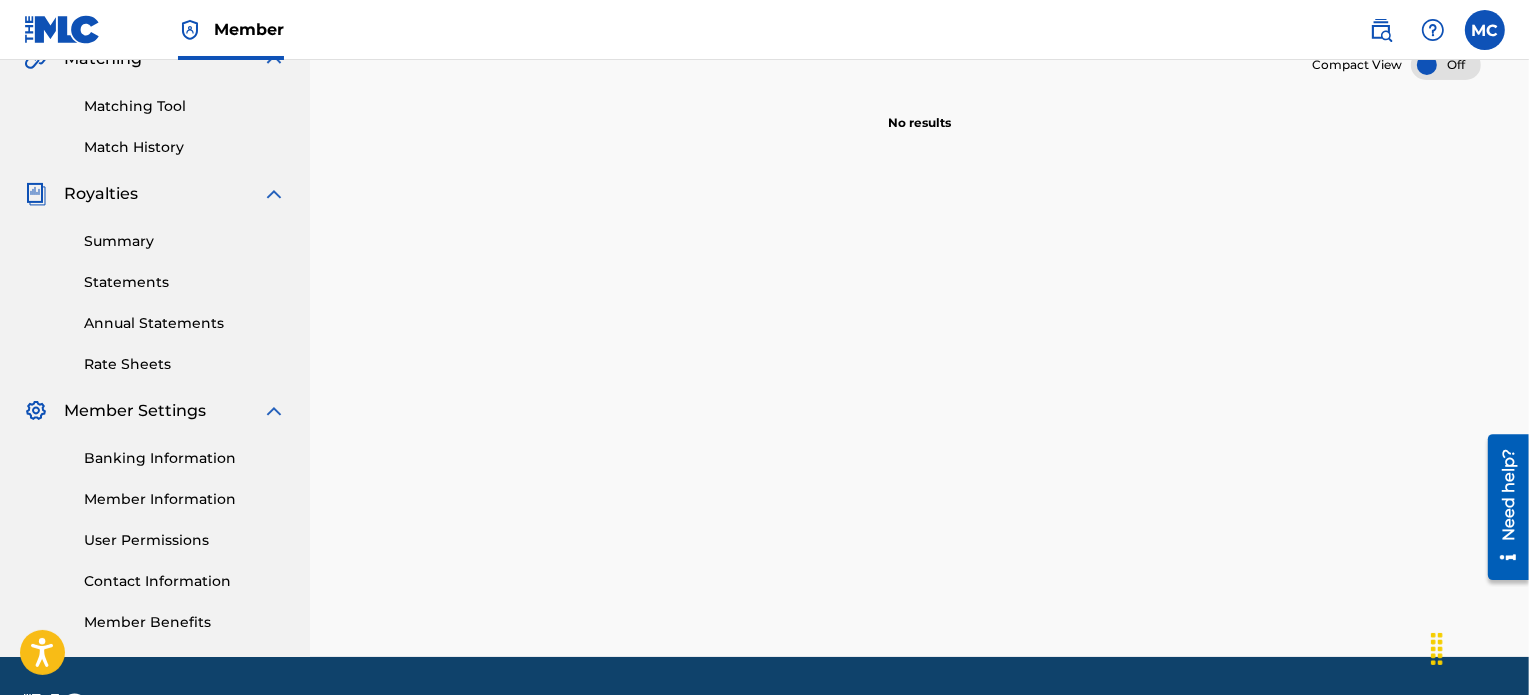 click on "Summary" at bounding box center [185, 241] 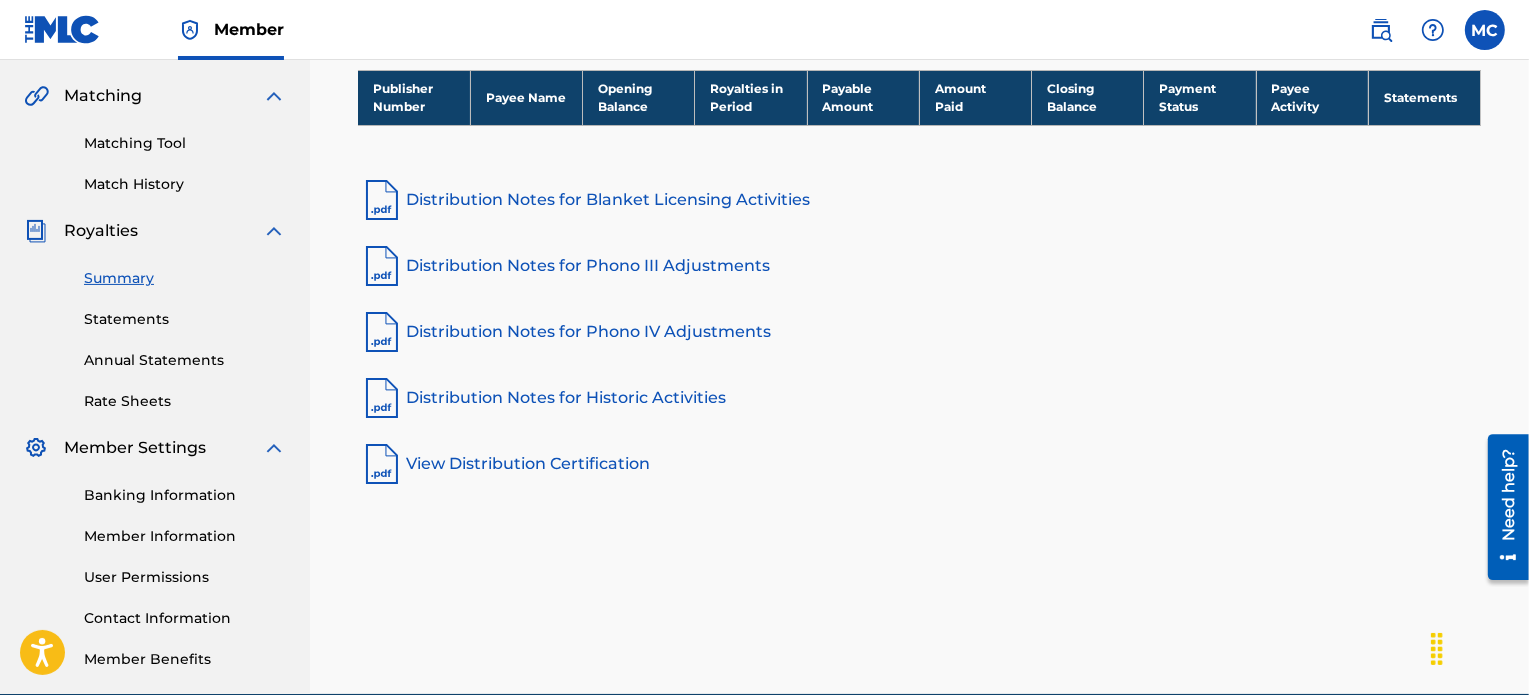 scroll, scrollTop: 499, scrollLeft: 0, axis: vertical 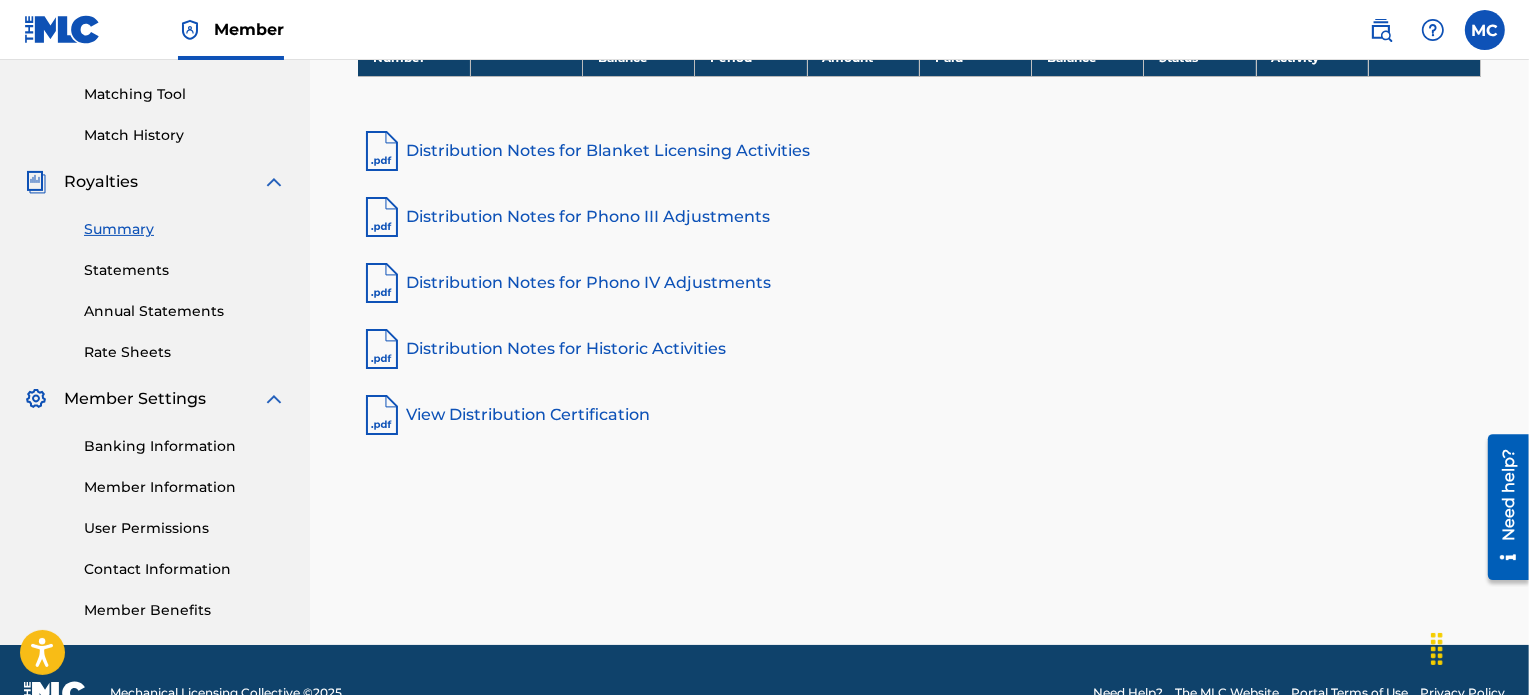 click on "Banking Information" at bounding box center [185, 446] 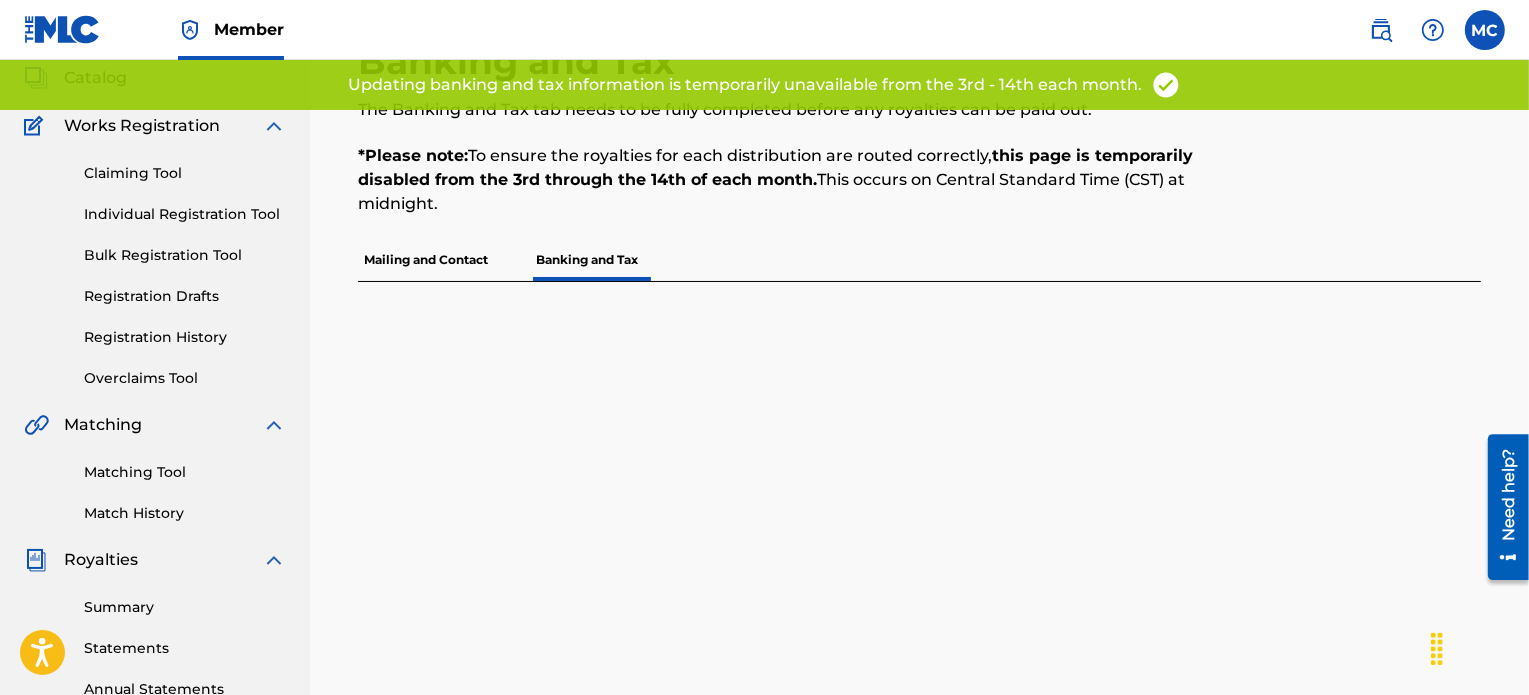 scroll, scrollTop: 120, scrollLeft: 0, axis: vertical 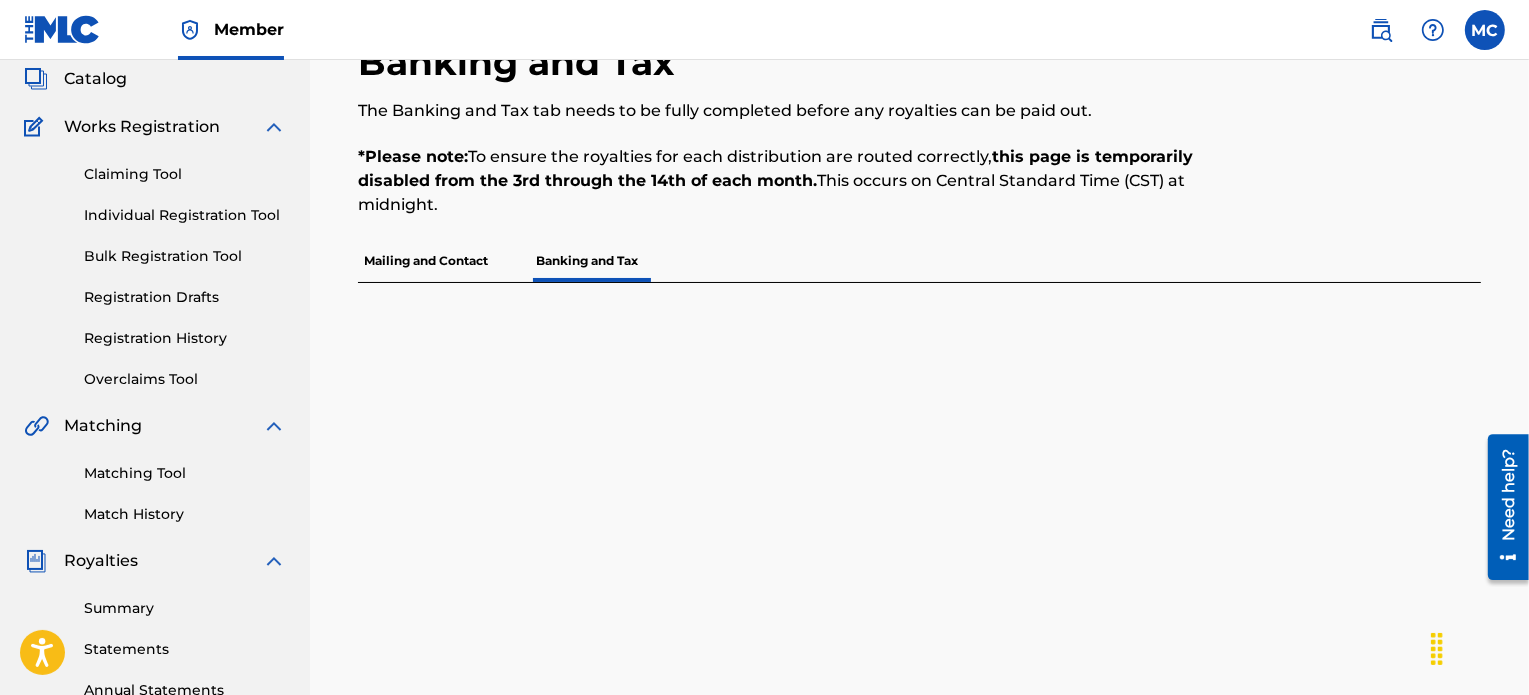 click on "Mailing and Contact" at bounding box center [426, 261] 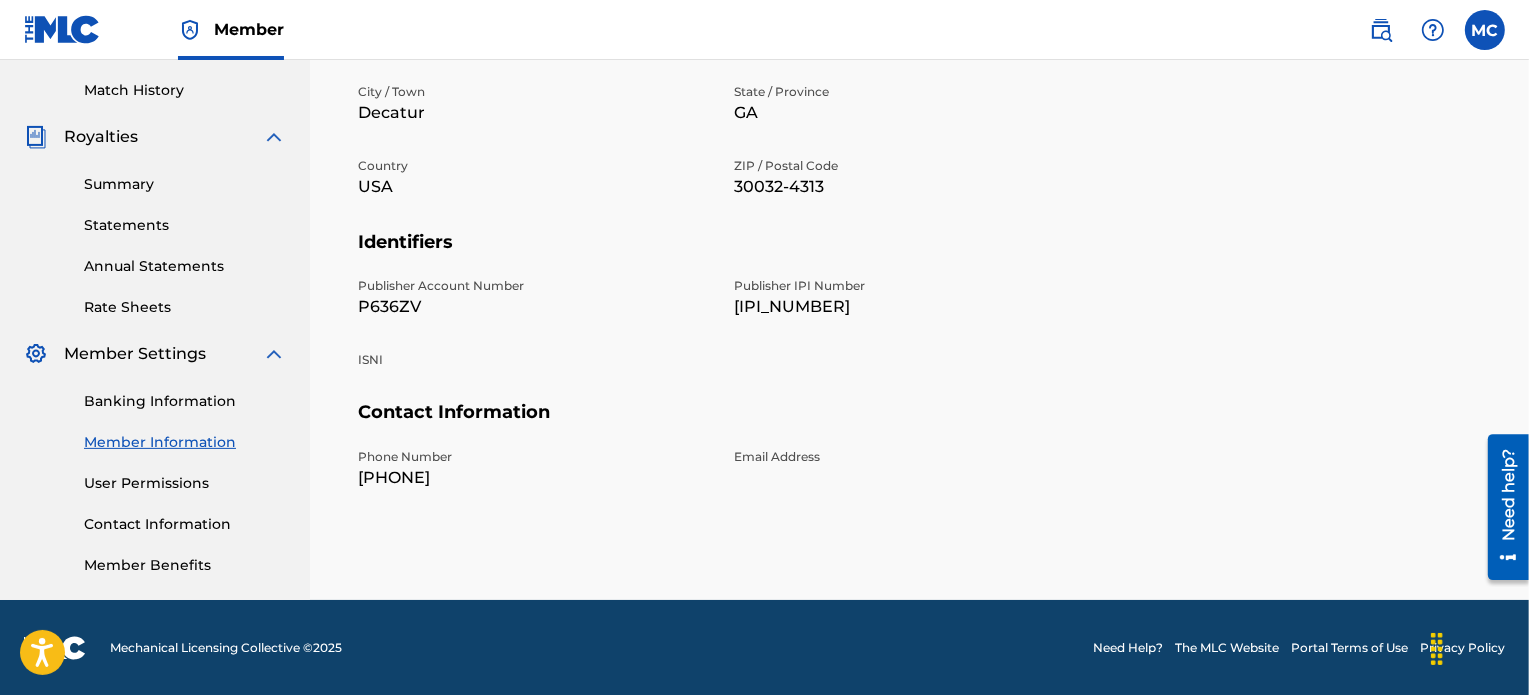 scroll, scrollTop: 544, scrollLeft: 0, axis: vertical 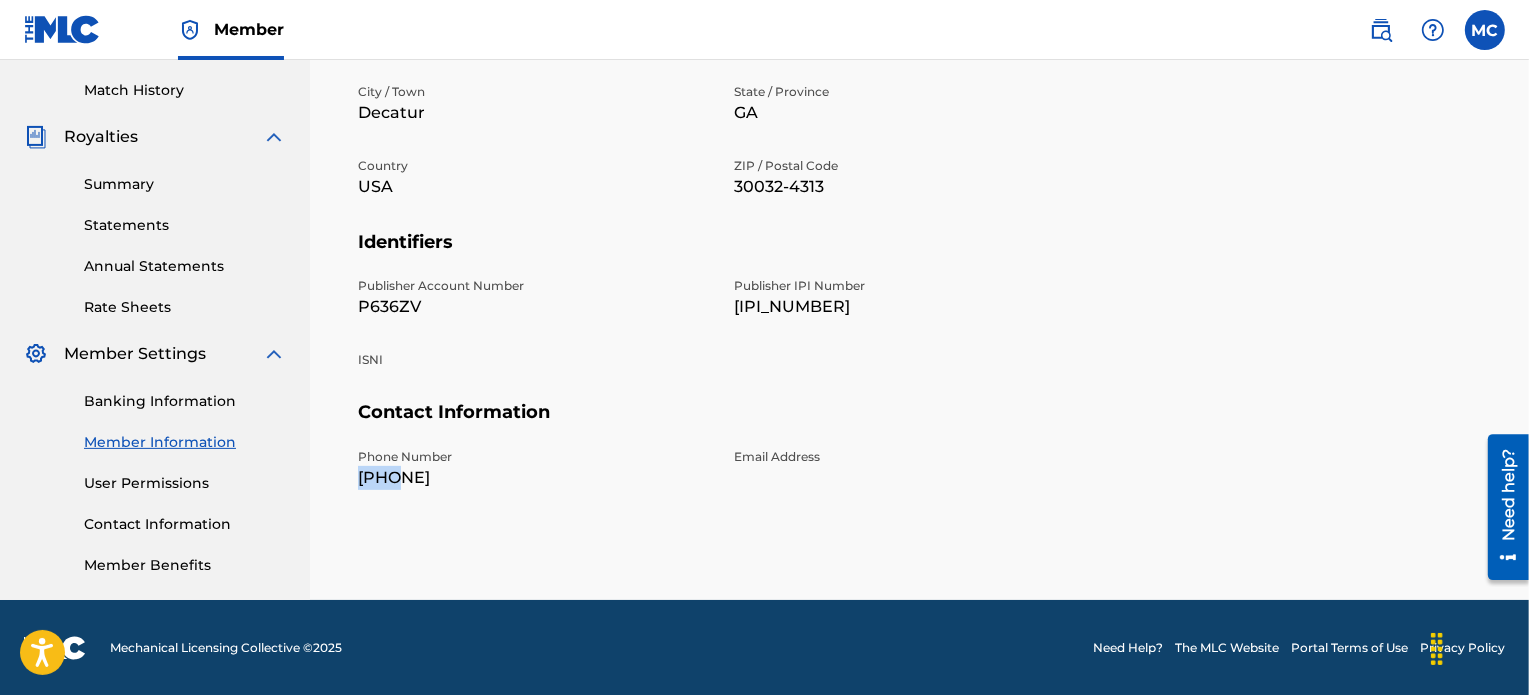 drag, startPoint x: 392, startPoint y: 481, endPoint x: 575, endPoint y: 464, distance: 183.78792 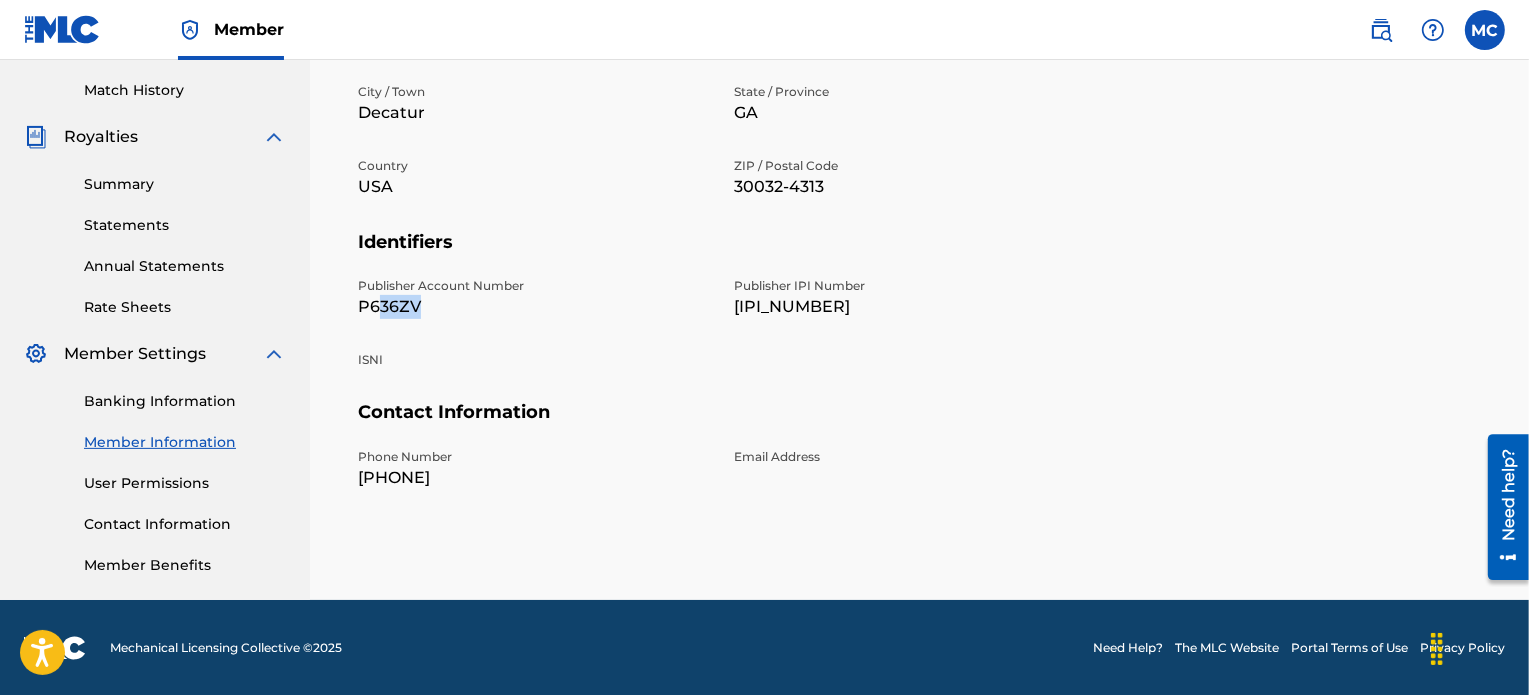 drag, startPoint x: 378, startPoint y: 299, endPoint x: 635, endPoint y: 306, distance: 257.0953 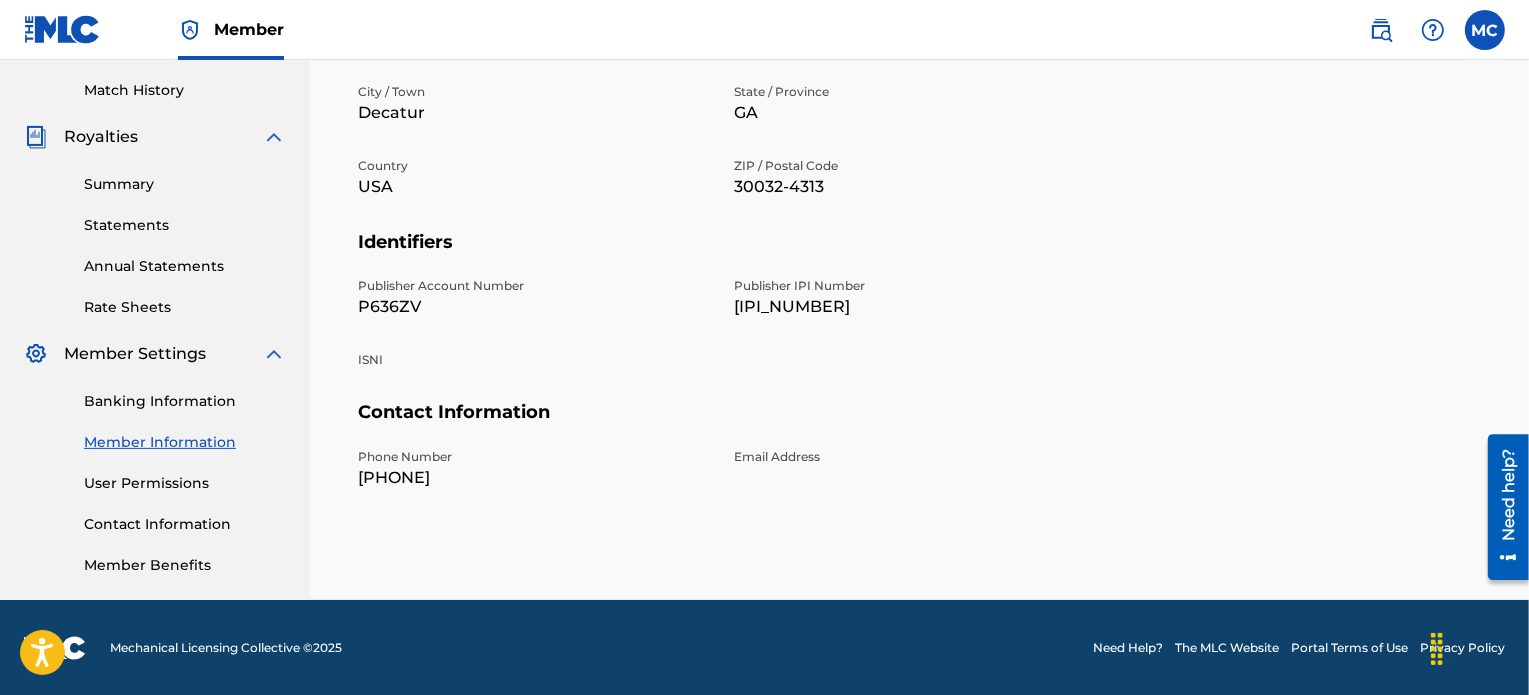 click on "Identifiers" at bounding box center (919, 254) 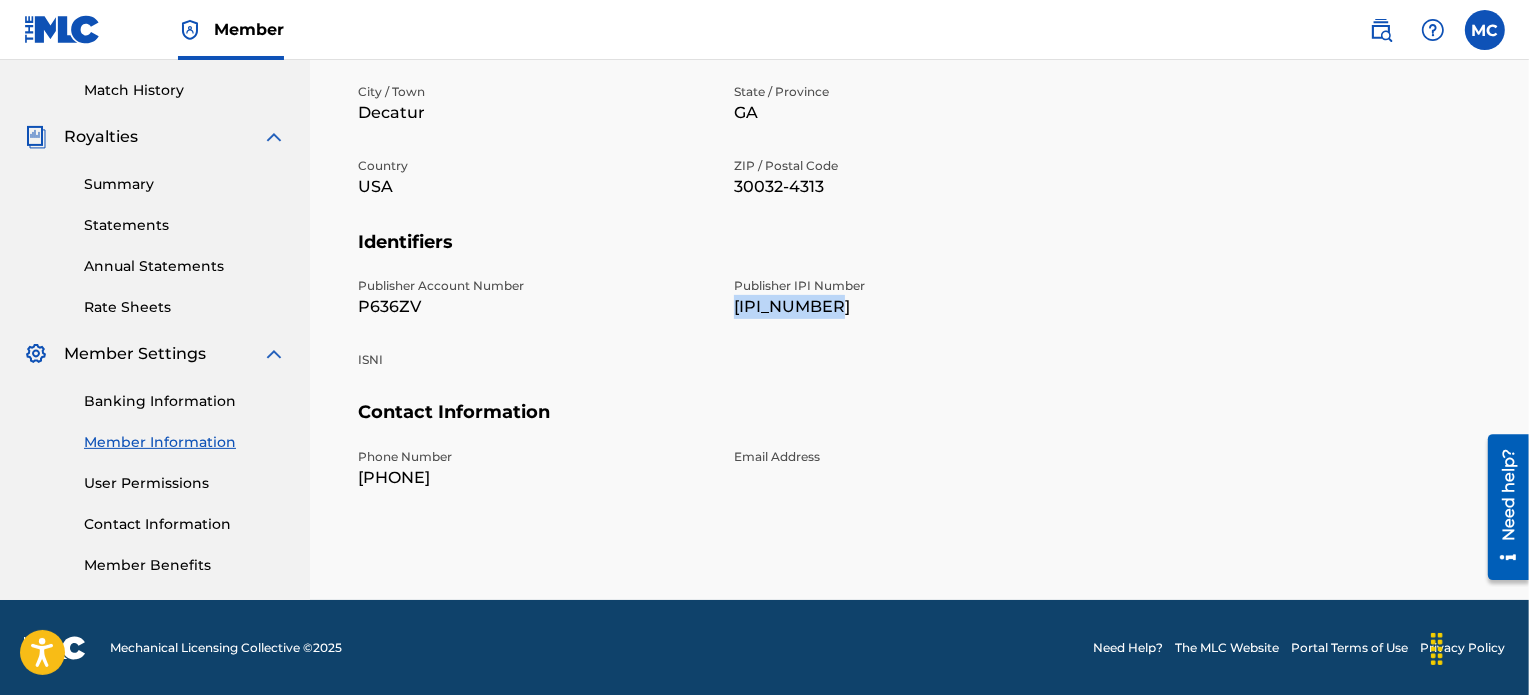 click on "[NUMBER]" at bounding box center [910, 307] 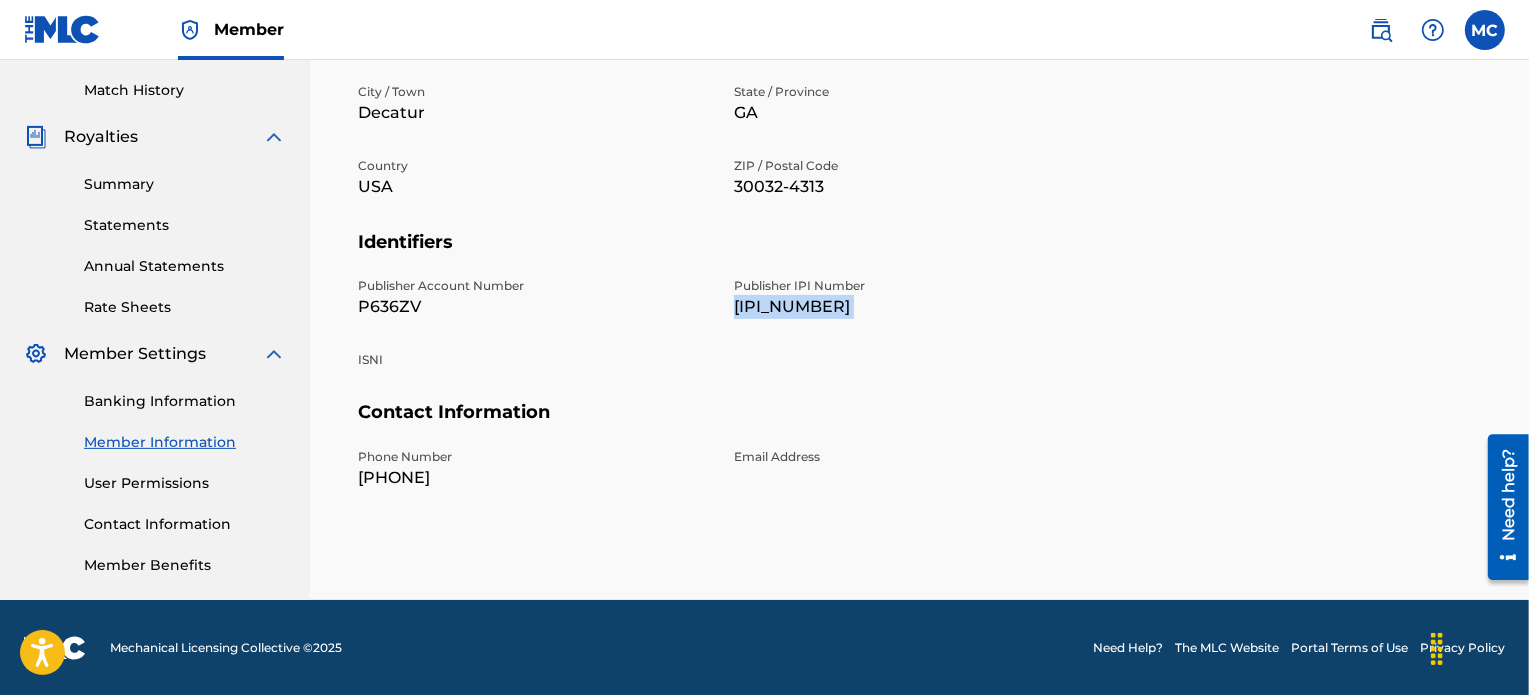 click on "[NUMBER]" at bounding box center (910, 307) 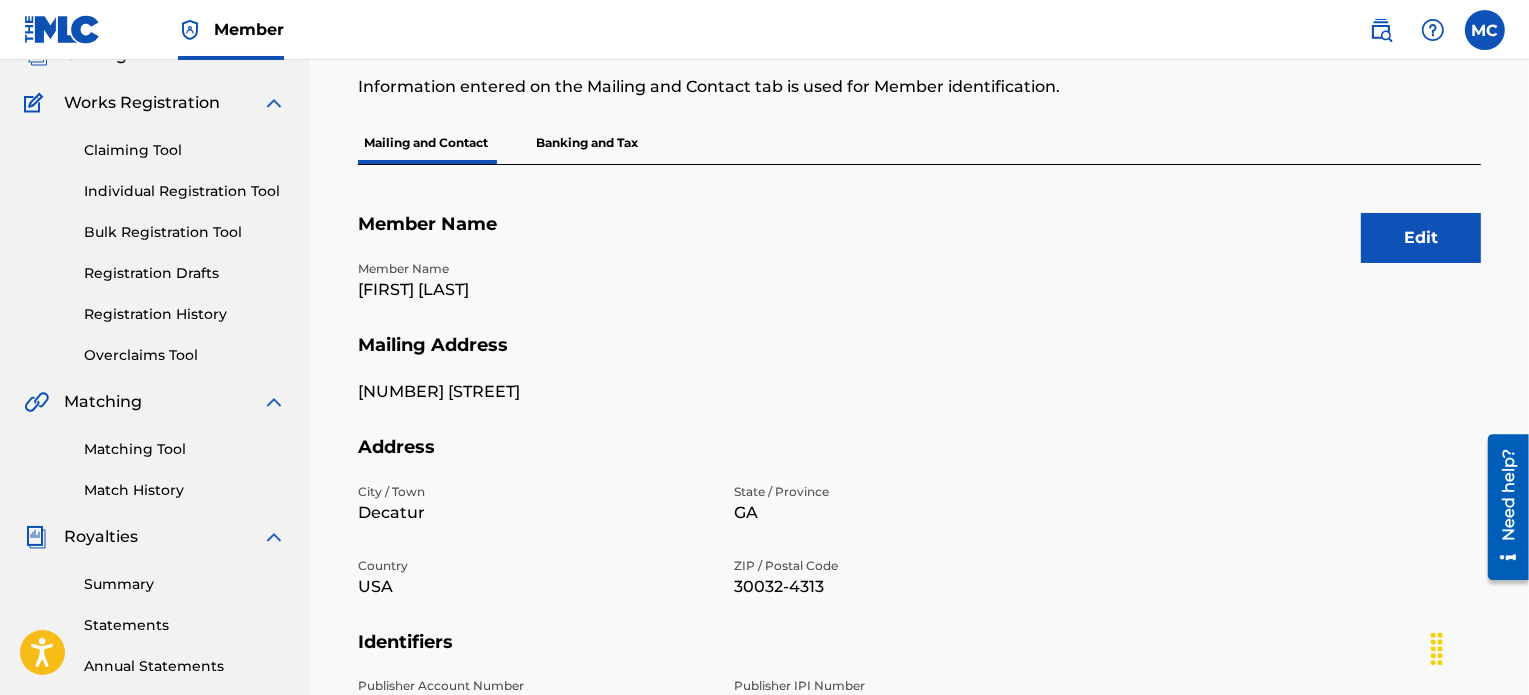 scroll, scrollTop: 142, scrollLeft: 0, axis: vertical 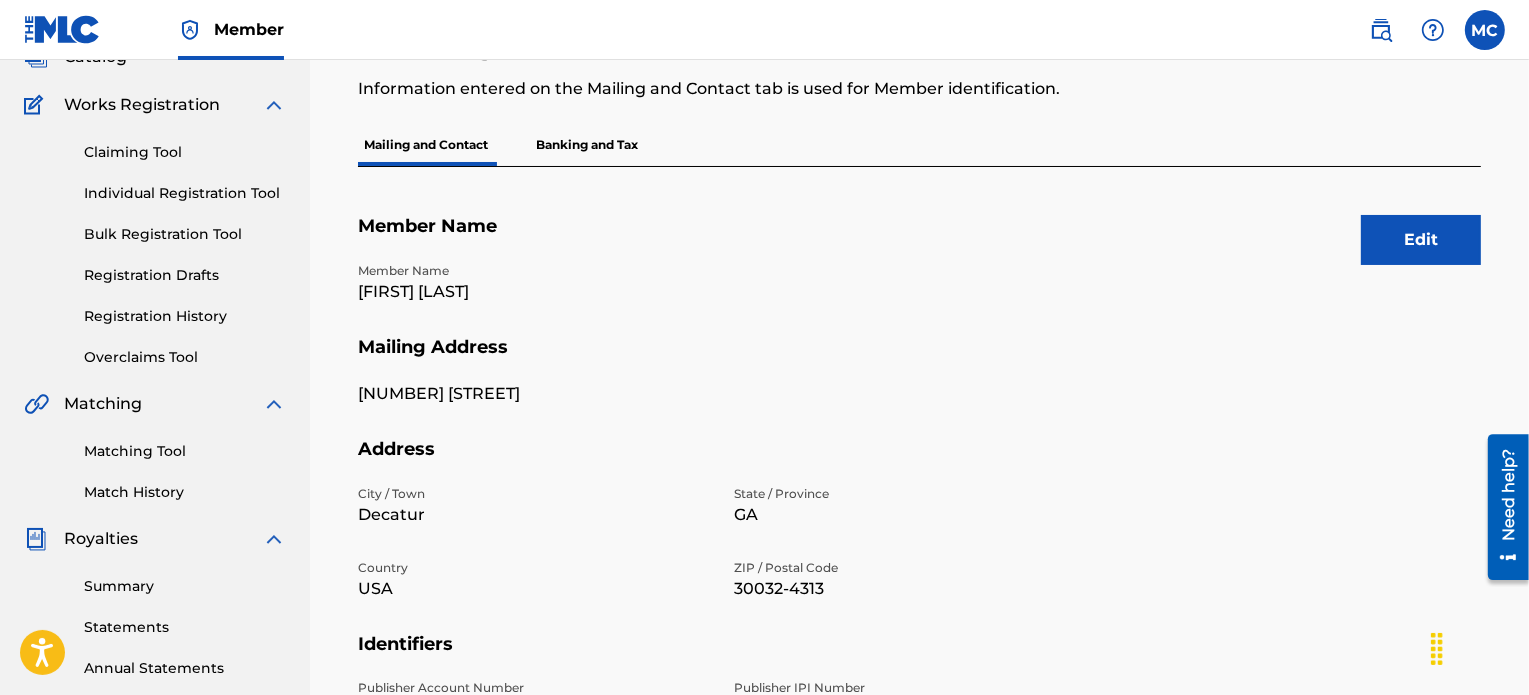 click on "Banking and Tax" at bounding box center [587, 145] 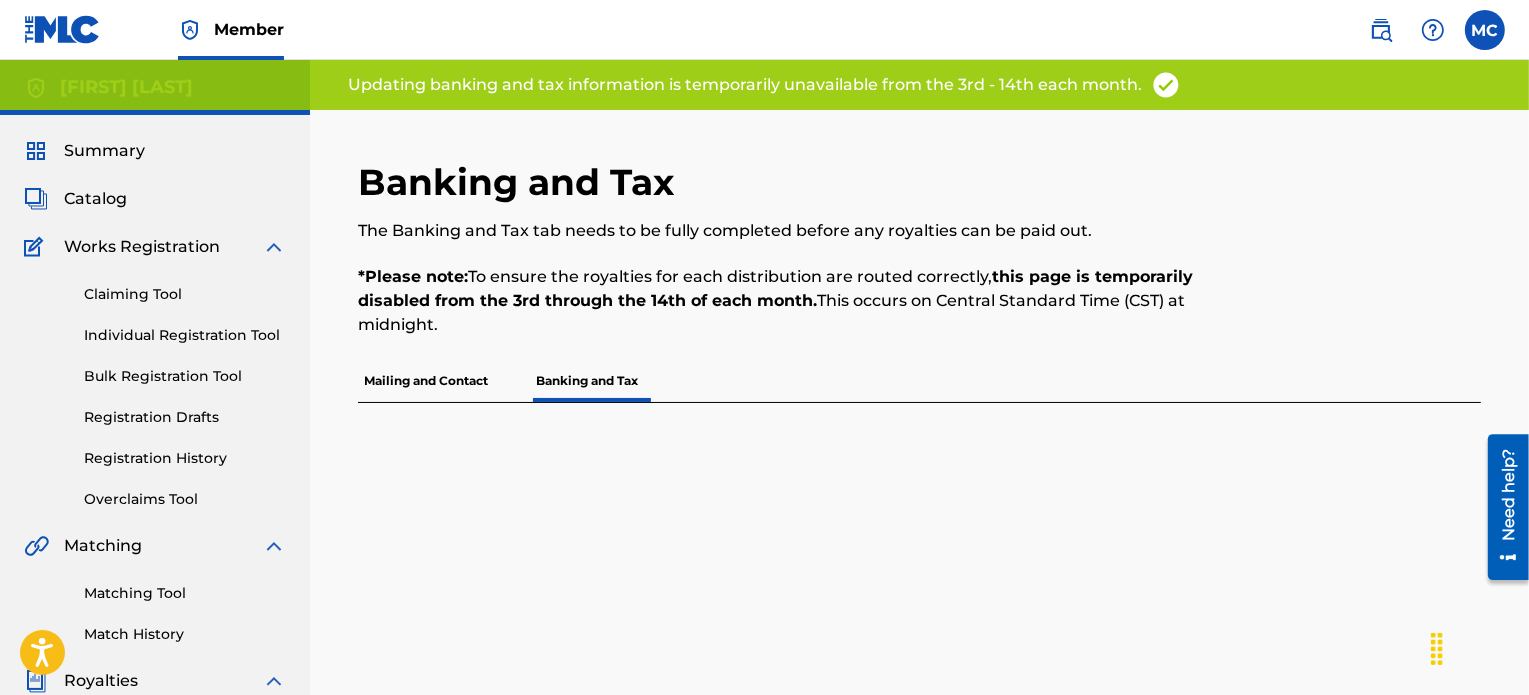click on "Mailing and Contact" at bounding box center [426, 381] 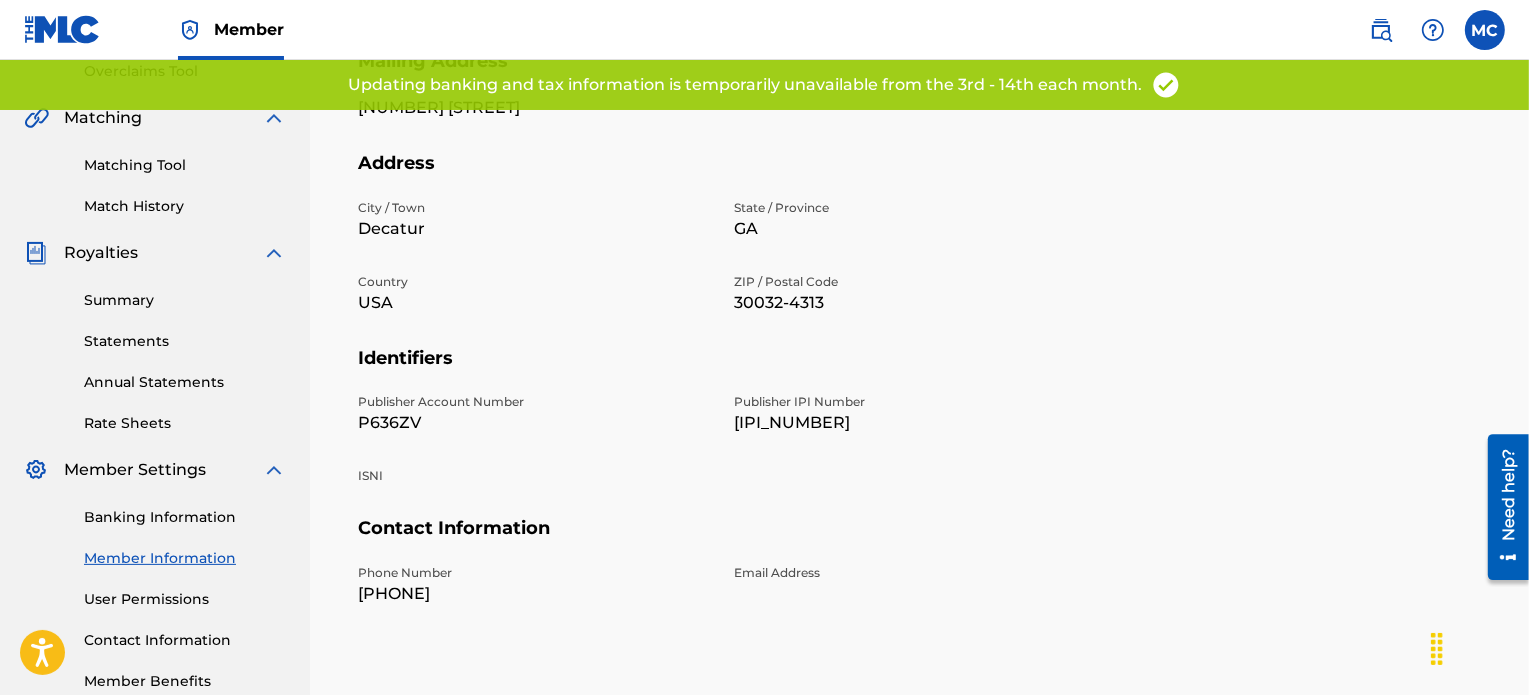 scroll, scrollTop: 544, scrollLeft: 0, axis: vertical 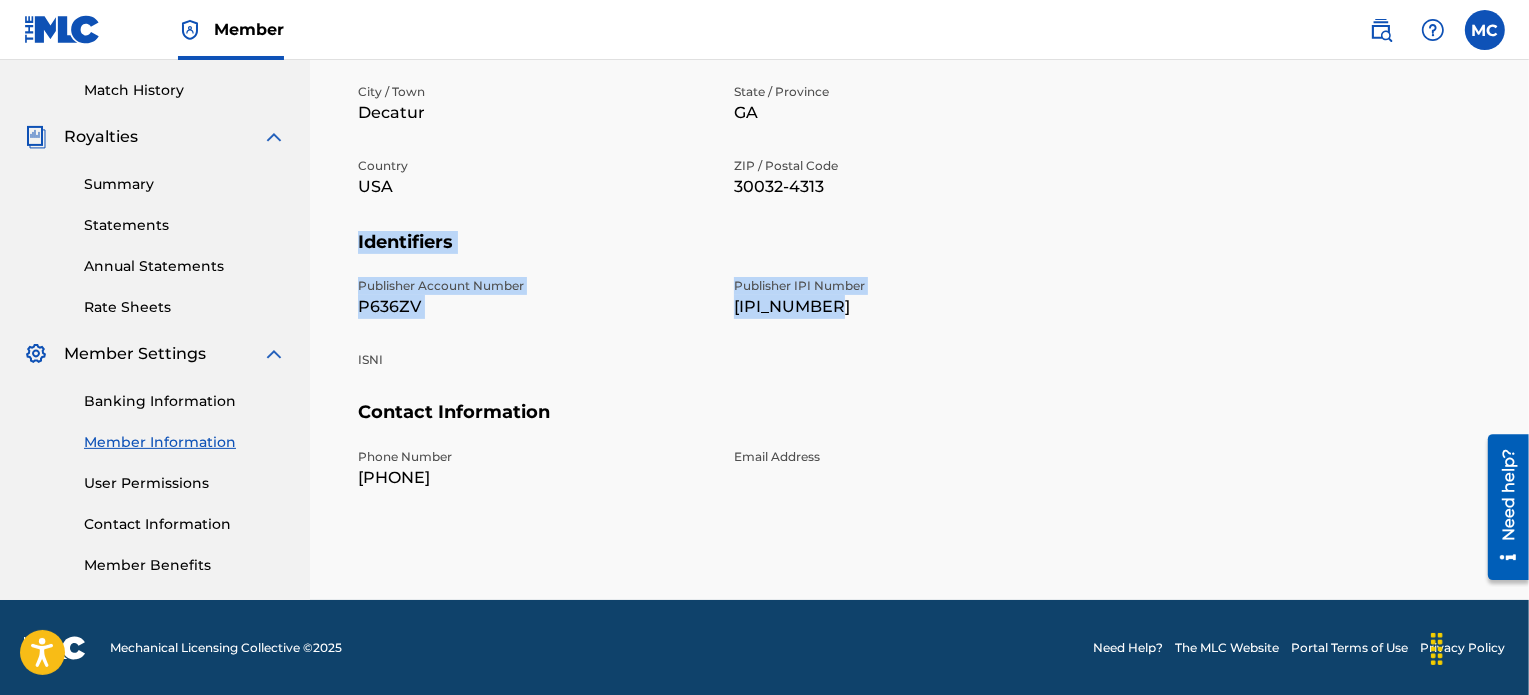 drag, startPoint x: 354, startPoint y: 243, endPoint x: 915, endPoint y: 307, distance: 564.6388 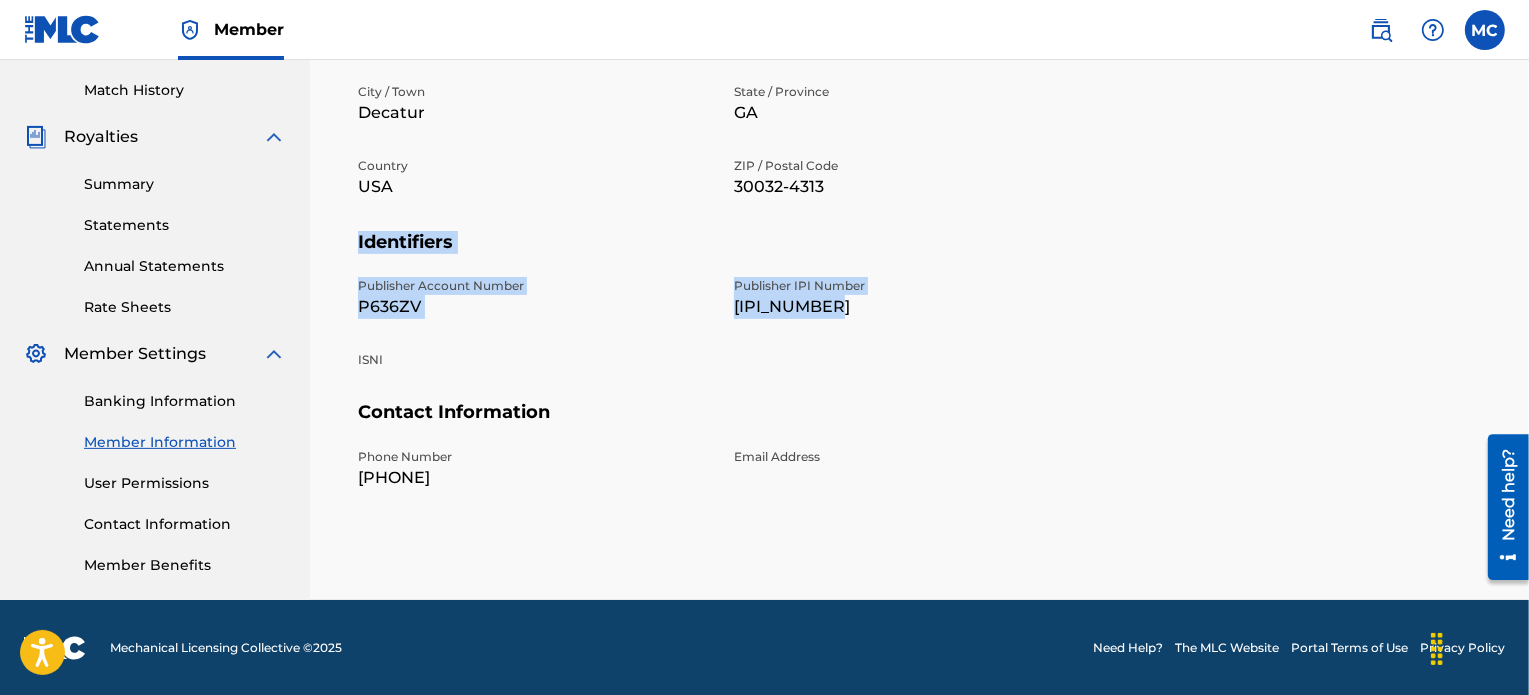 click on "Publisher Account Number P636ZV Publisher IPI Number 00386928894 ISNI" at bounding box center [722, 339] 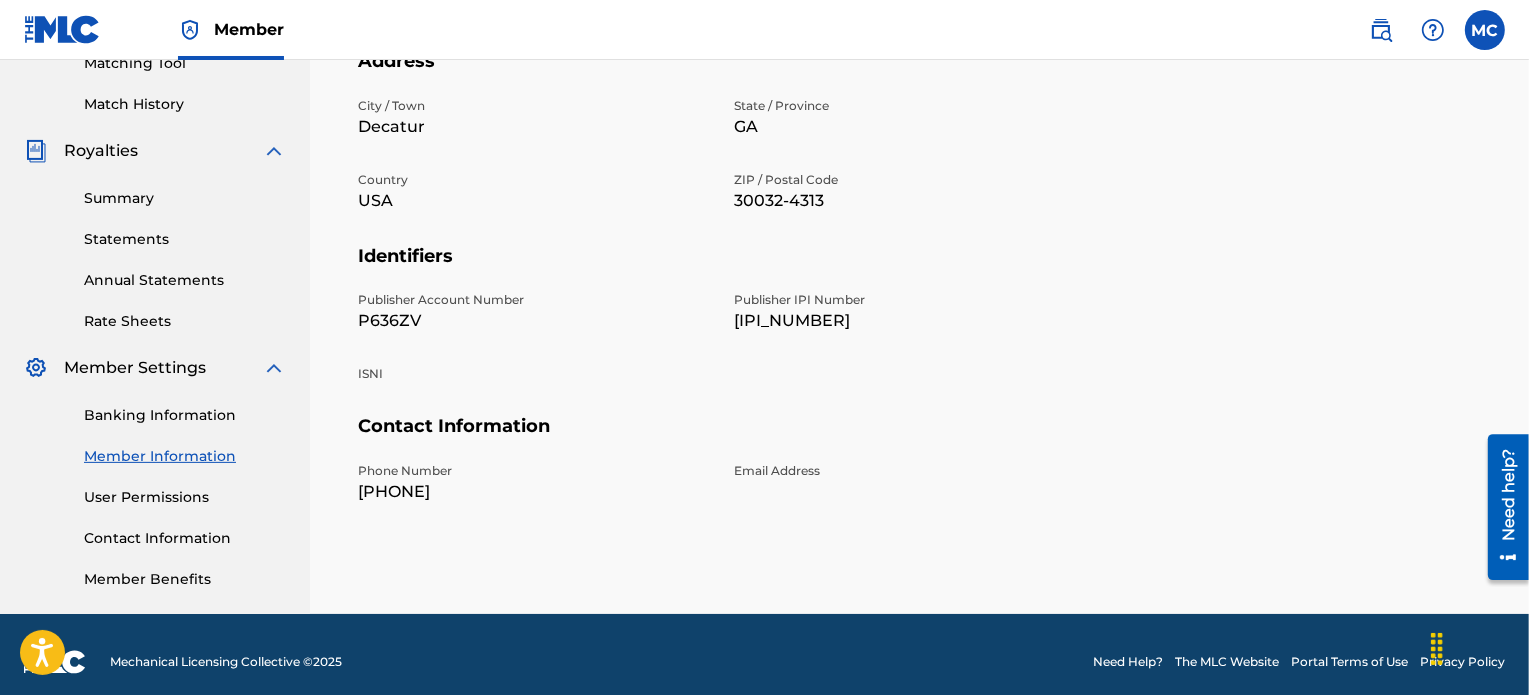 scroll, scrollTop: 528, scrollLeft: 0, axis: vertical 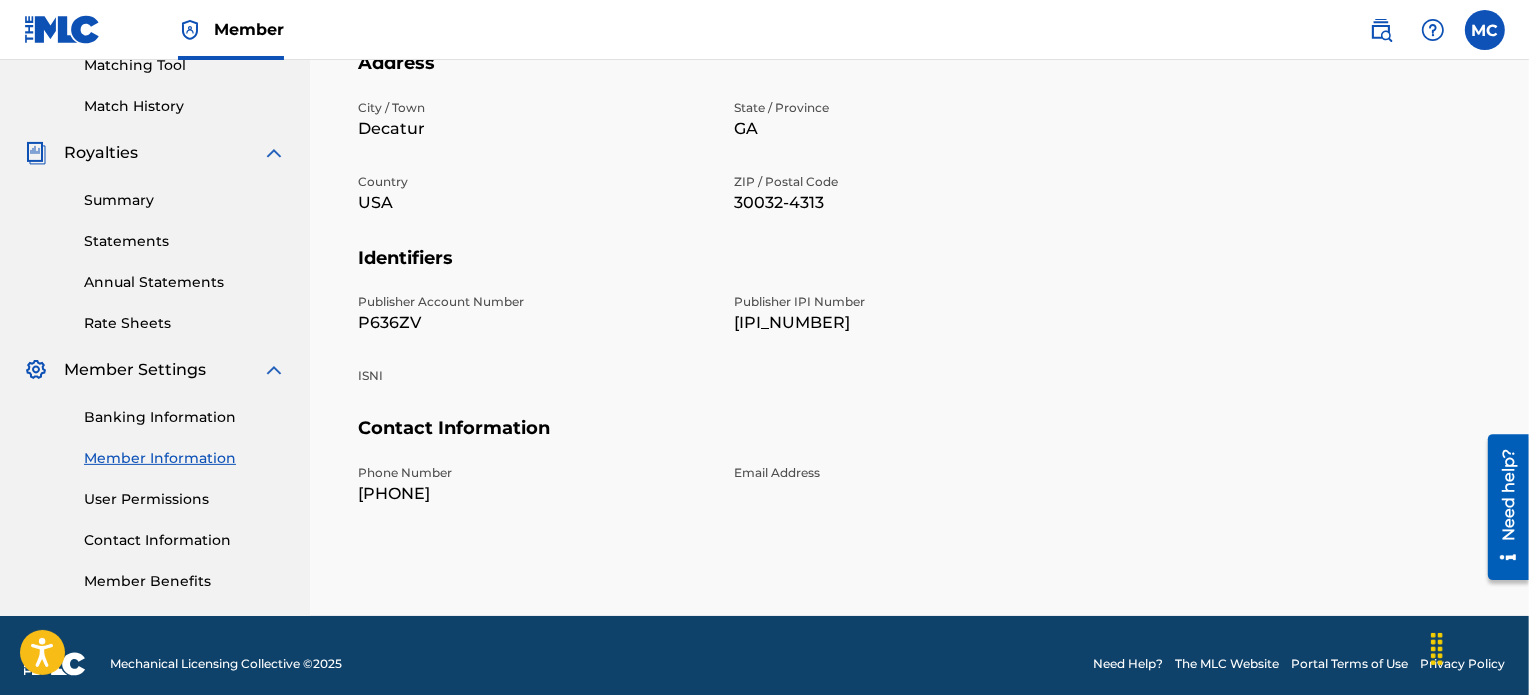 click on "User Permissions" at bounding box center (185, 499) 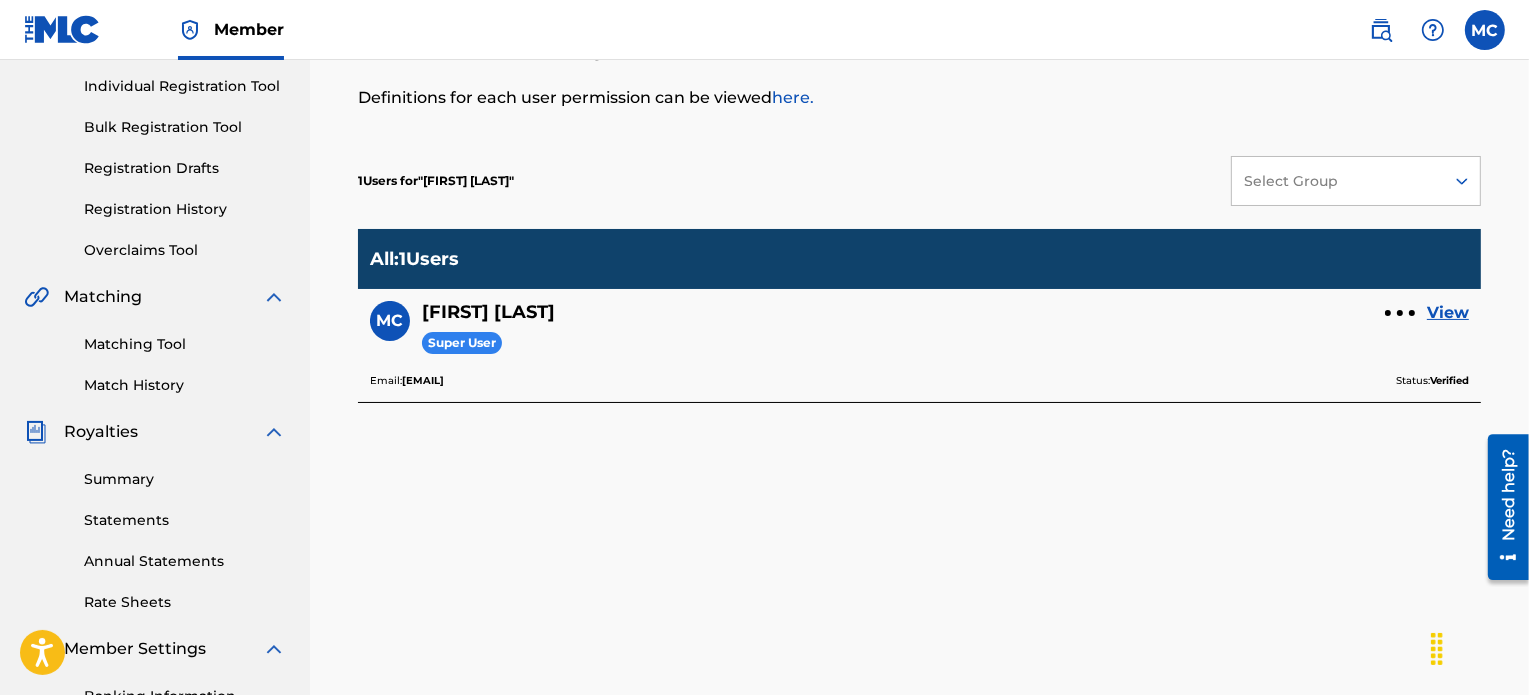 scroll, scrollTop: 283, scrollLeft: 0, axis: vertical 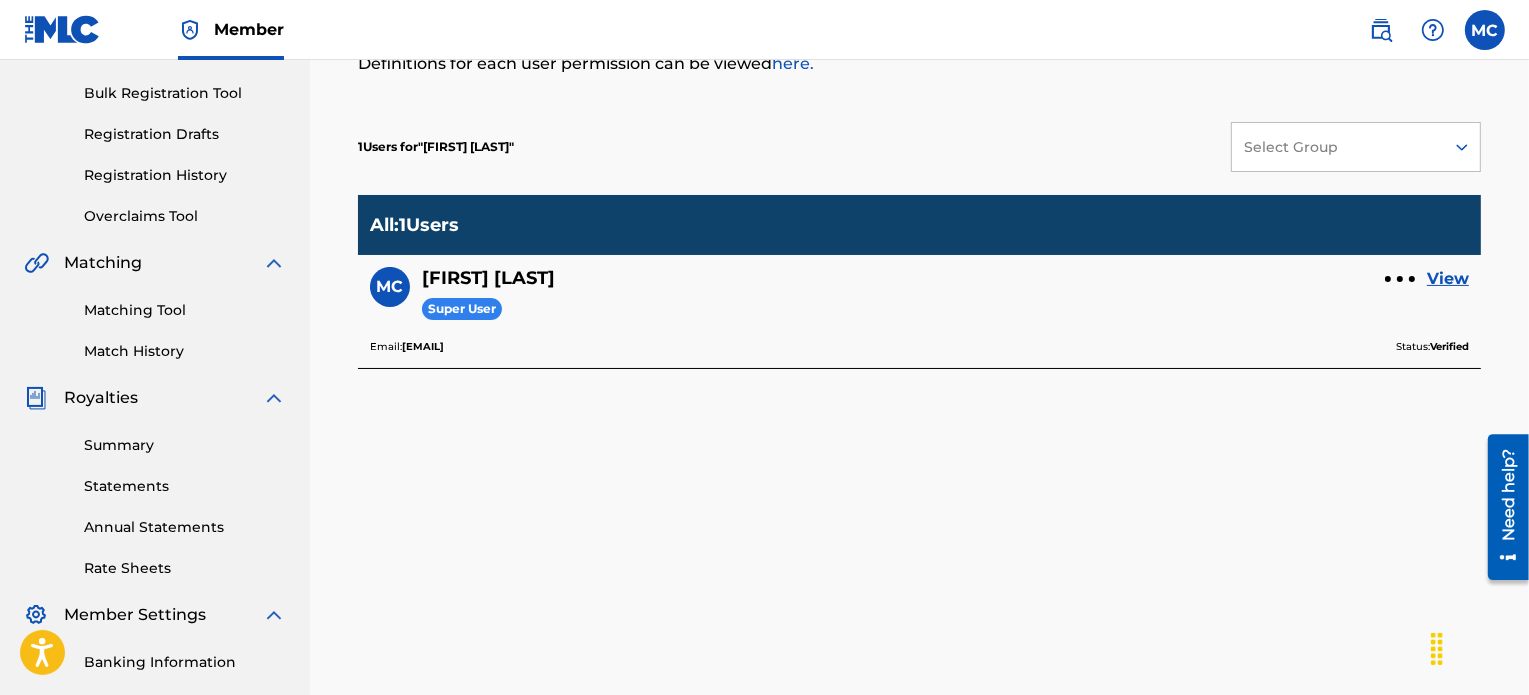 click on "View" at bounding box center (1448, 279) 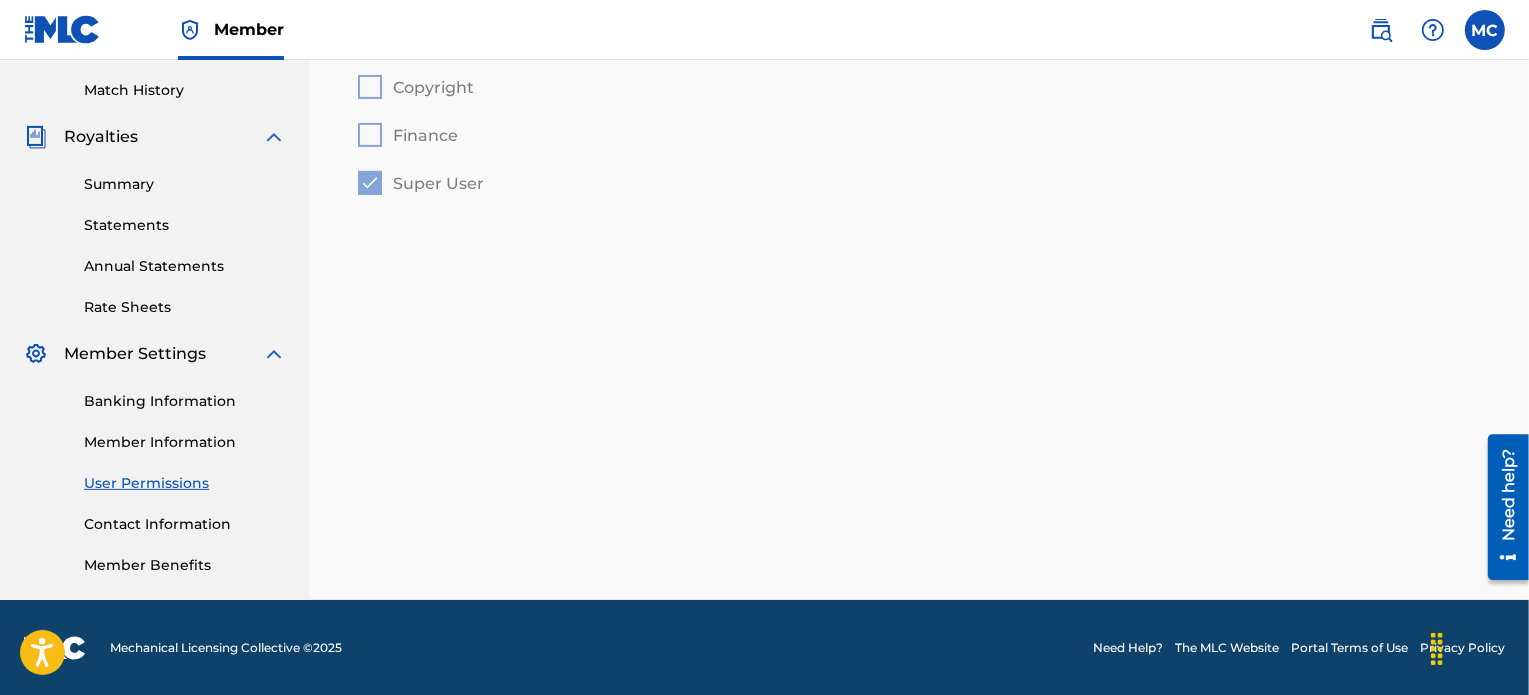 scroll, scrollTop: 542, scrollLeft: 0, axis: vertical 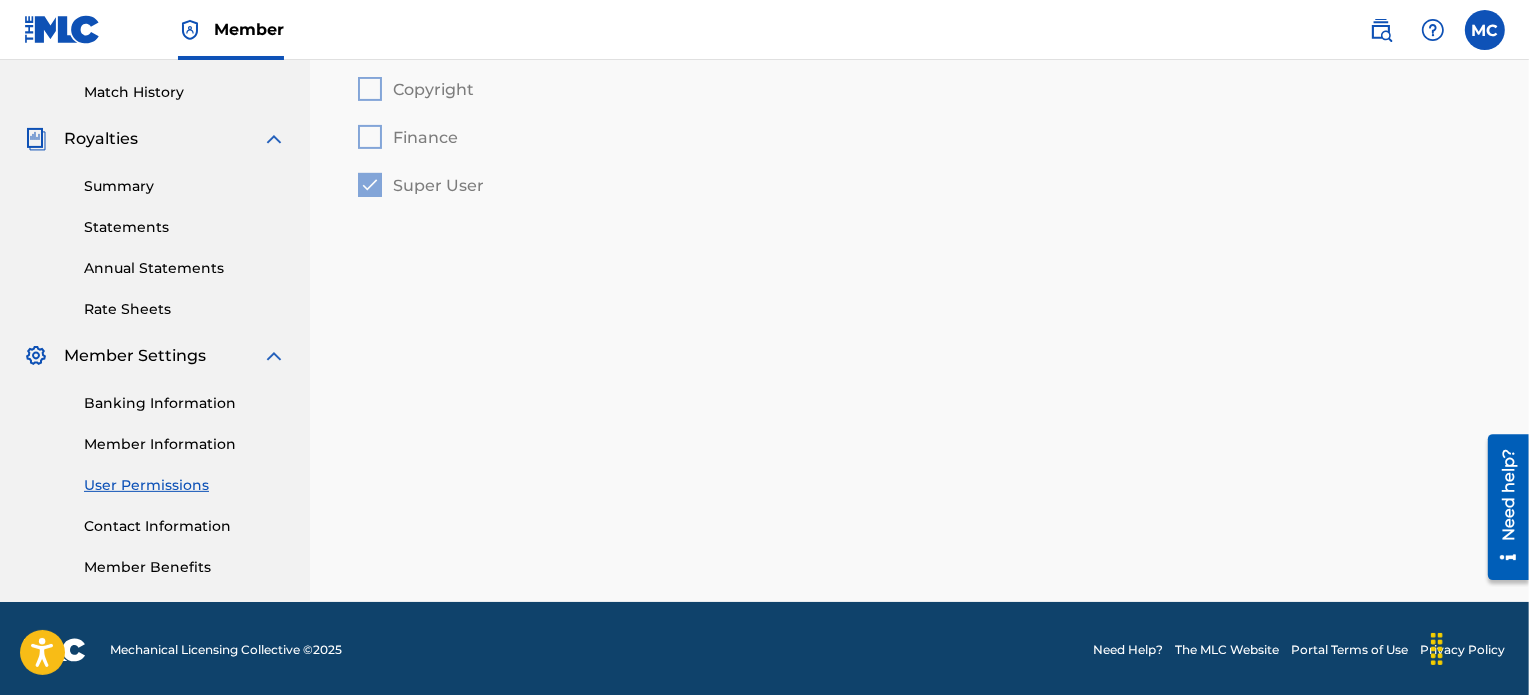 click on "Contact Information" at bounding box center [185, 526] 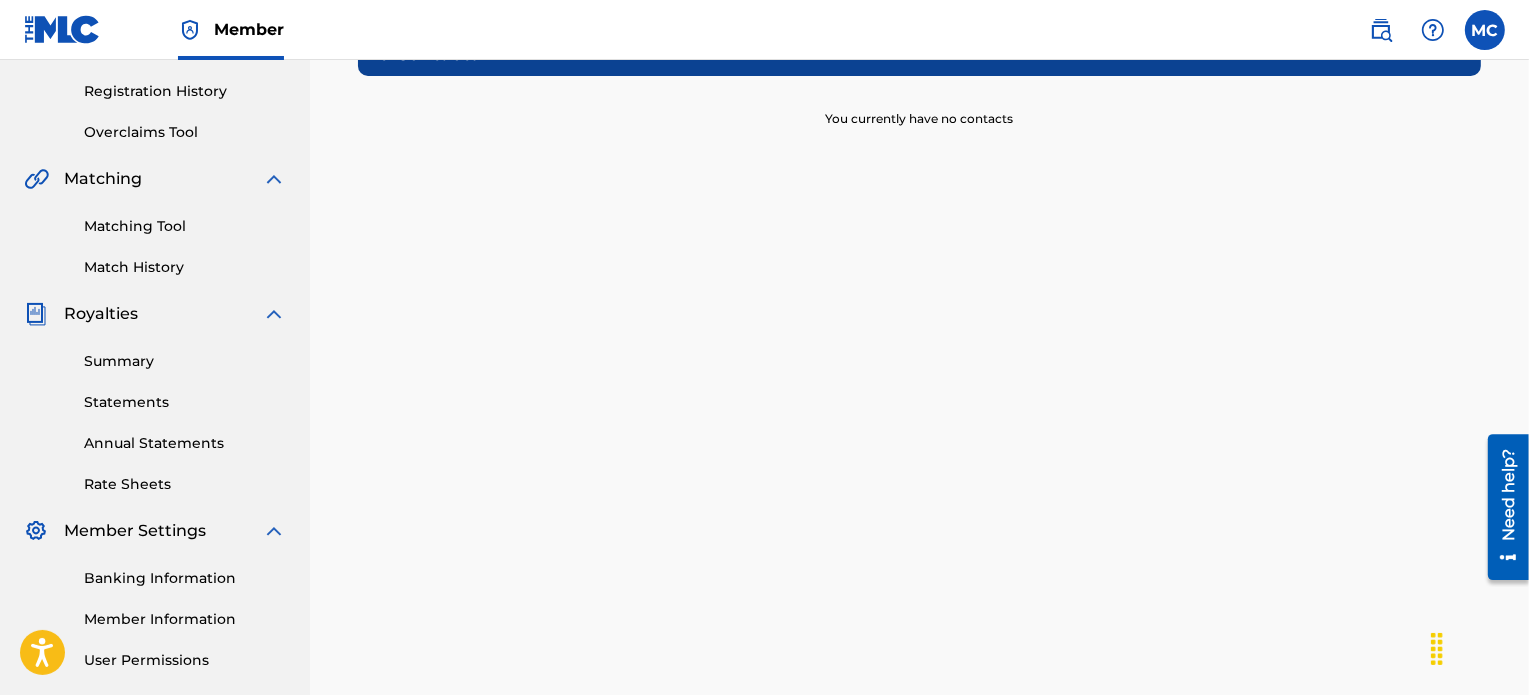 scroll, scrollTop: 544, scrollLeft: 0, axis: vertical 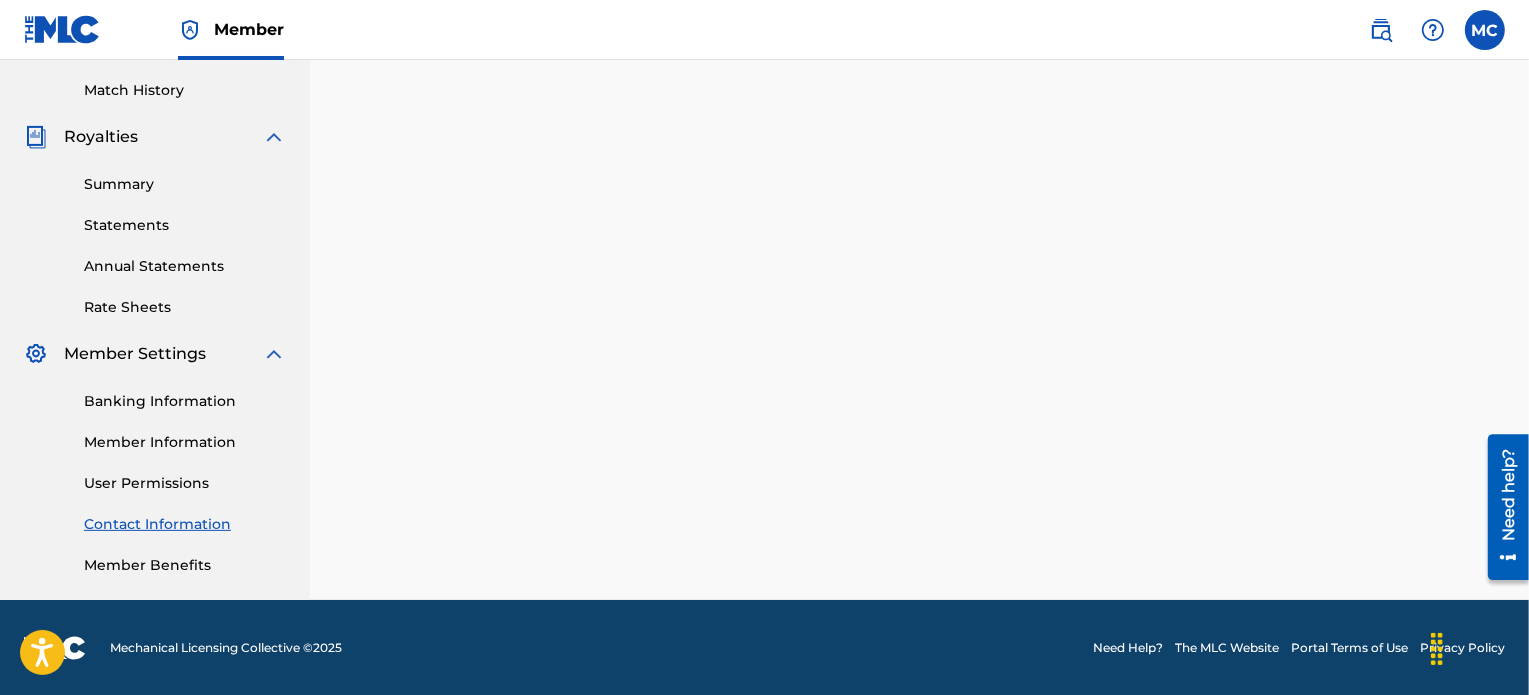 click on "Banking Information" at bounding box center [185, 401] 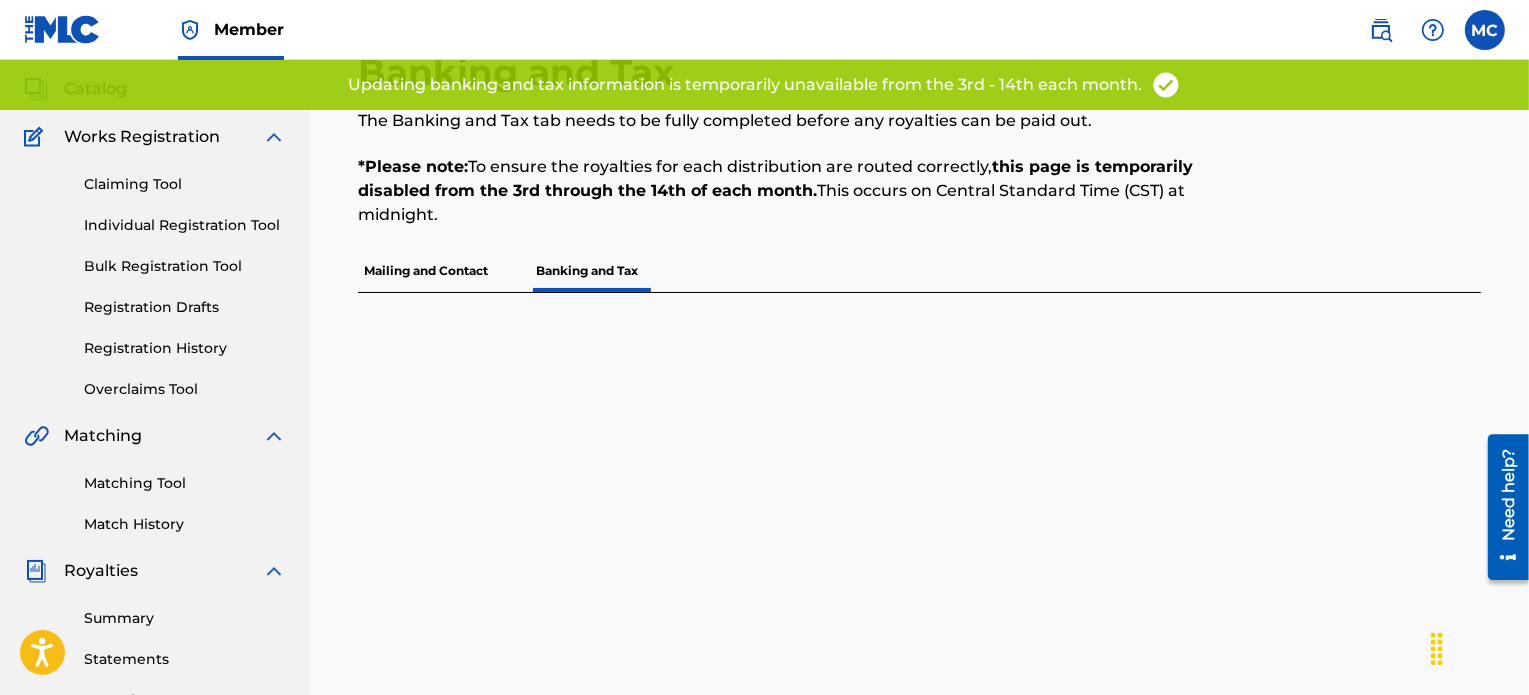scroll, scrollTop: 112, scrollLeft: 0, axis: vertical 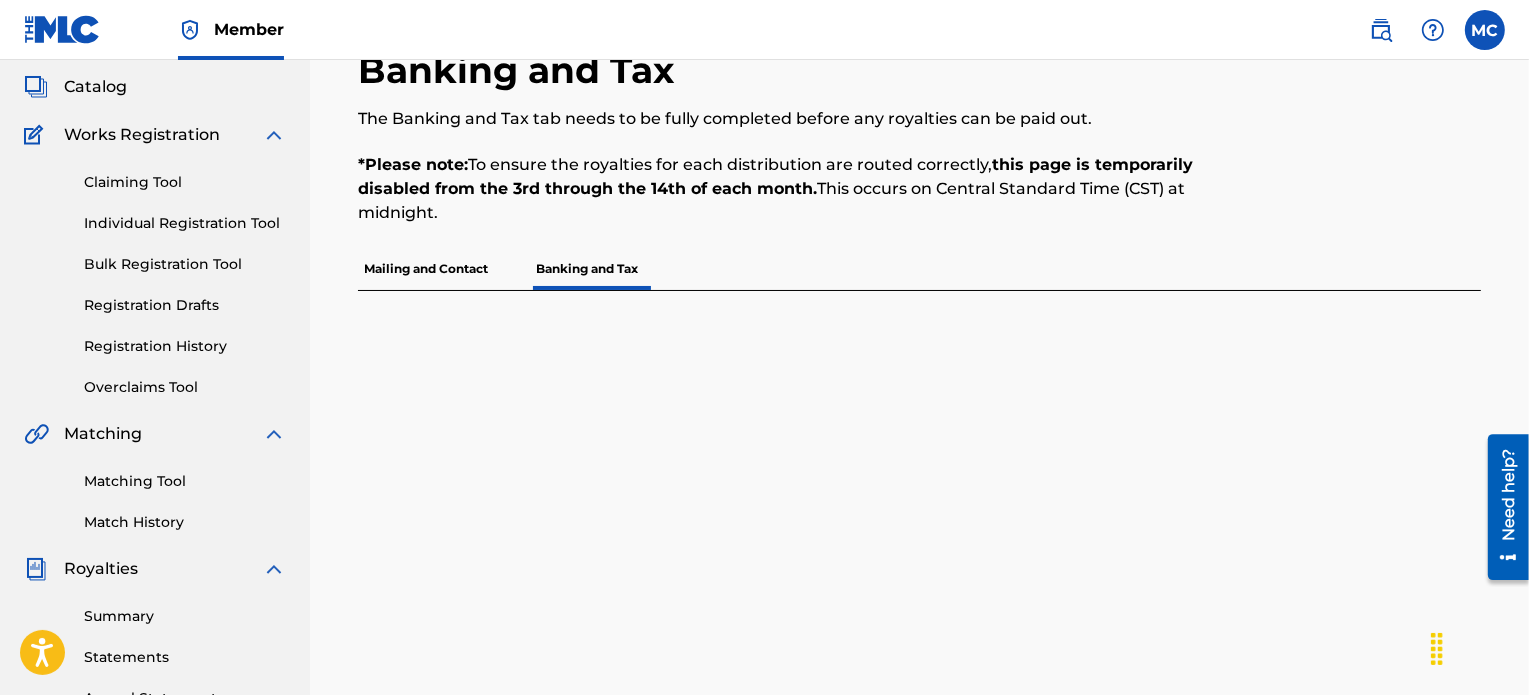 click on "Mailing and Contact" at bounding box center (426, 269) 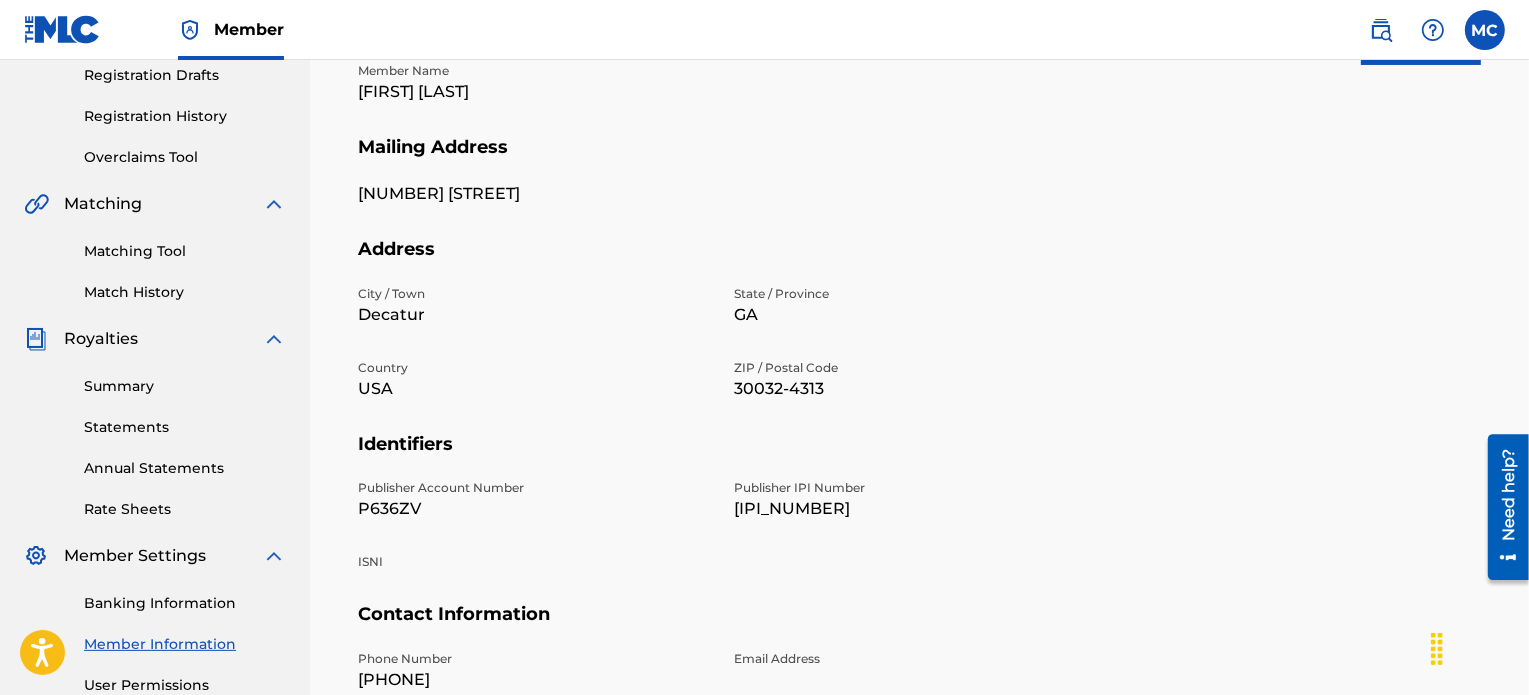 scroll, scrollTop: 298, scrollLeft: 0, axis: vertical 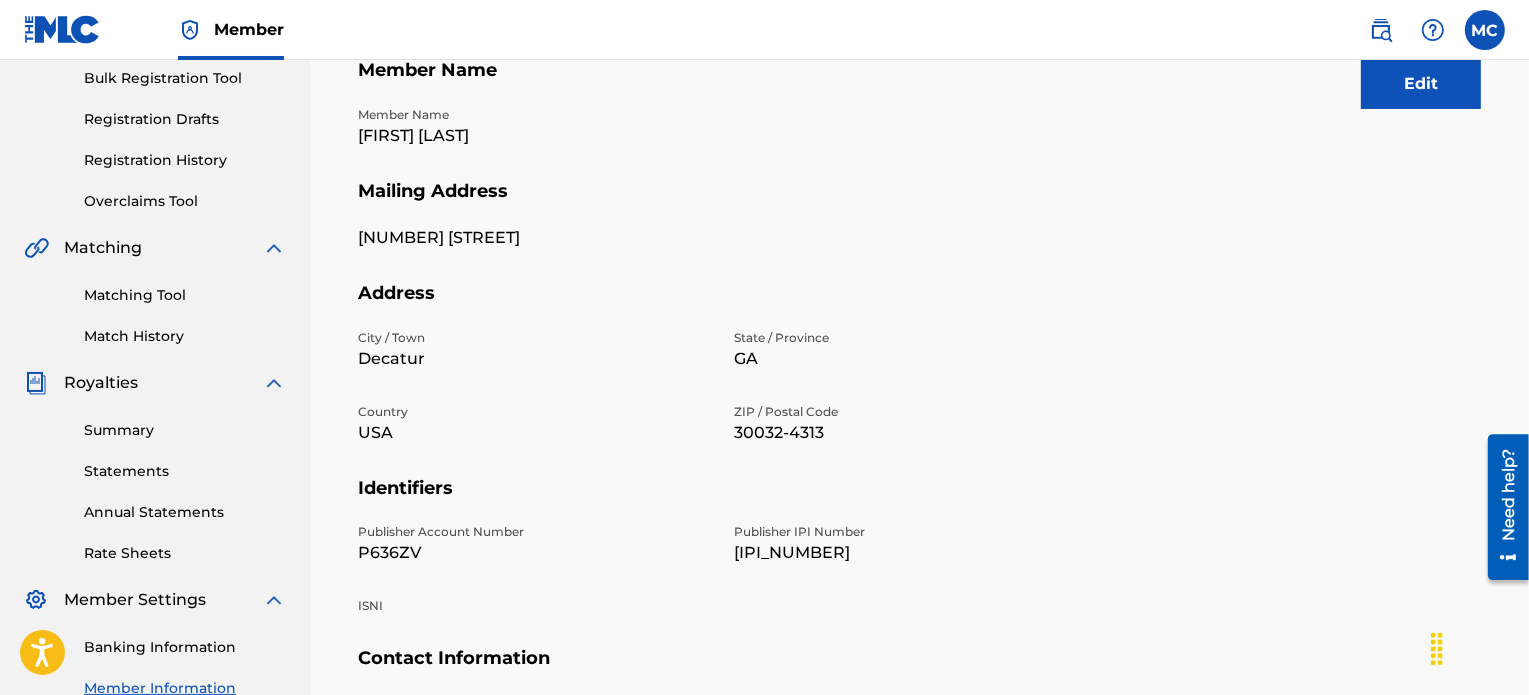 click on "Edit" at bounding box center (1421, 84) 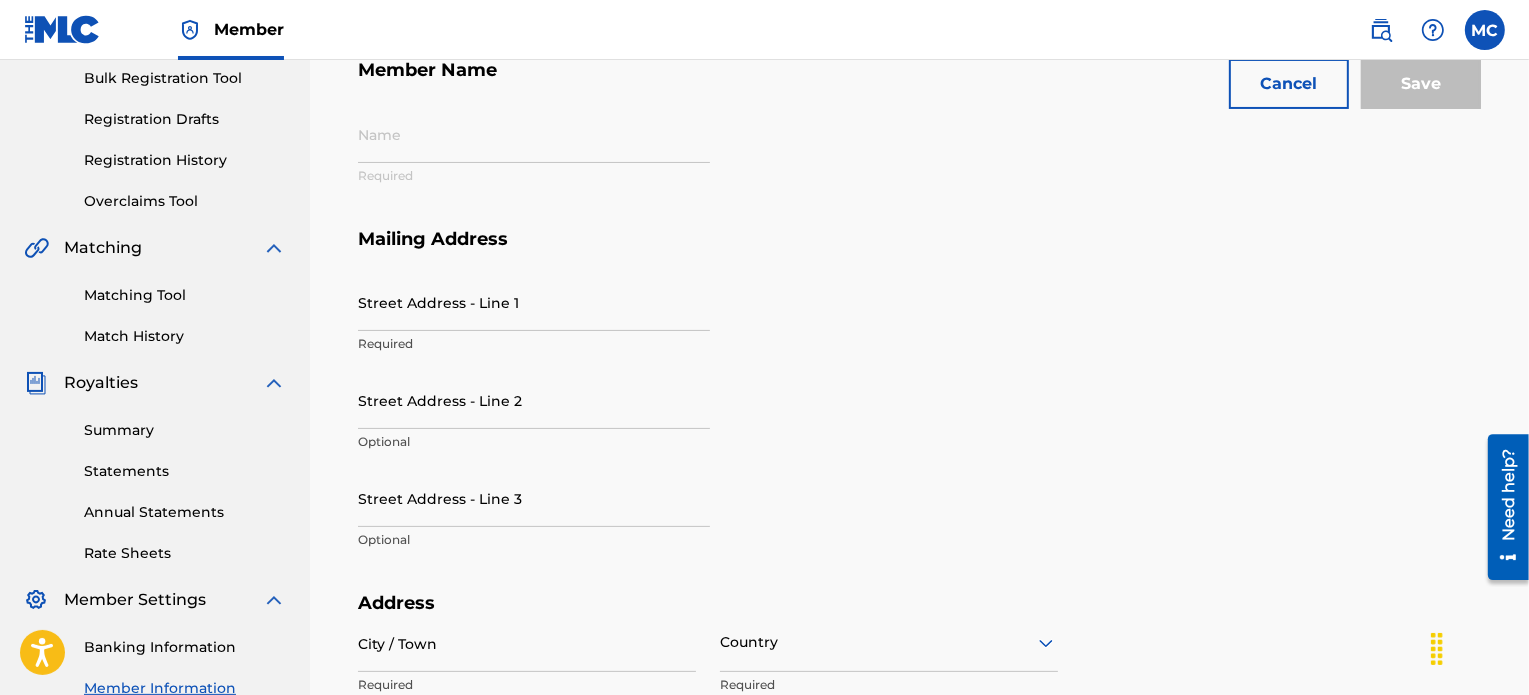 type on "[FIRST] [LAST]" 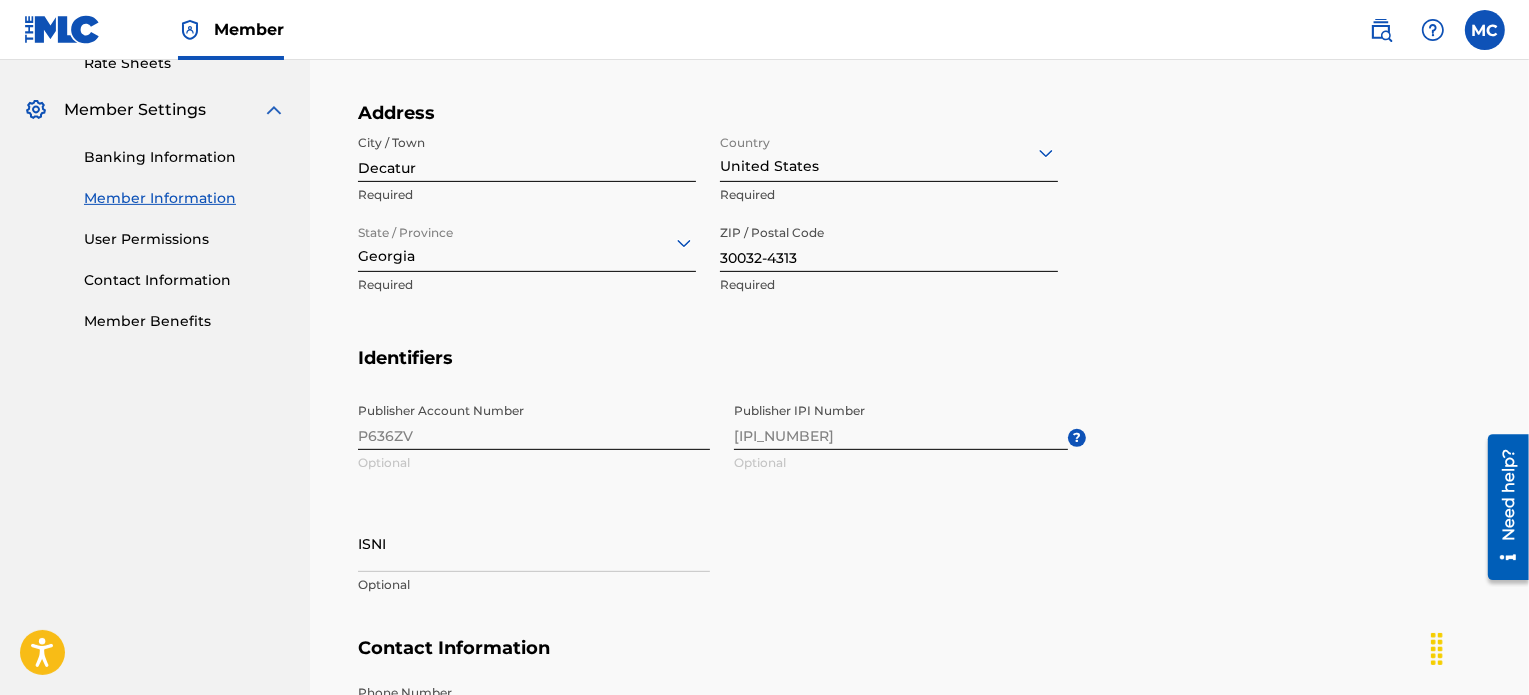 scroll, scrollTop: 794, scrollLeft: 0, axis: vertical 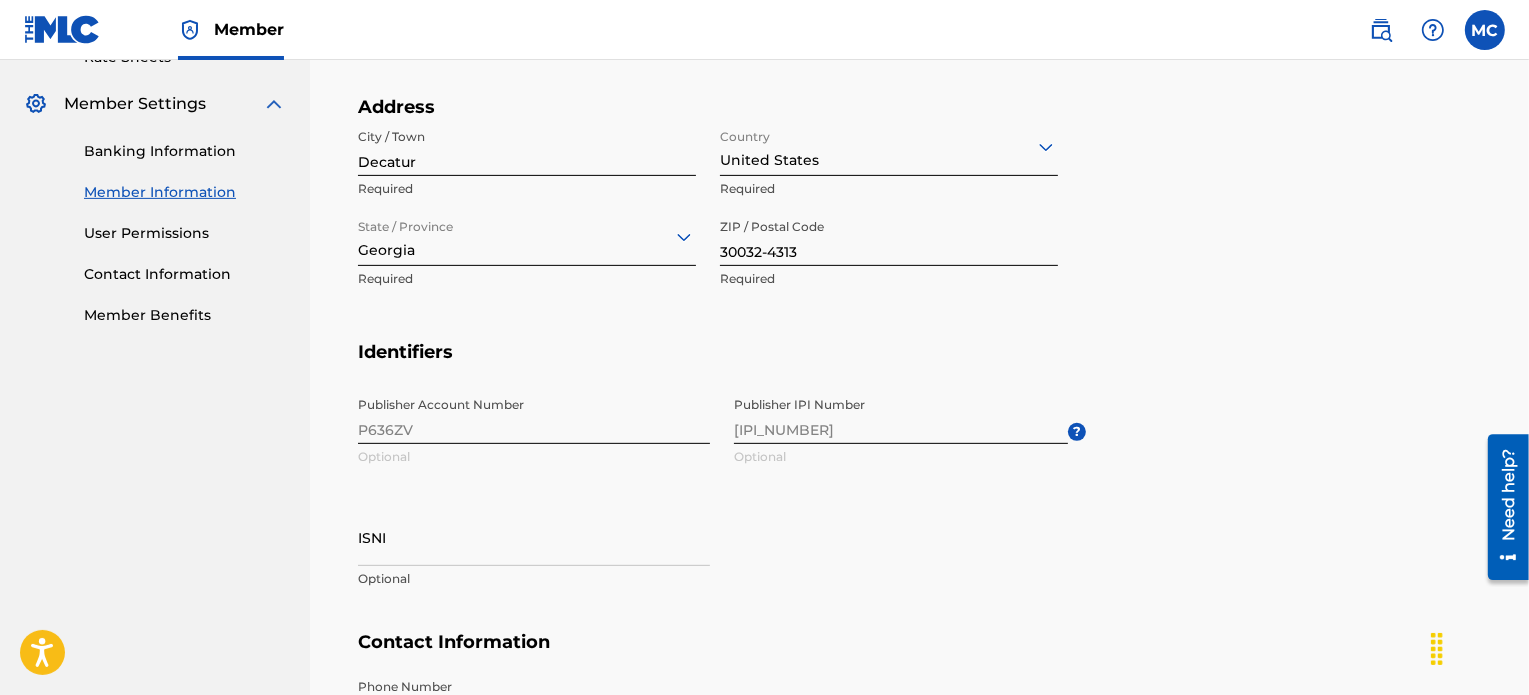 click on "Publisher Account Number P636ZV Optional Publisher IPI Number 00386928894 Optional ? ISNI Optional" at bounding box center (722, 509) 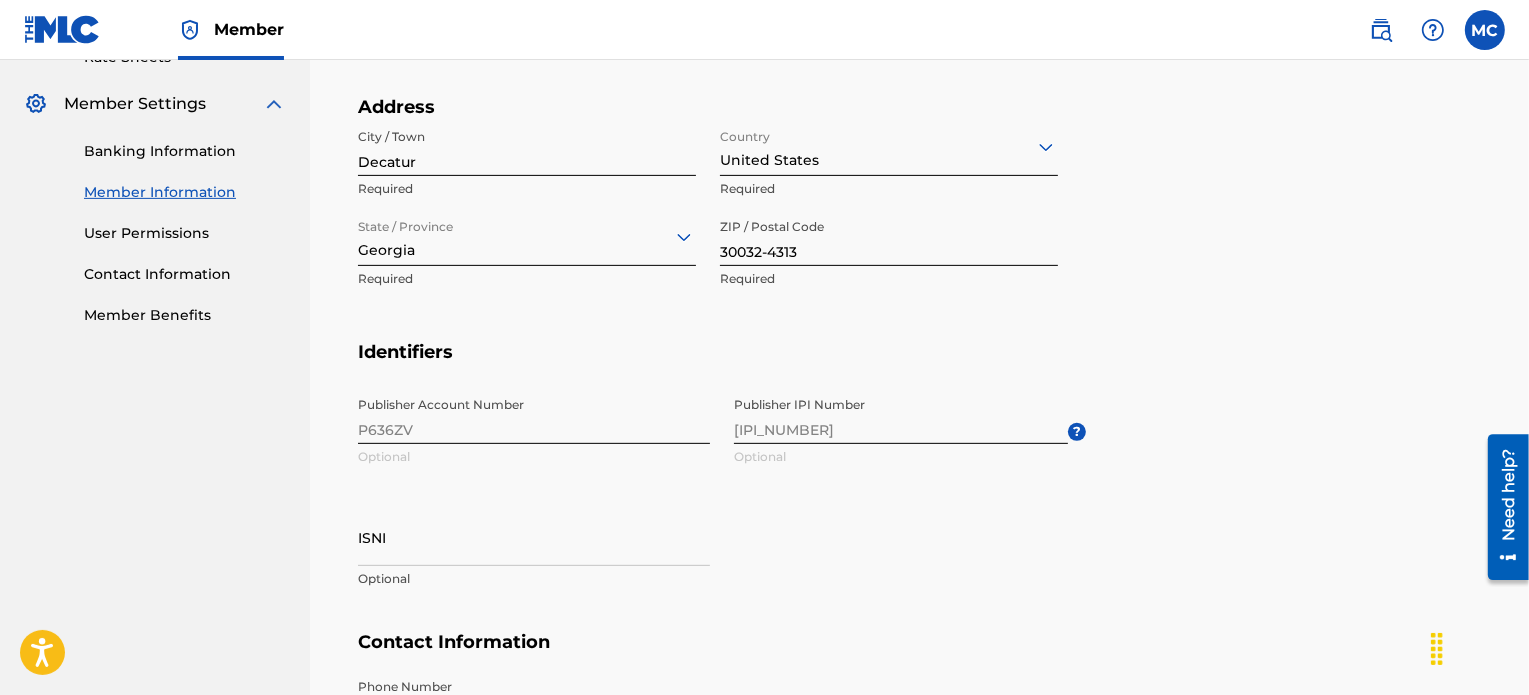 click on "Publisher Account Number P636ZV Optional Publisher IPI Number 00386928894 Optional ? ISNI Optional" at bounding box center [722, 509] 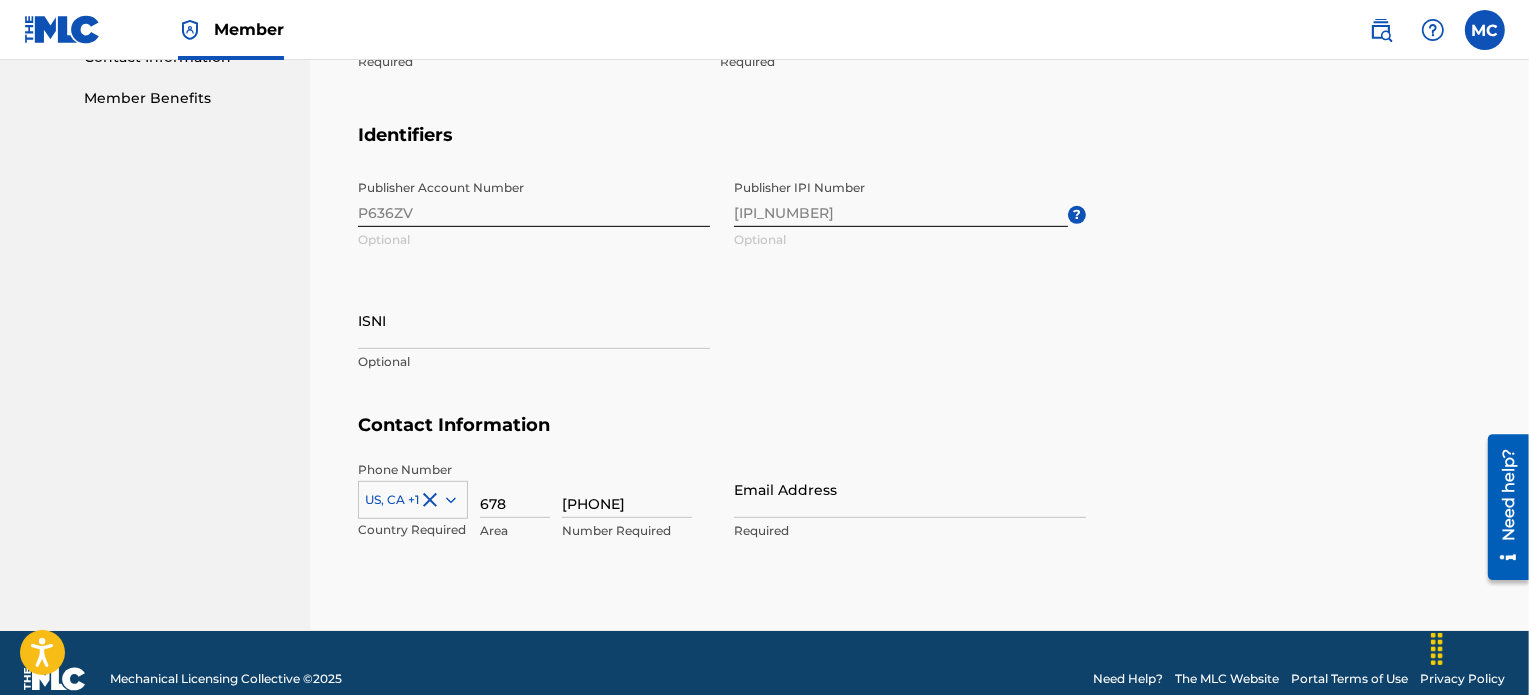 scroll, scrollTop: 1010, scrollLeft: 0, axis: vertical 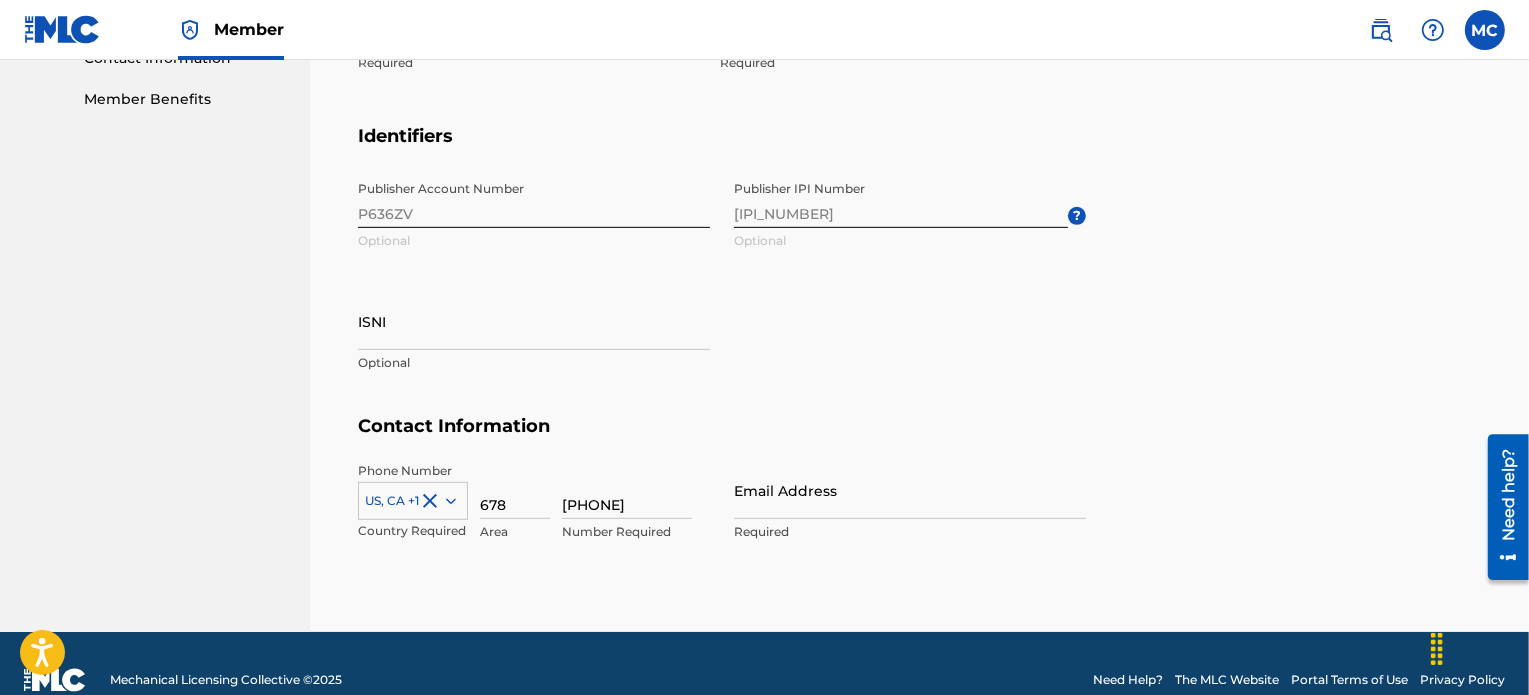 click on "Publisher Account Number P636ZV Optional Publisher IPI Number 00386928894 Optional ? ISNI Optional" at bounding box center (722, 293) 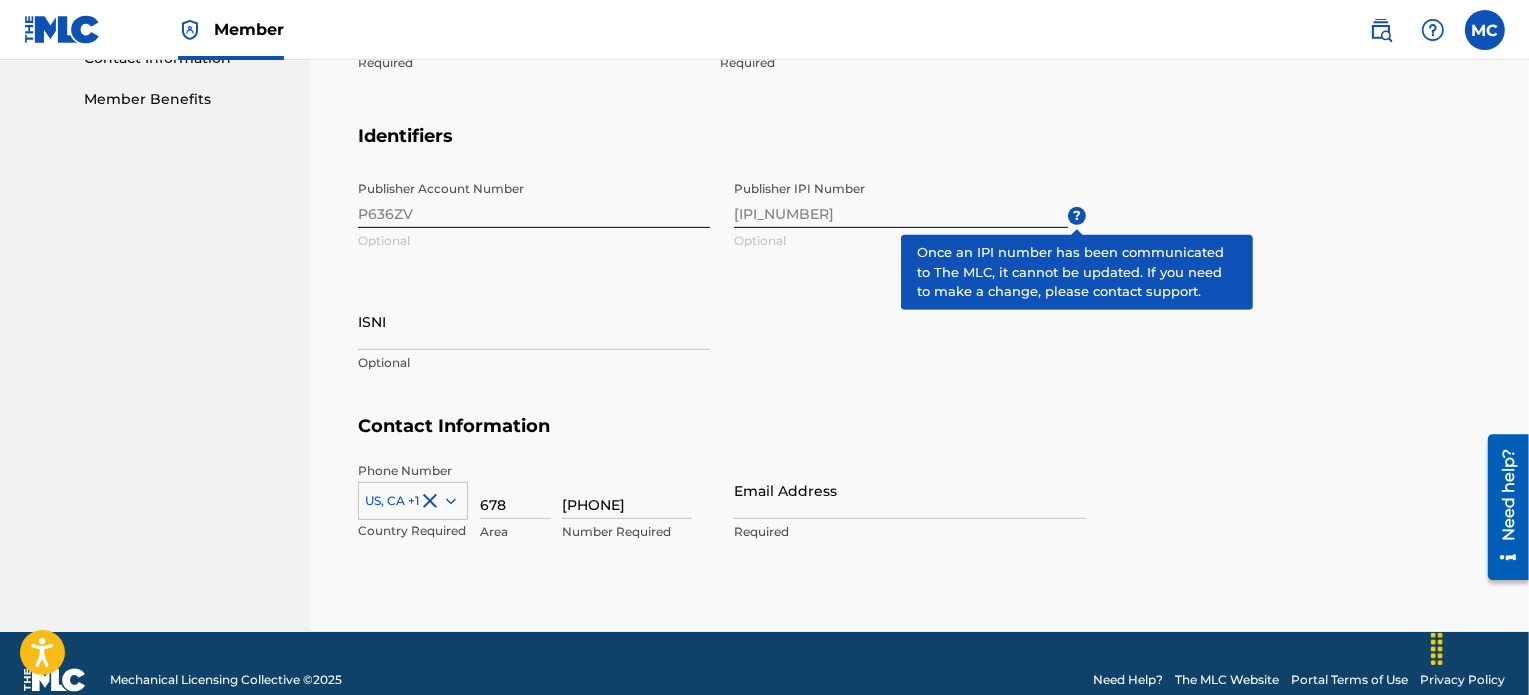click on "?" at bounding box center (1077, 216) 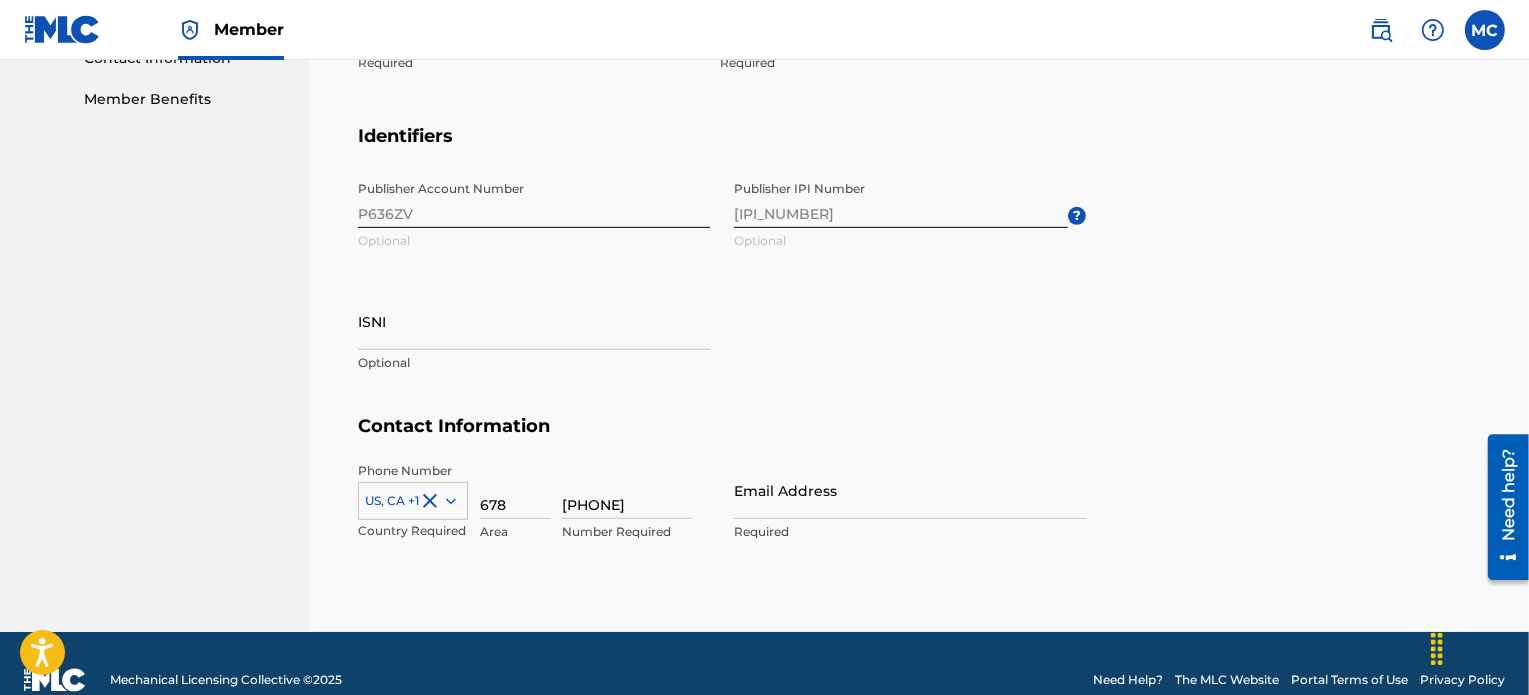 drag, startPoint x: 736, startPoint y: 185, endPoint x: 816, endPoint y: 240, distance: 97.082436 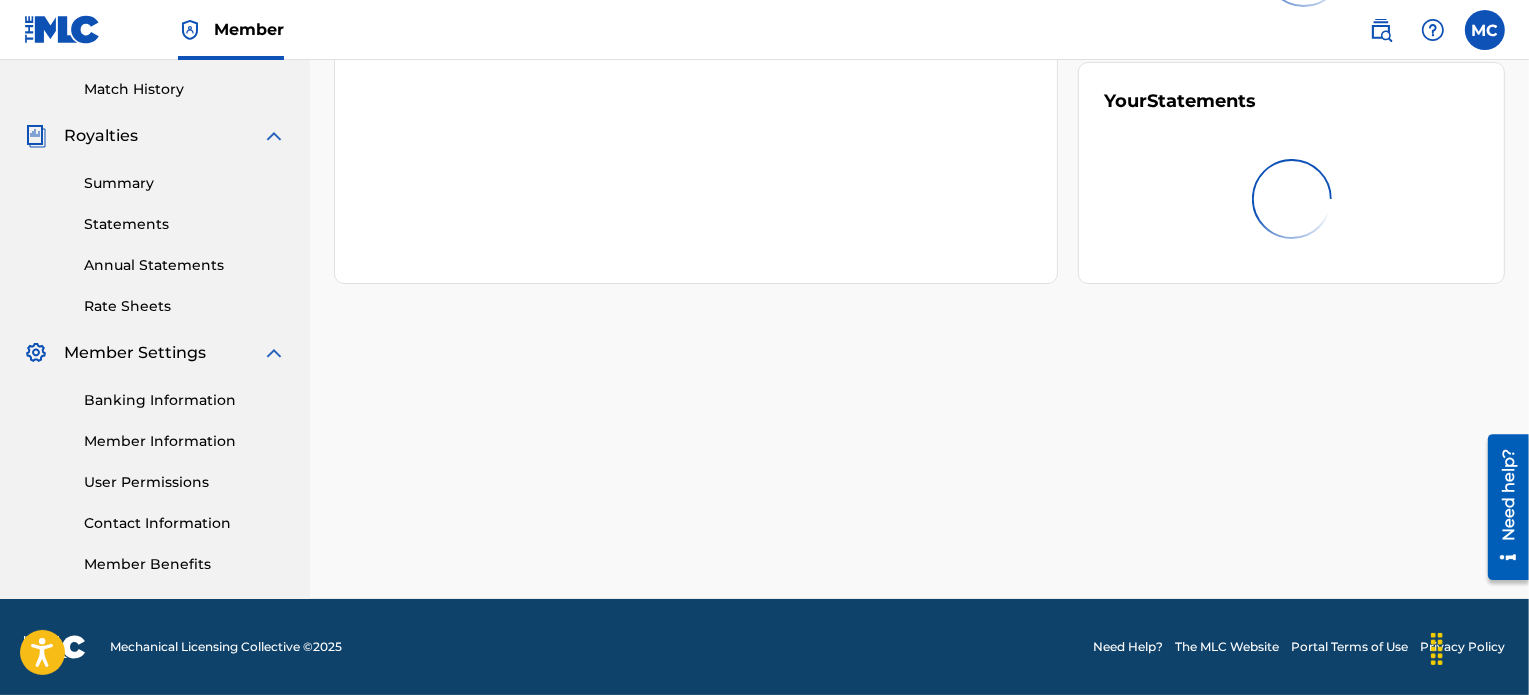 scroll, scrollTop: 0, scrollLeft: 0, axis: both 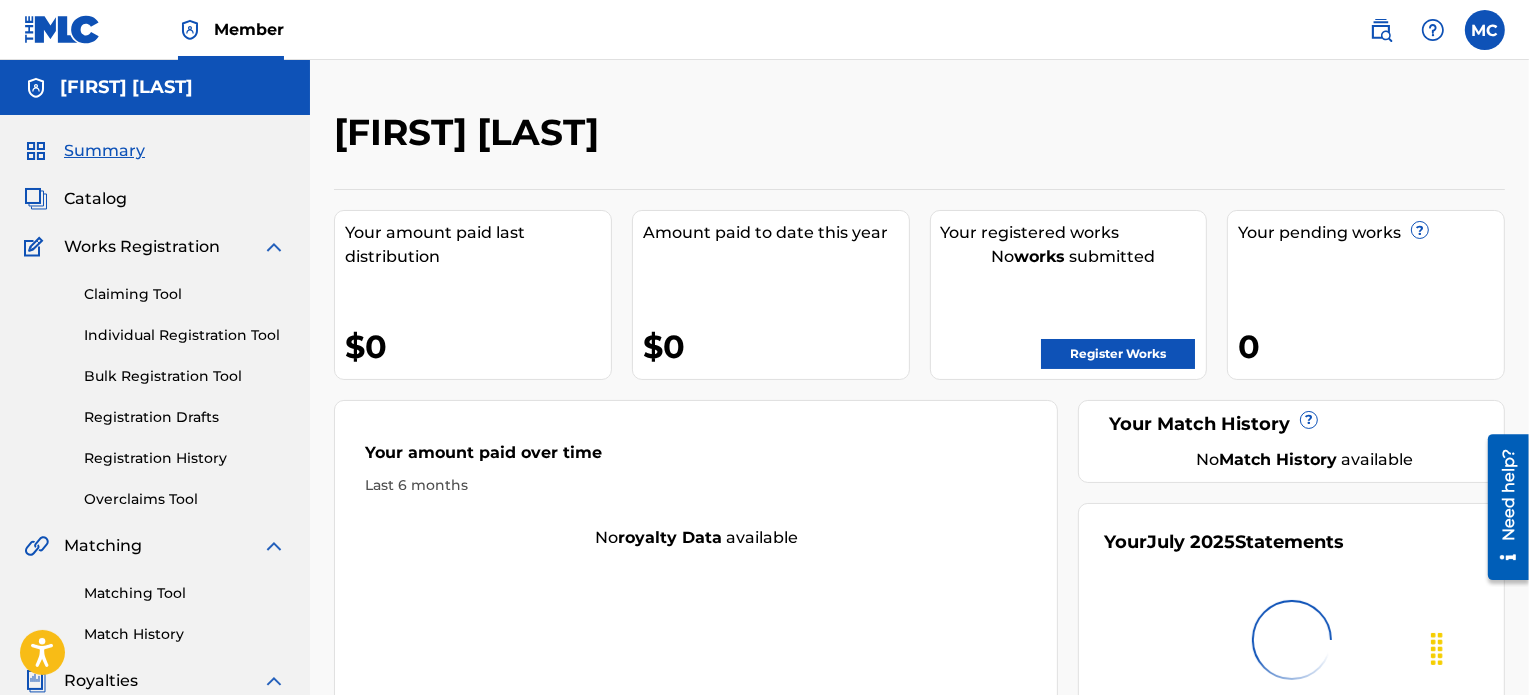 click at bounding box center (1381, 30) 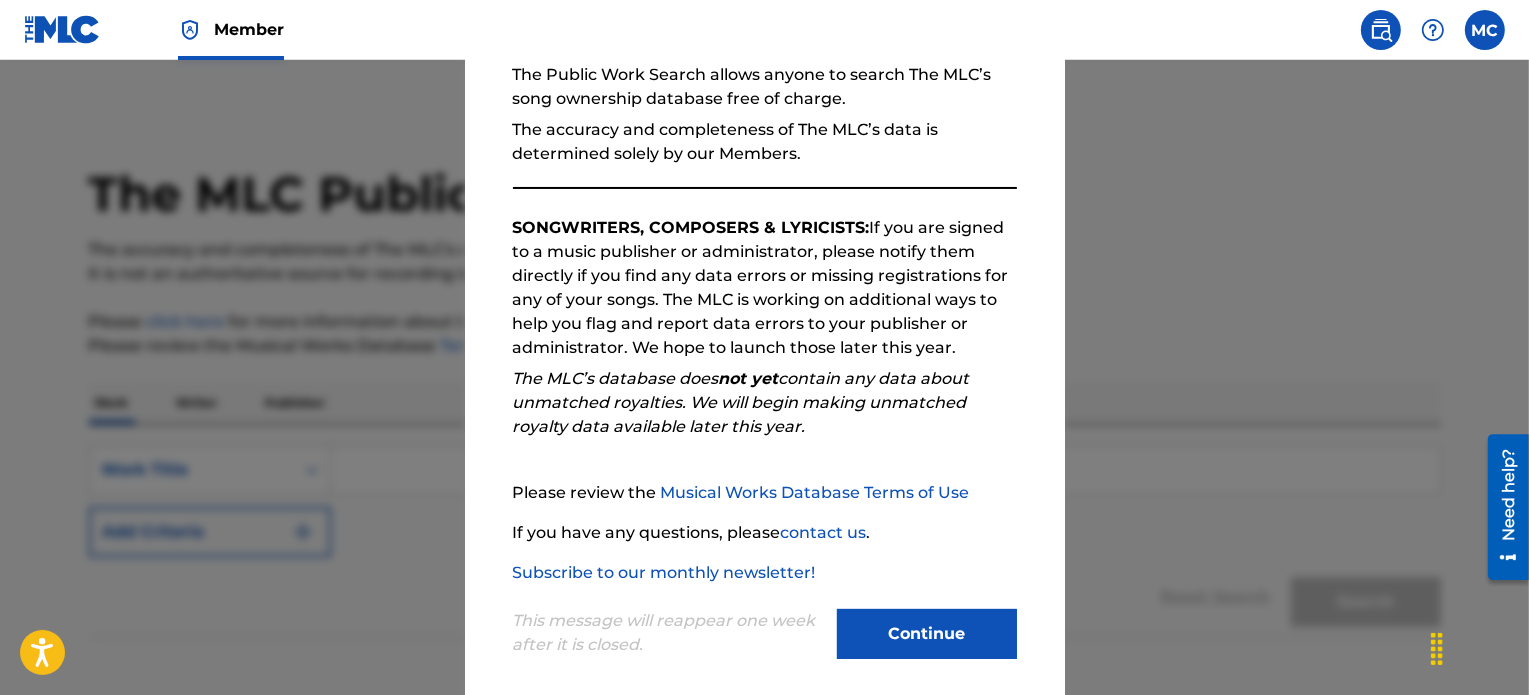 scroll, scrollTop: 219, scrollLeft: 0, axis: vertical 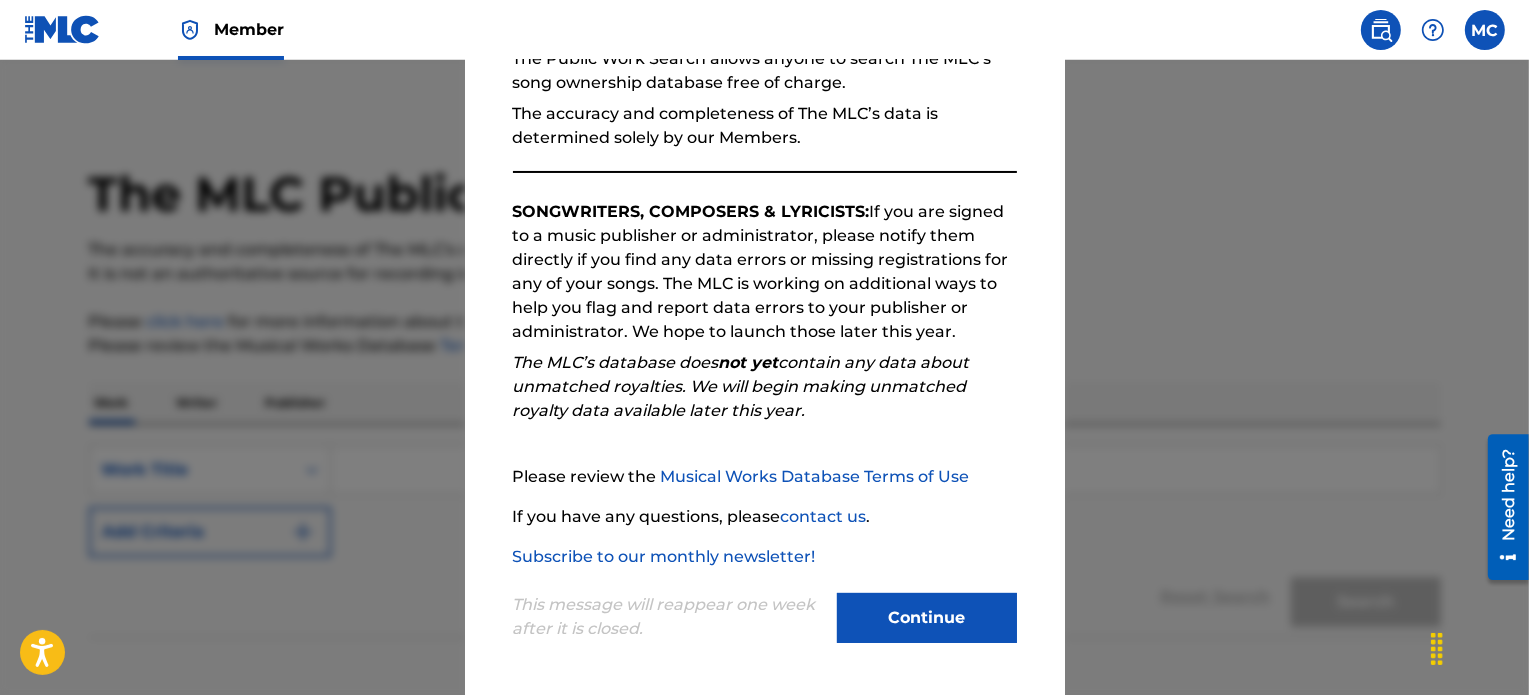 click on "Continue" at bounding box center [927, 618] 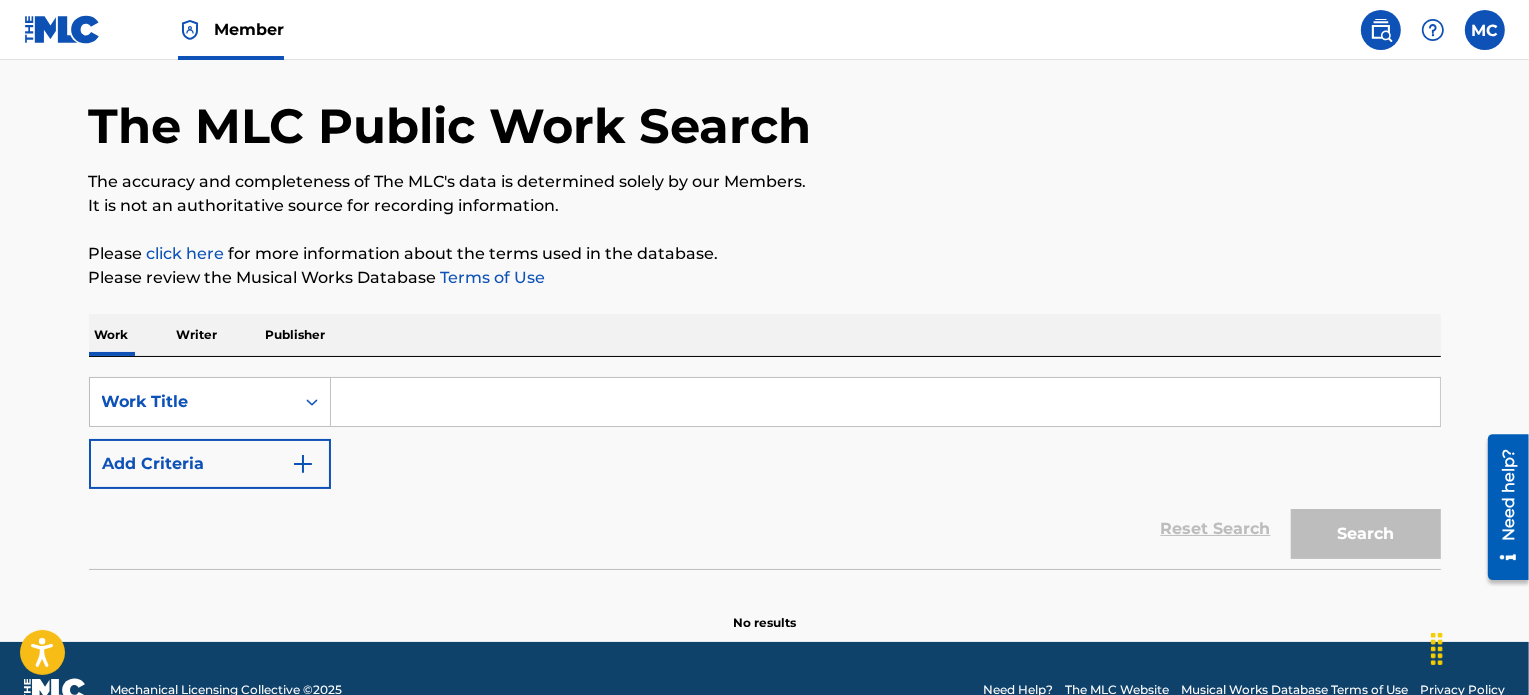 scroll, scrollTop: 110, scrollLeft: 0, axis: vertical 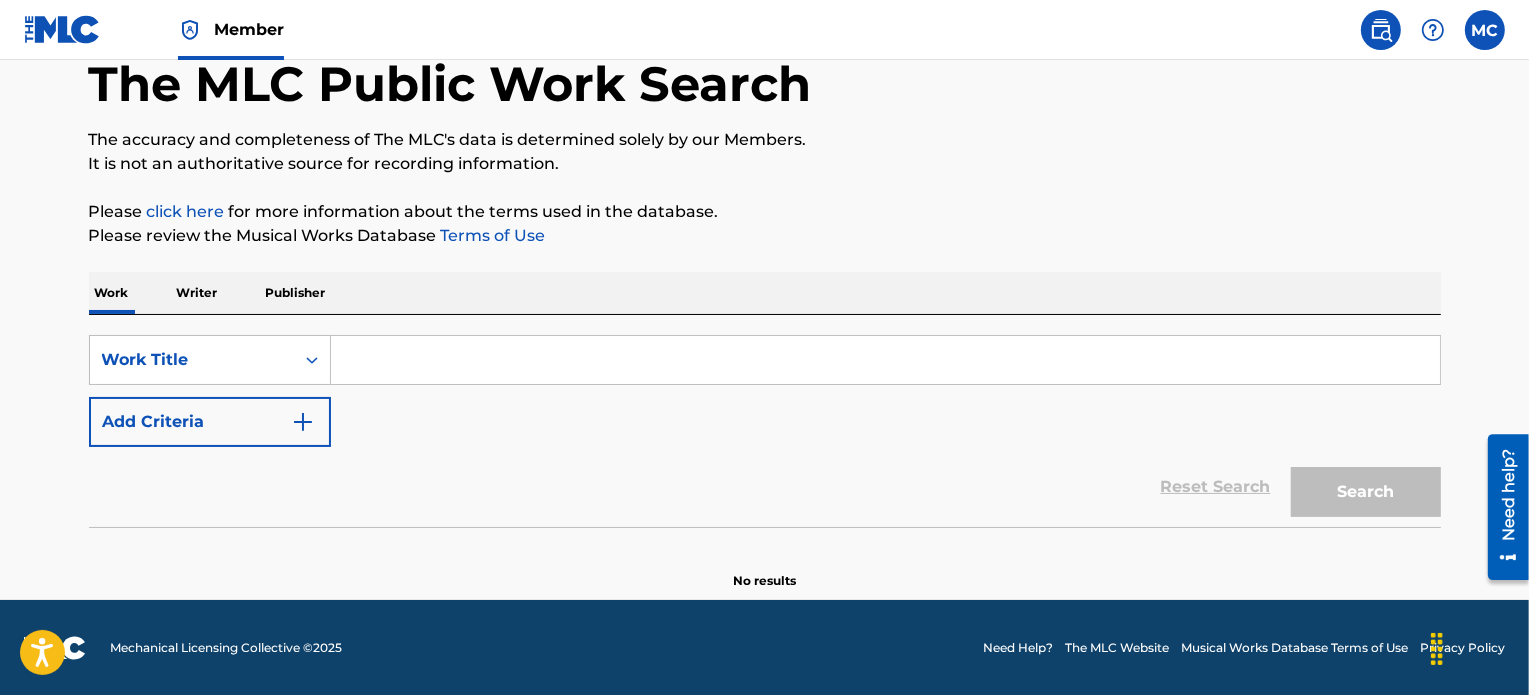 click on "Publisher" at bounding box center [296, 293] 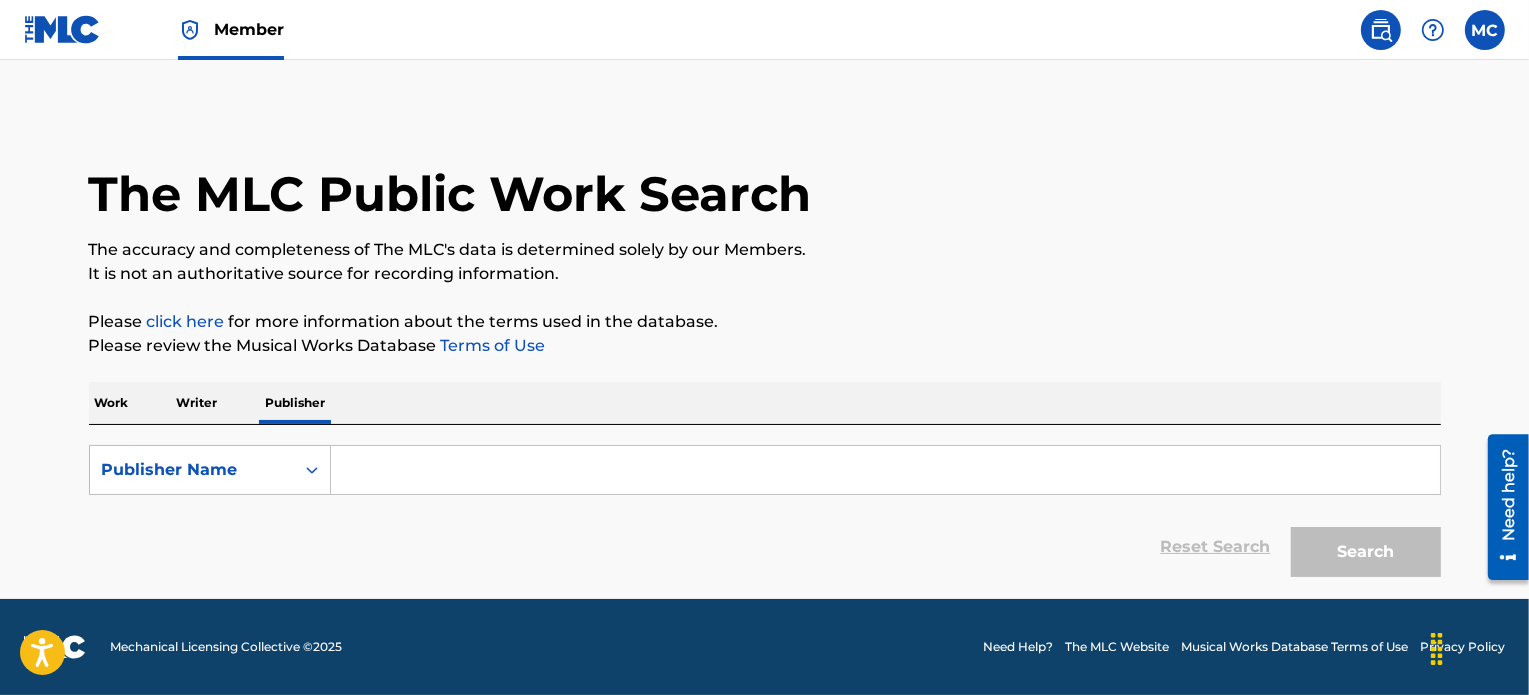 scroll, scrollTop: 0, scrollLeft: 0, axis: both 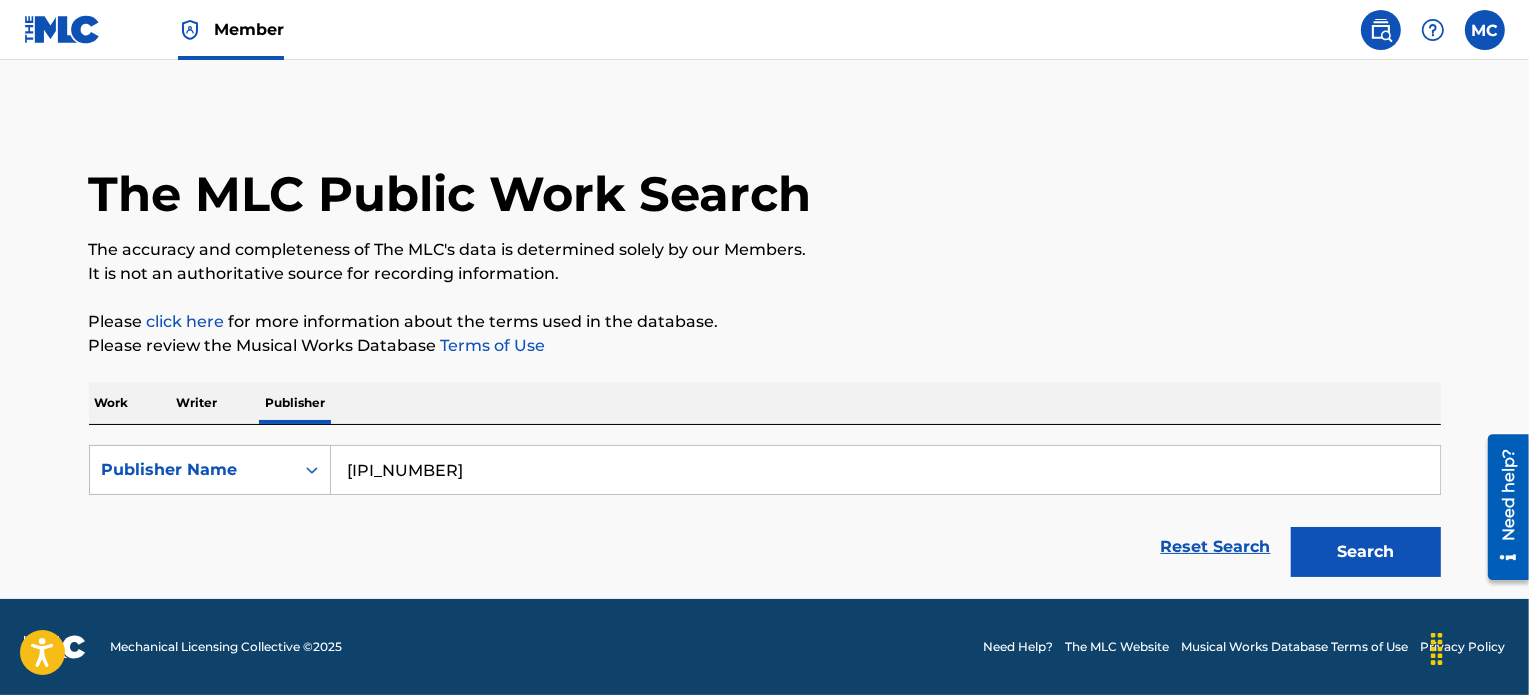 type on "[NUMBER]" 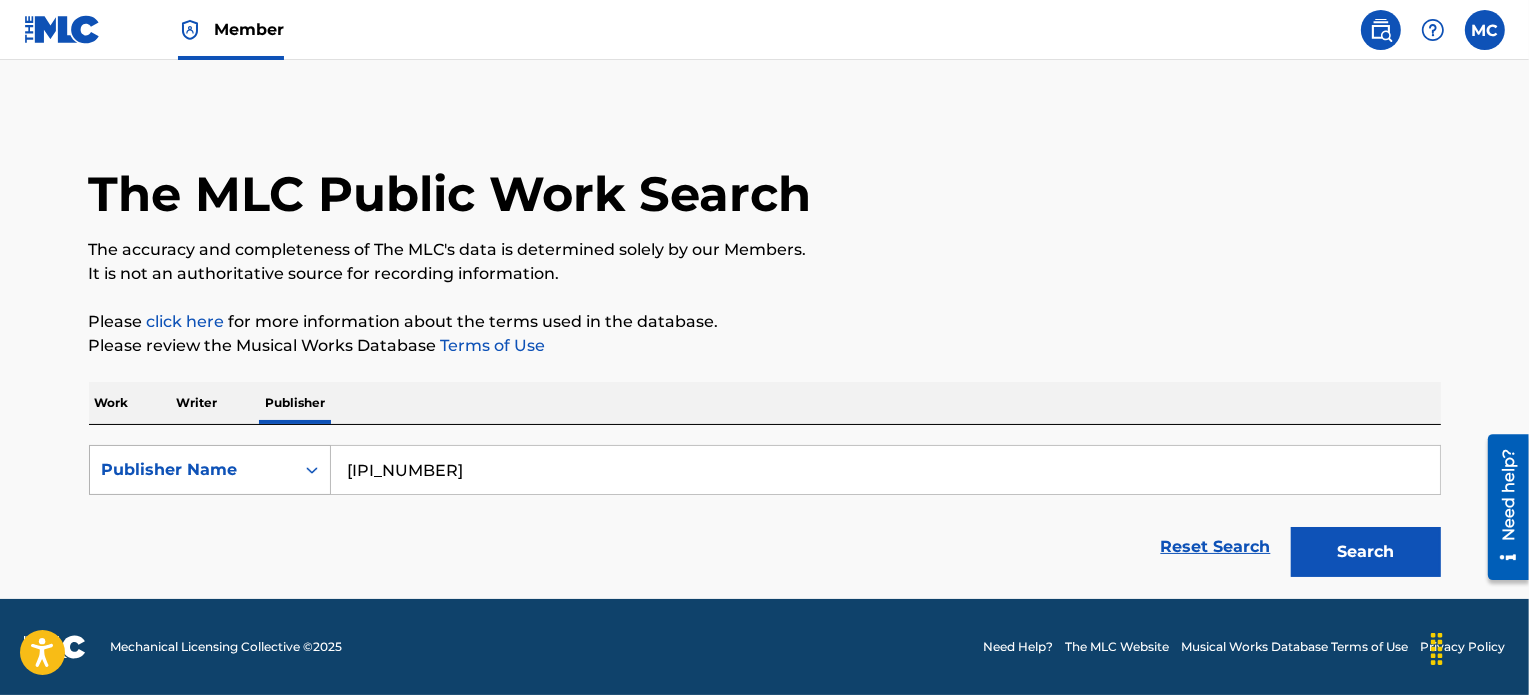 click 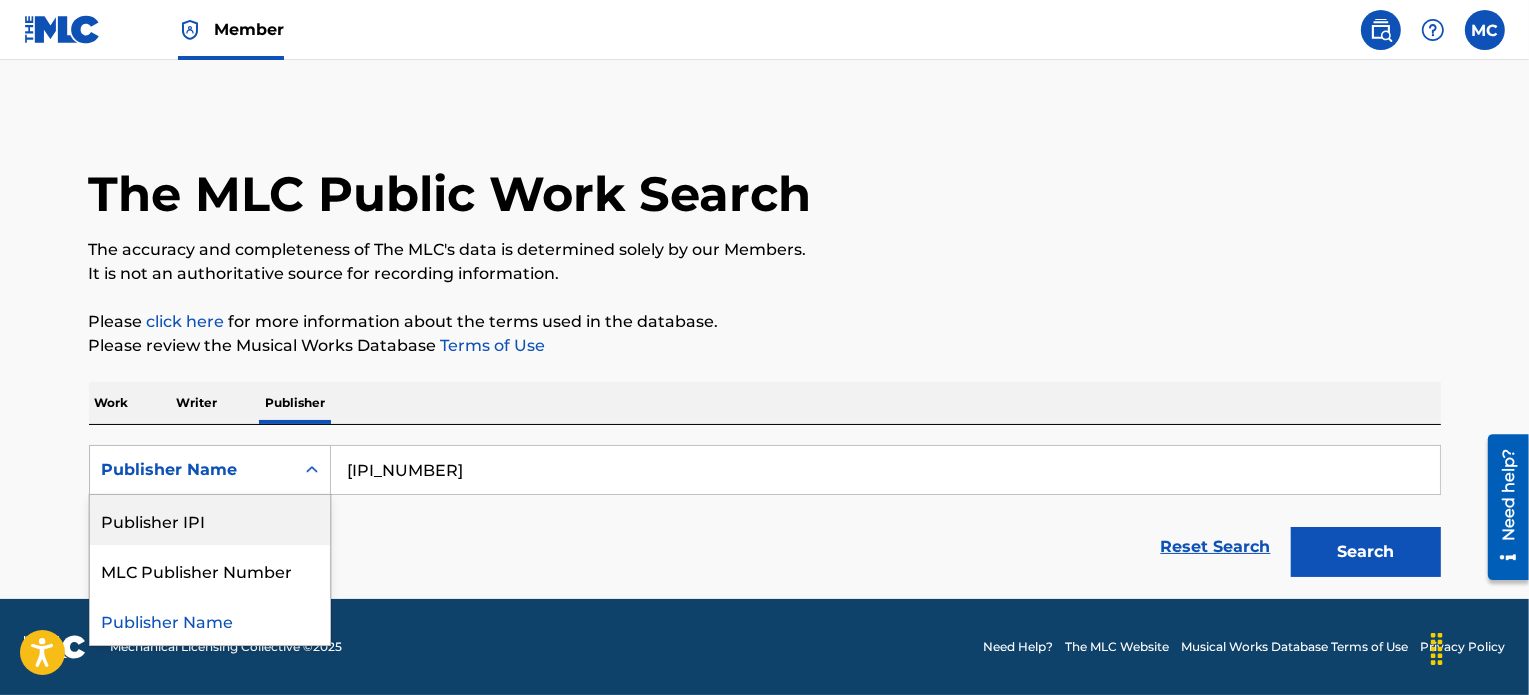 click on "Publisher IPI" at bounding box center [210, 520] 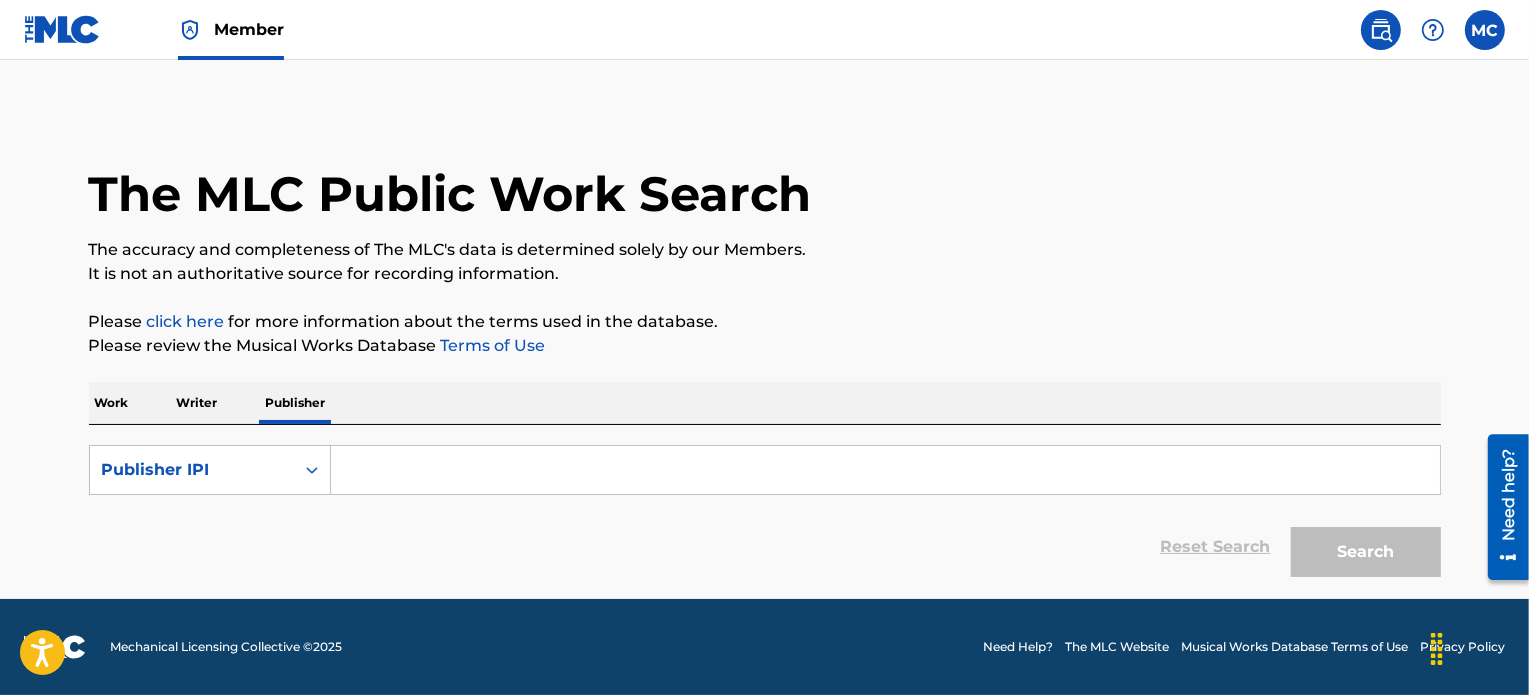 click at bounding box center [885, 470] 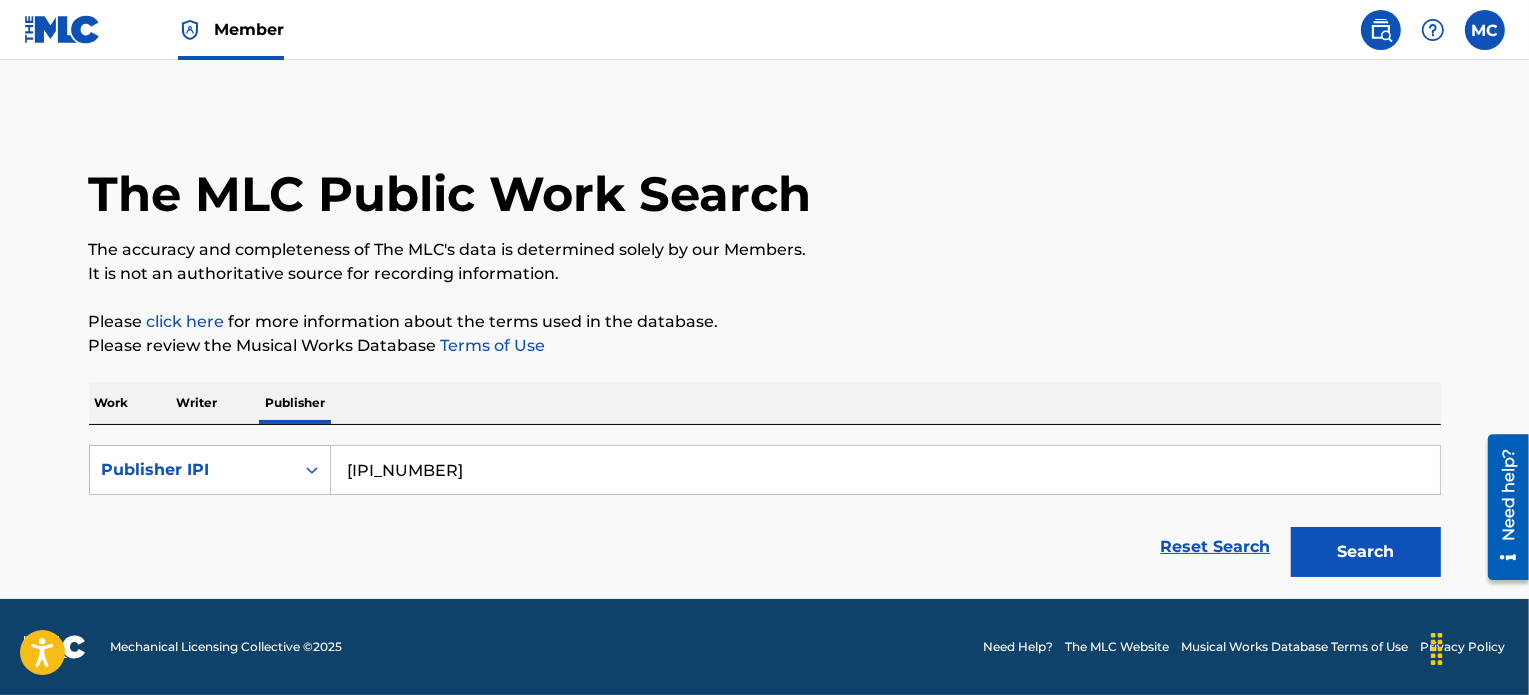 type on "[NUMBER]" 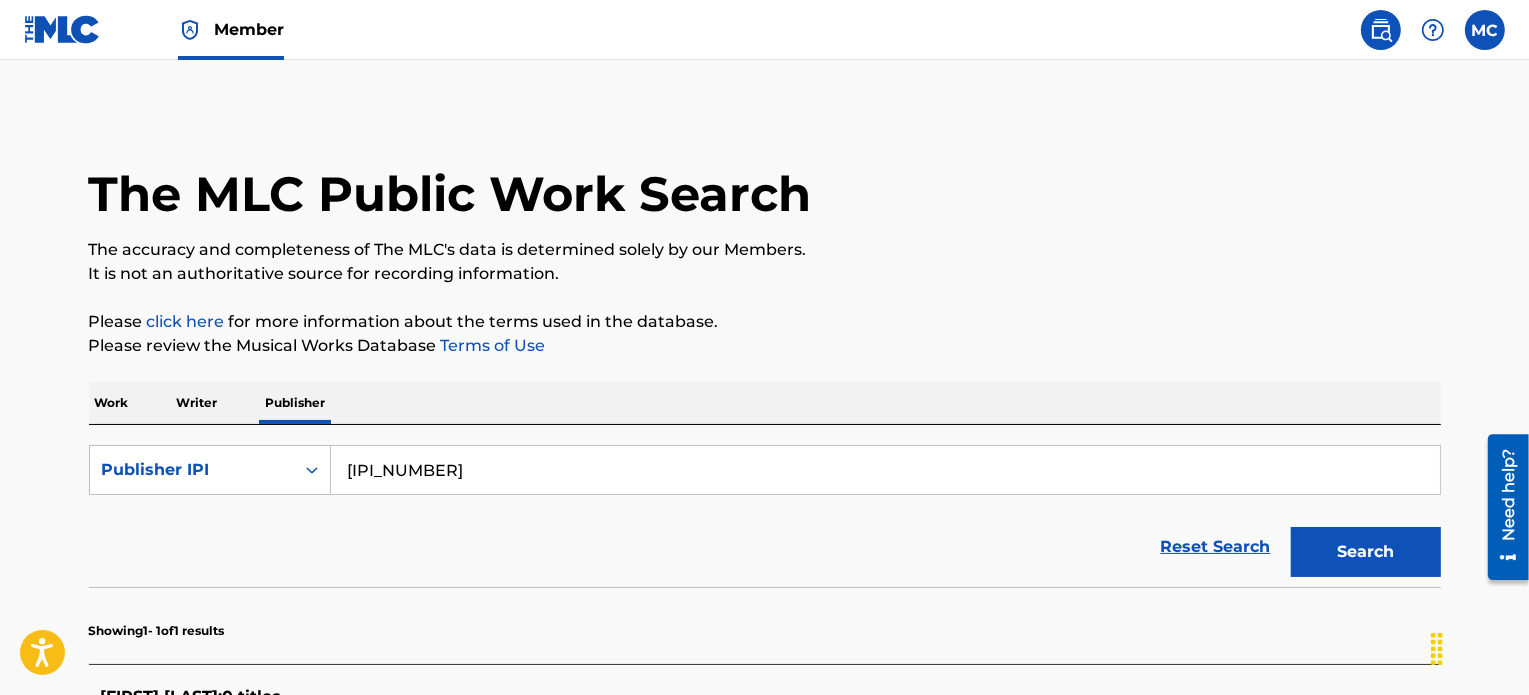 scroll, scrollTop: 306, scrollLeft: 0, axis: vertical 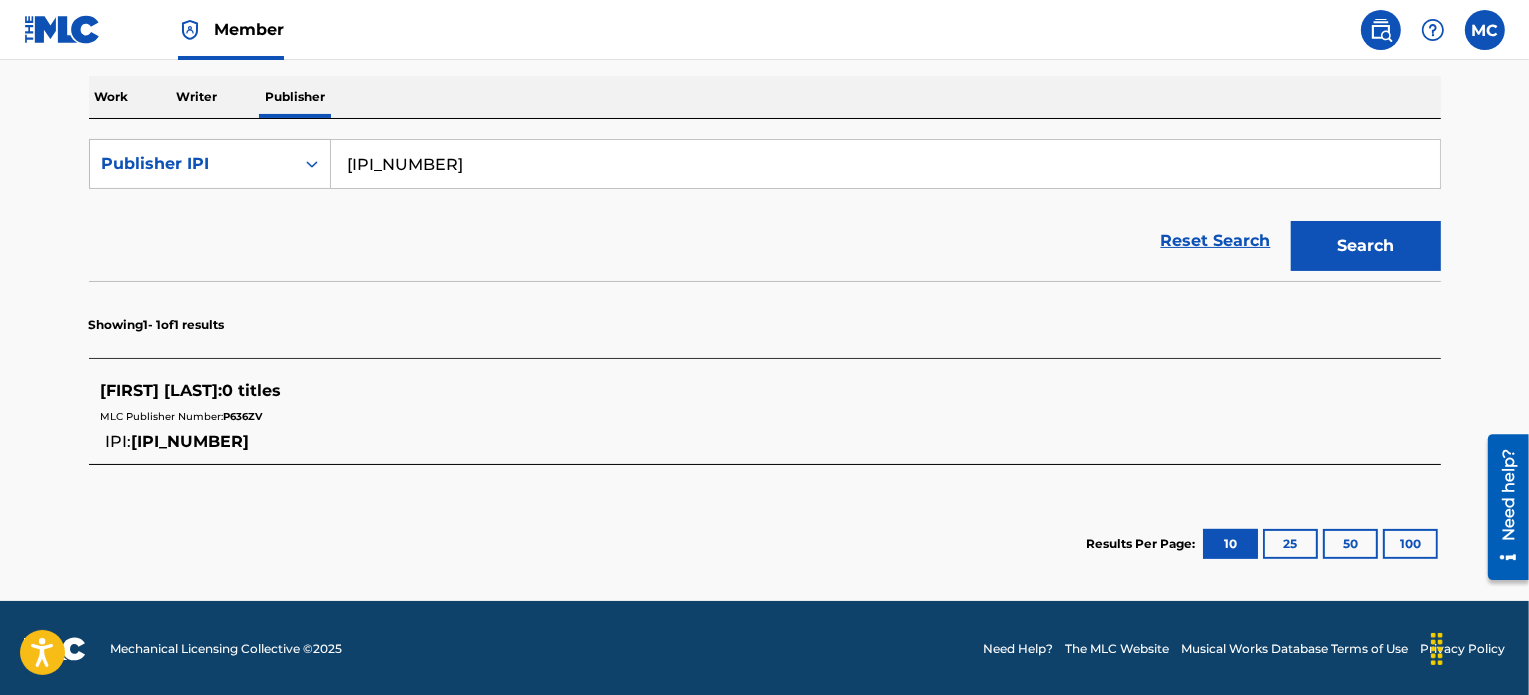 click on "Work" at bounding box center (112, 97) 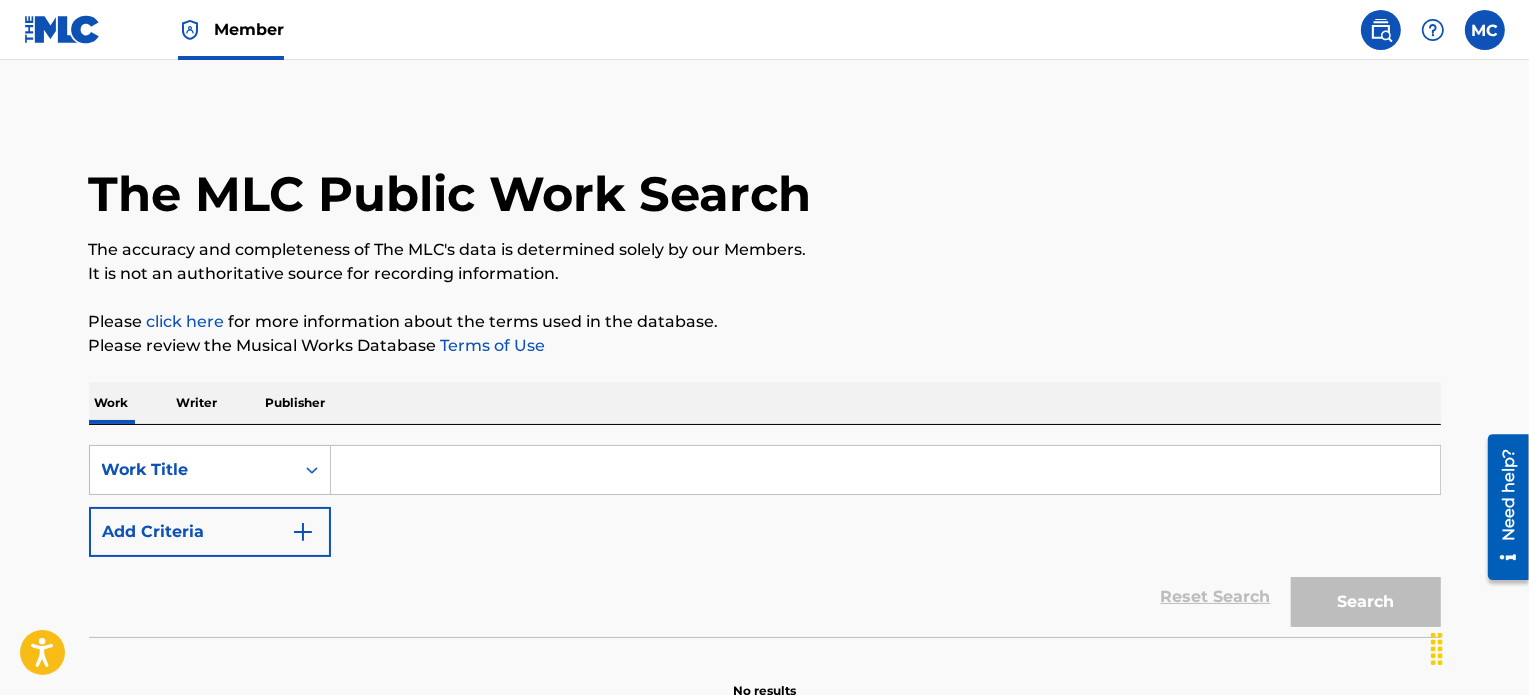 click on "Writer" at bounding box center (197, 403) 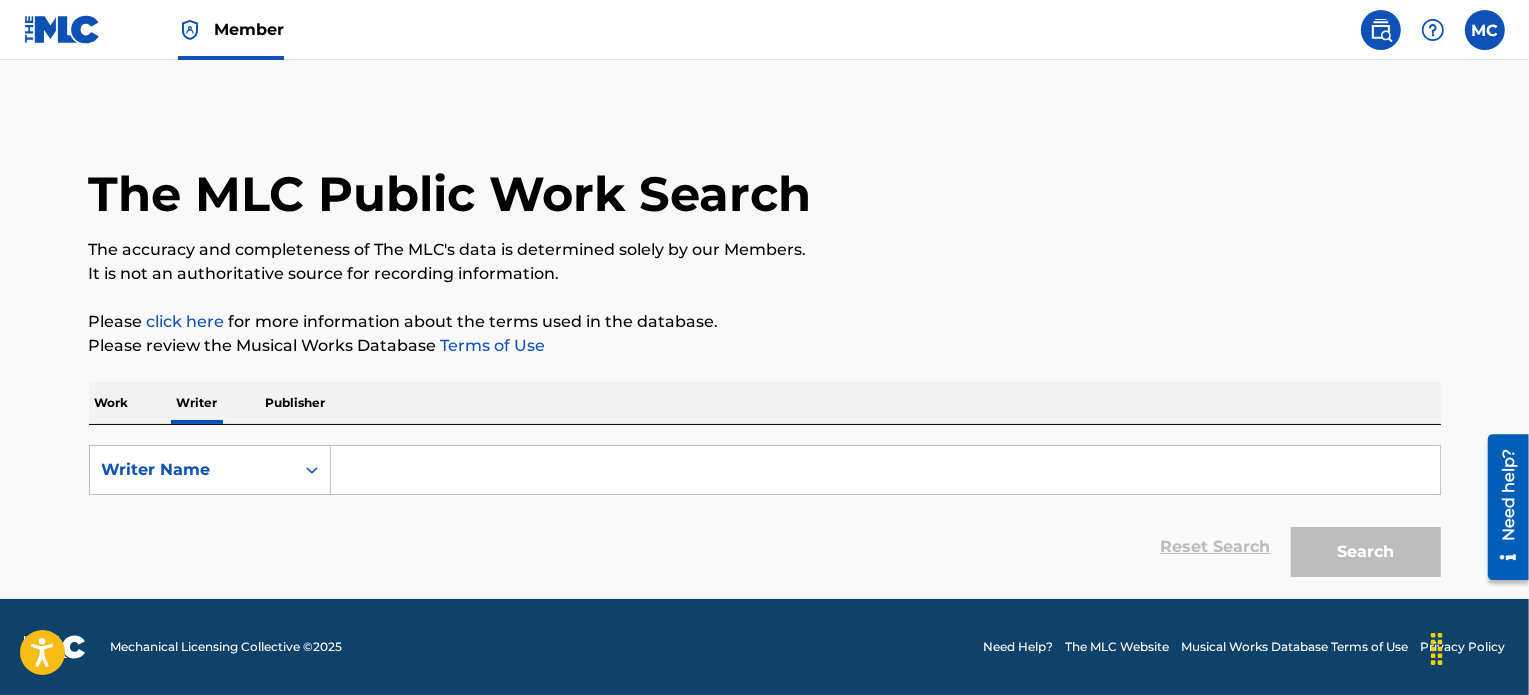 click at bounding box center (885, 470) 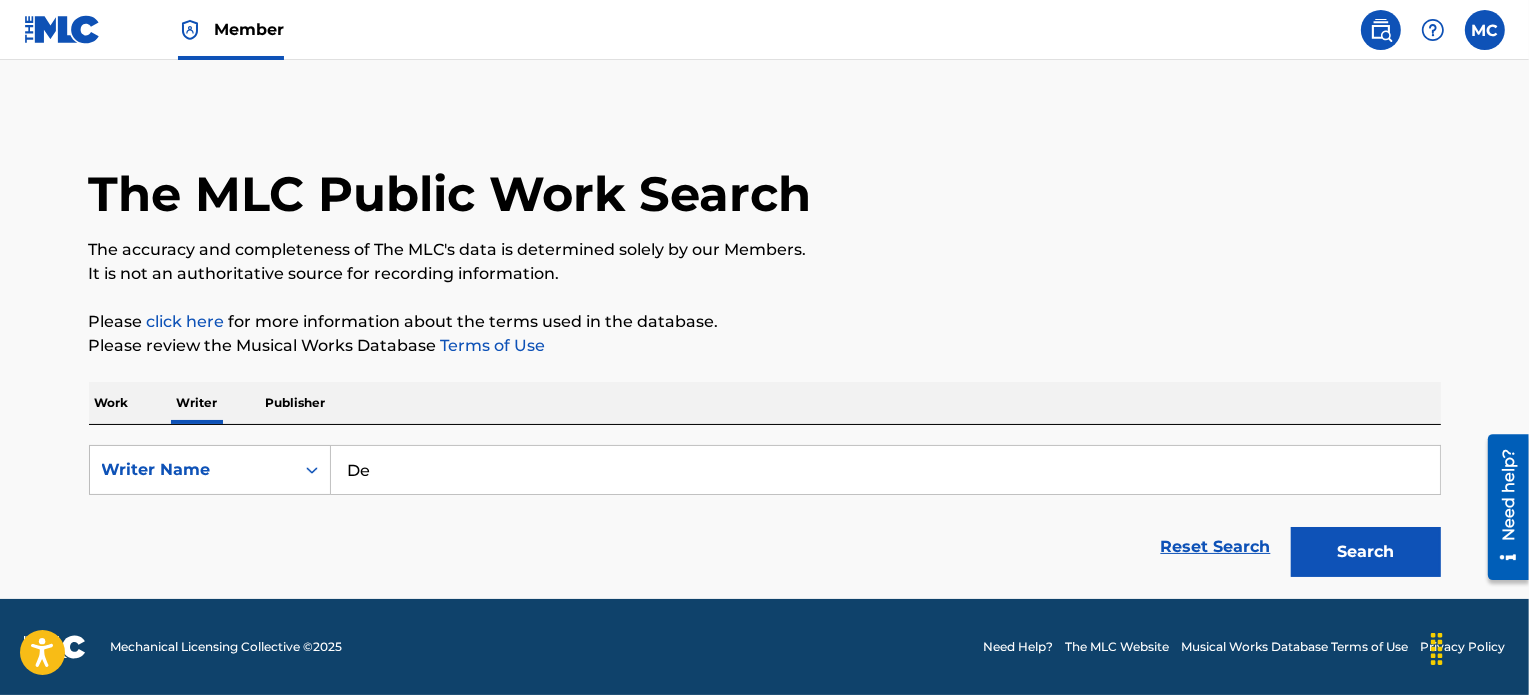 type on "De" 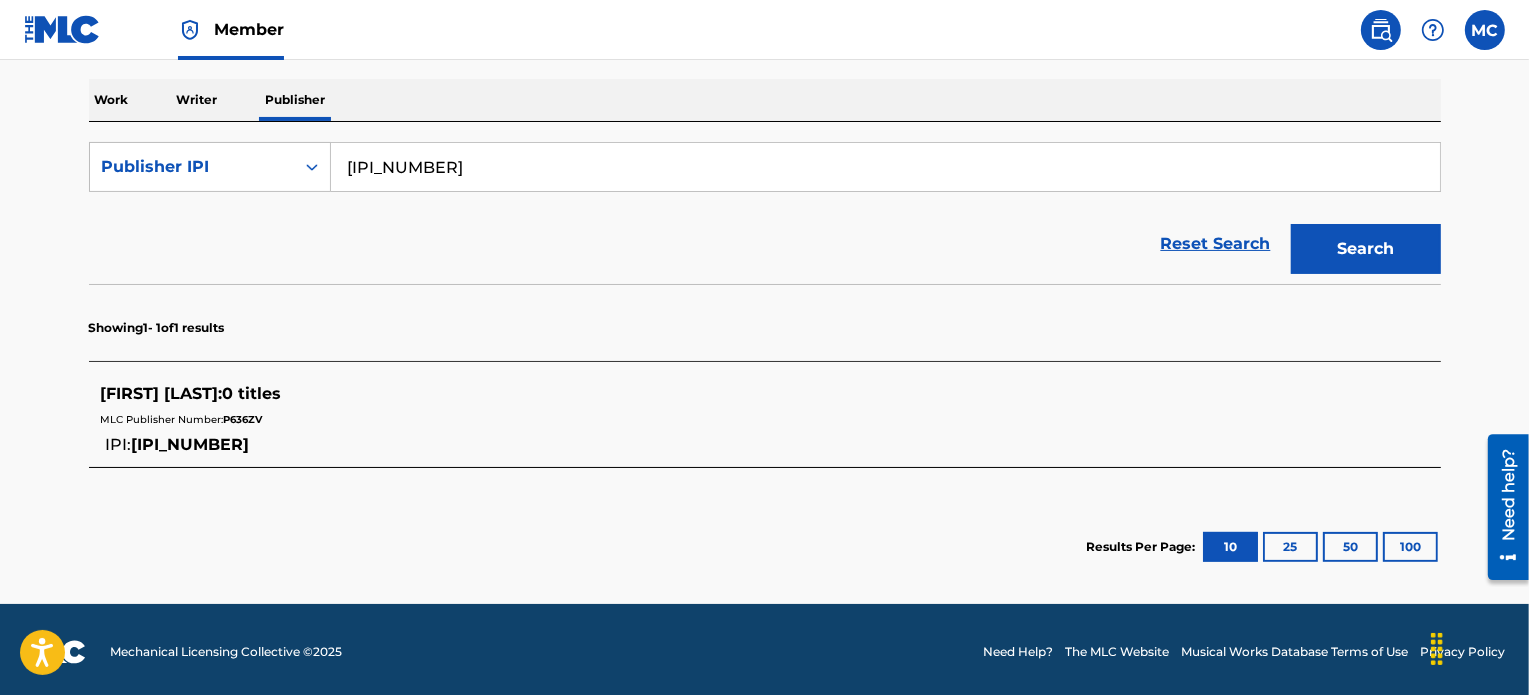 scroll, scrollTop: 302, scrollLeft: 0, axis: vertical 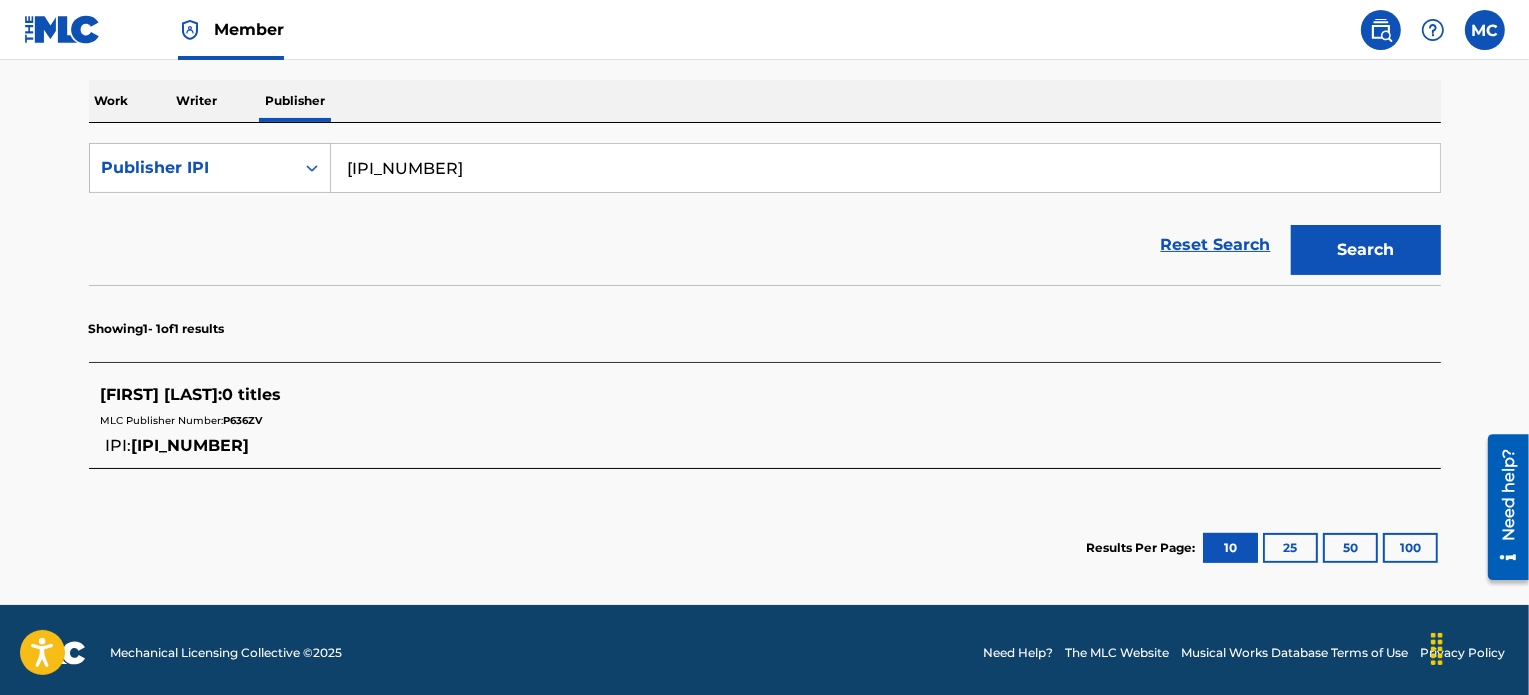 click on "Deamonte Kendrick :" at bounding box center [162, 394] 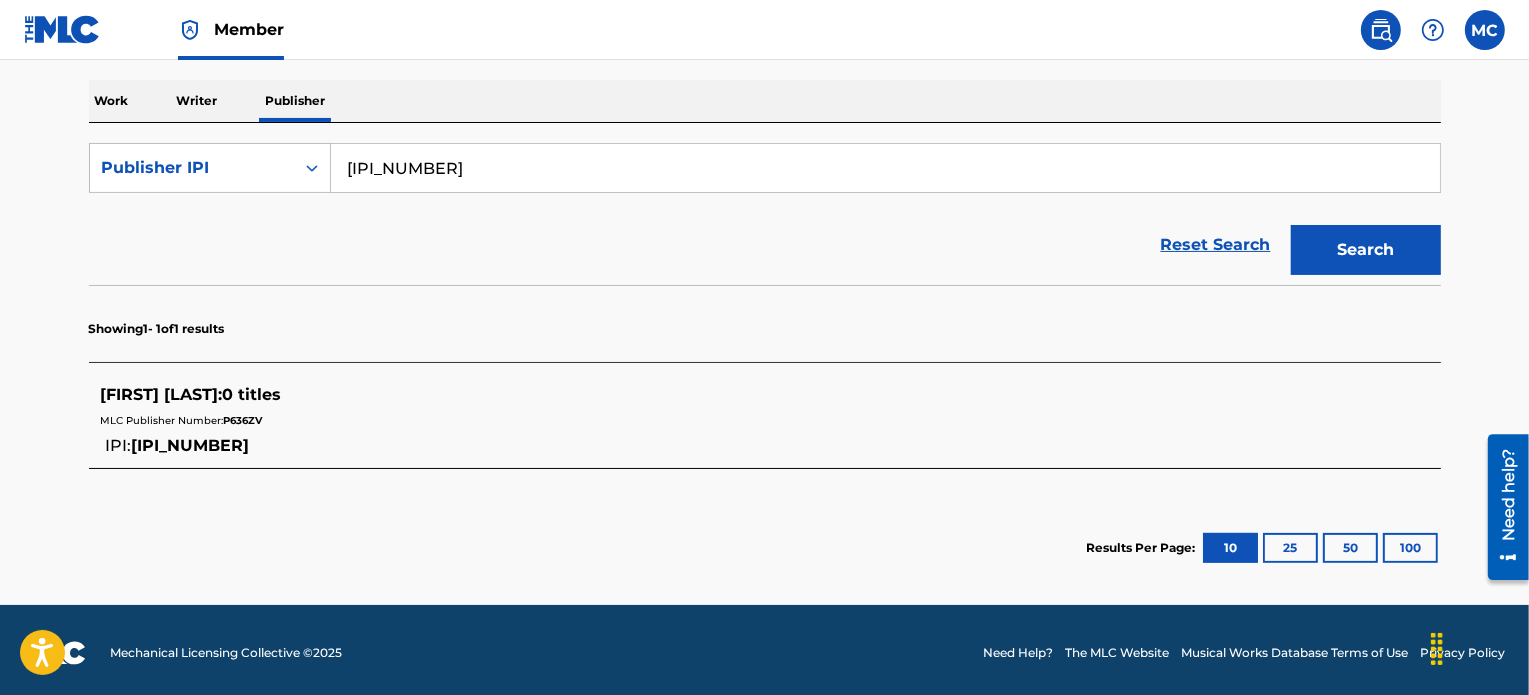 drag, startPoint x: 99, startPoint y: 391, endPoint x: 268, endPoint y: 386, distance: 169.07394 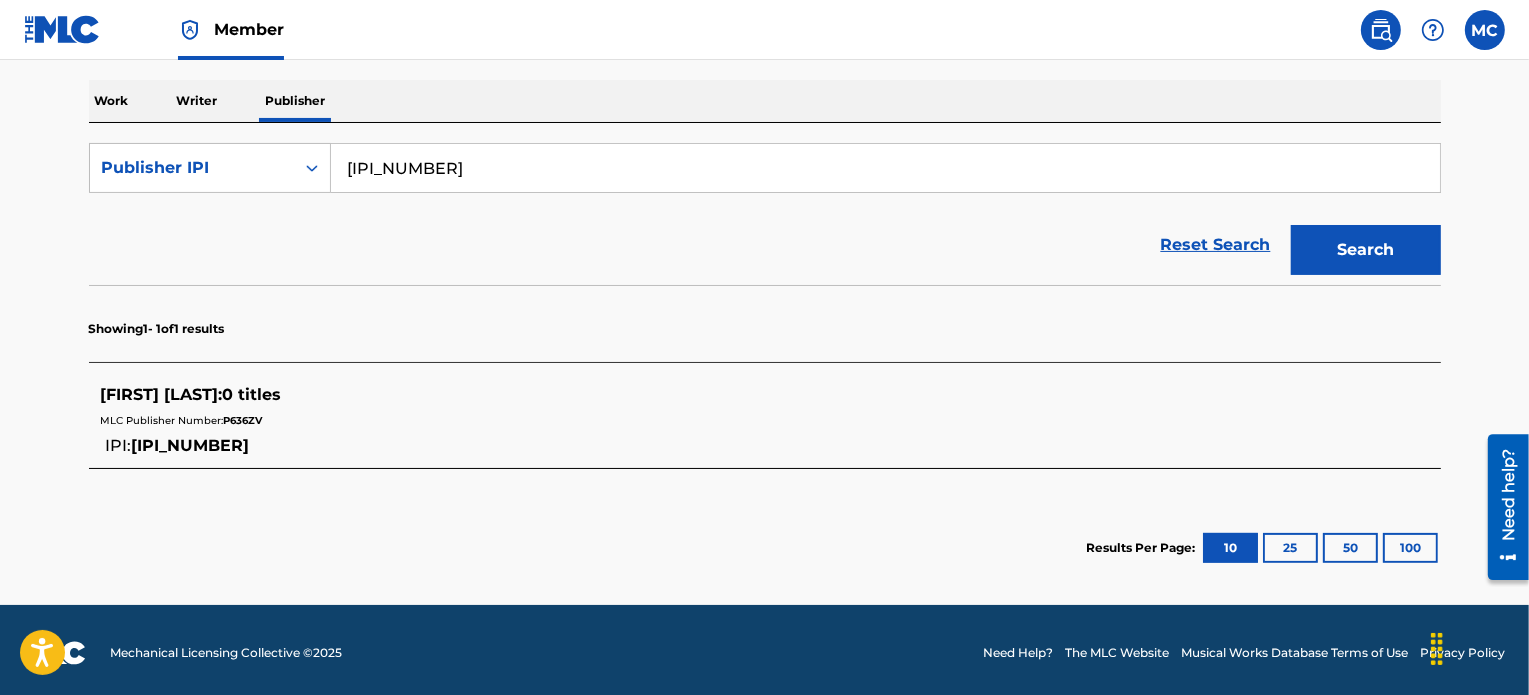 click on "Writer" at bounding box center (197, 101) 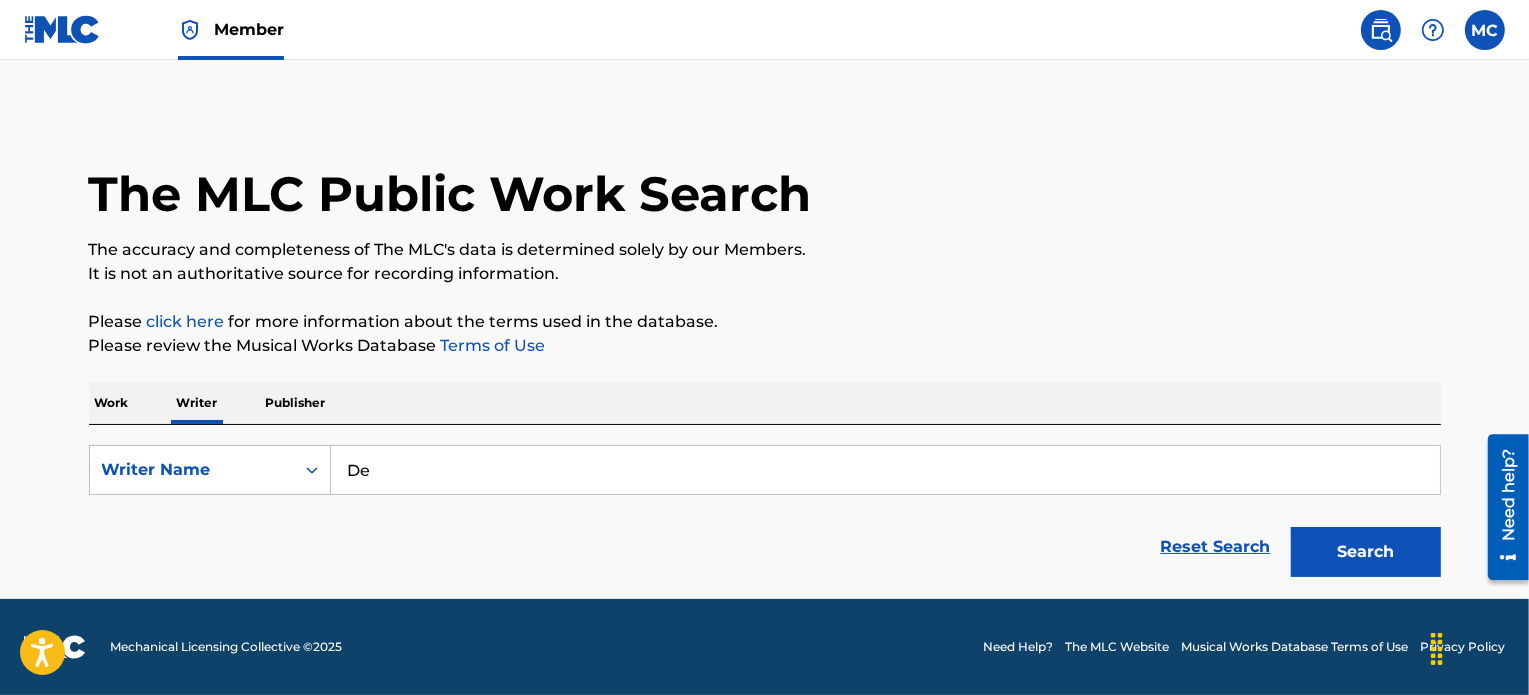 scroll, scrollTop: 0, scrollLeft: 0, axis: both 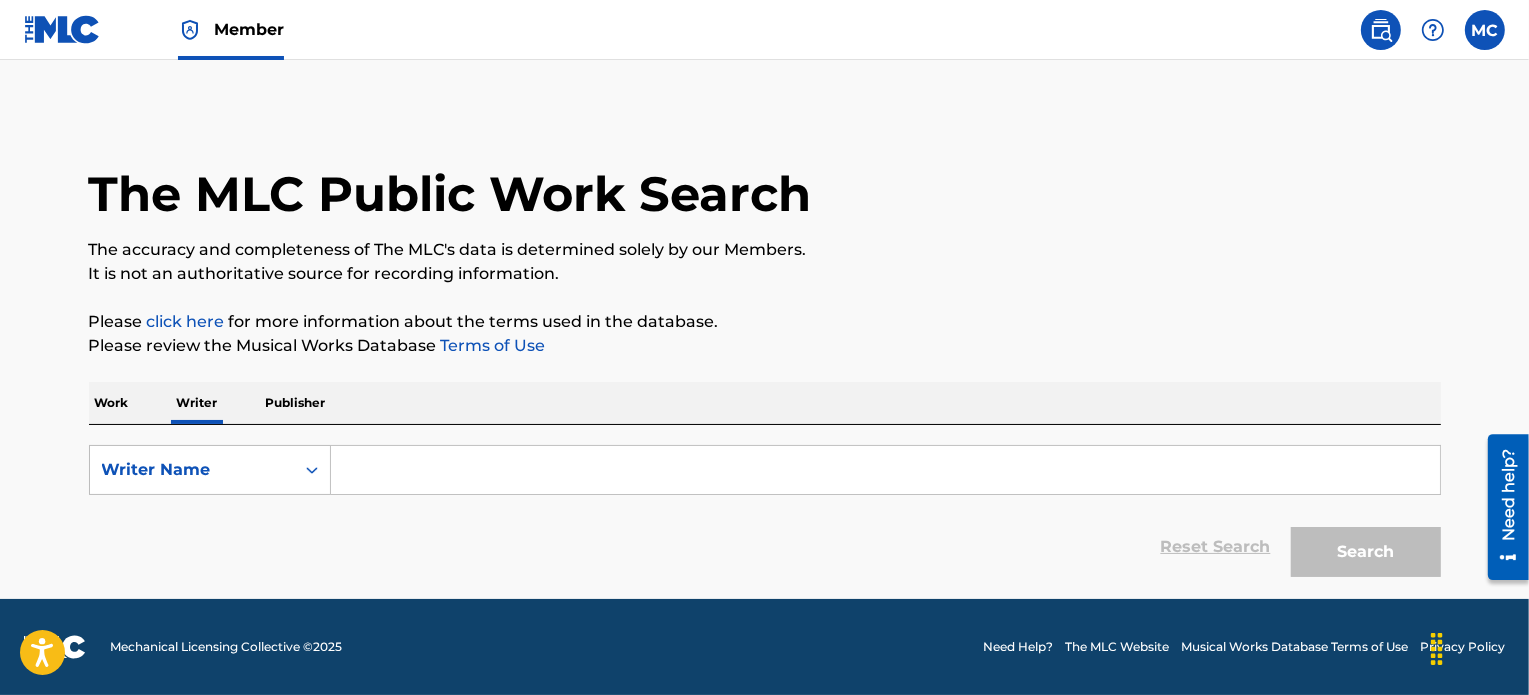 paste on "[FIRST] [LAST]" 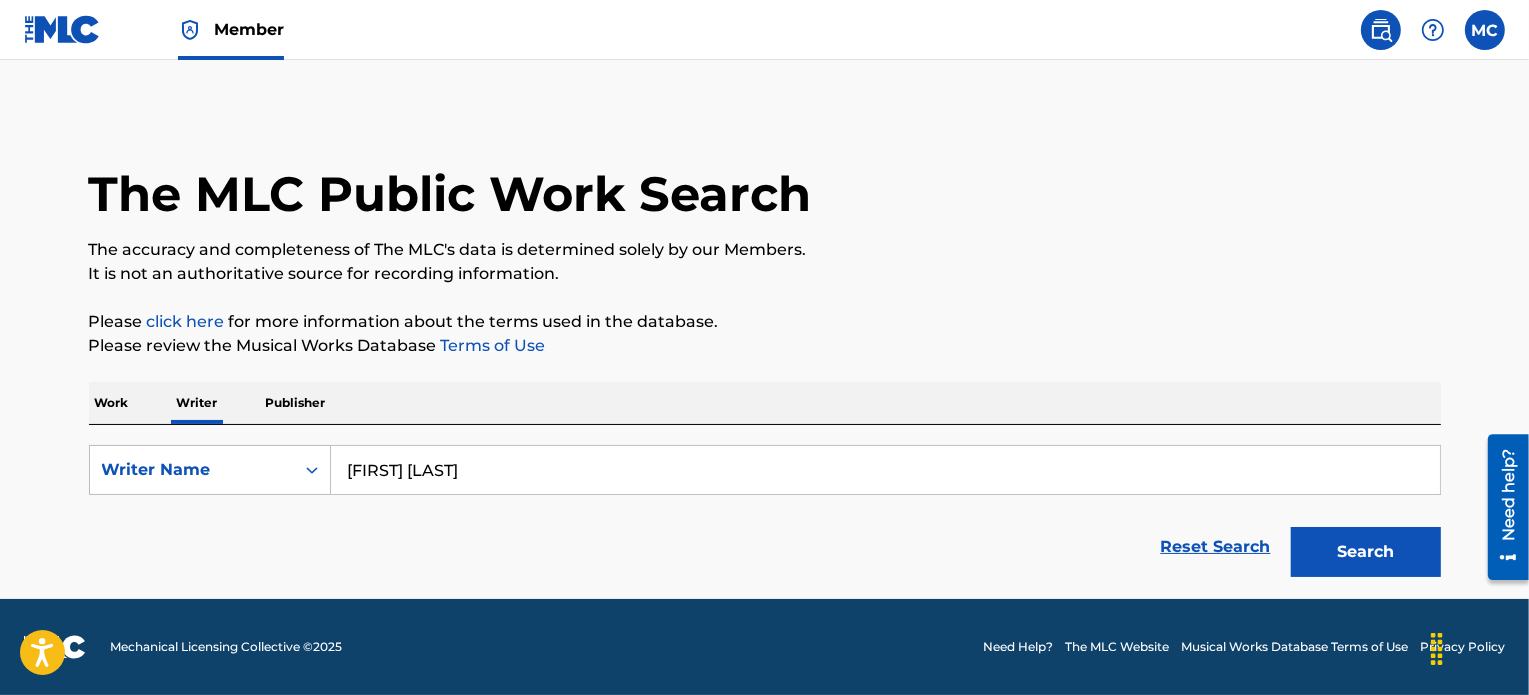 type on "[FIRST] [LAST]" 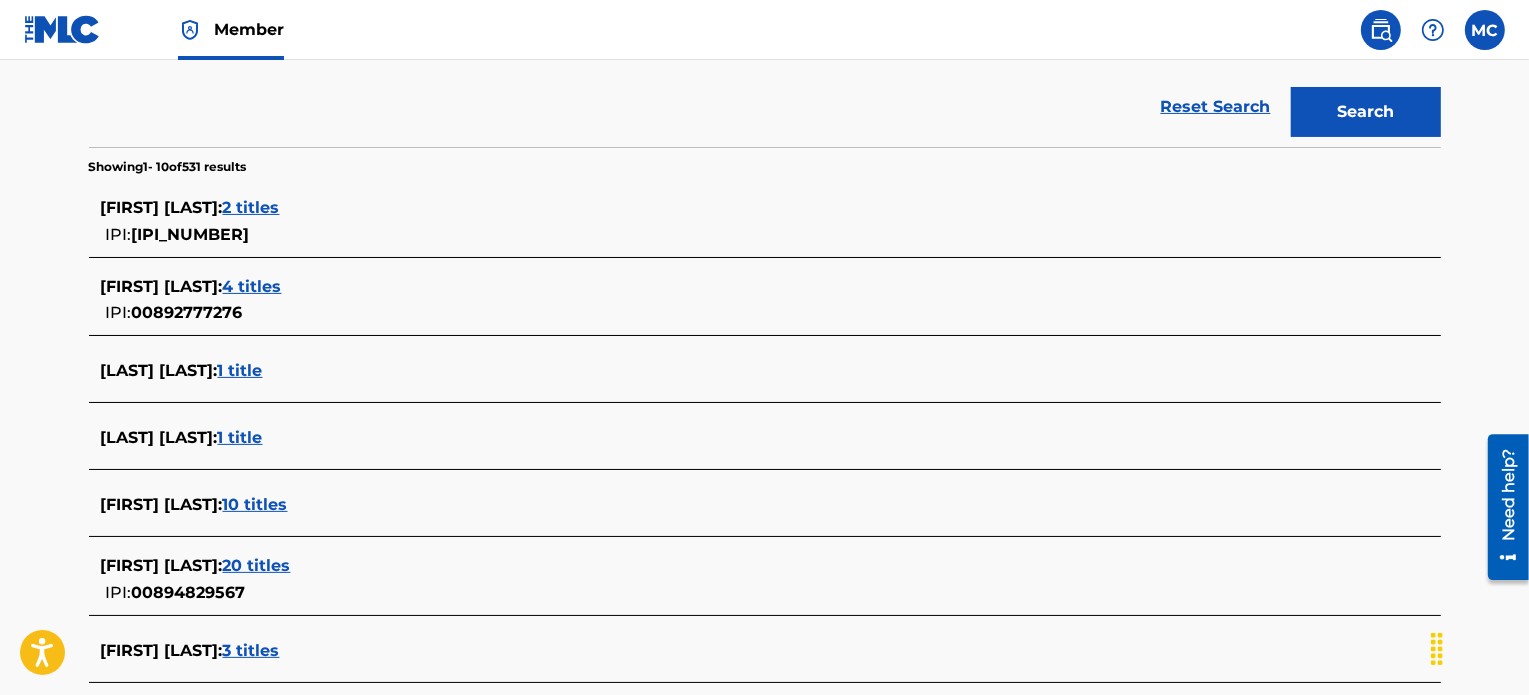 scroll, scrollTop: 443, scrollLeft: 0, axis: vertical 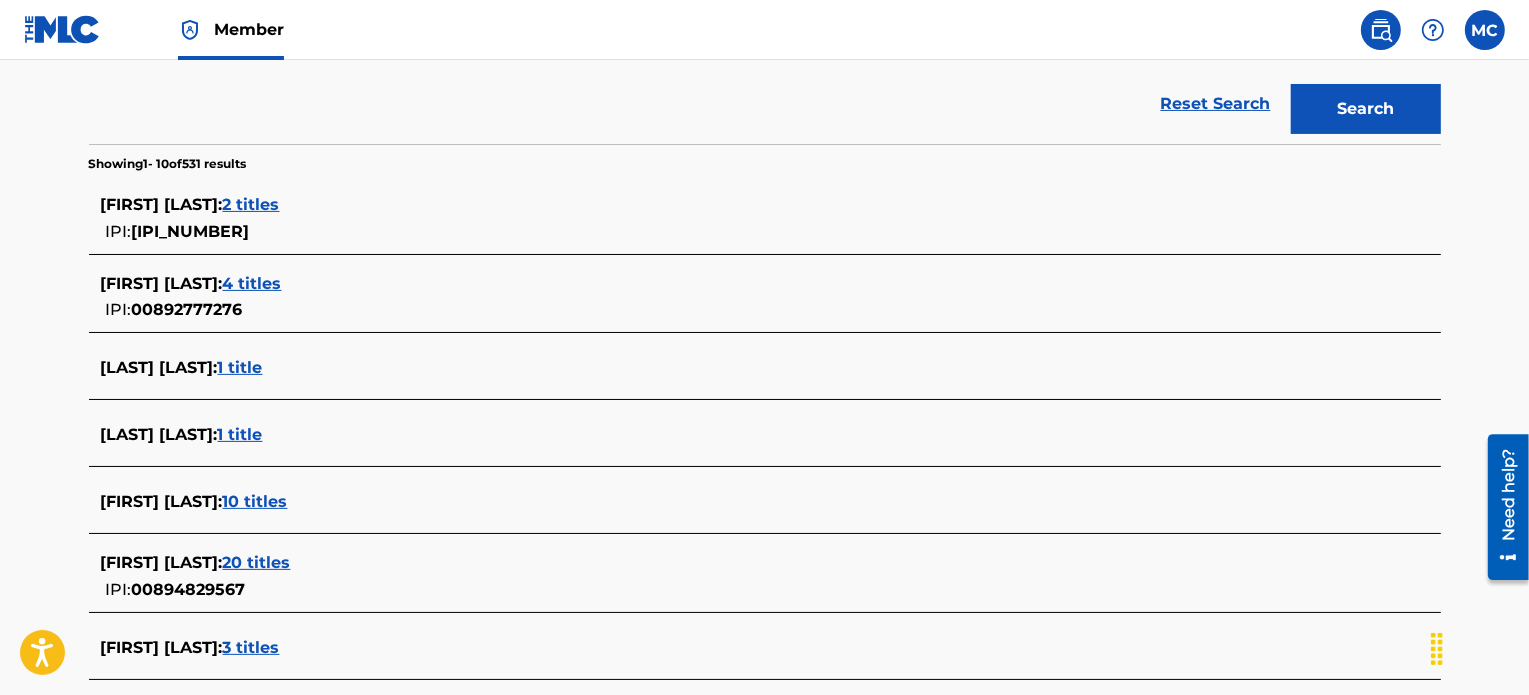 click on "2 titles" at bounding box center [251, 204] 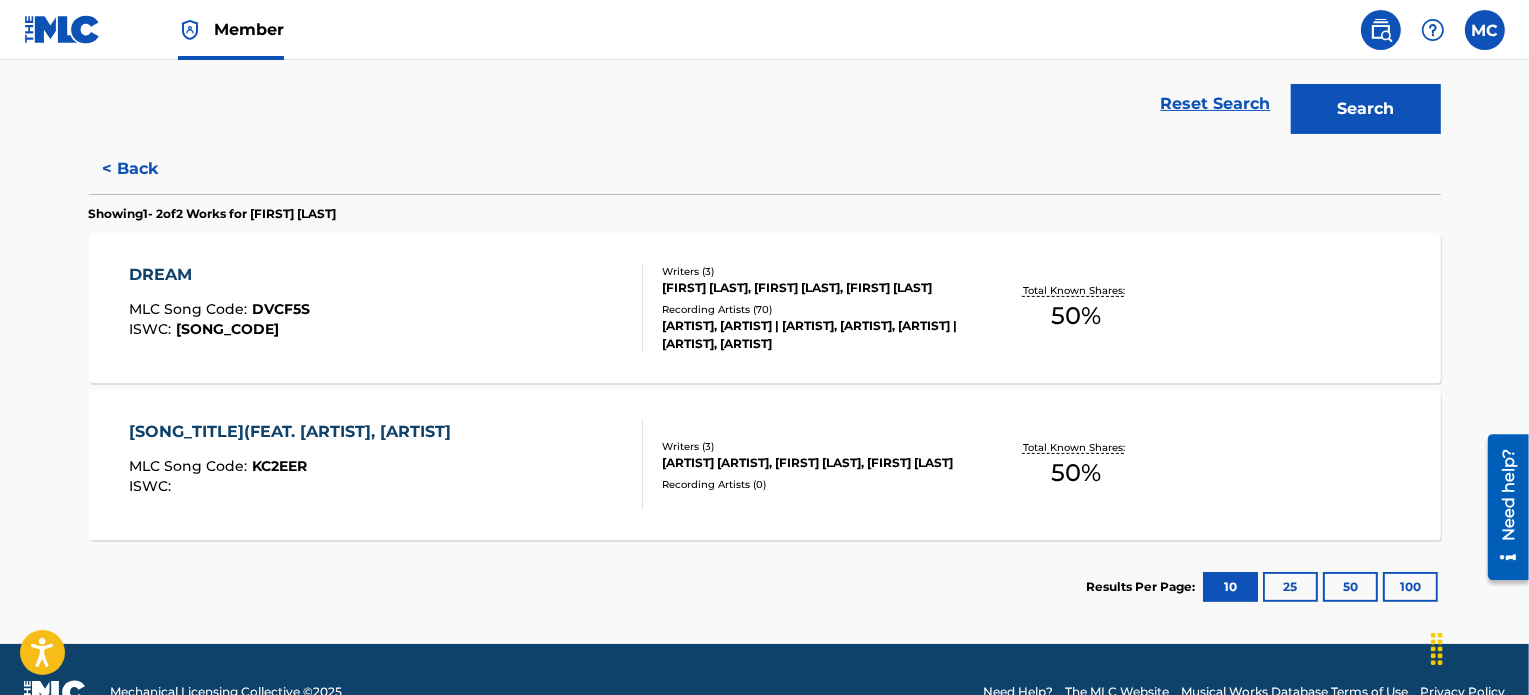 click on "DREAM MLC Song Code : DVCF5S ISWC : T9168176850 Writers ( 3 ) KENDRICK DEAMONTE, WESLEY TYLER GLASS, JEFFERY LAMAR WILLIAMS Recording Artists ( 70 ) YOUNG THUG, YOUNG THUG|YAK GOTTI, YOUNG THUG, YAK GOTTI, YAK GOTTI|YOUNG THUG, YOUNG THUG Total Known Shares: 50 %" at bounding box center [765, 308] 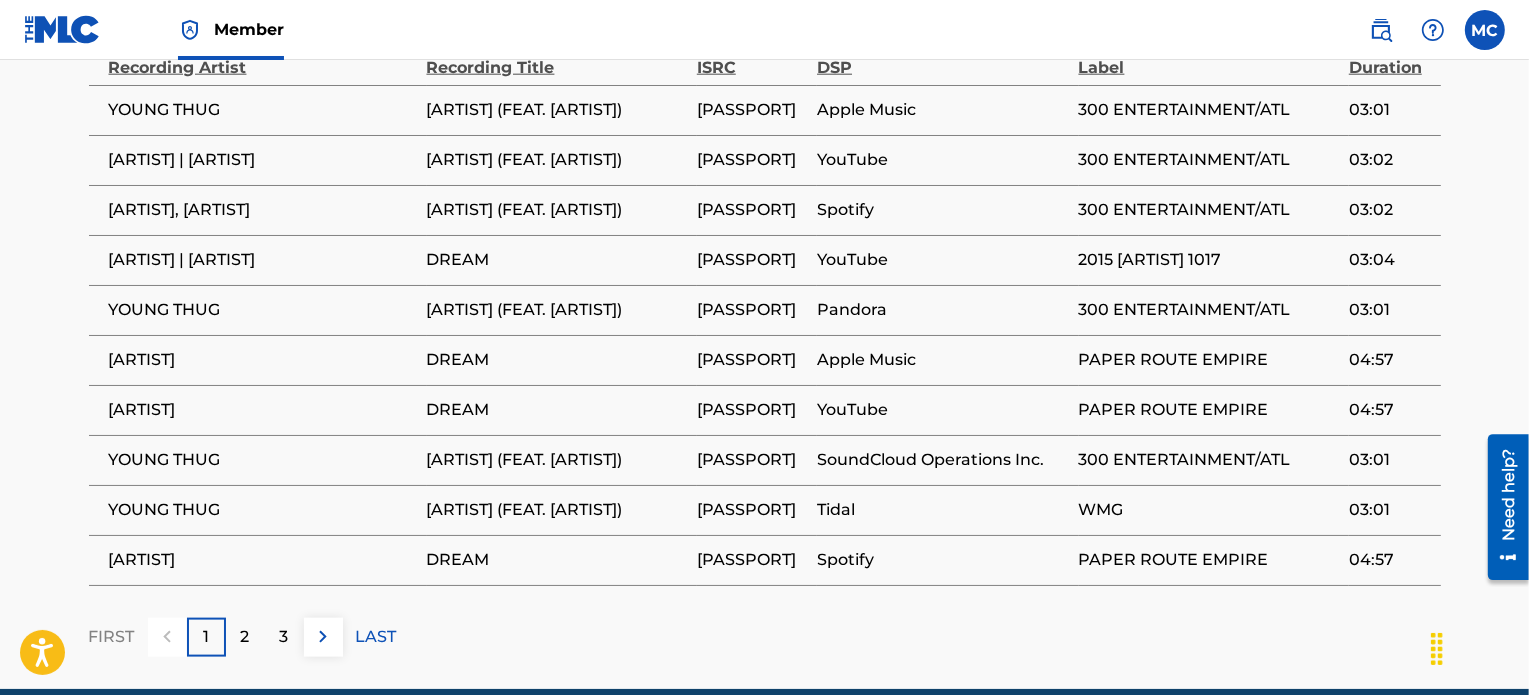 scroll, scrollTop: 2368, scrollLeft: 0, axis: vertical 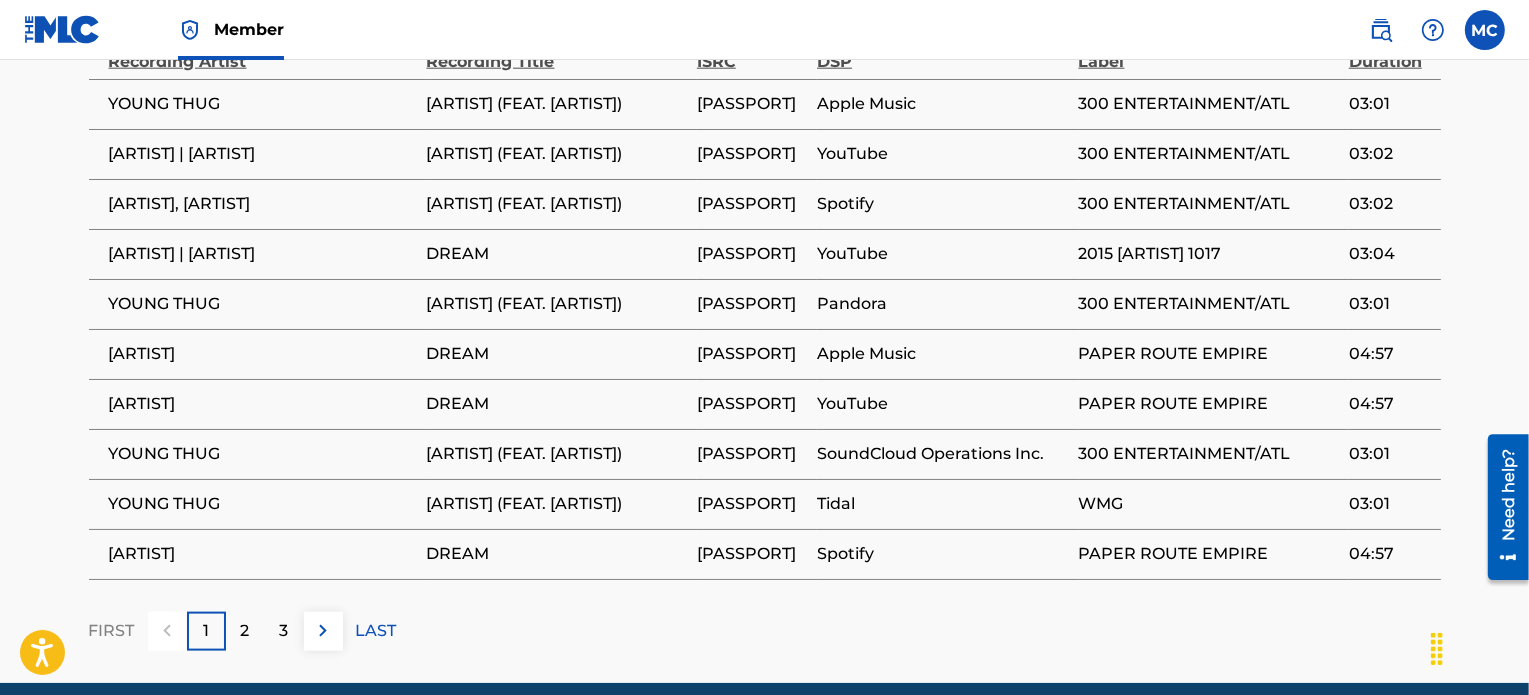 click on "WMG" at bounding box center (1209, 504) 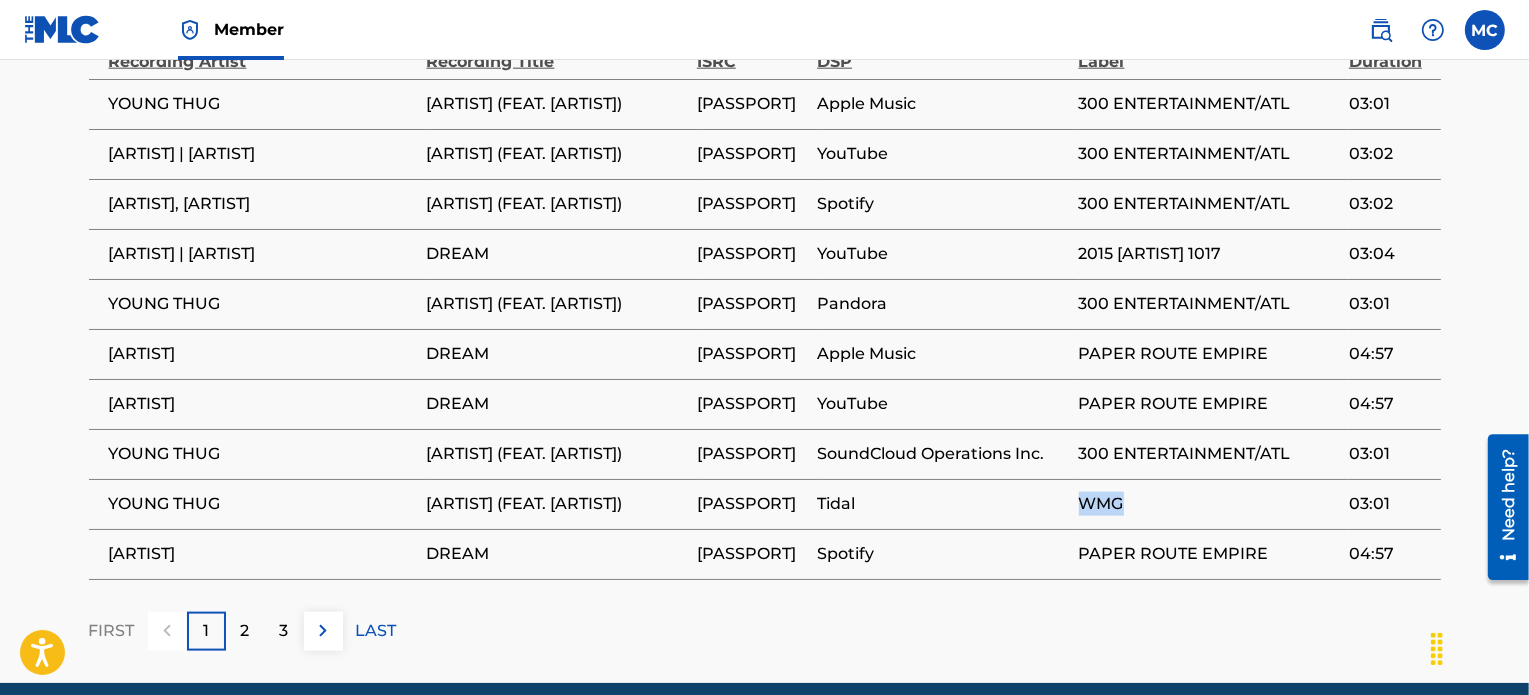 click on "WMG" at bounding box center [1209, 504] 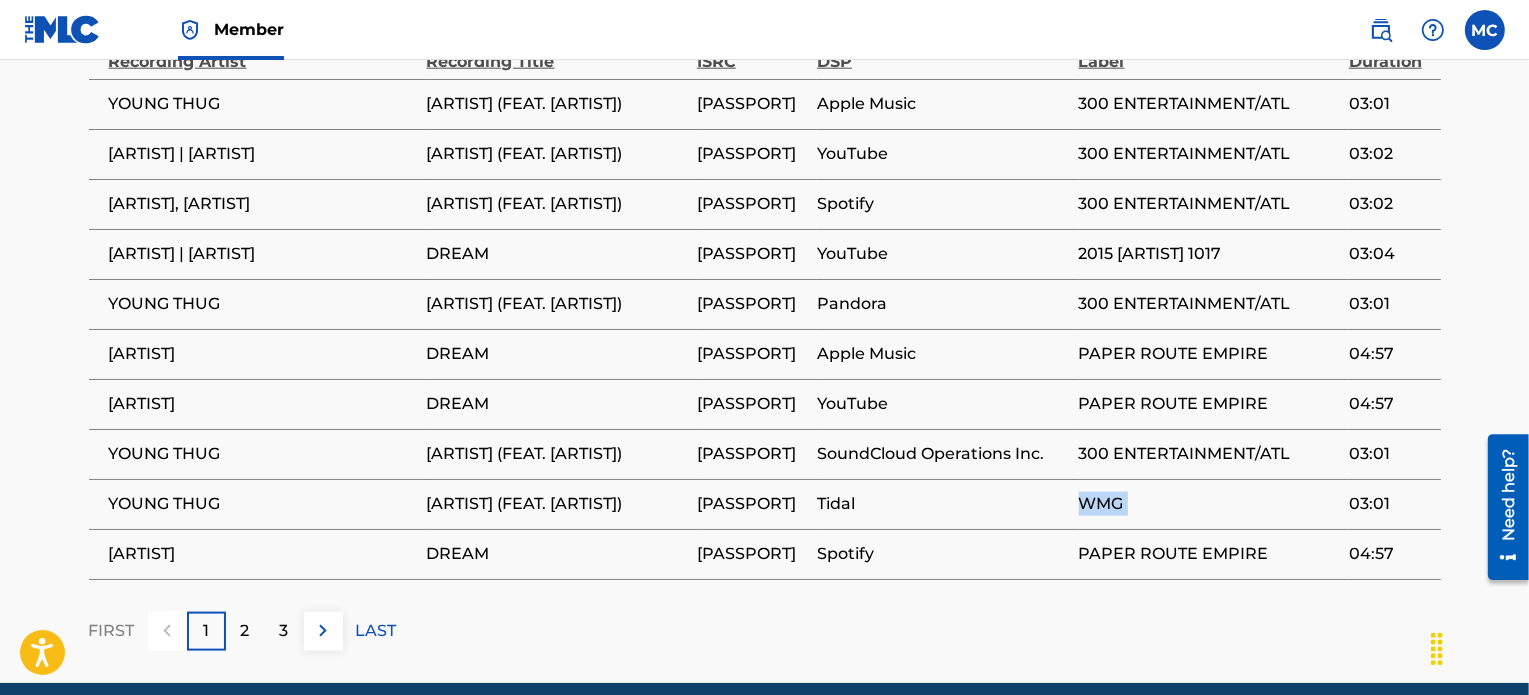 click on "WMG" at bounding box center (1209, 504) 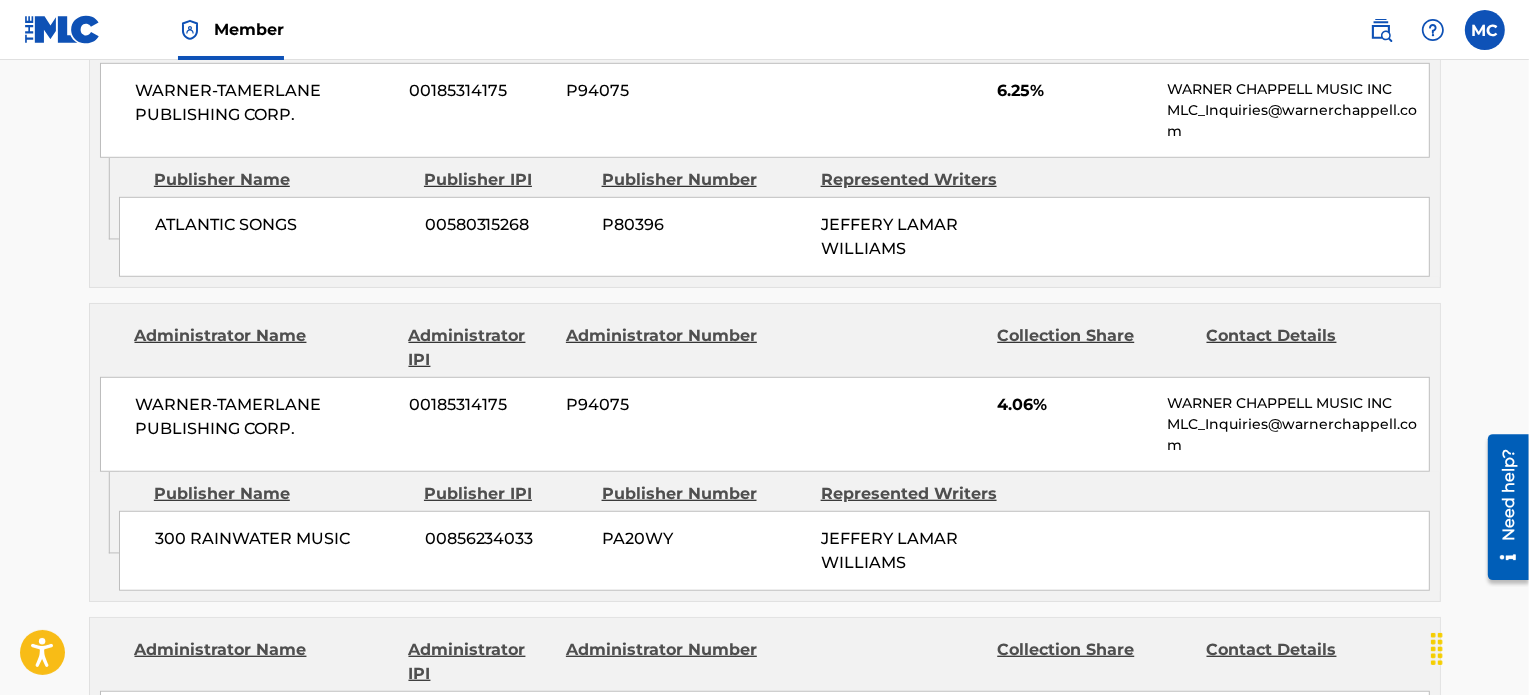 scroll, scrollTop: 1378, scrollLeft: 0, axis: vertical 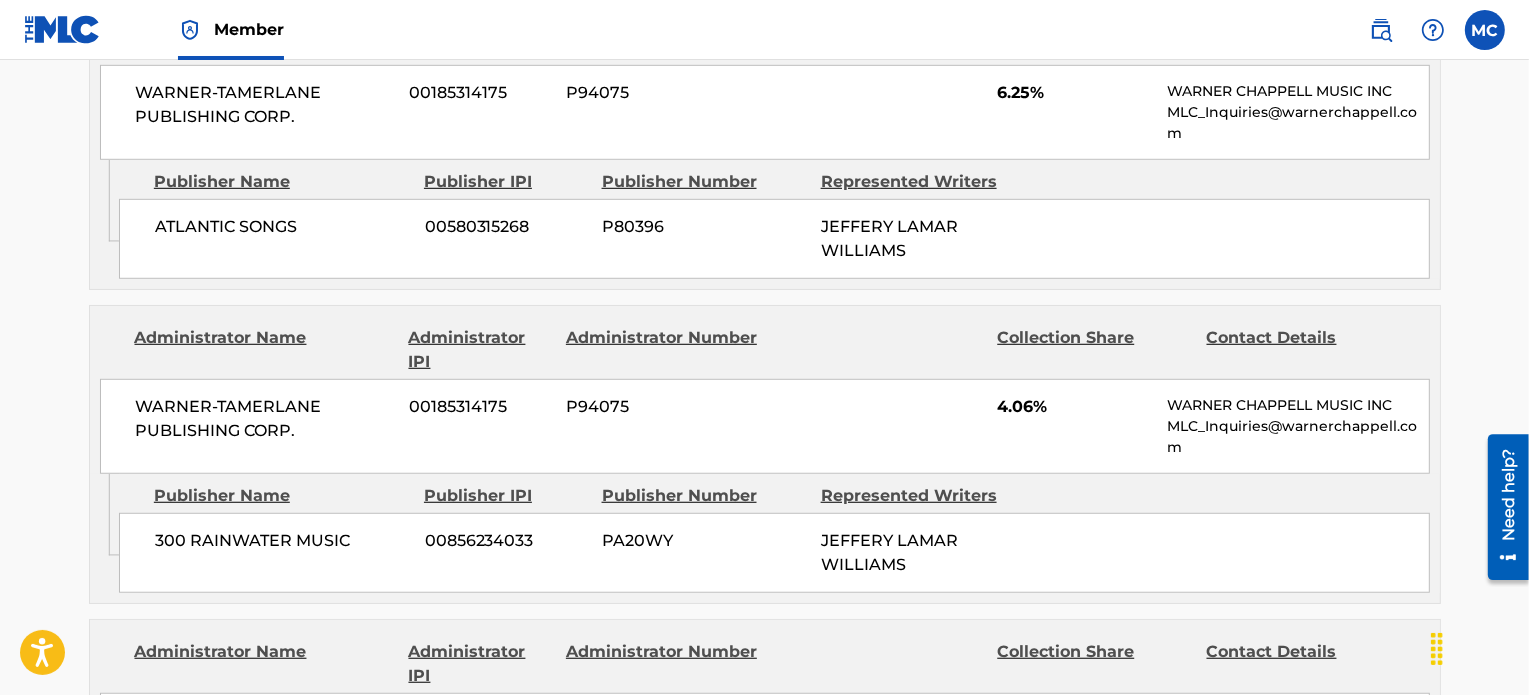 click on "WARNER-TAMERLANE PUBLISHING CORP. 00185314175 P94075 4.06% WARNER CHAPPELL MUSIC INC MLC_Inquiries@warnerchappell.com" at bounding box center [765, 426] 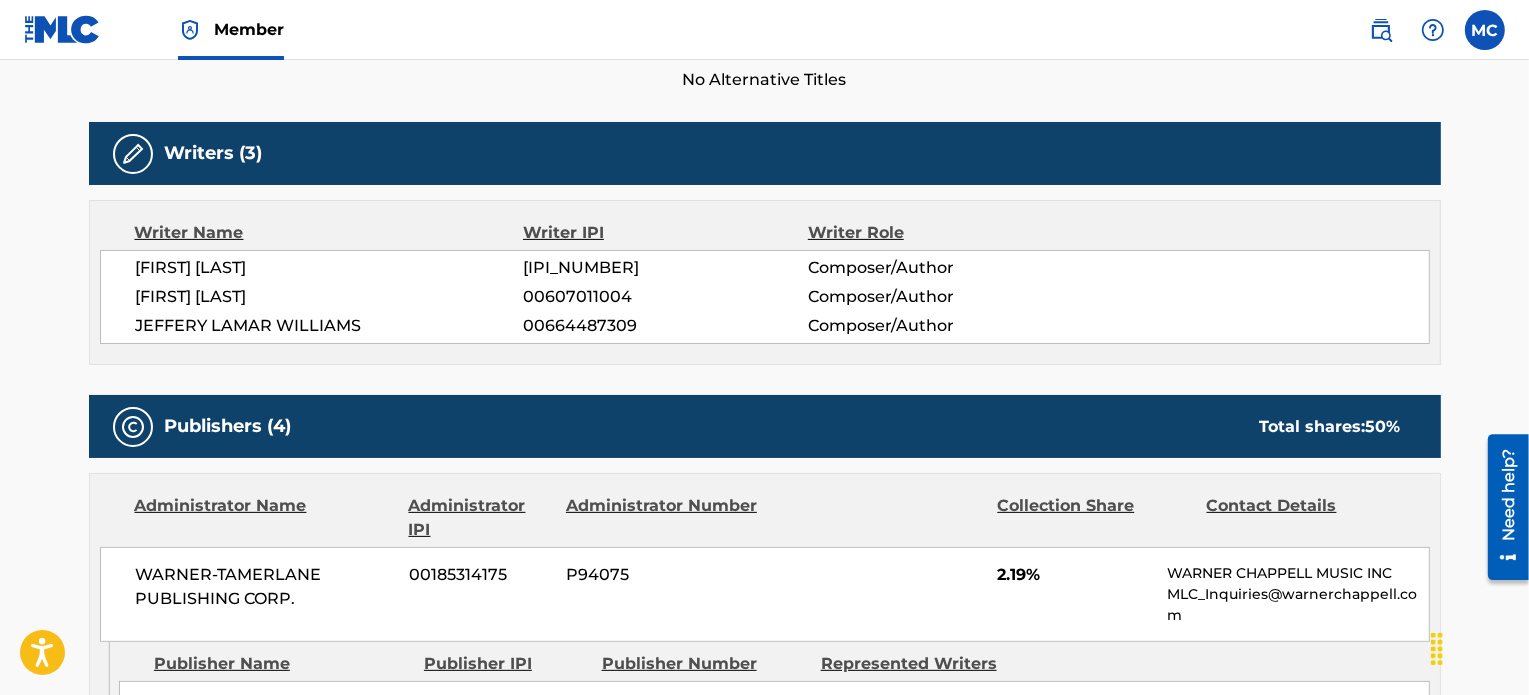 scroll, scrollTop: 576, scrollLeft: 0, axis: vertical 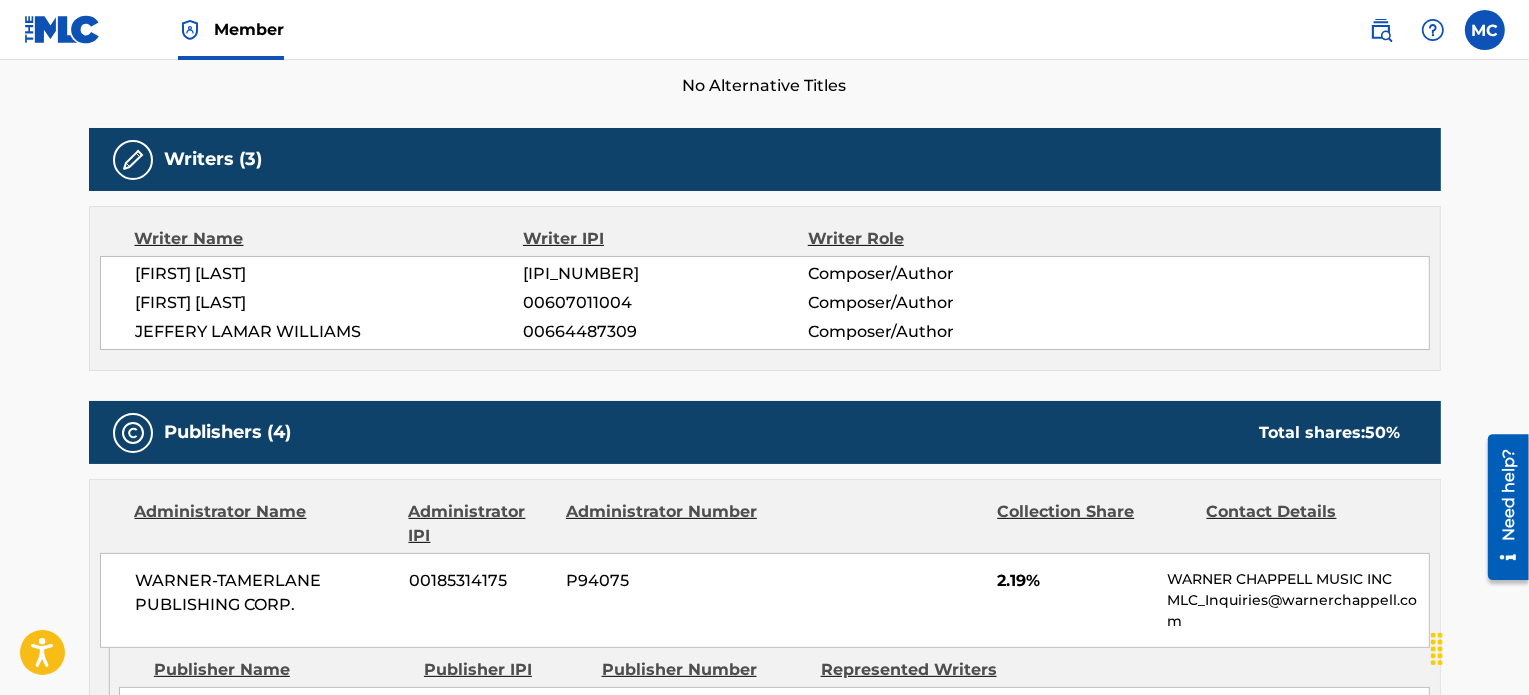 click on "00664487309" at bounding box center (665, 332) 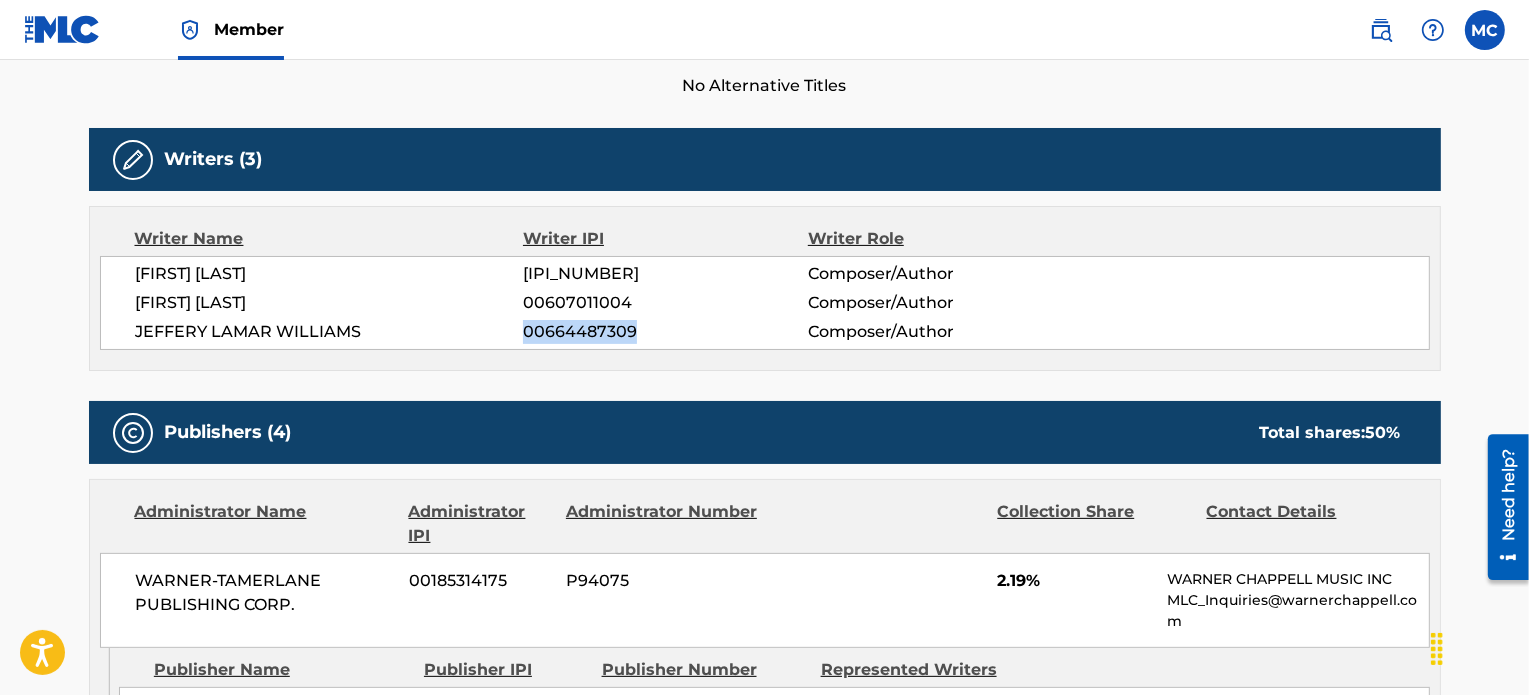 click on "00664487309" at bounding box center [665, 332] 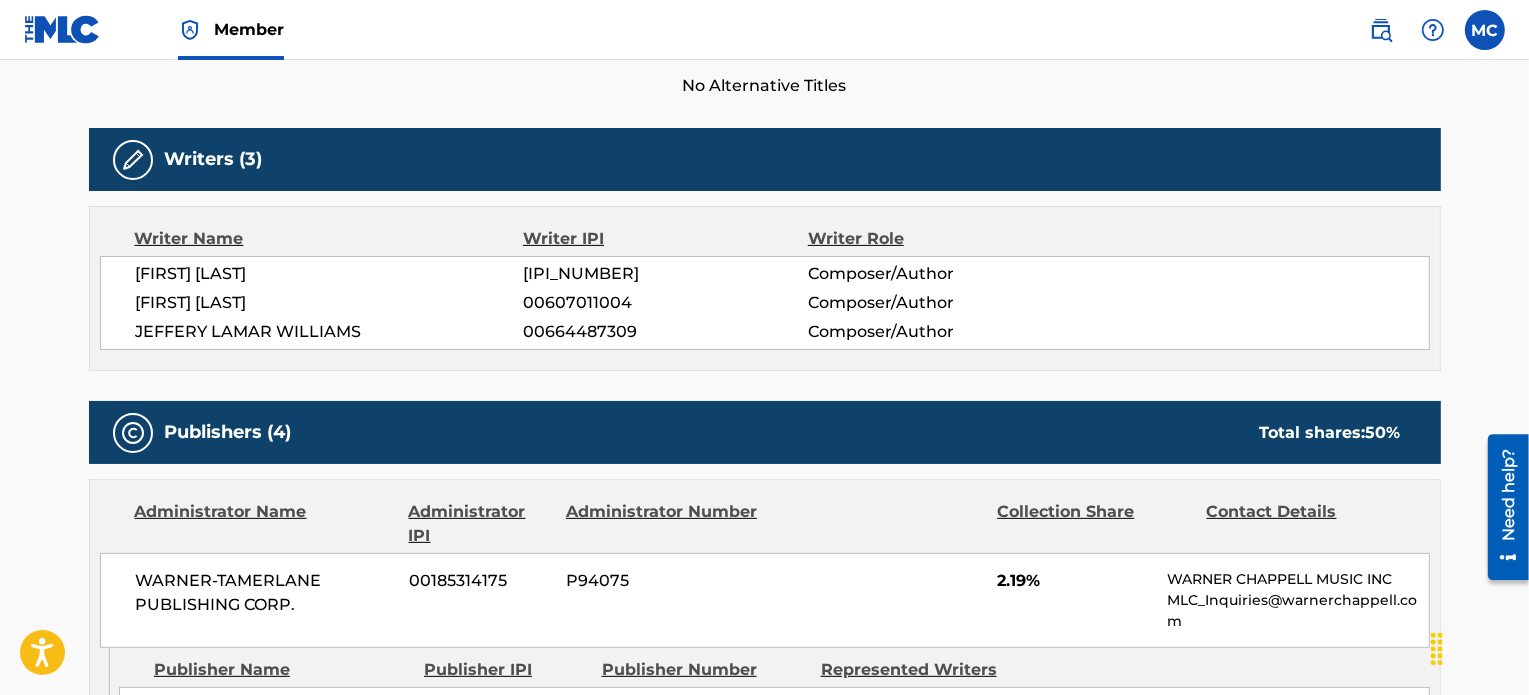 click on "KENDRICK DEAMONTE 00386928894 Composer/Author WESLEY TYLER GLASS 00607011004 Composer/Author JEFFERY LAMAR WILLIAMS 00664487309 Composer/Author" at bounding box center (765, 303) 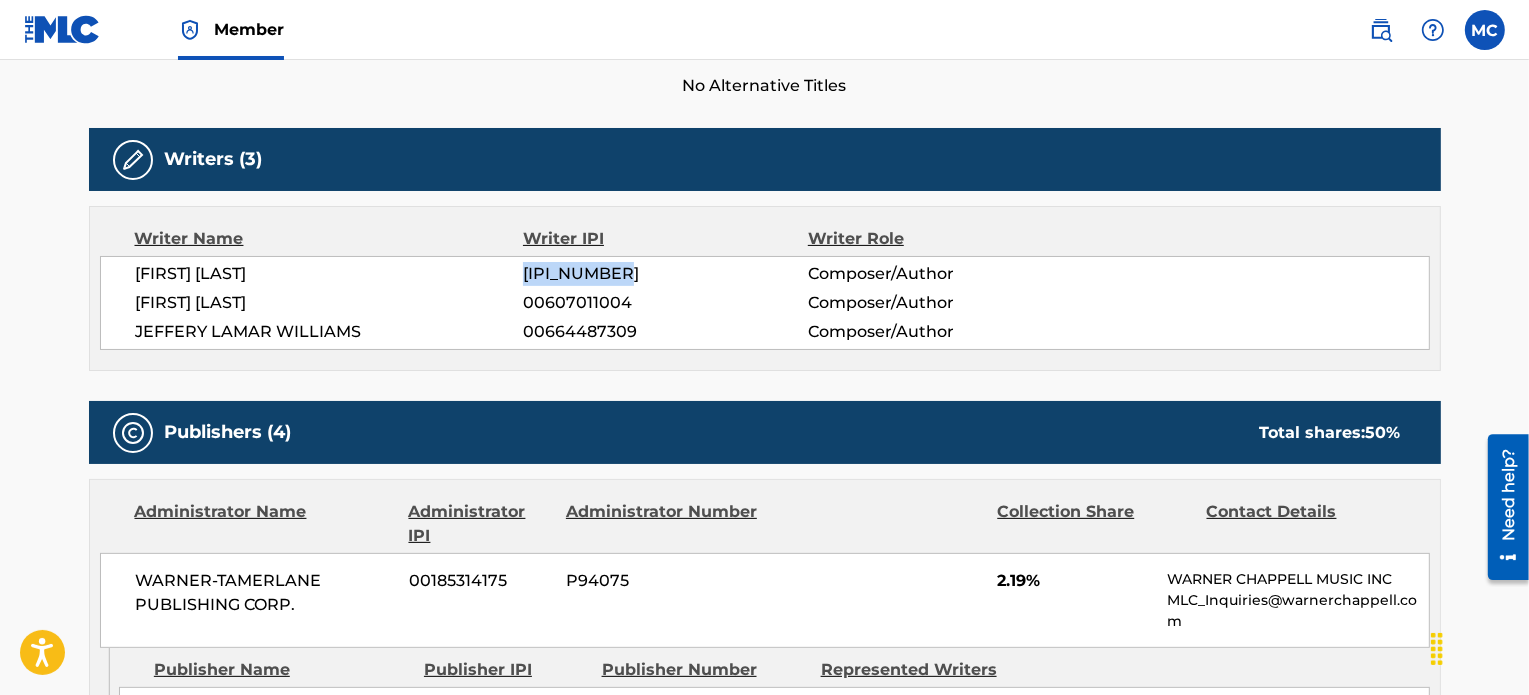 click on "[NUMBER]" at bounding box center [665, 274] 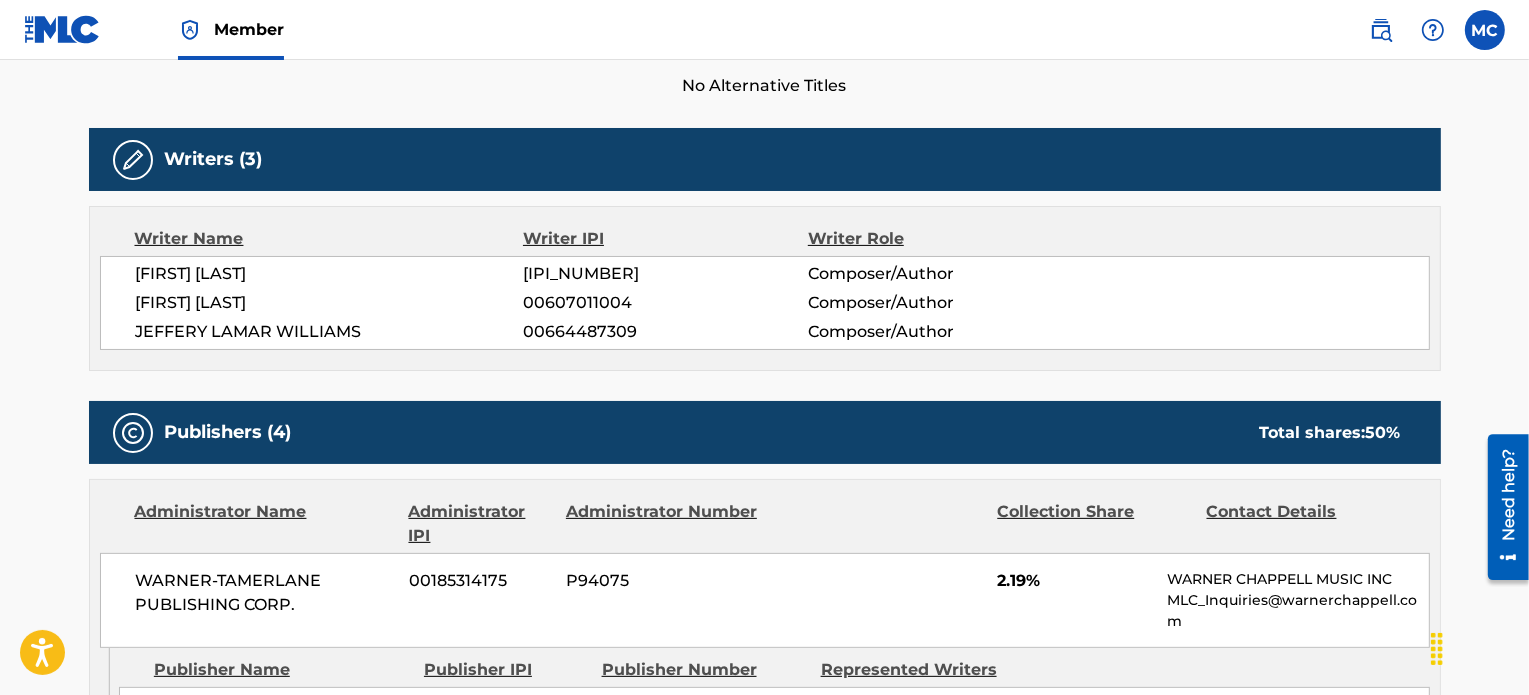 click on "No Alternative Titles" at bounding box center (765, 86) 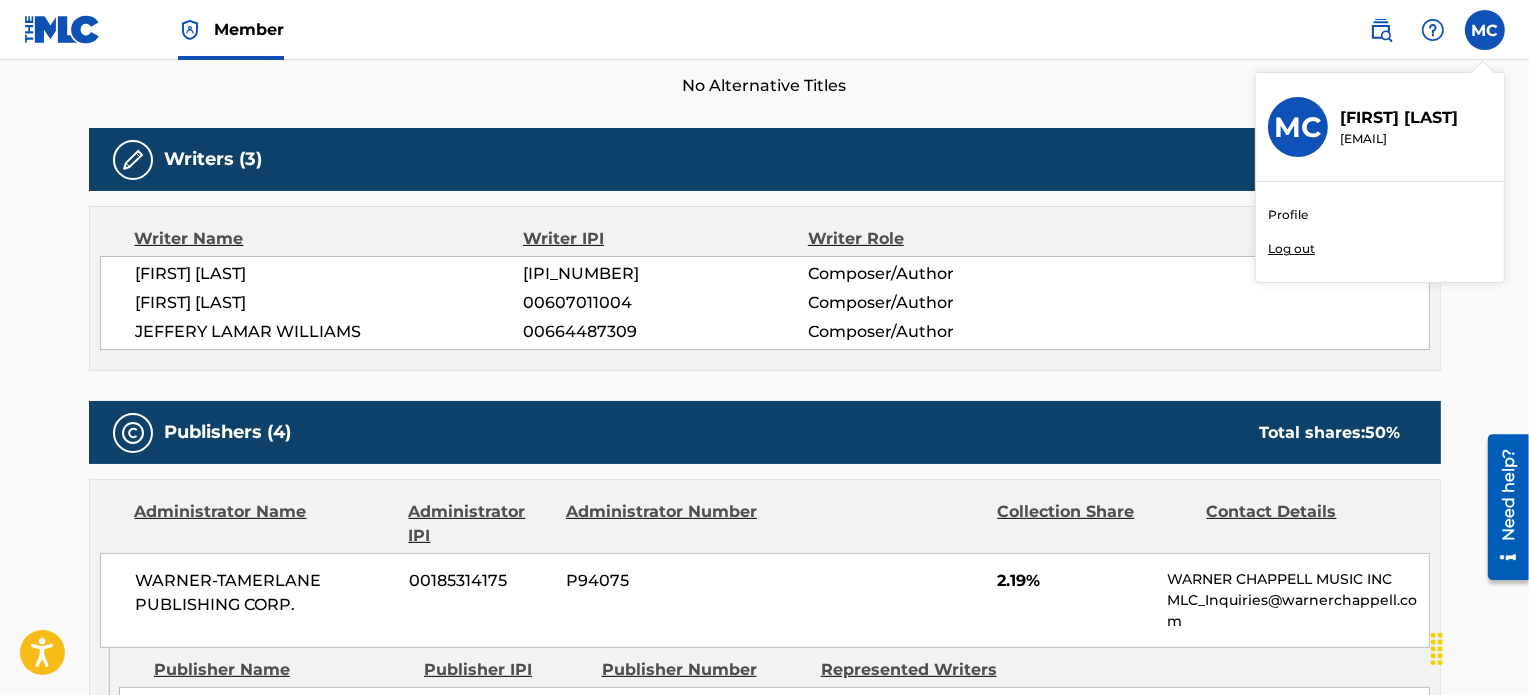 click on "Profile" at bounding box center [1288, 215] 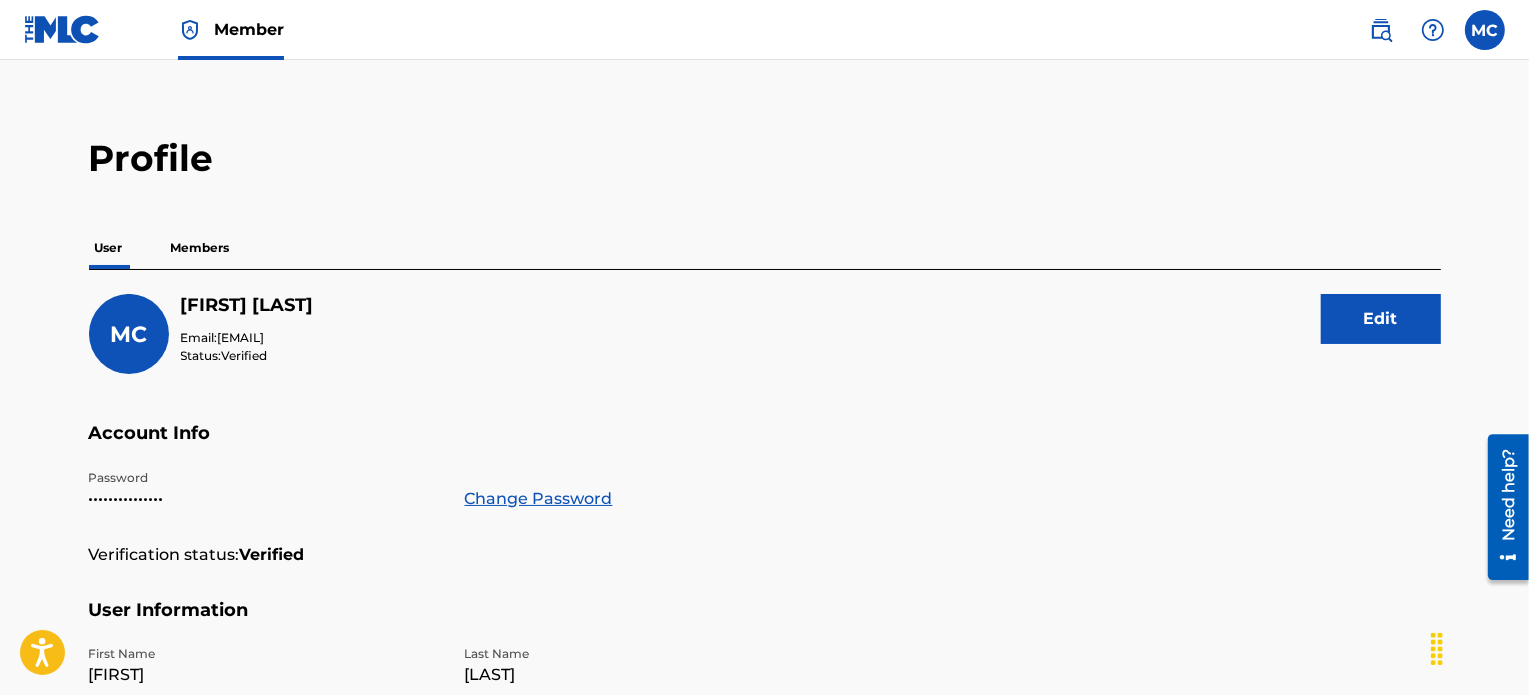 scroll, scrollTop: 0, scrollLeft: 0, axis: both 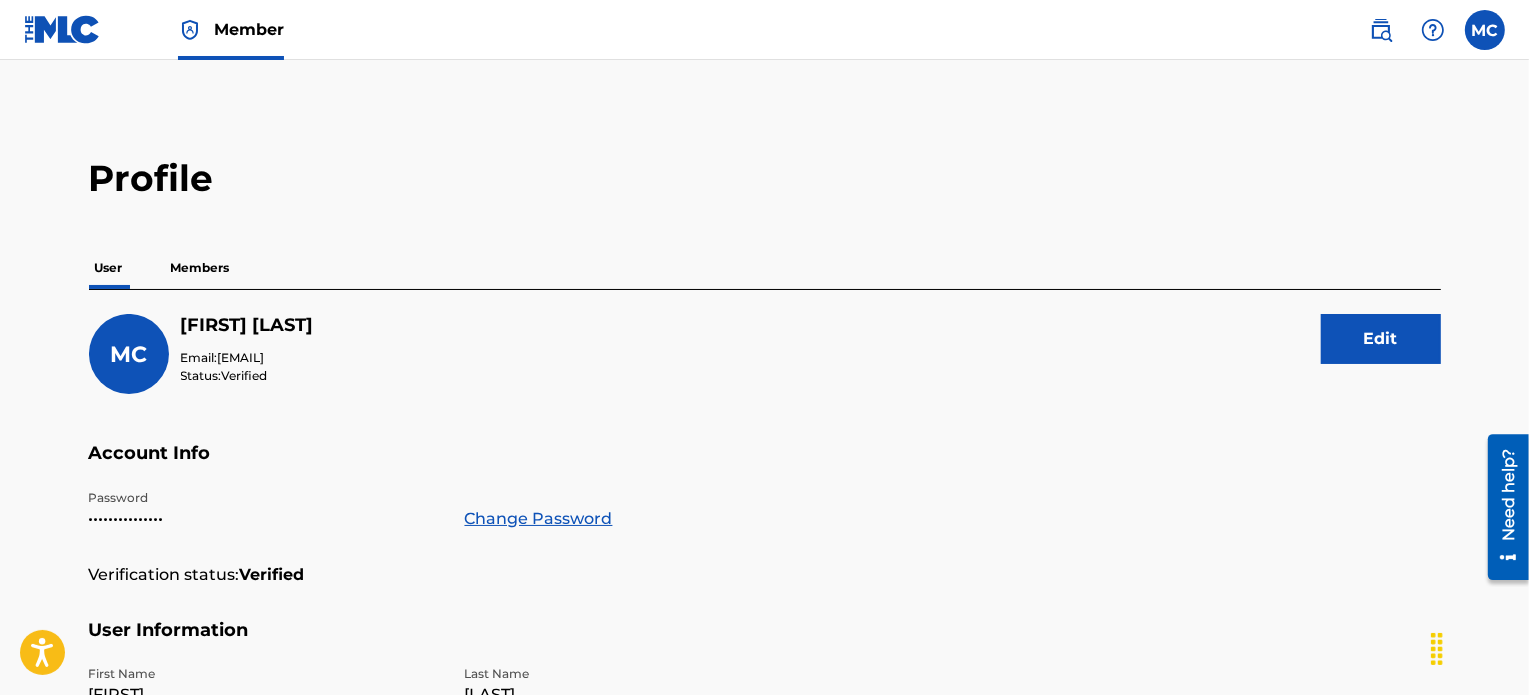 click on "Members" at bounding box center (200, 268) 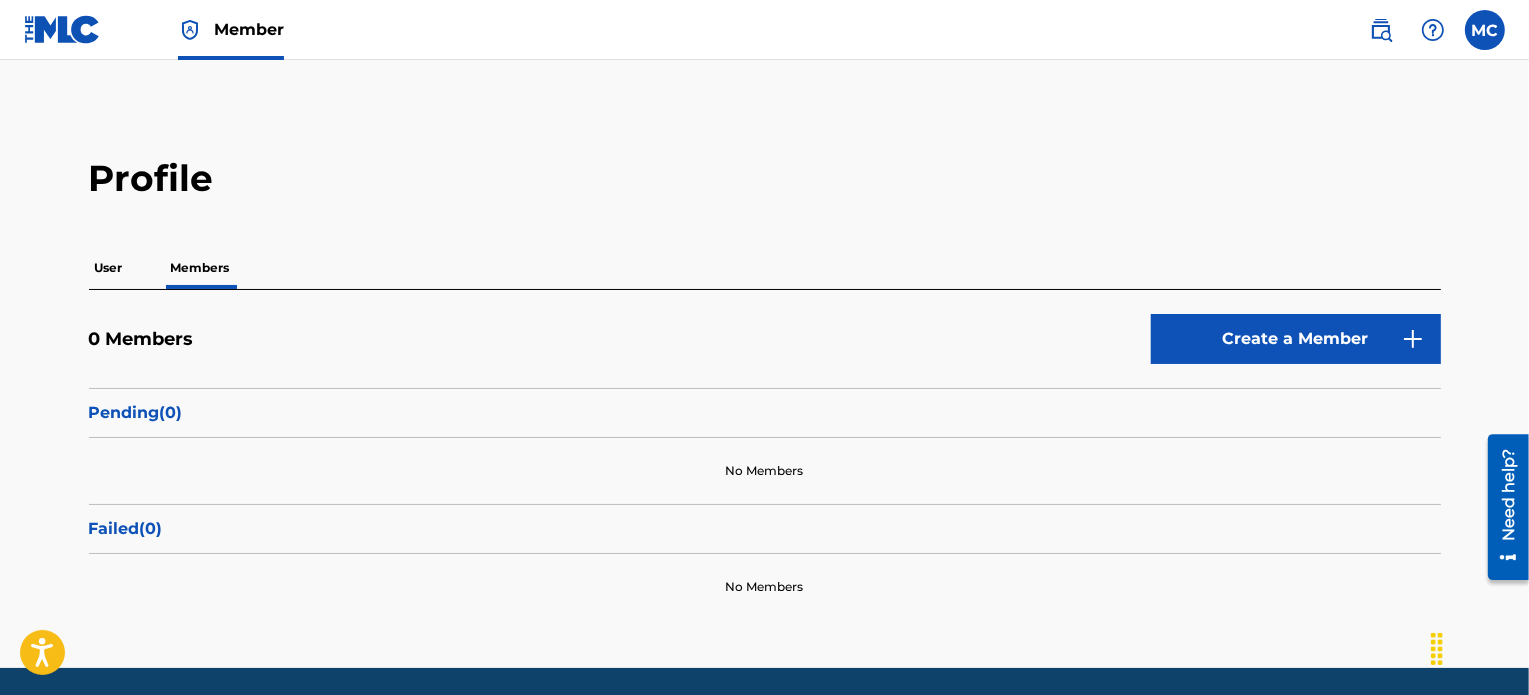 click on "User" at bounding box center (109, 268) 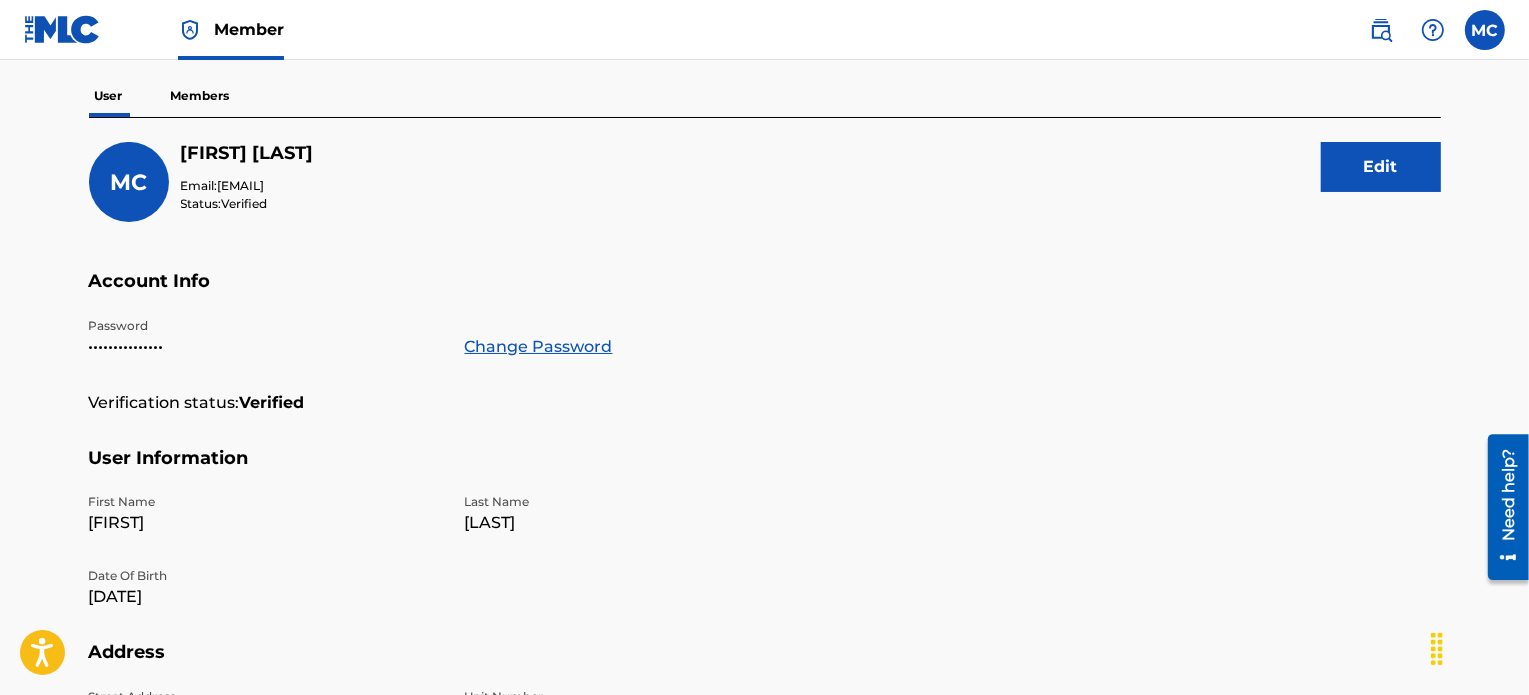 scroll, scrollTop: 0, scrollLeft: 0, axis: both 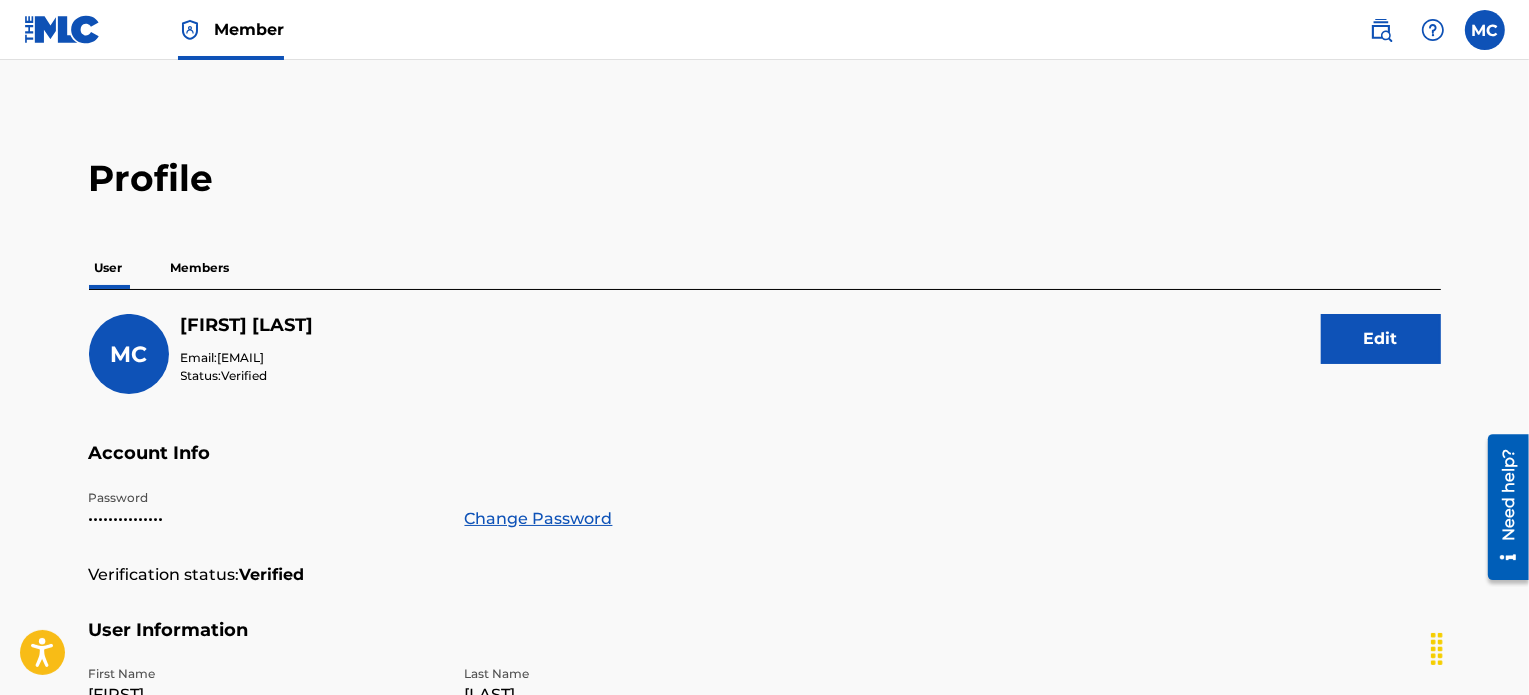 click at bounding box center [1485, 30] 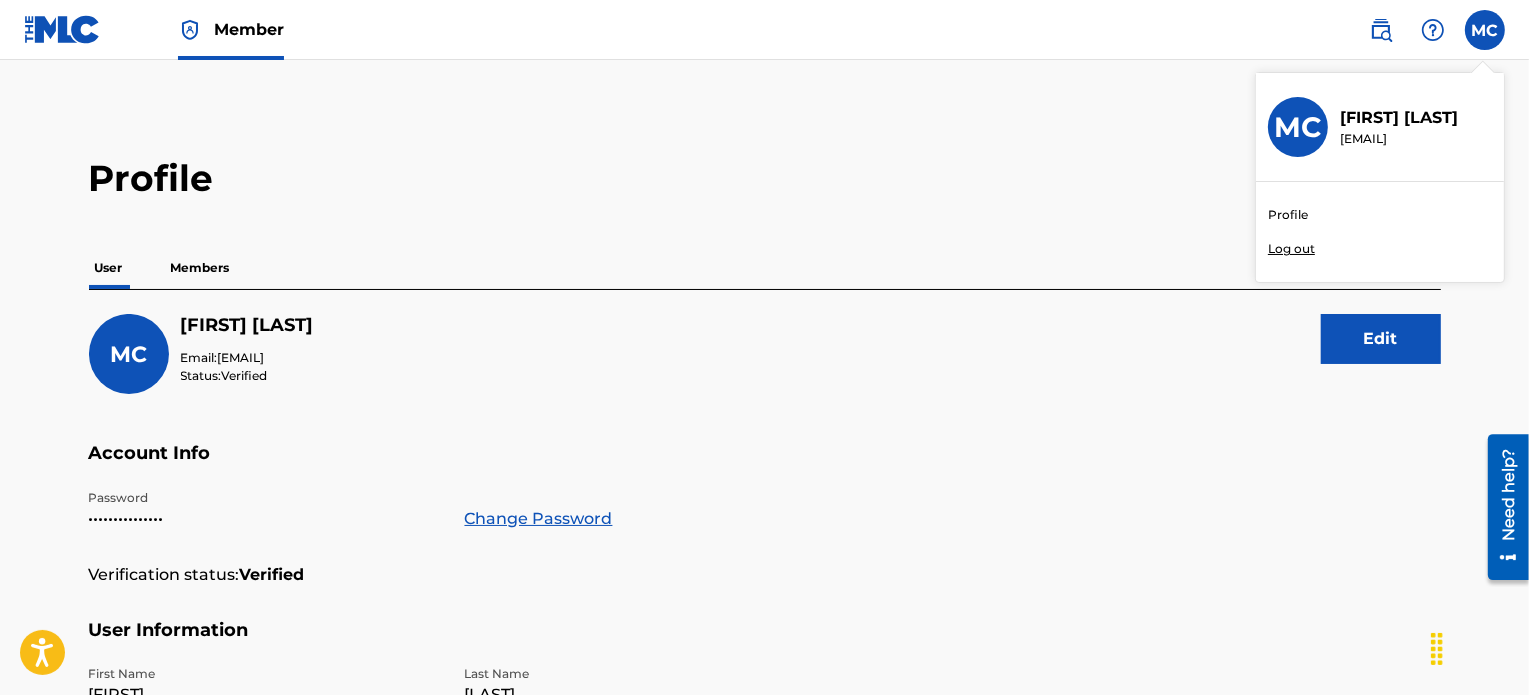 click on "Martha   Carlson" at bounding box center [1399, 118] 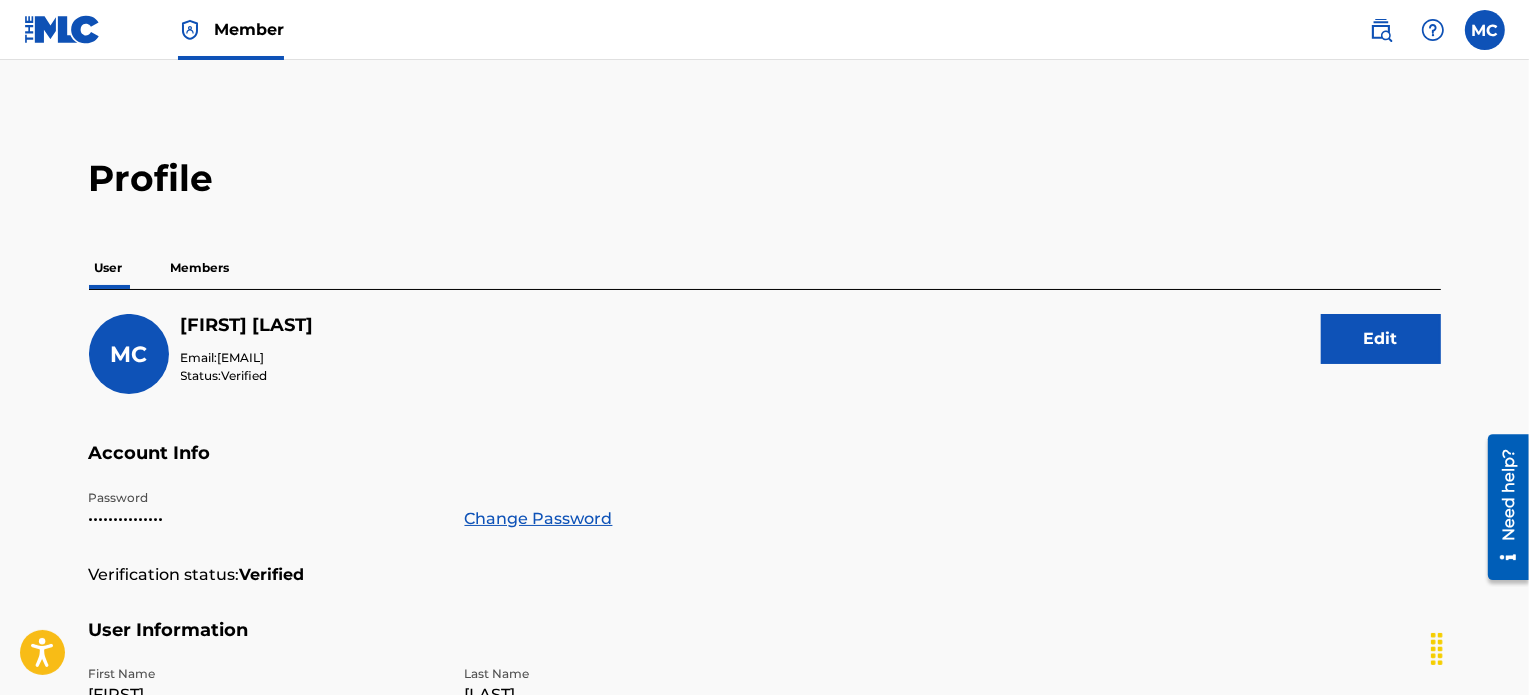 click at bounding box center (62, 29) 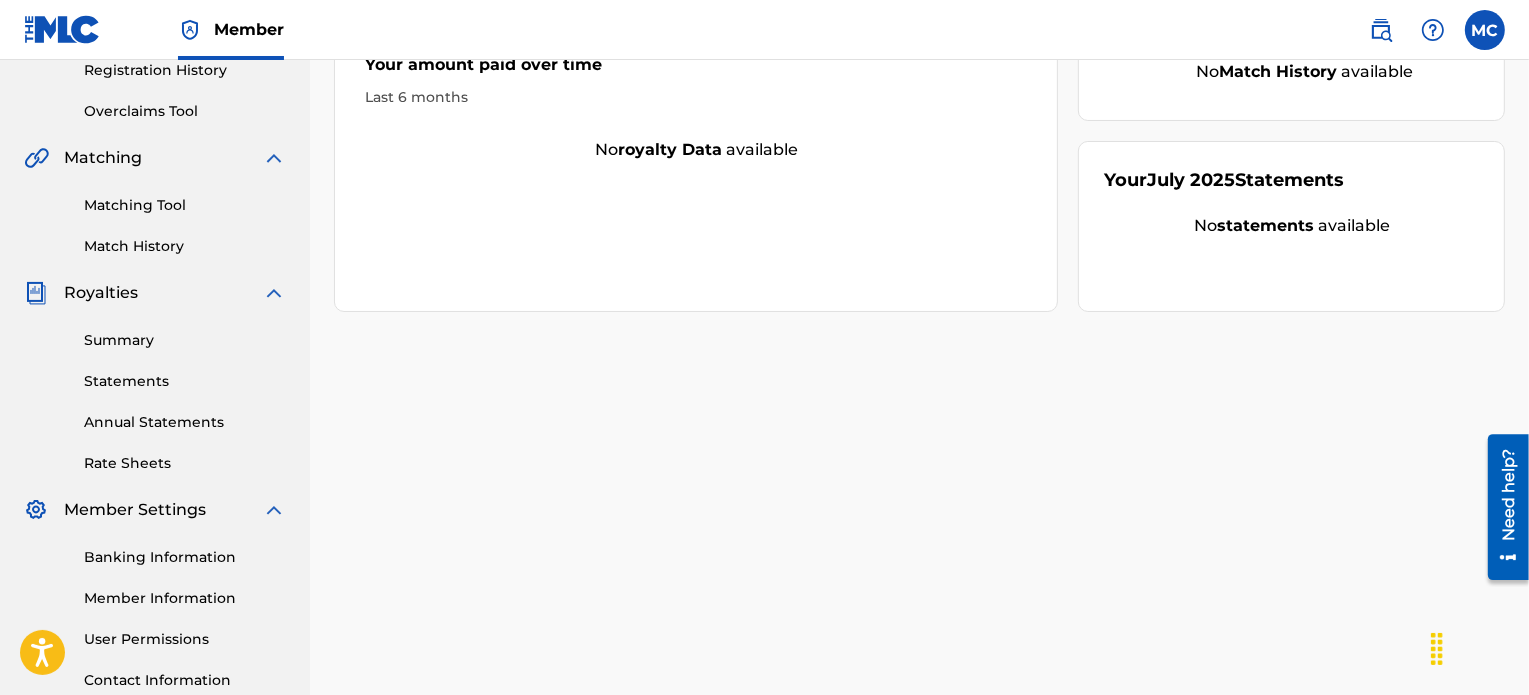 scroll, scrollTop: 544, scrollLeft: 0, axis: vertical 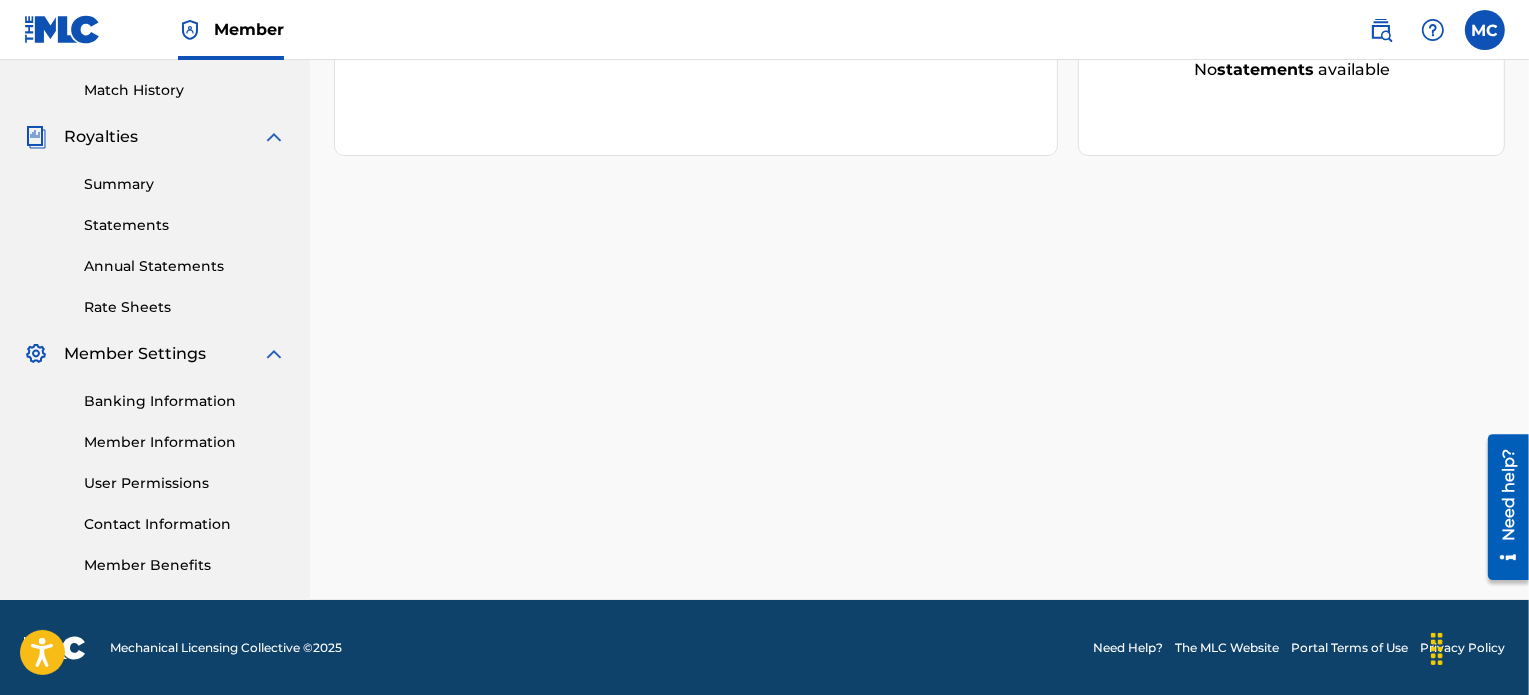 click on "Member Information" at bounding box center (185, 442) 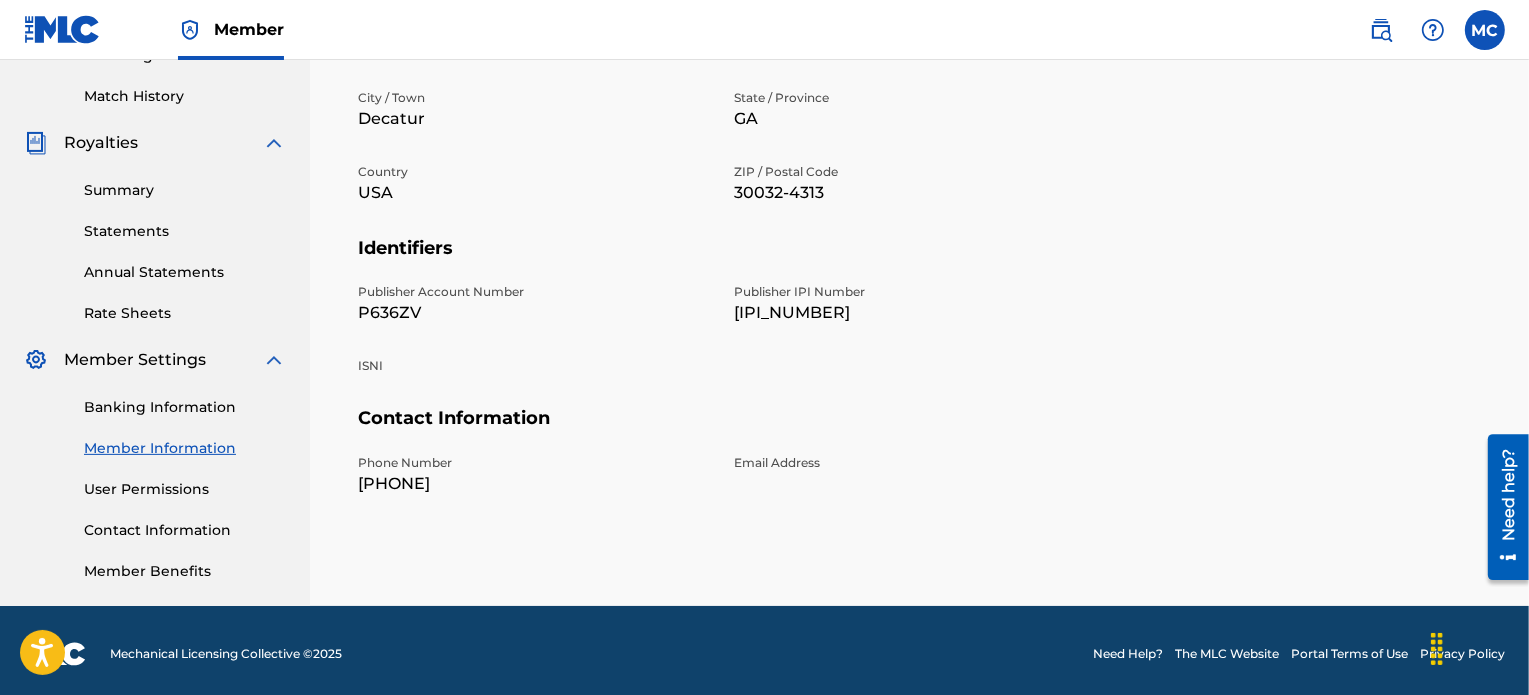 scroll, scrollTop: 544, scrollLeft: 0, axis: vertical 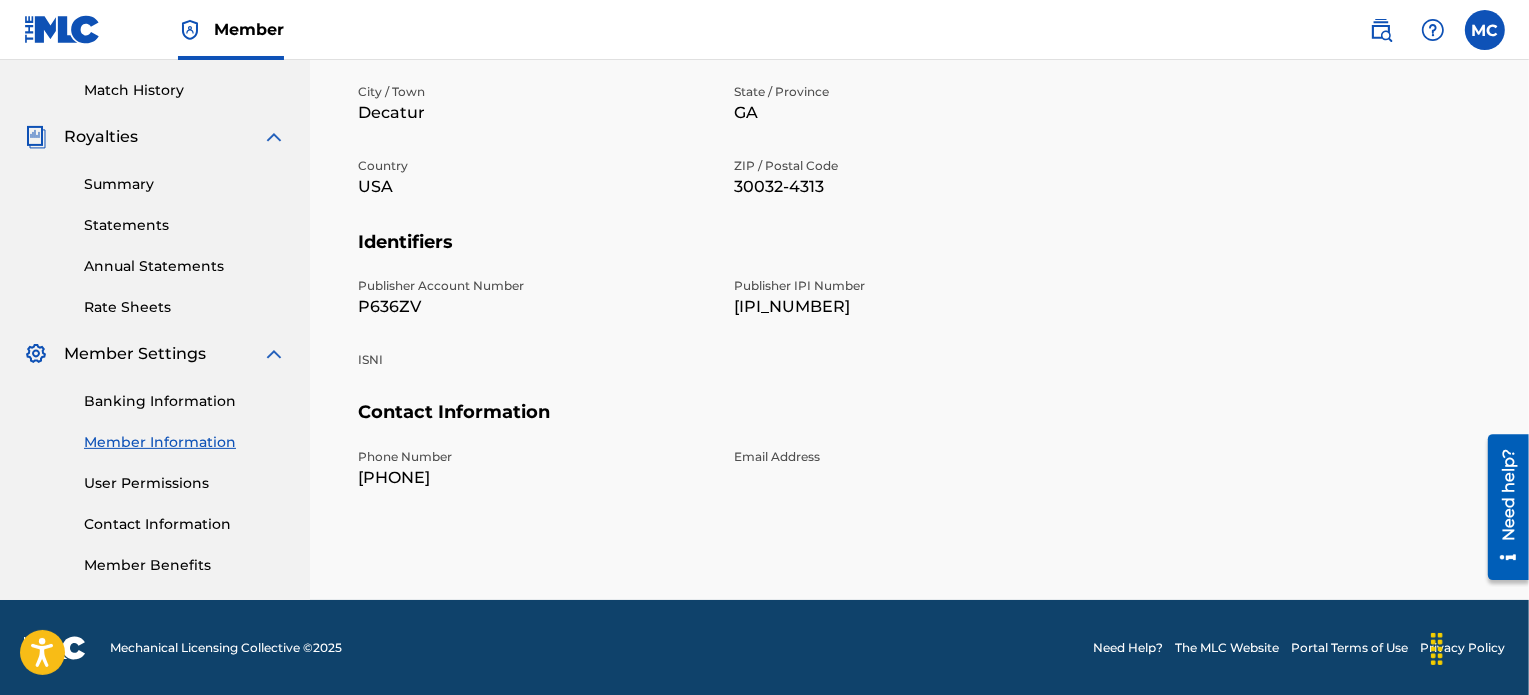 click on "Member Benefits" at bounding box center (185, 565) 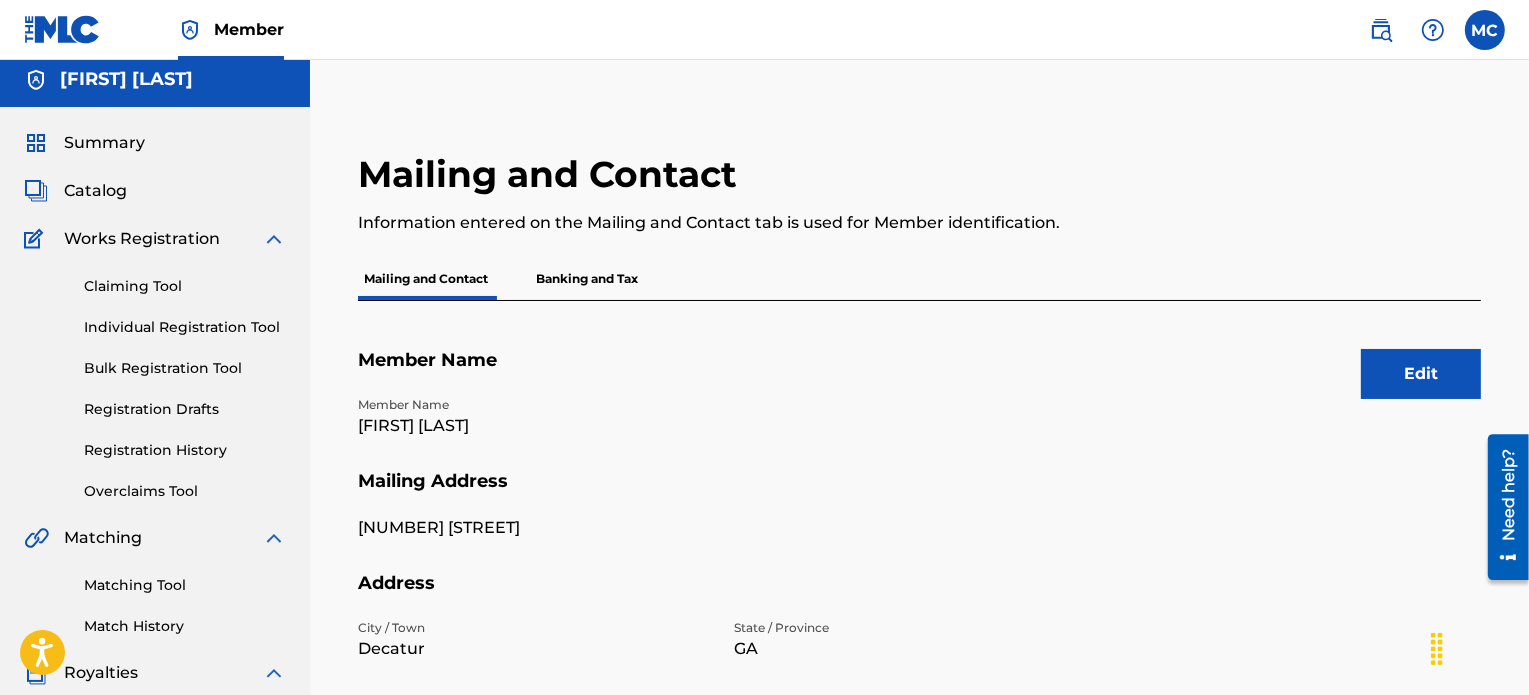 scroll, scrollTop: 0, scrollLeft: 0, axis: both 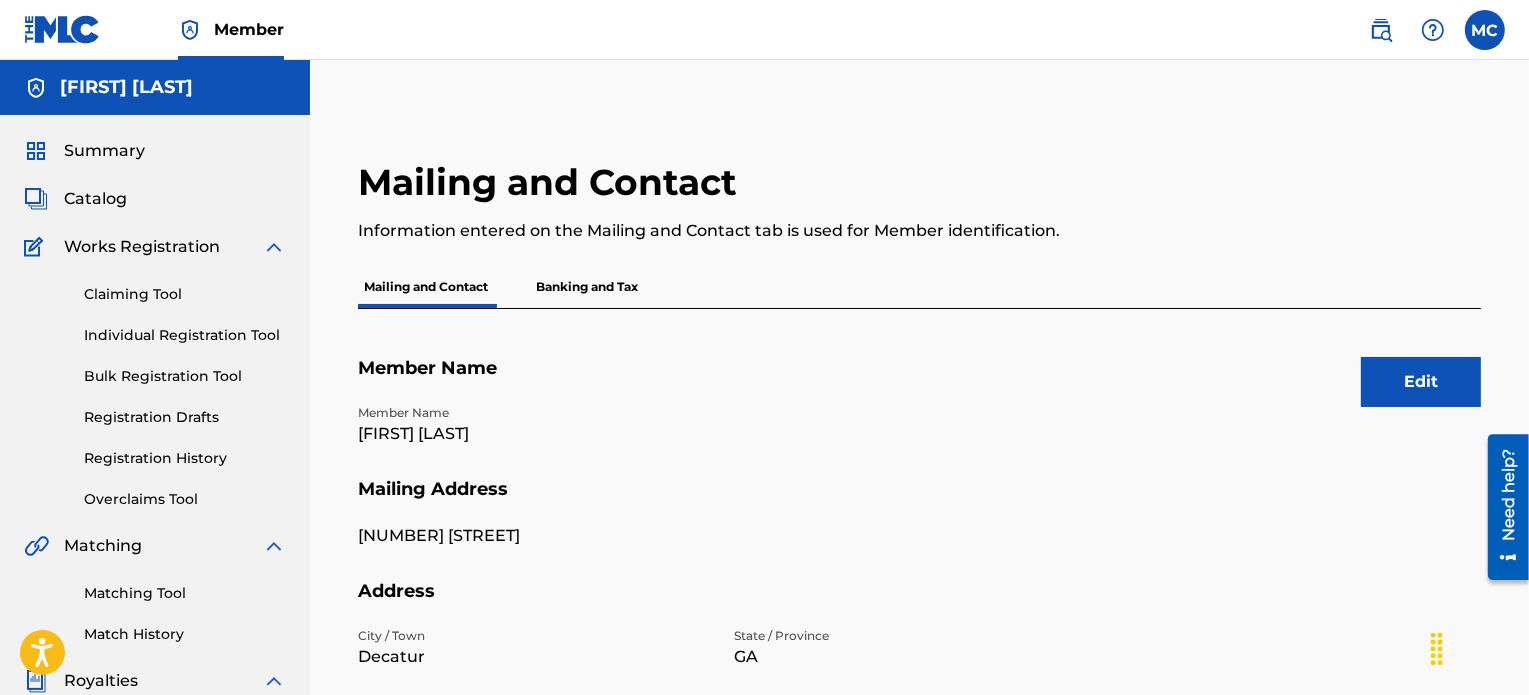 click on "[FIRST] [LAST]" at bounding box center (534, 434) 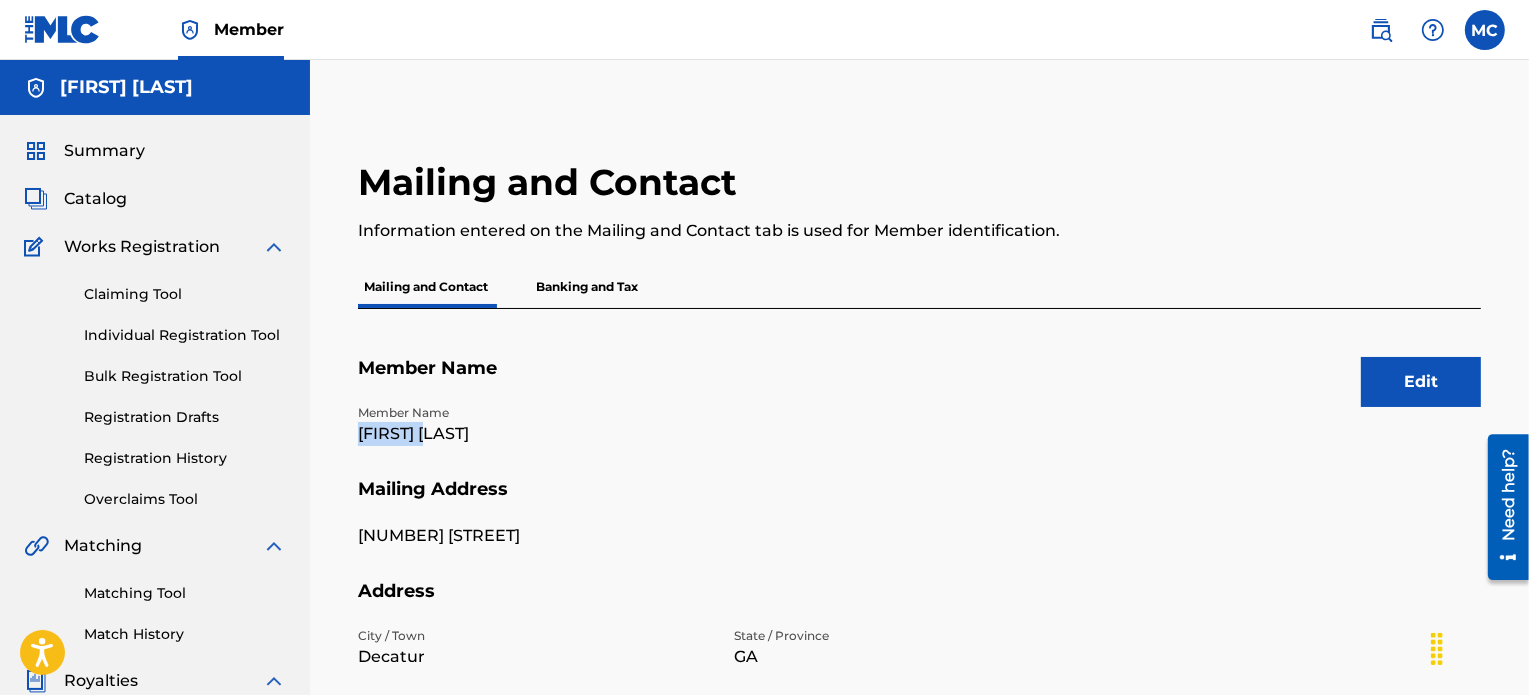 click on "[FIRST] [LAST]" at bounding box center (534, 434) 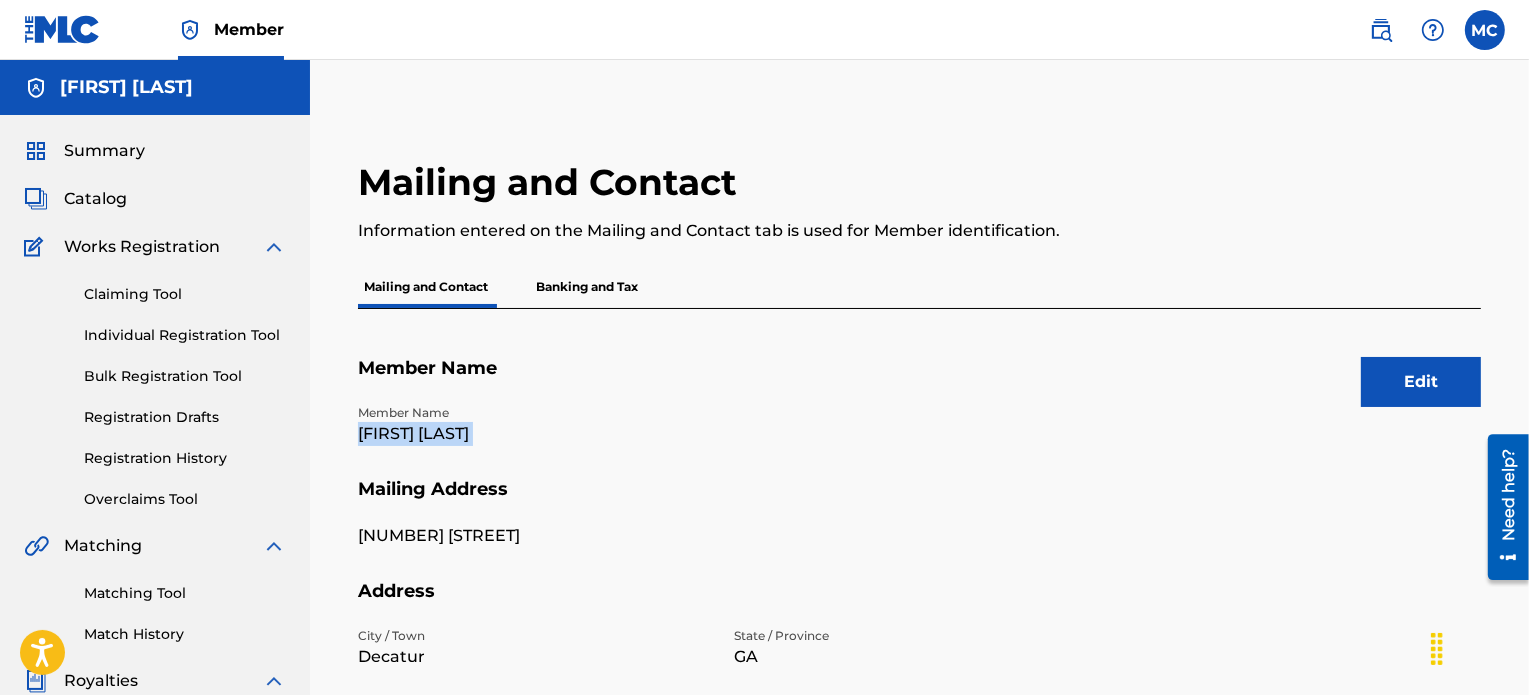 click on "[FIRST] [LAST]" at bounding box center [534, 434] 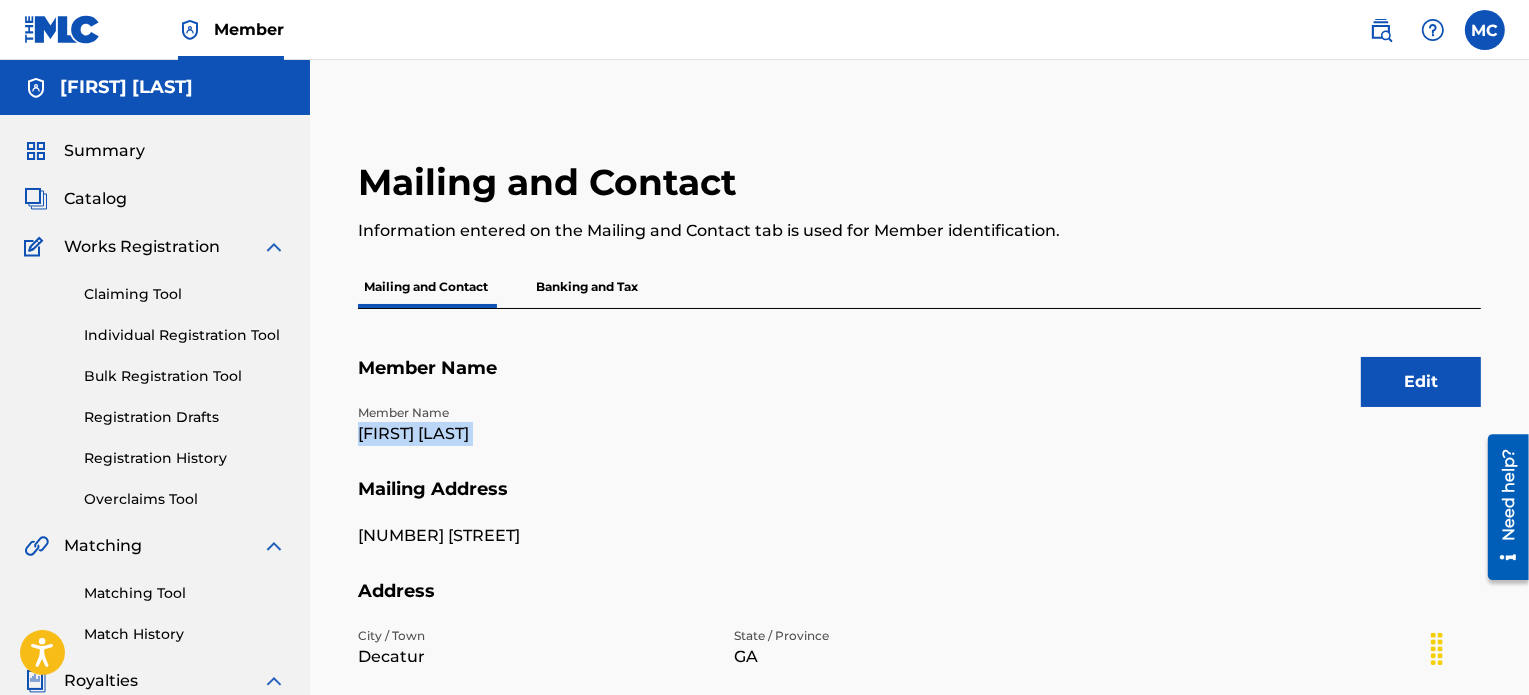 copy on "[FIRST] [LAST]" 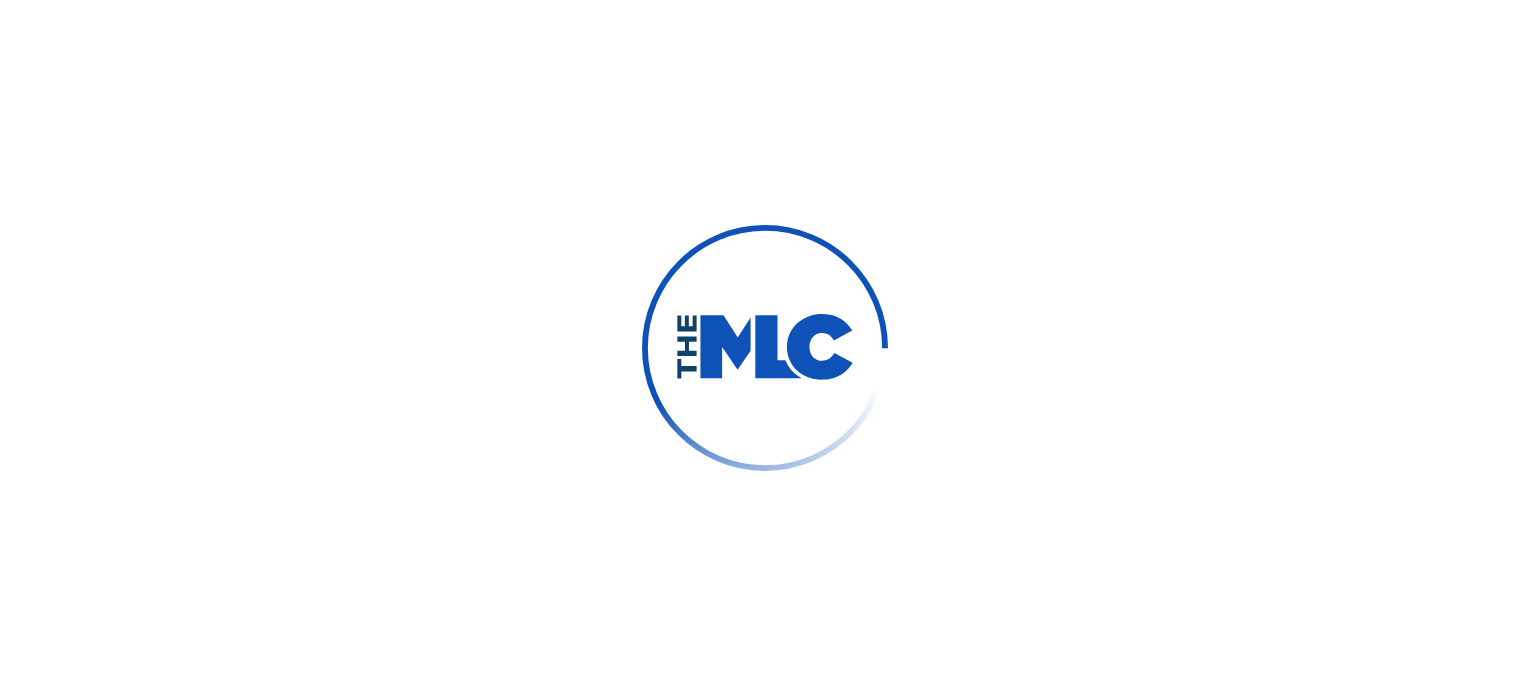 scroll, scrollTop: 0, scrollLeft: 0, axis: both 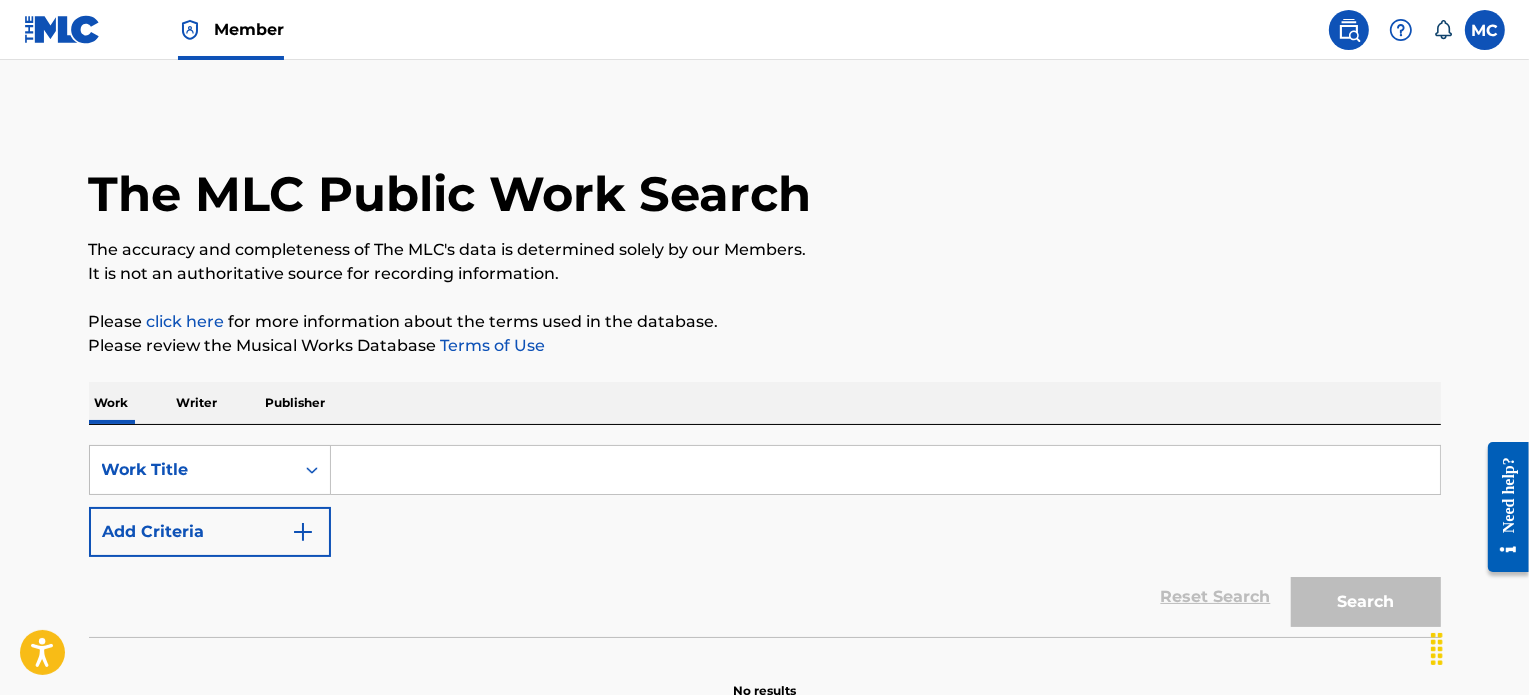 click on "Writer" at bounding box center [197, 403] 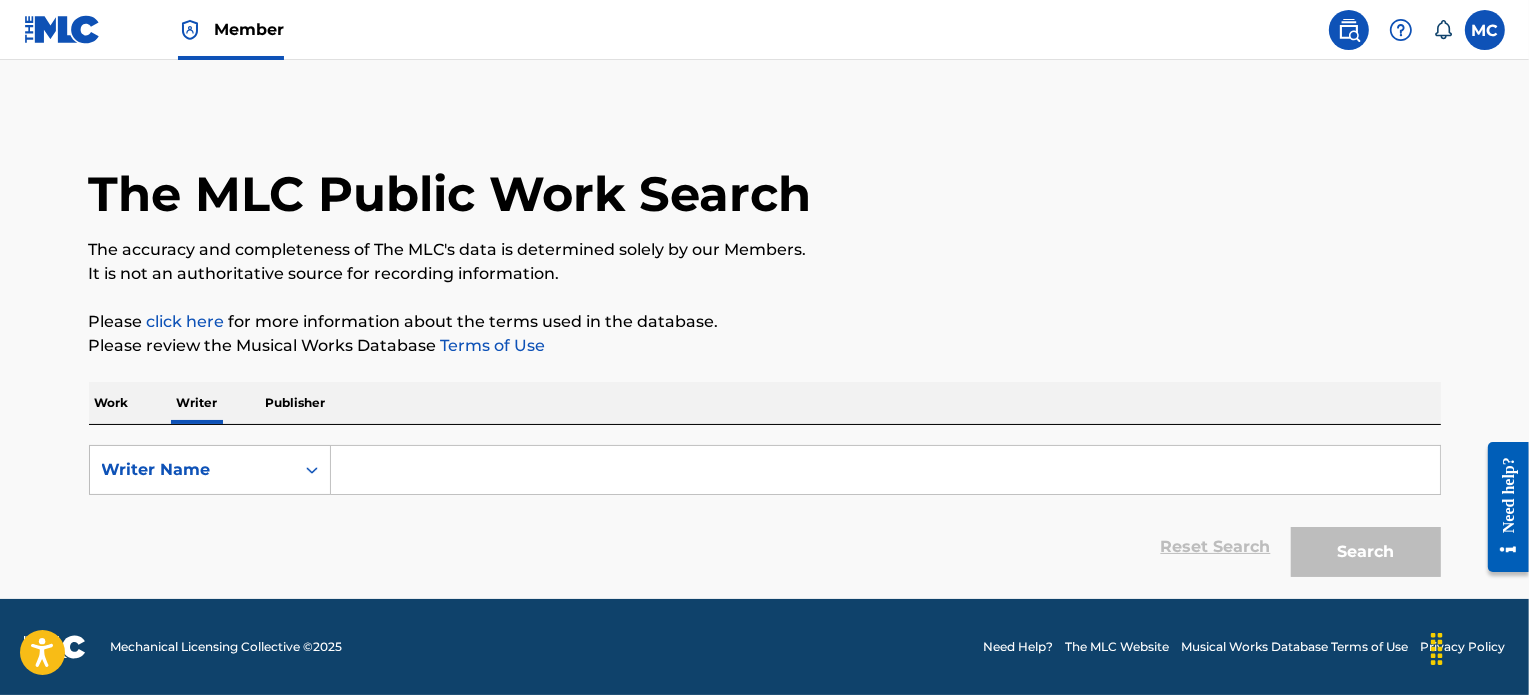 click at bounding box center (885, 470) 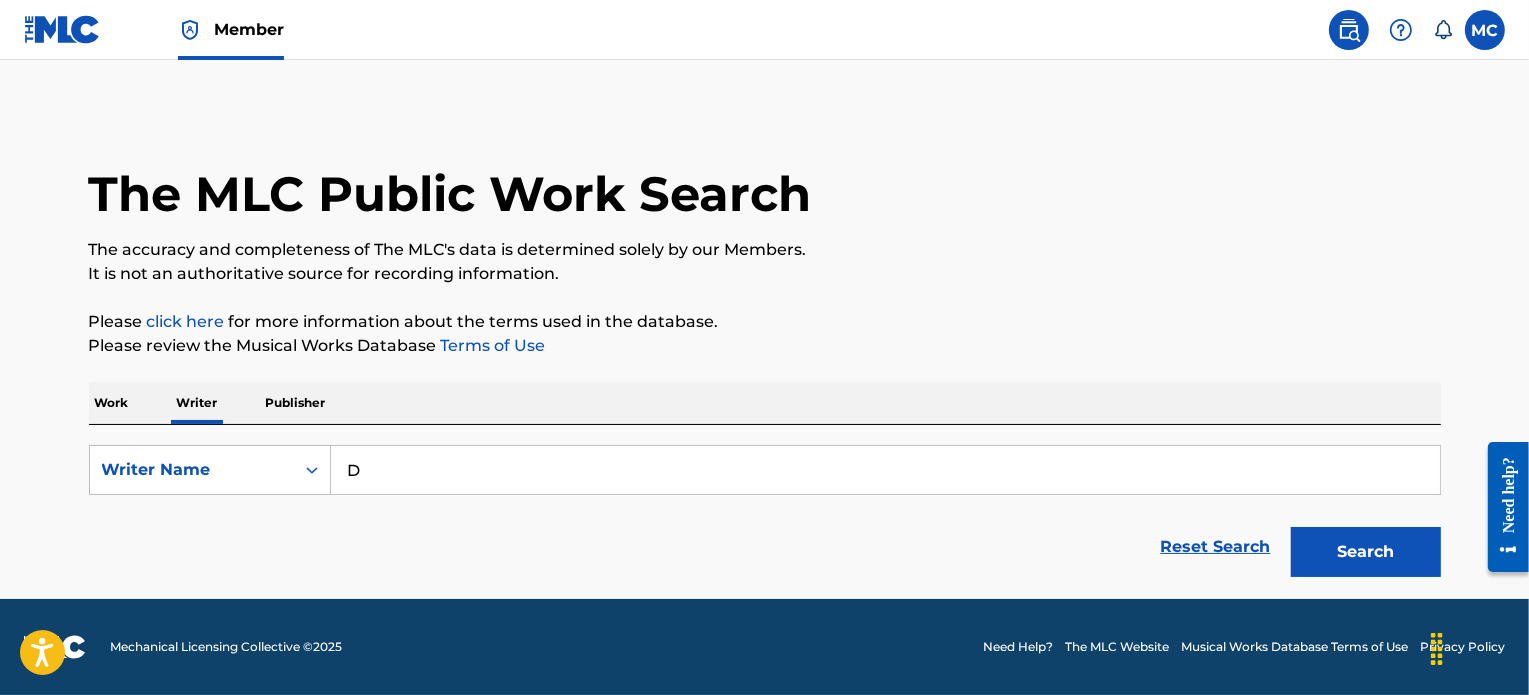 click on "D" at bounding box center [885, 470] 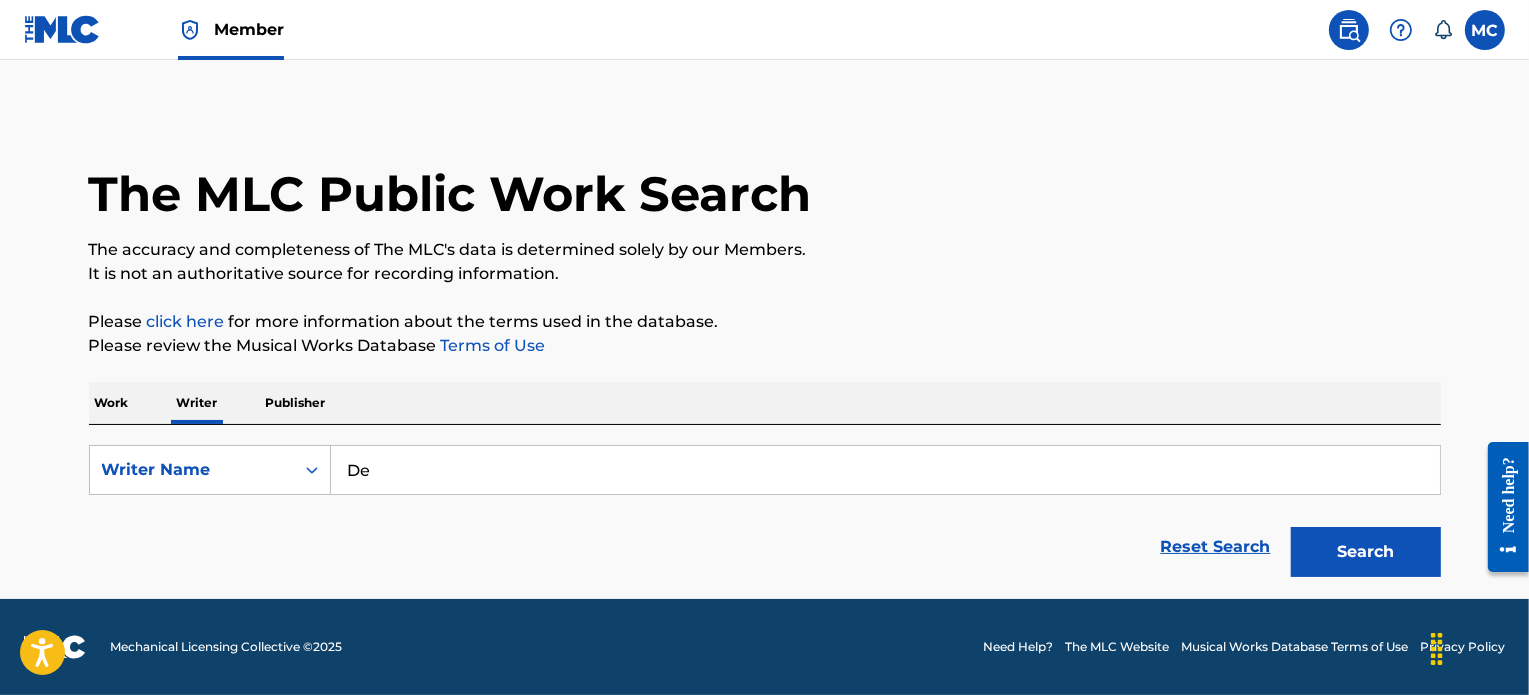 click on "De" at bounding box center (885, 470) 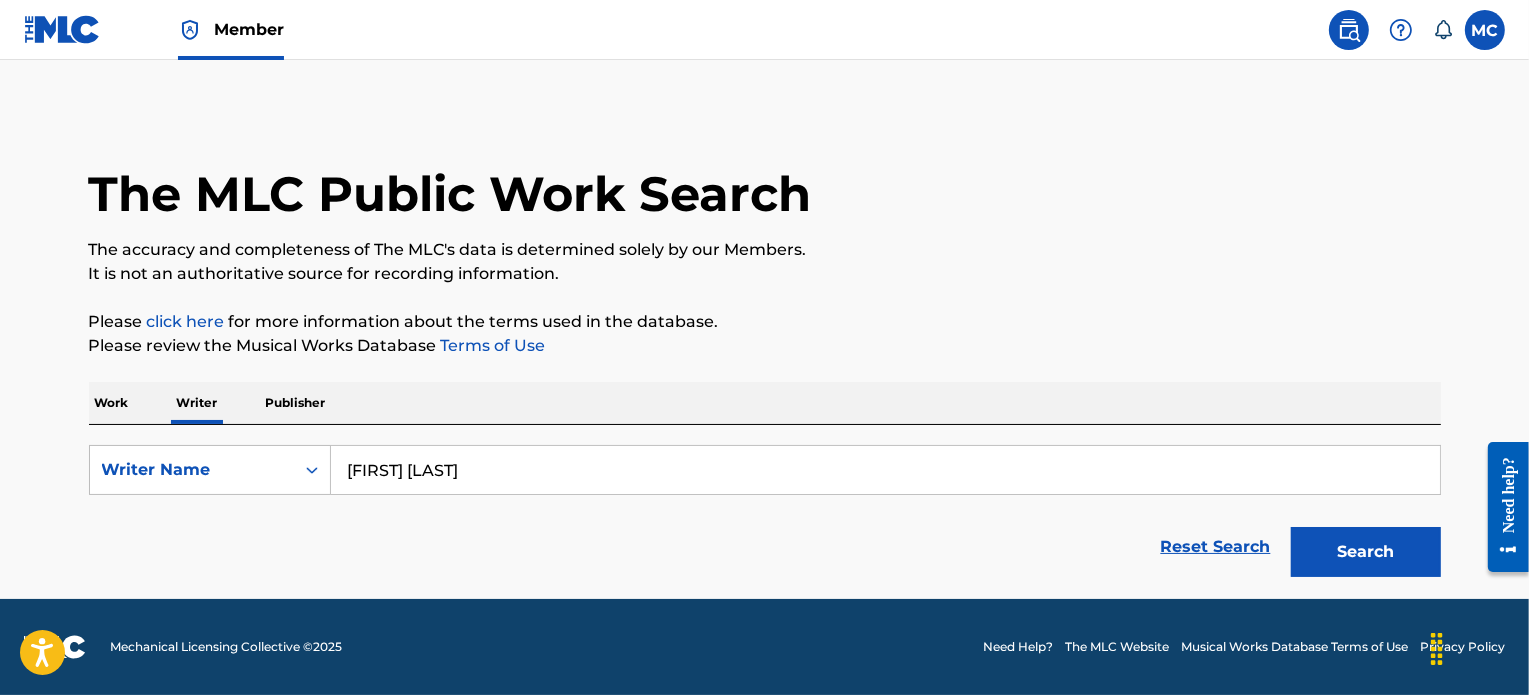 type on "[FIRST] [LAST]" 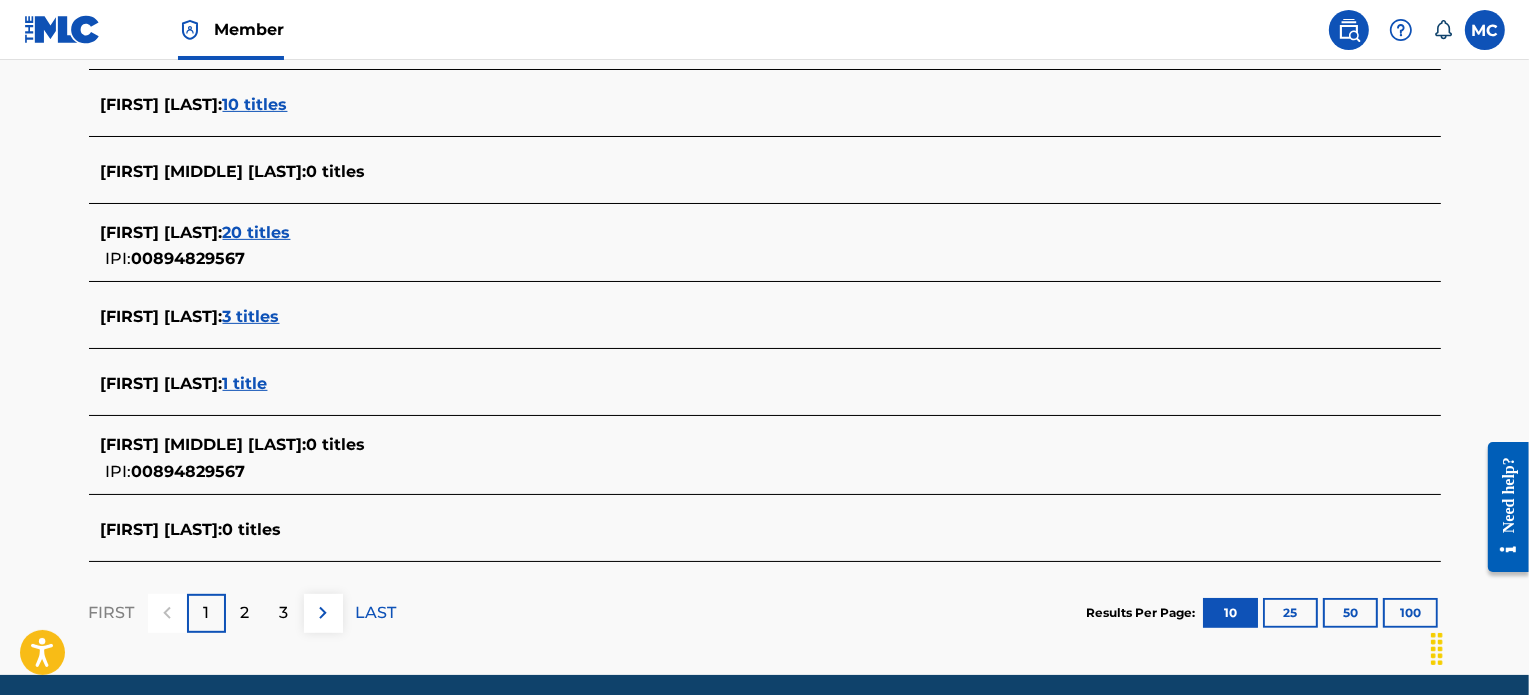 scroll, scrollTop: 763, scrollLeft: 0, axis: vertical 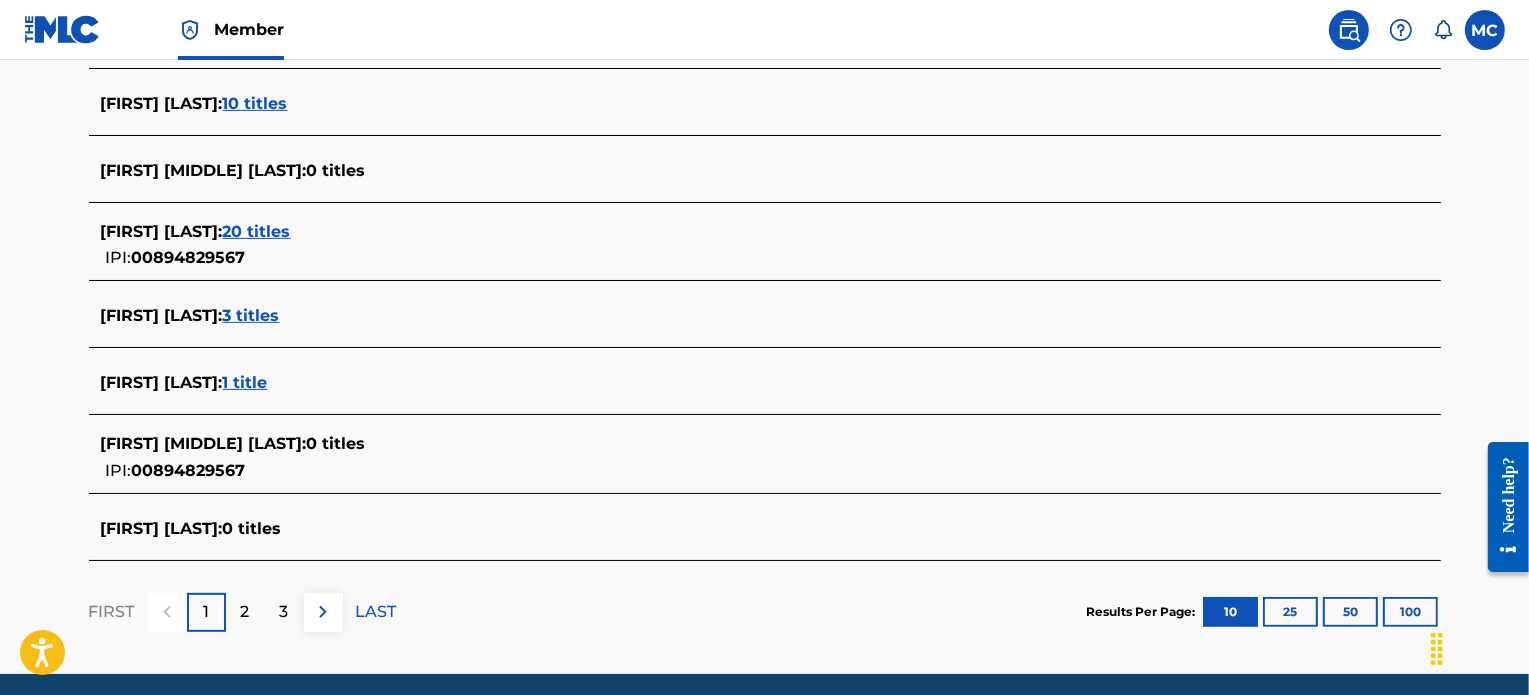 click on "20 titles" at bounding box center [257, 231] 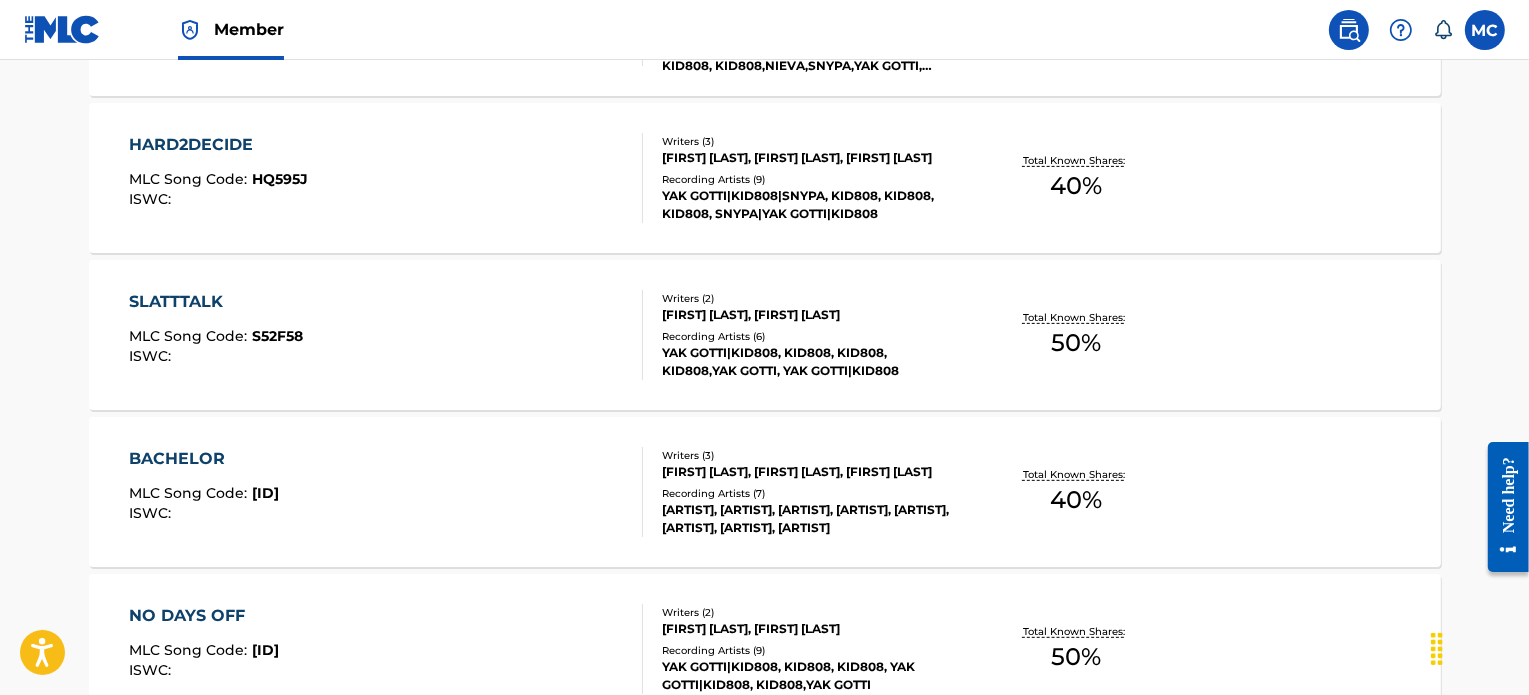 scroll, scrollTop: 731, scrollLeft: 0, axis: vertical 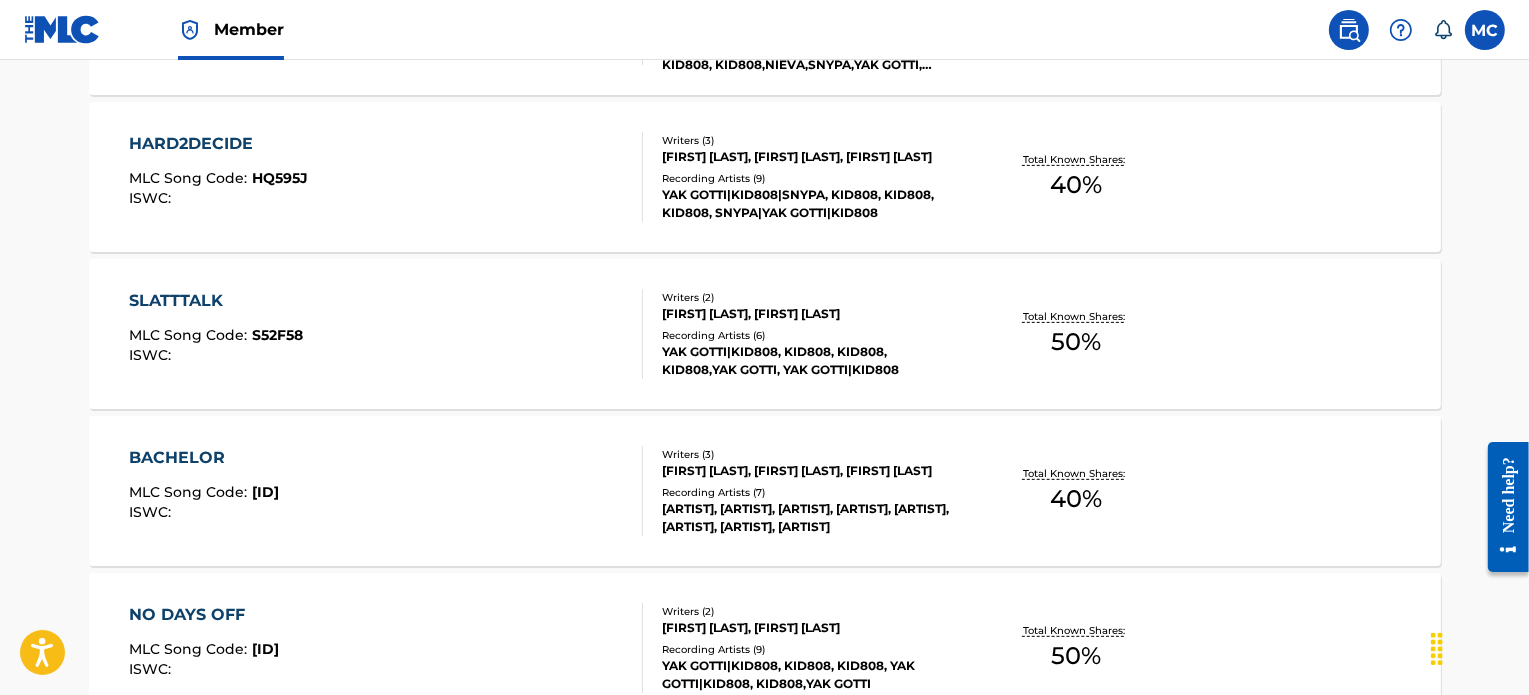 click on "Recording Artists ( 6 )" at bounding box center [813, 335] 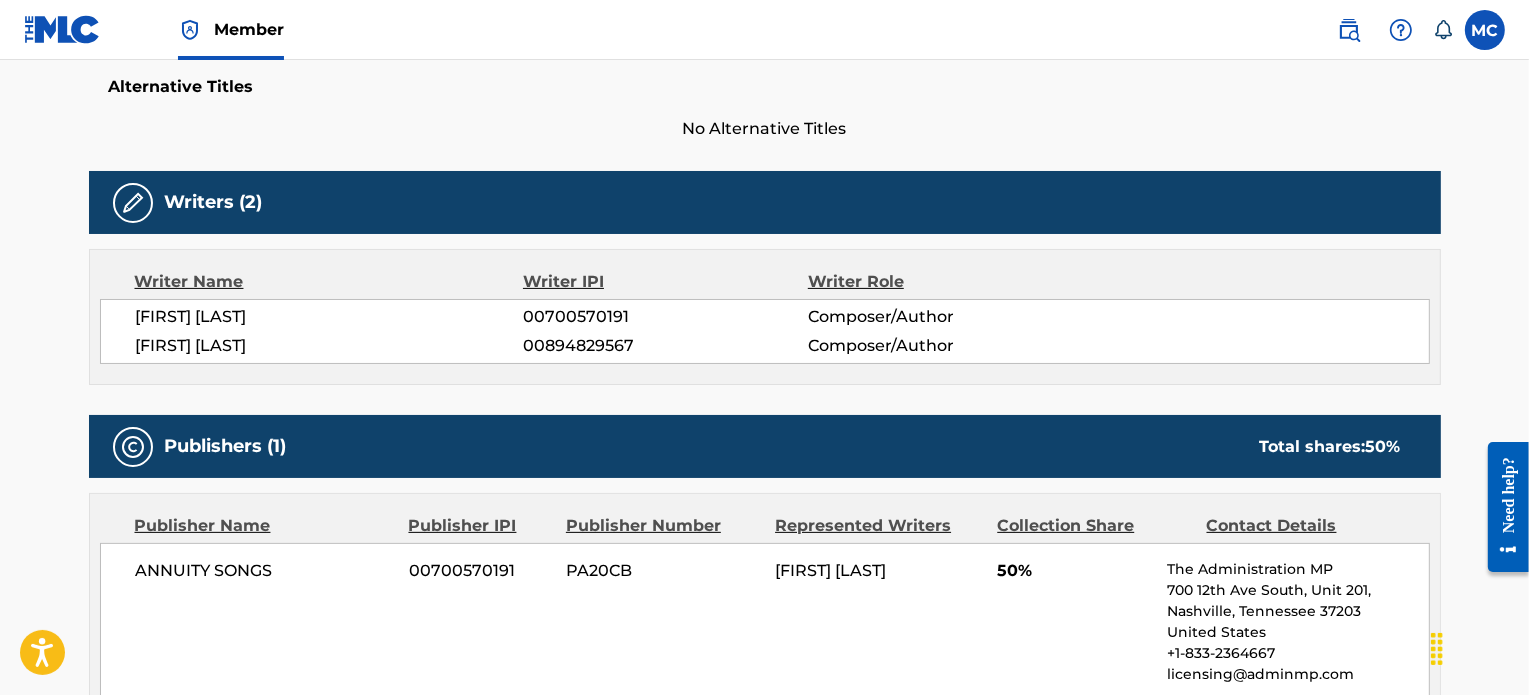 scroll, scrollTop: 534, scrollLeft: 0, axis: vertical 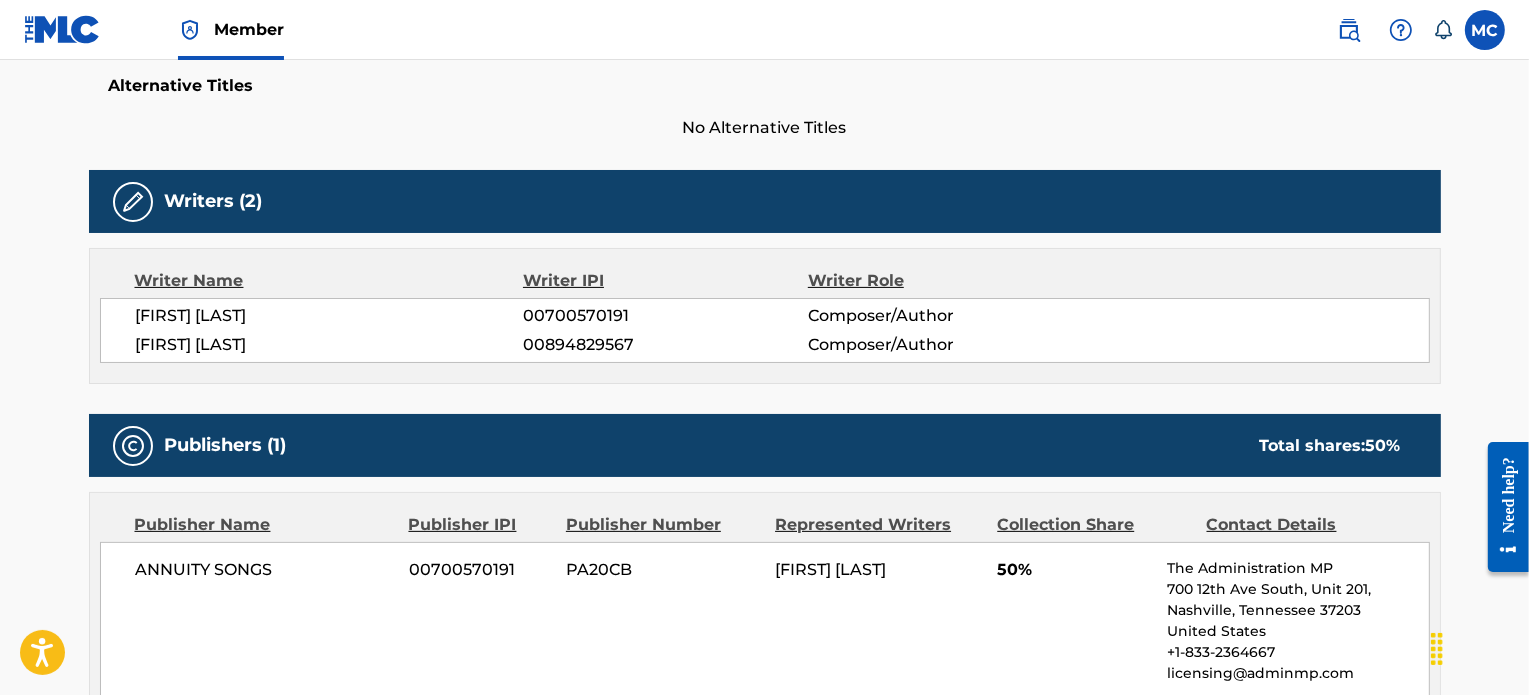 click on "[FIRST] [LAST] [NUMBER] Composer/Author" at bounding box center (782, 345) 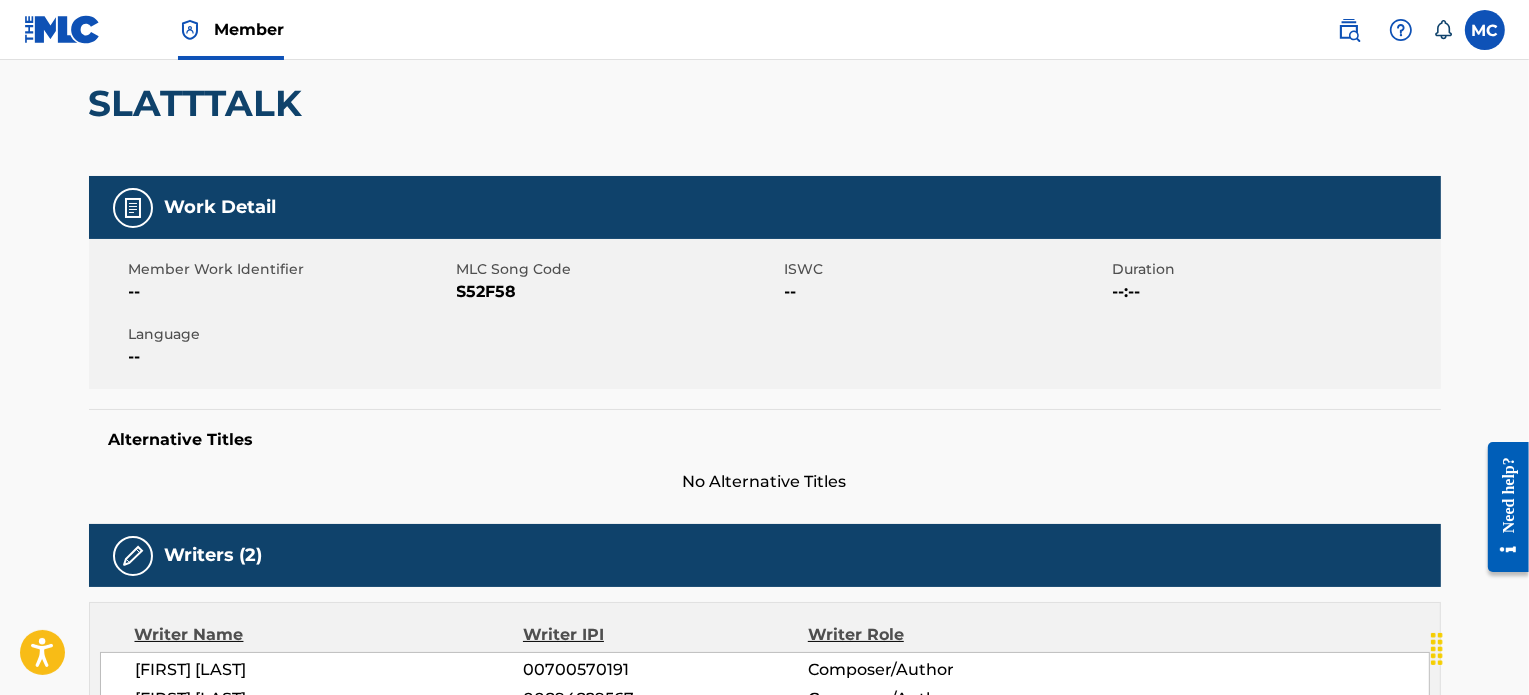 scroll, scrollTop: 0, scrollLeft: 0, axis: both 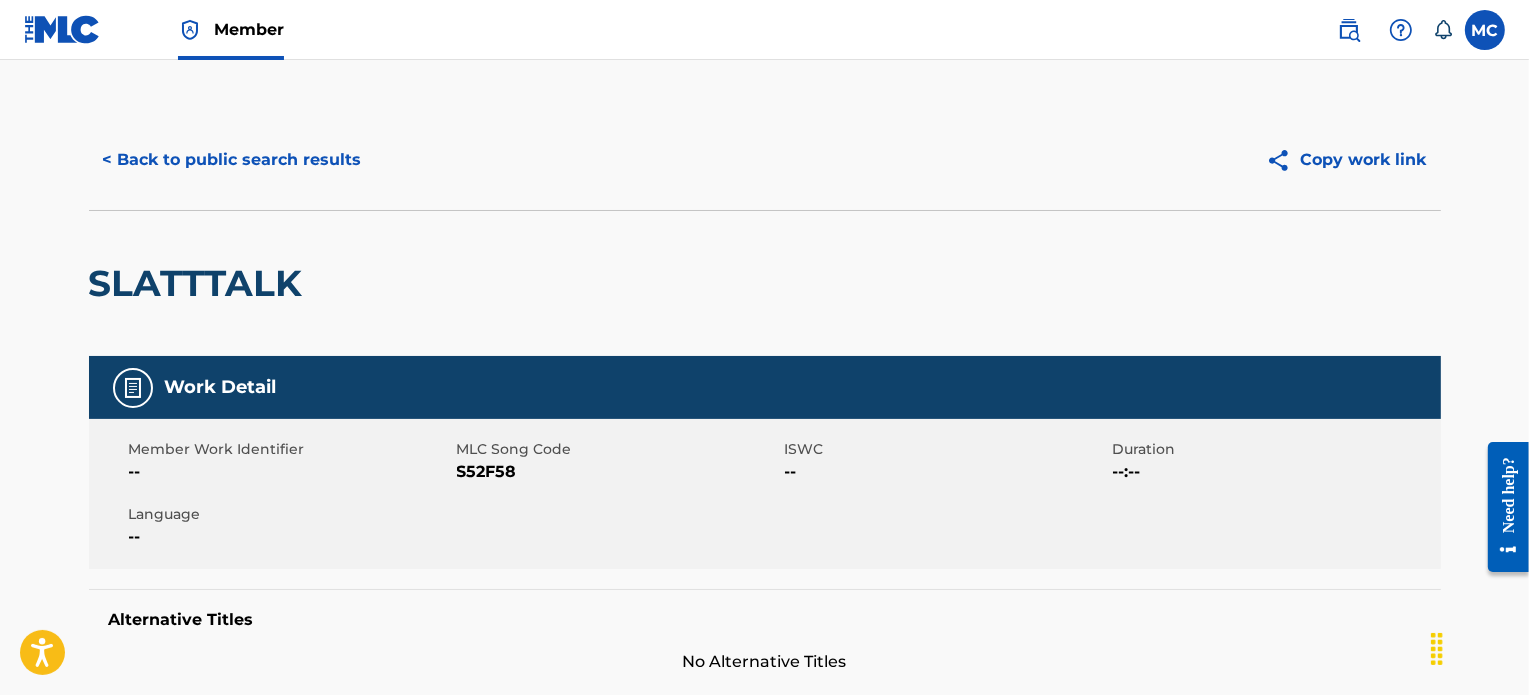 click on "< Back to public search results" at bounding box center (232, 160) 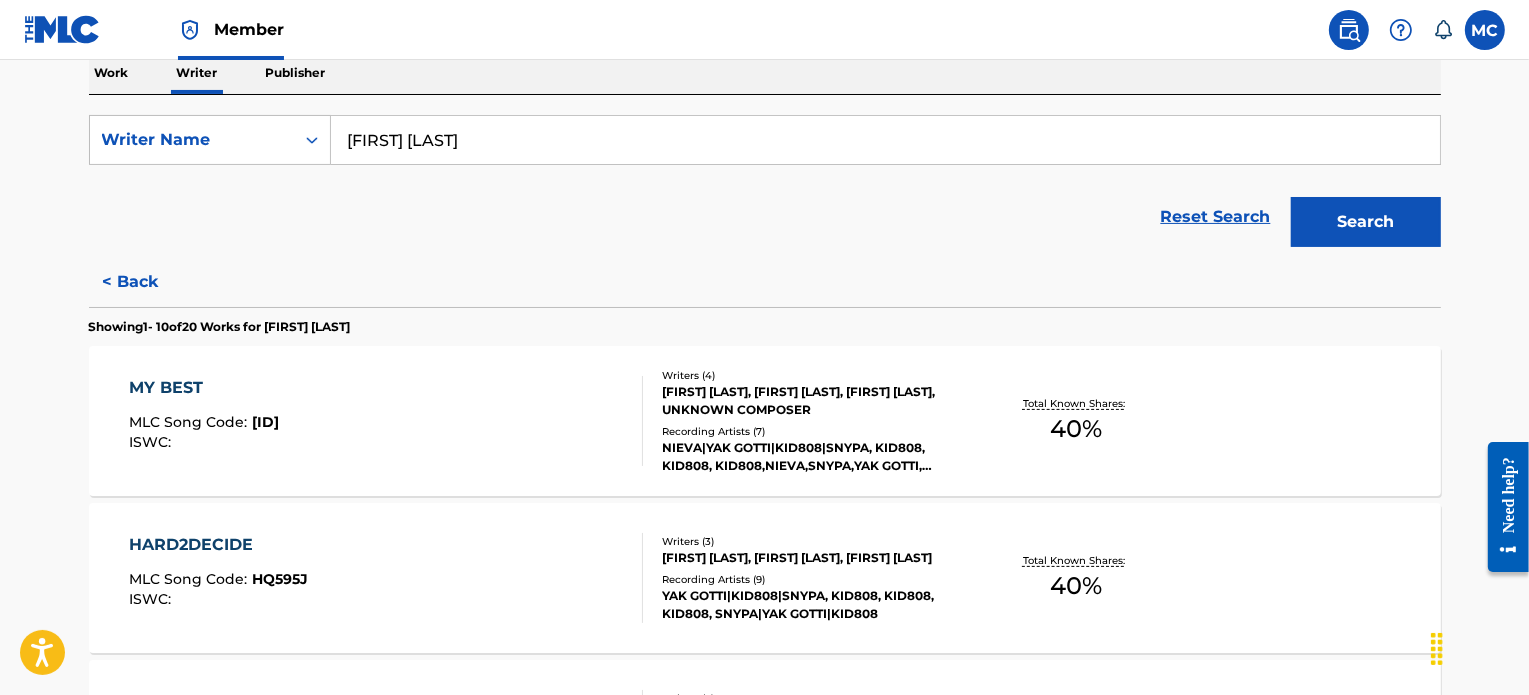 scroll, scrollTop: 326, scrollLeft: 0, axis: vertical 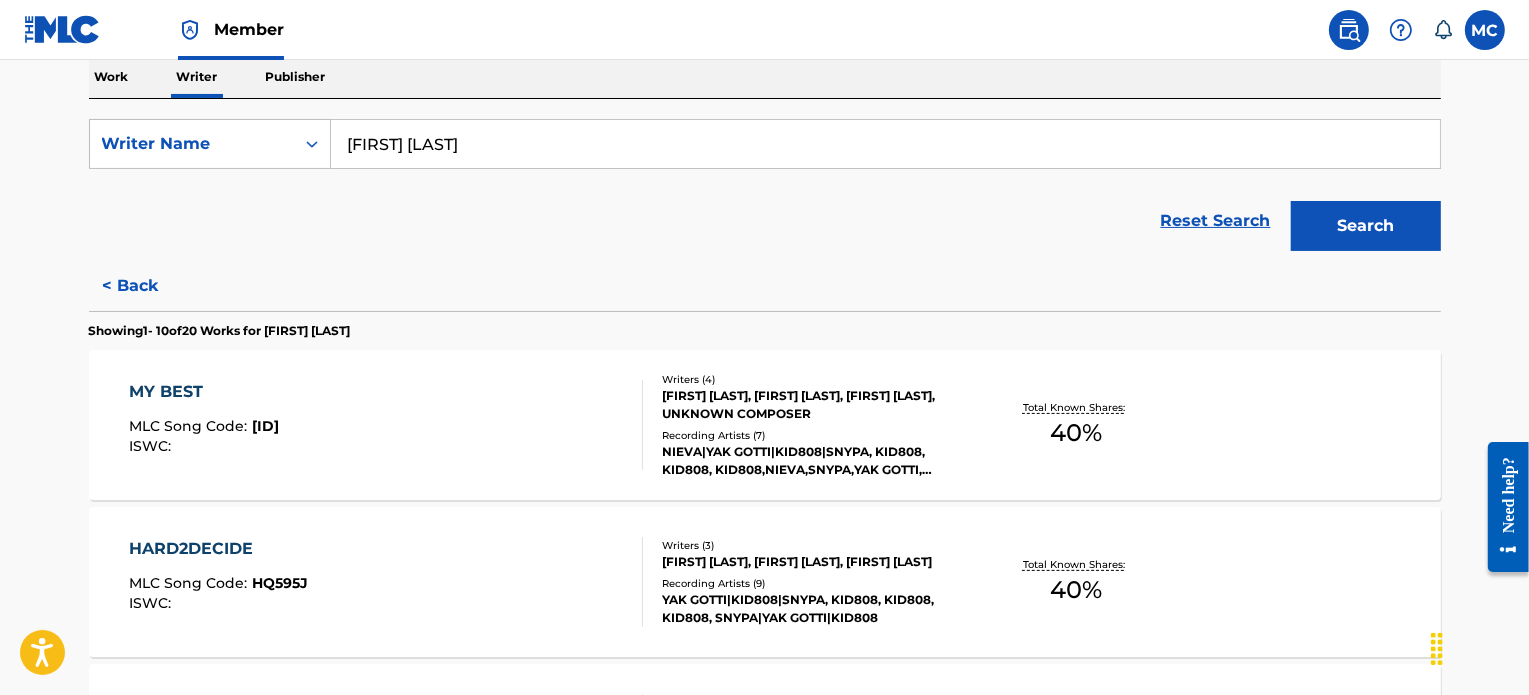 click at bounding box center (1401, 30) 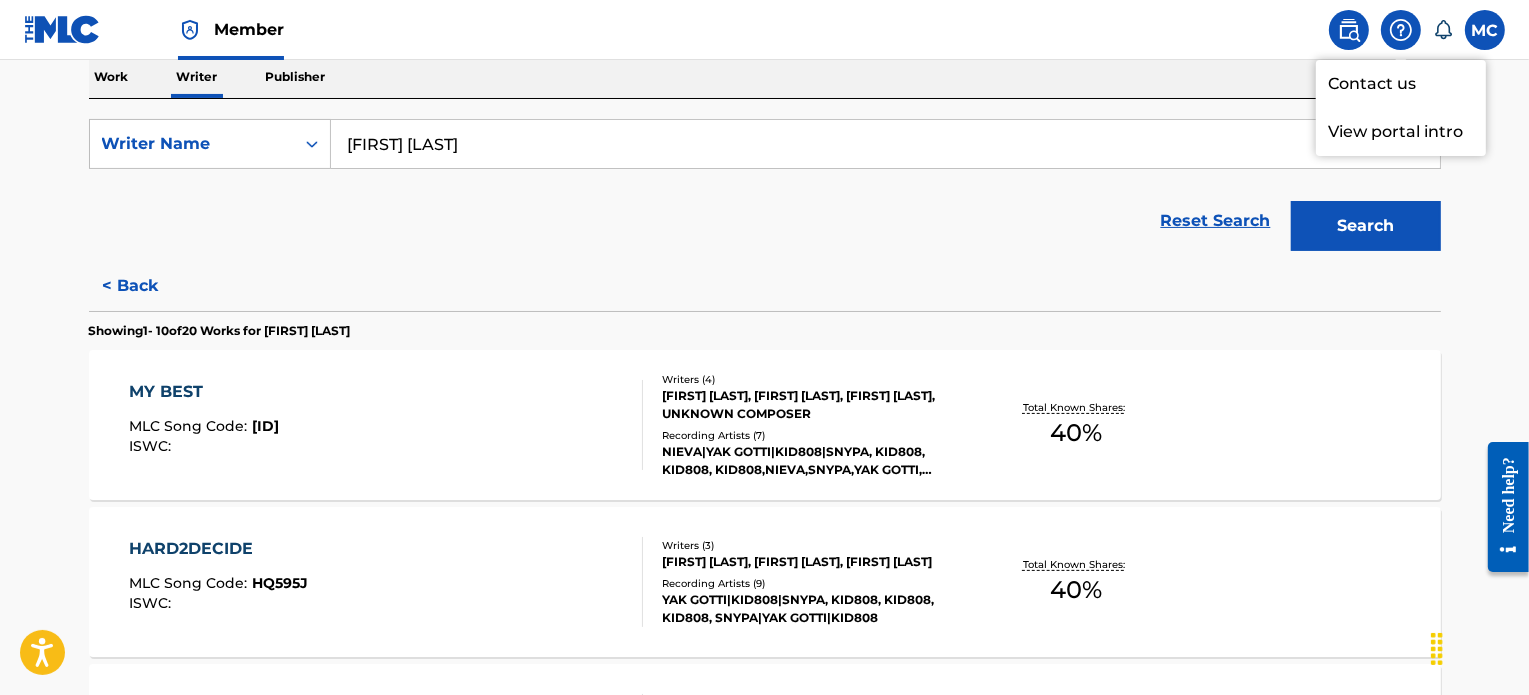 click on "Contact us" at bounding box center [1401, 84] 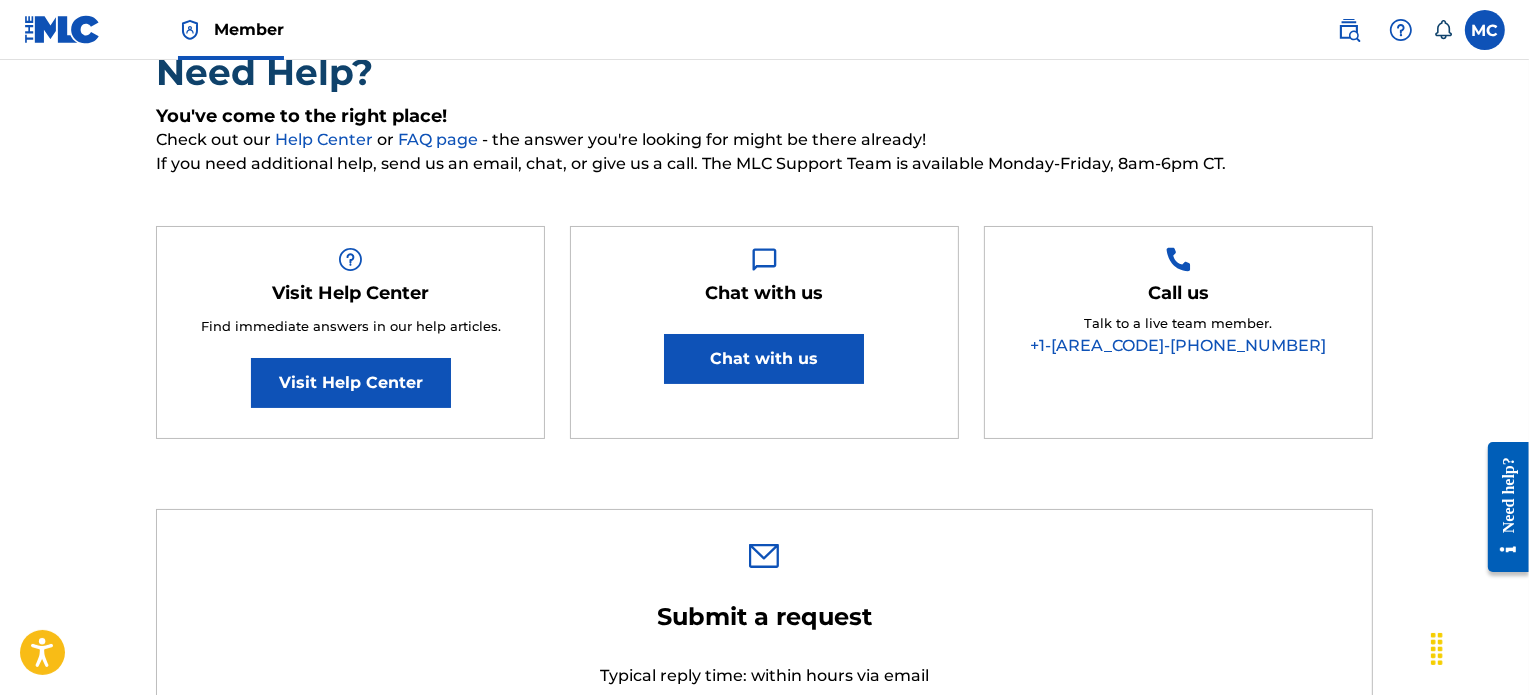 scroll, scrollTop: 119, scrollLeft: 0, axis: vertical 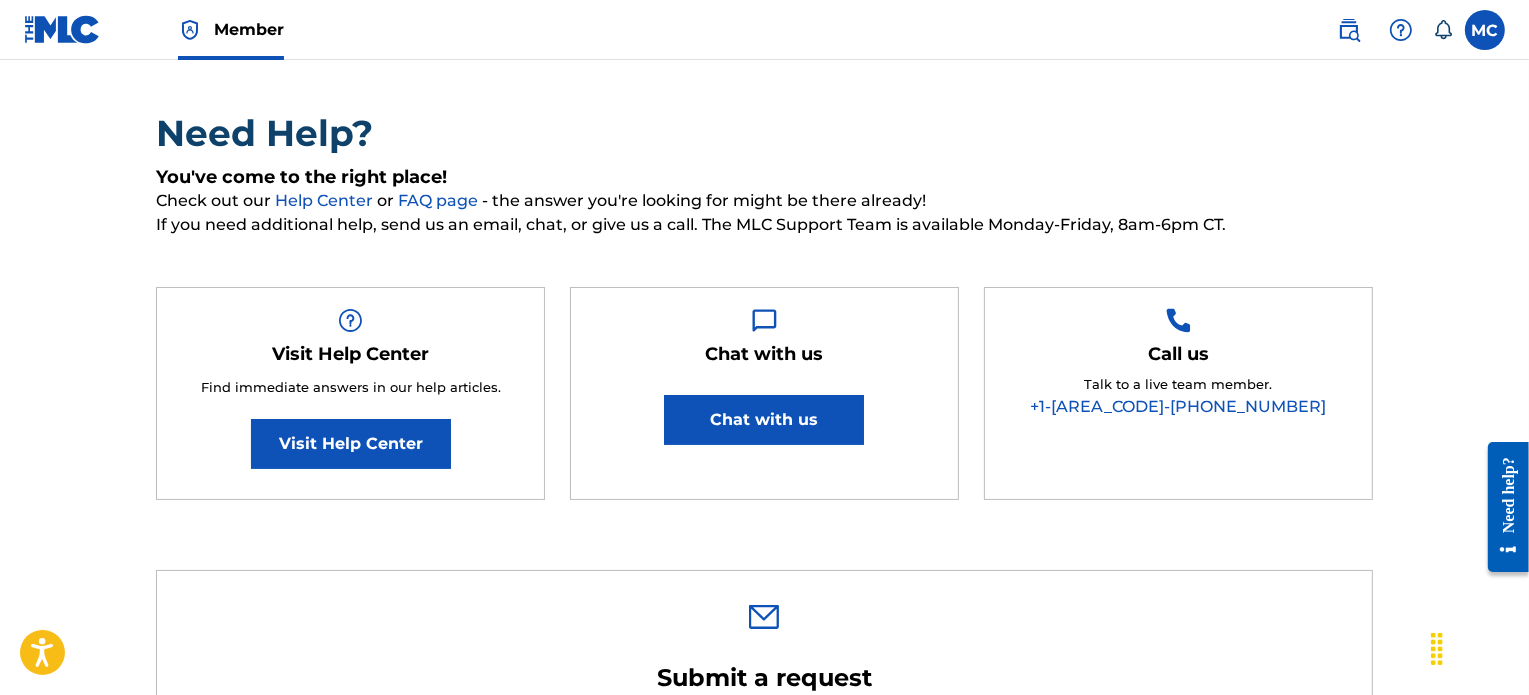 click at bounding box center (1485, 30) 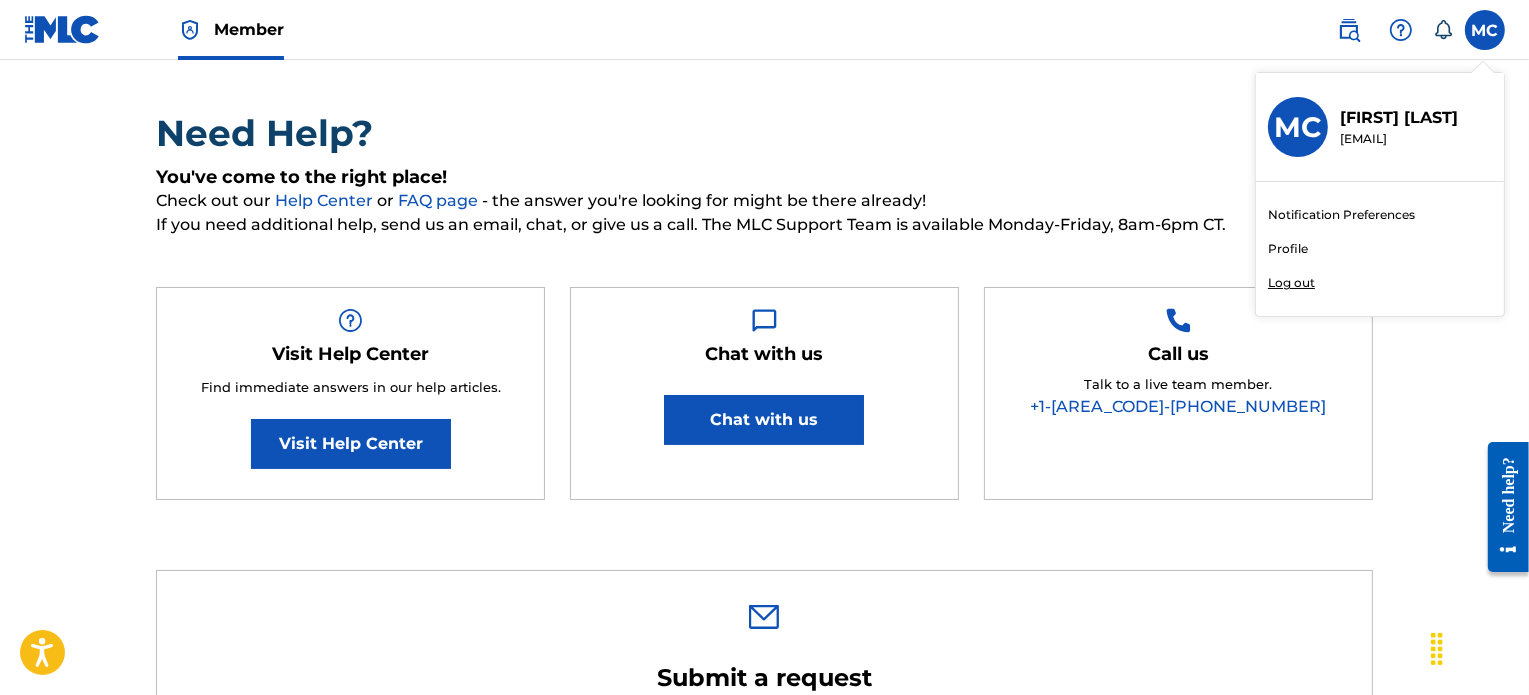 click on "Profile" at bounding box center (1288, 249) 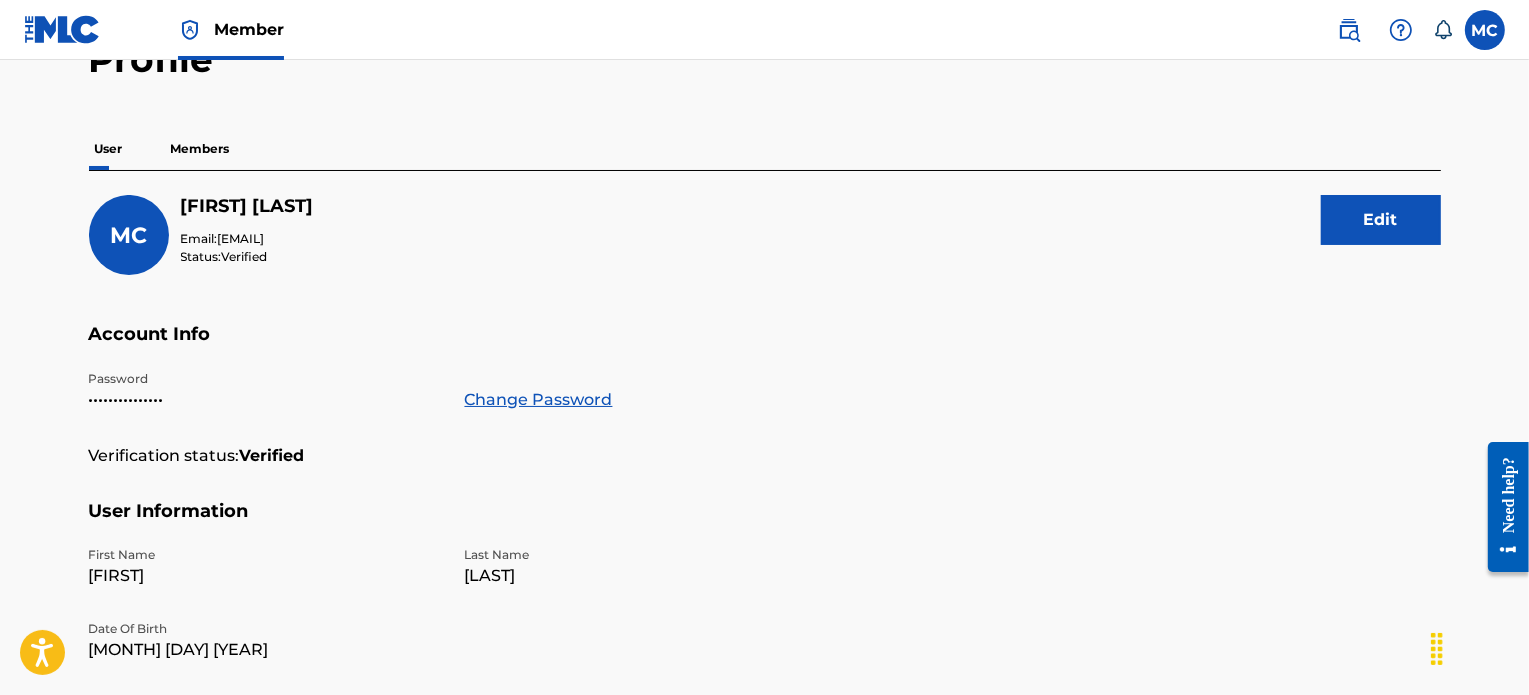 scroll, scrollTop: 0, scrollLeft: 0, axis: both 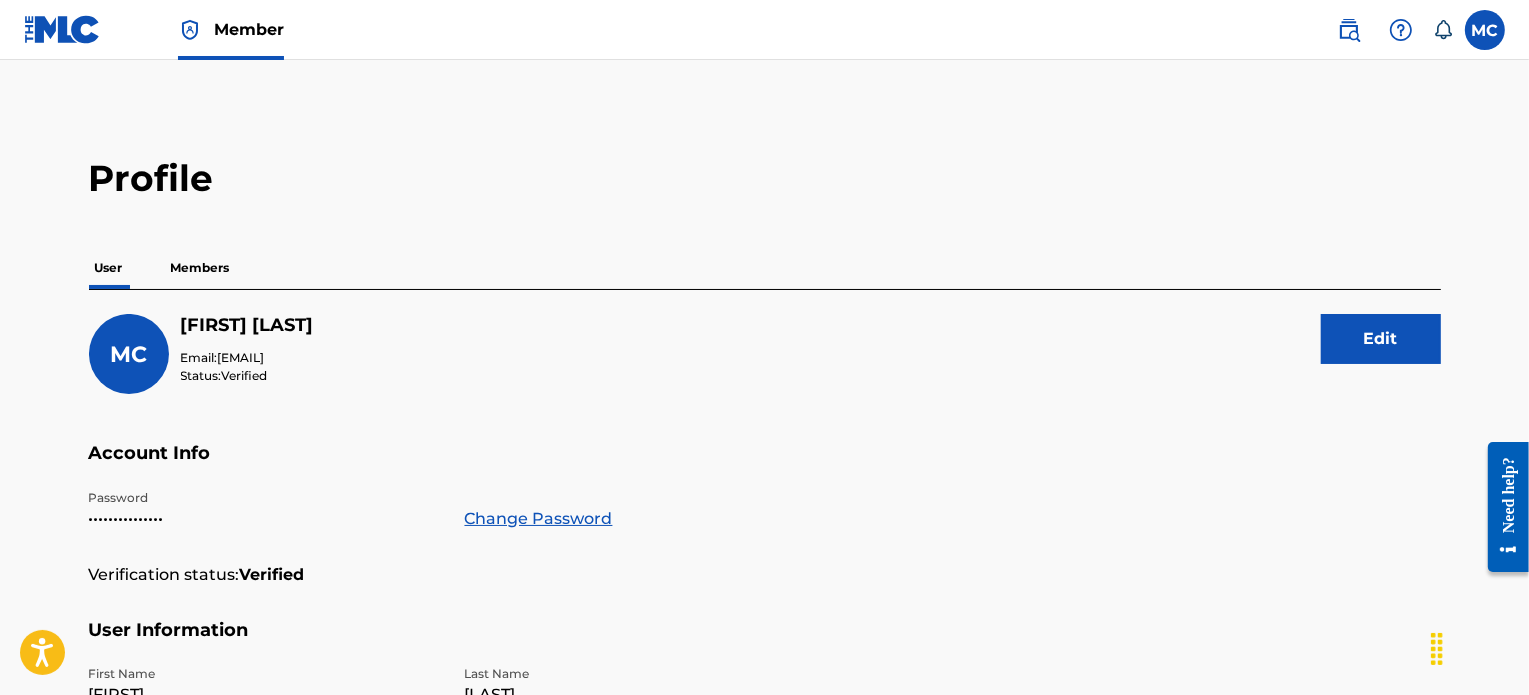 click on "Edit" at bounding box center [1381, 339] 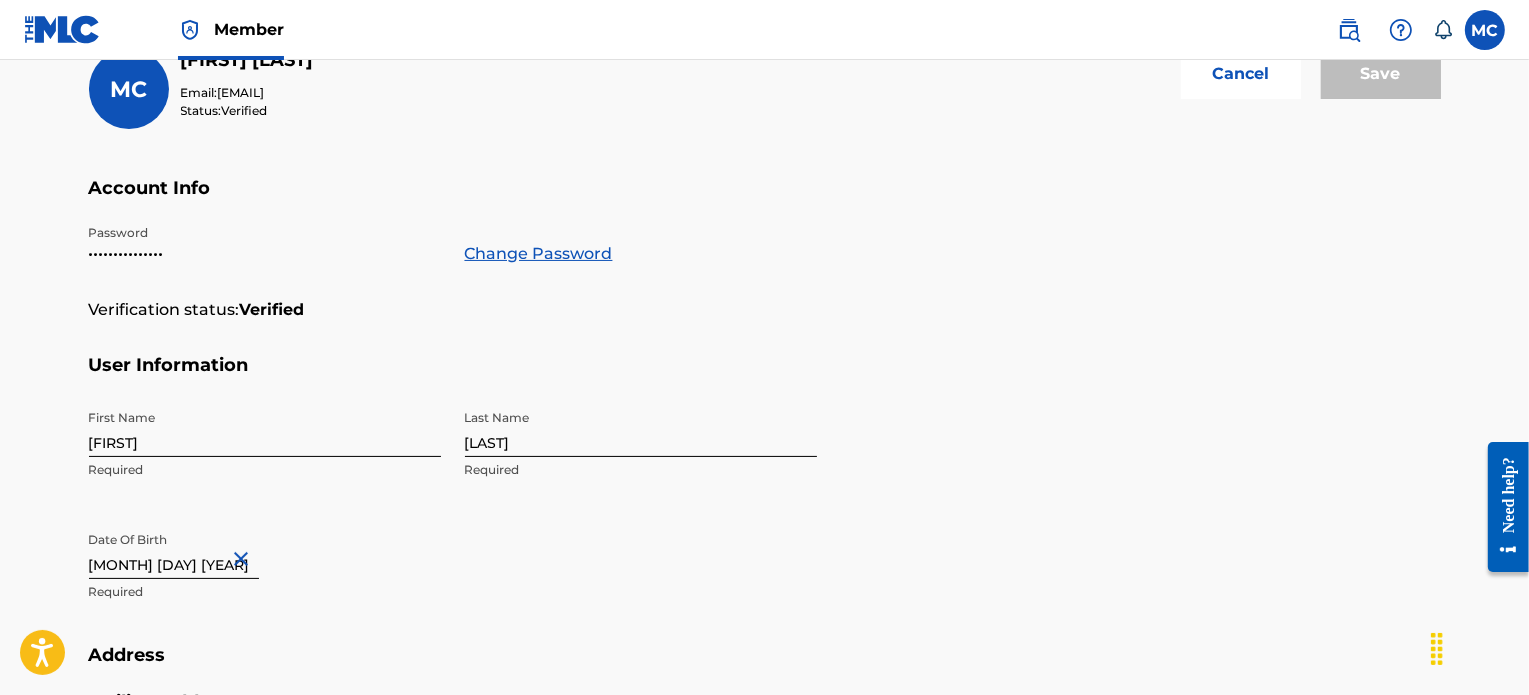 scroll, scrollTop: 277, scrollLeft: 0, axis: vertical 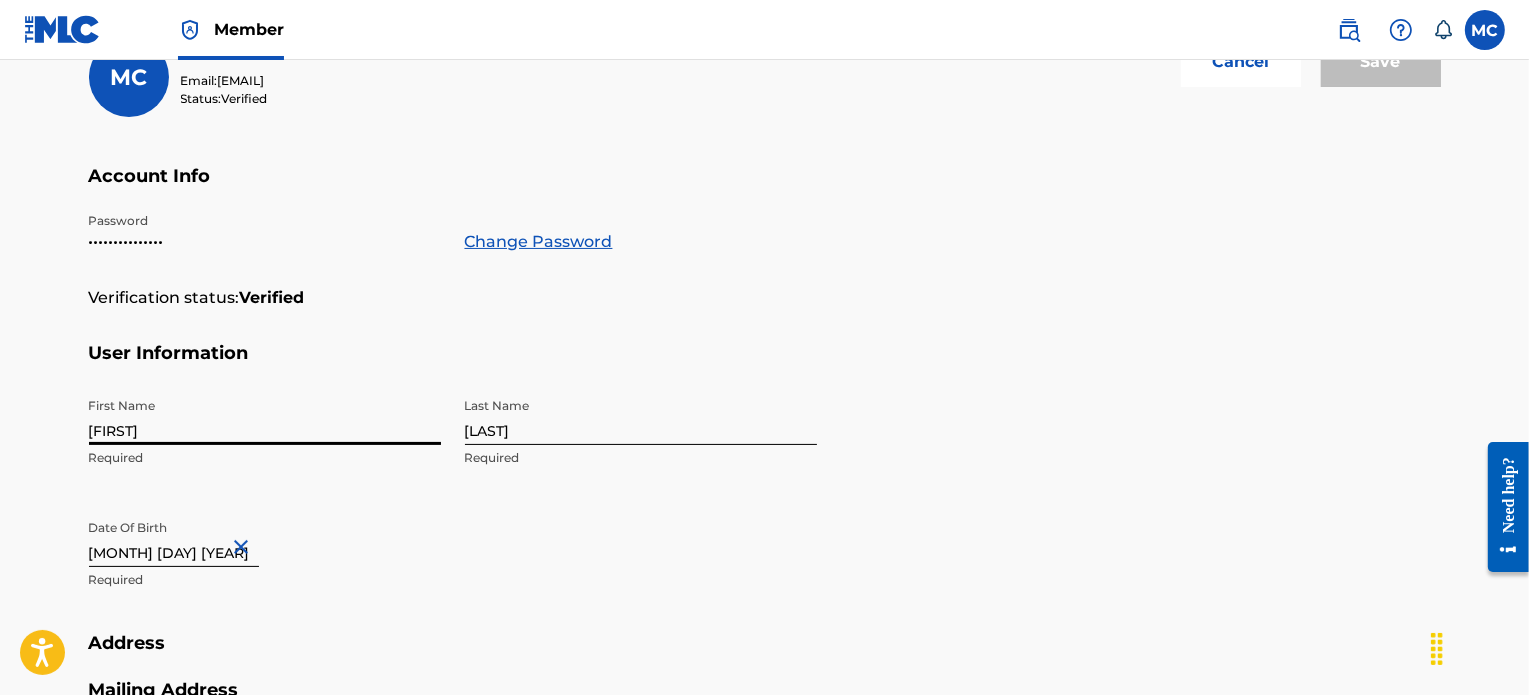 click on "[FIRST]" at bounding box center (265, 416) 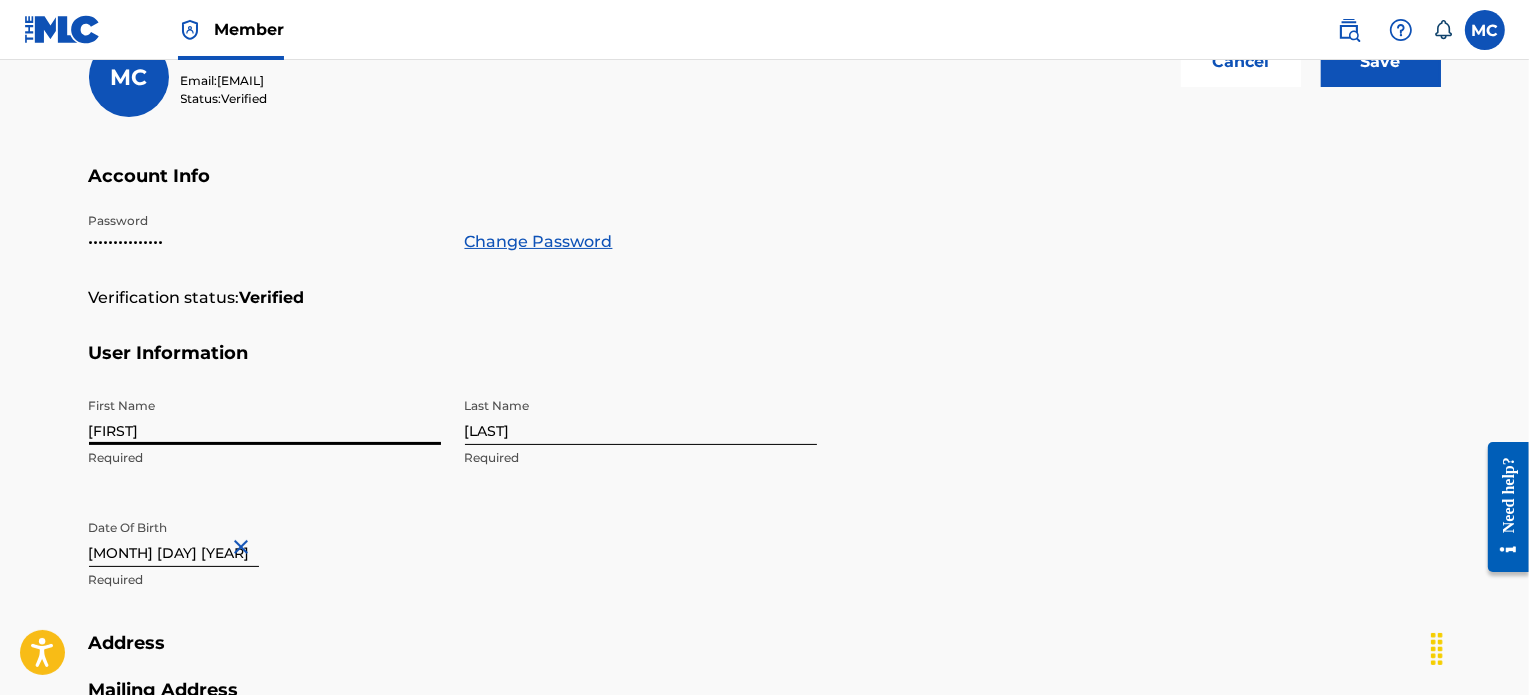 type on "[FIRST]" 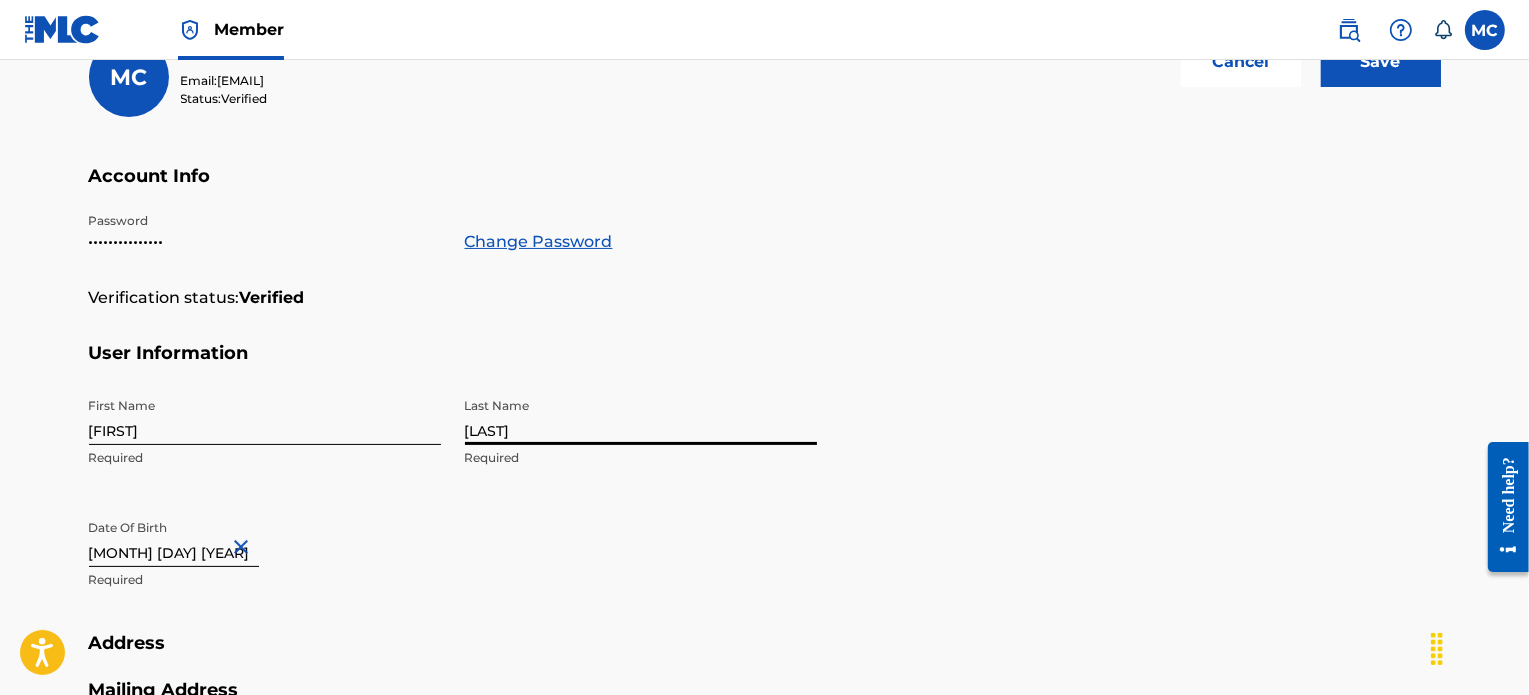 click on "[LAST]" at bounding box center (641, 416) 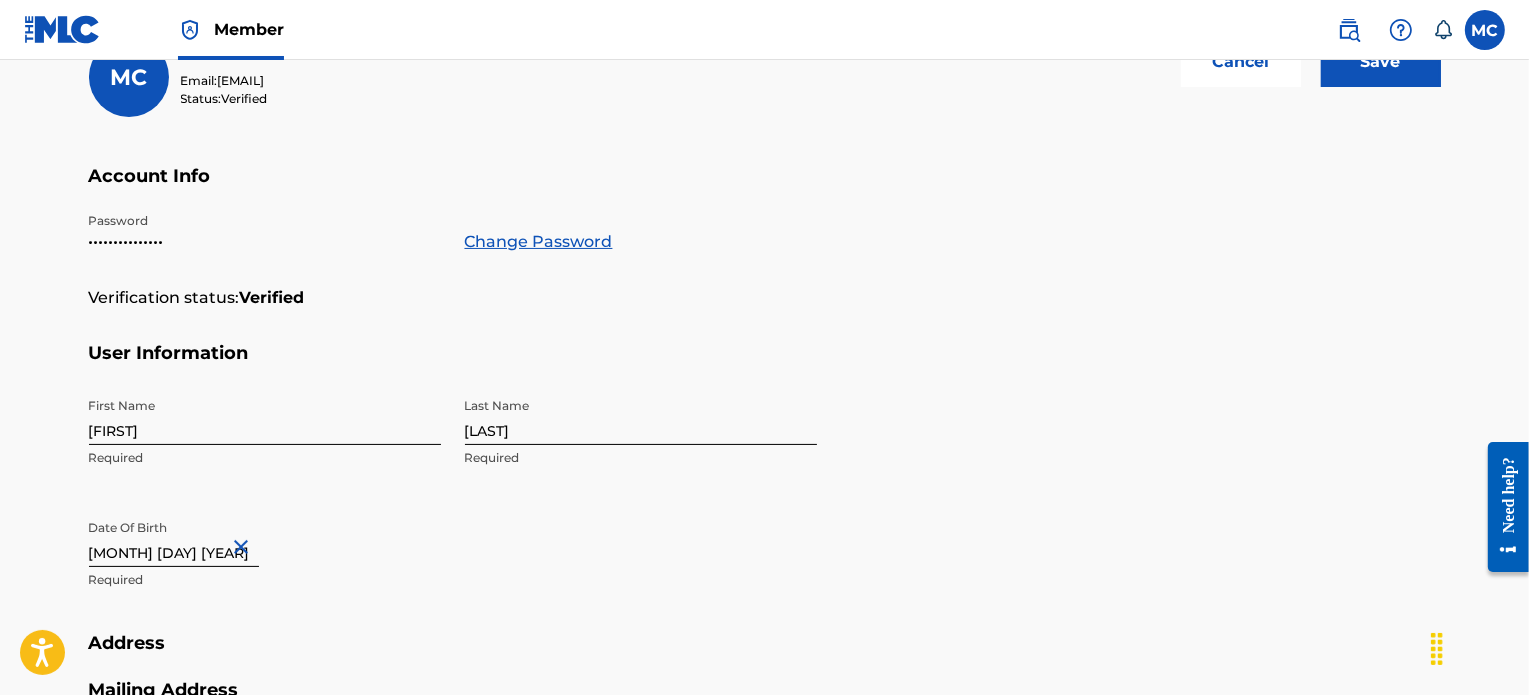 click on "First Name [FIRST] Required Last Name [LAST] Required Date Of Birth [MONTH] [DAY] [YEAR] Required" at bounding box center [453, 510] 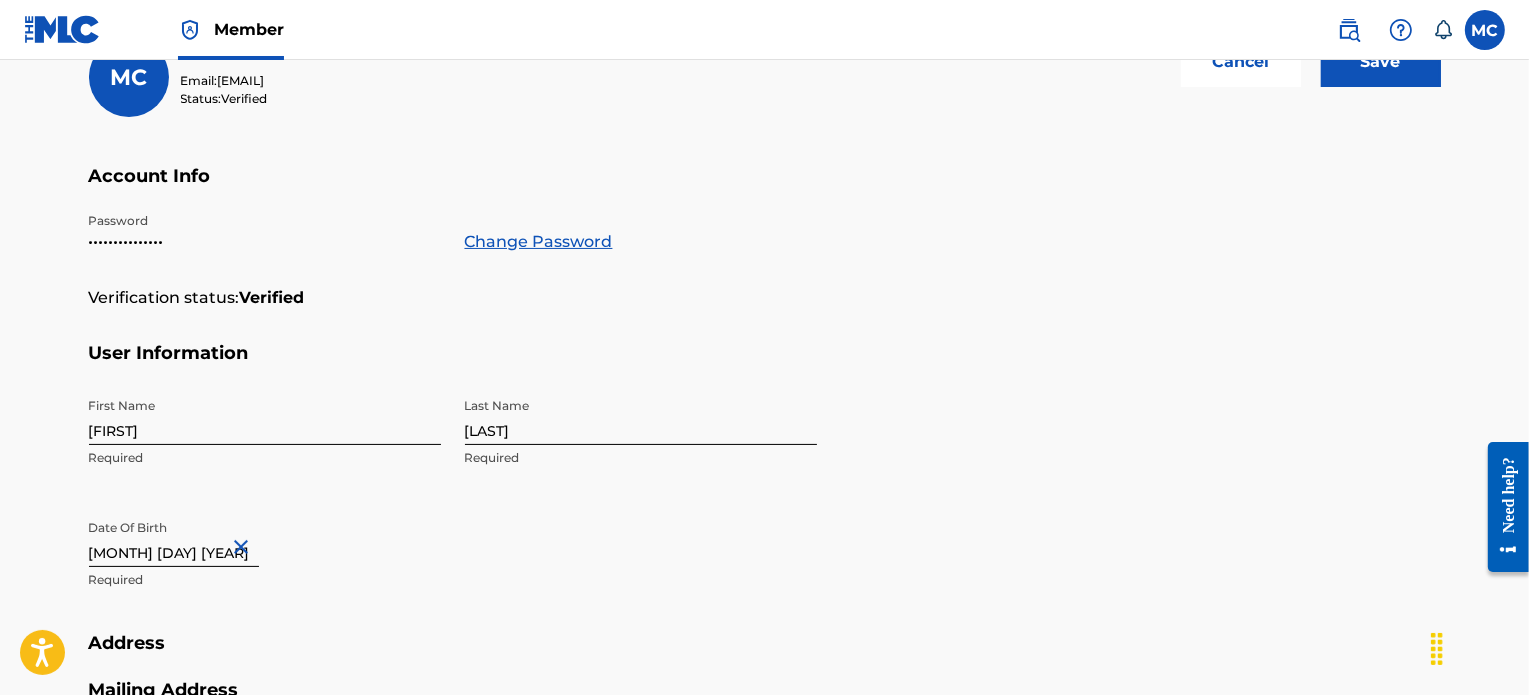 click at bounding box center [244, 546] 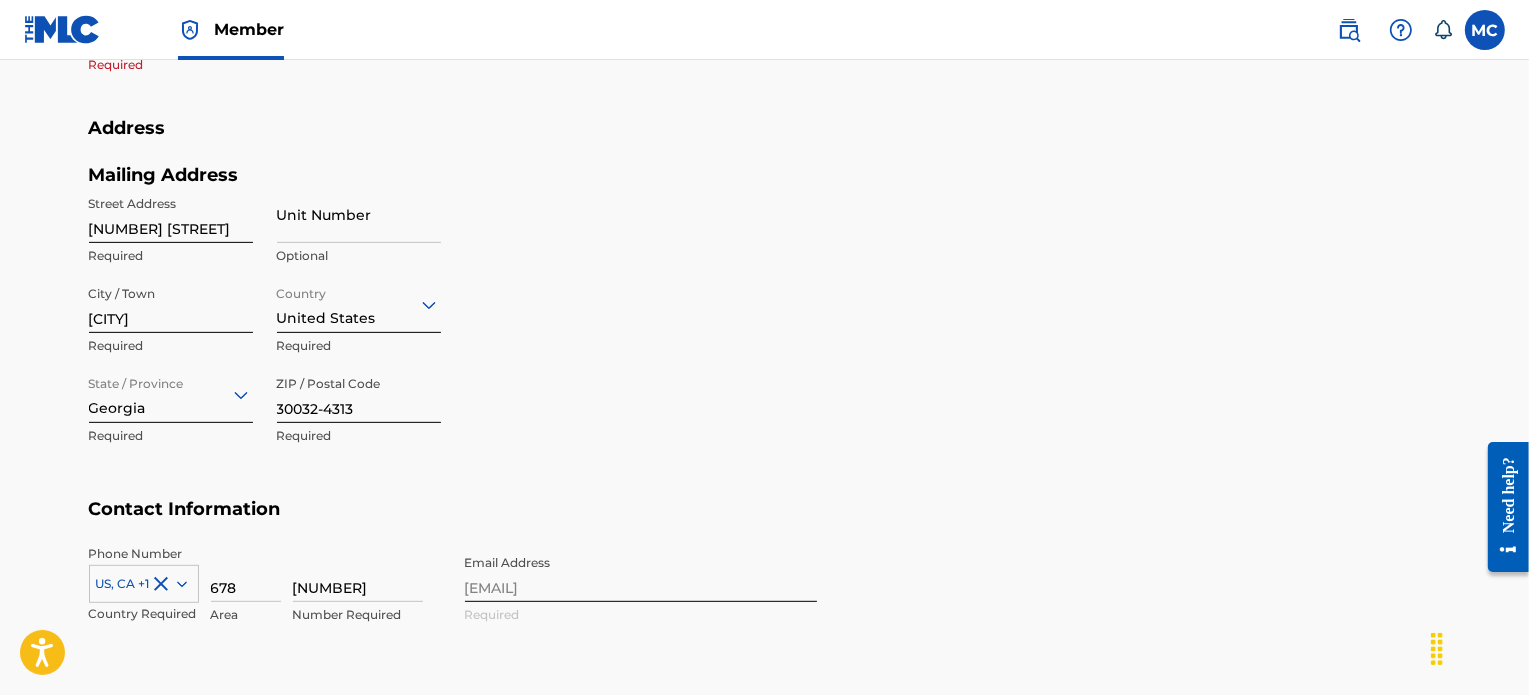 scroll, scrollTop: 745, scrollLeft: 0, axis: vertical 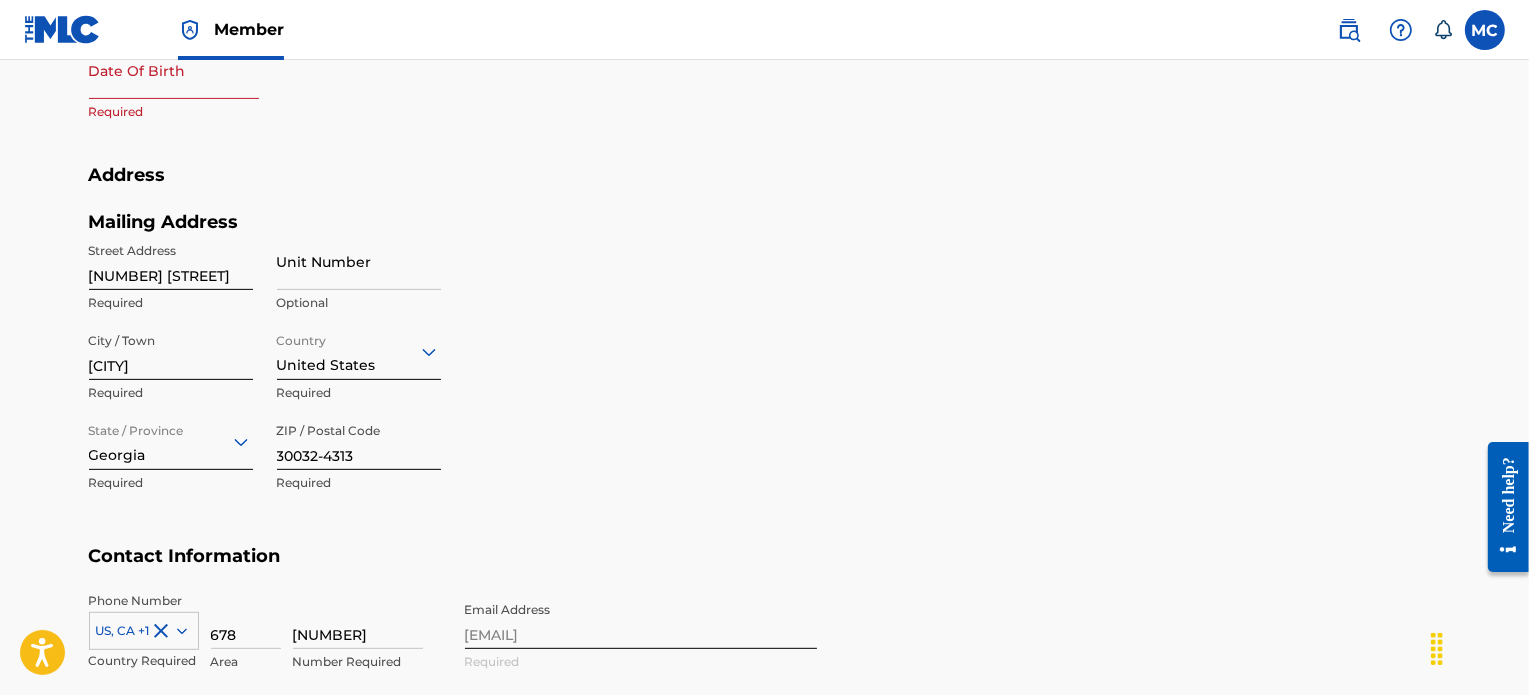 click on "[NUMBER] [STREET]" at bounding box center [171, 261] 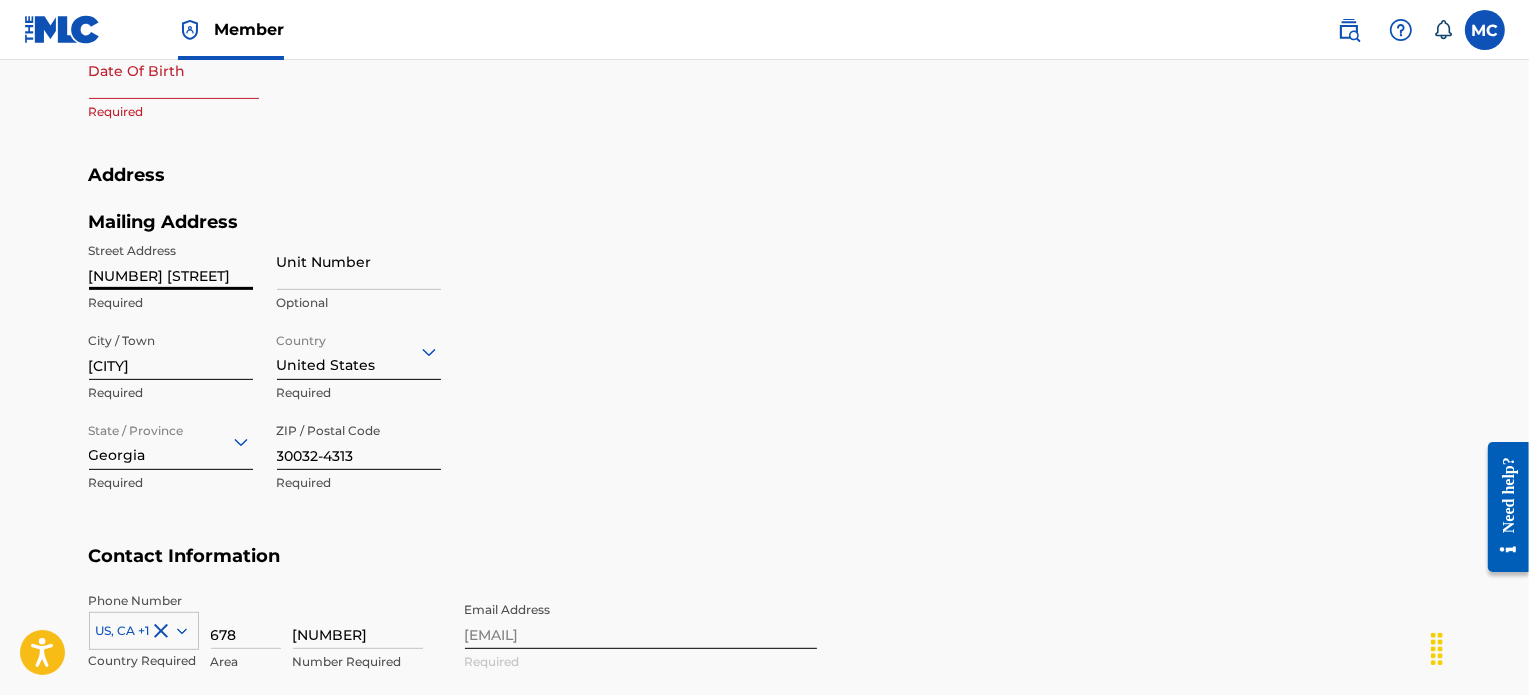 click on "[NUMBER] [STREET]" at bounding box center (171, 261) 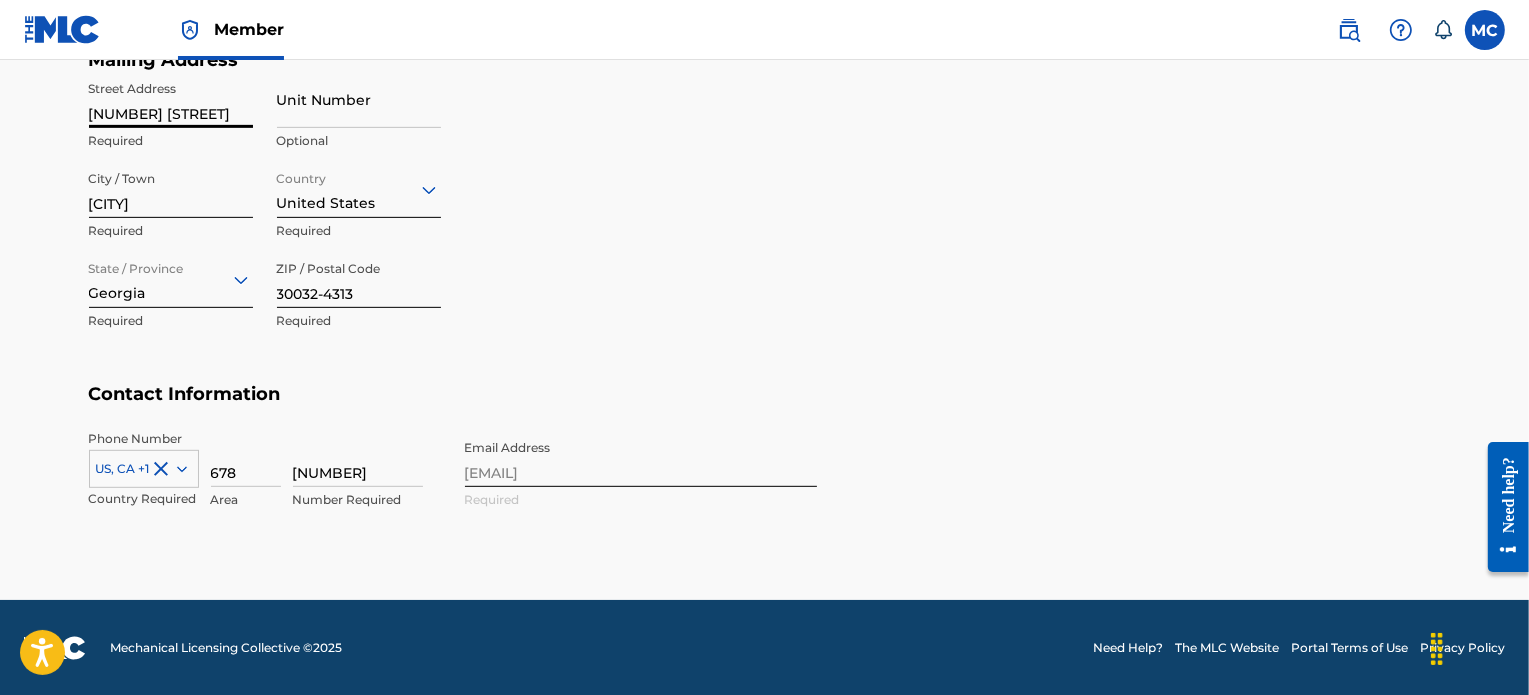 click on "[NUMBER]" at bounding box center [358, 458] 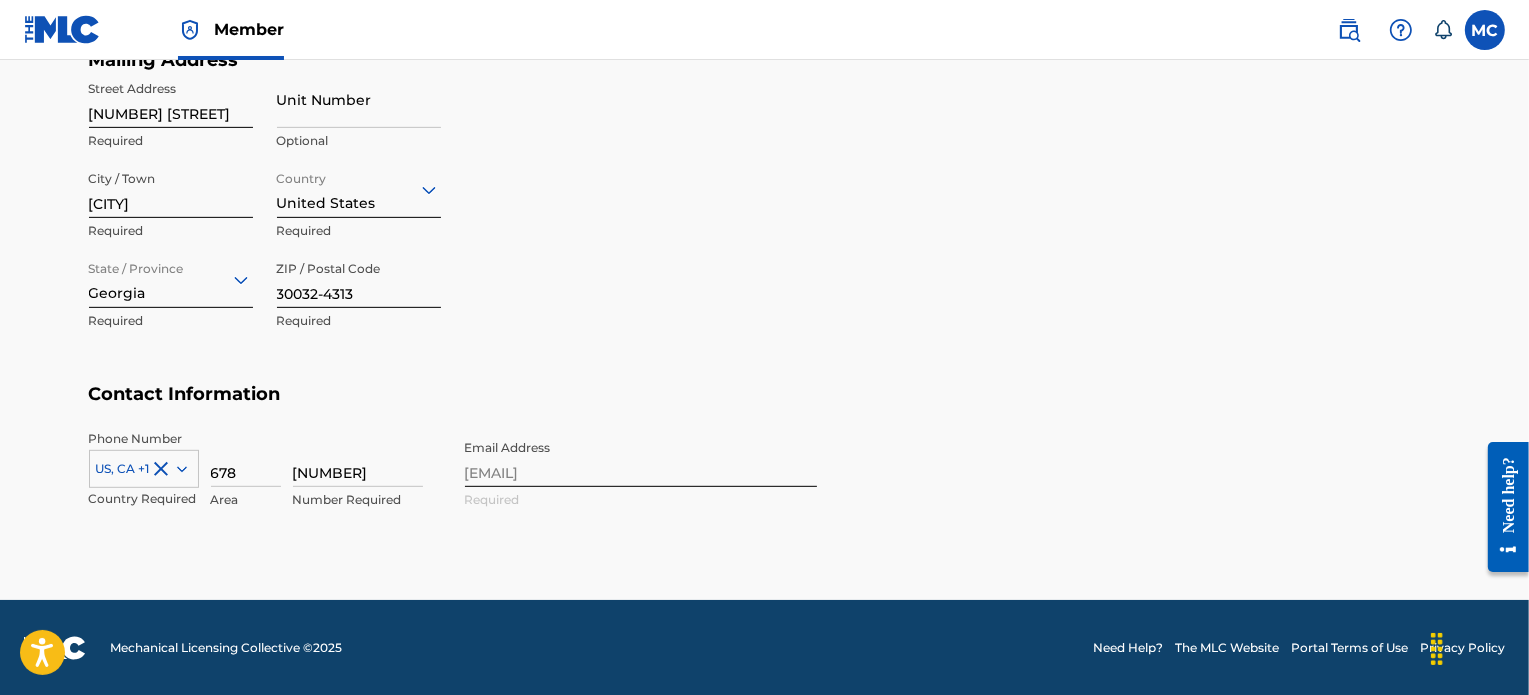click on "678" at bounding box center [246, 458] 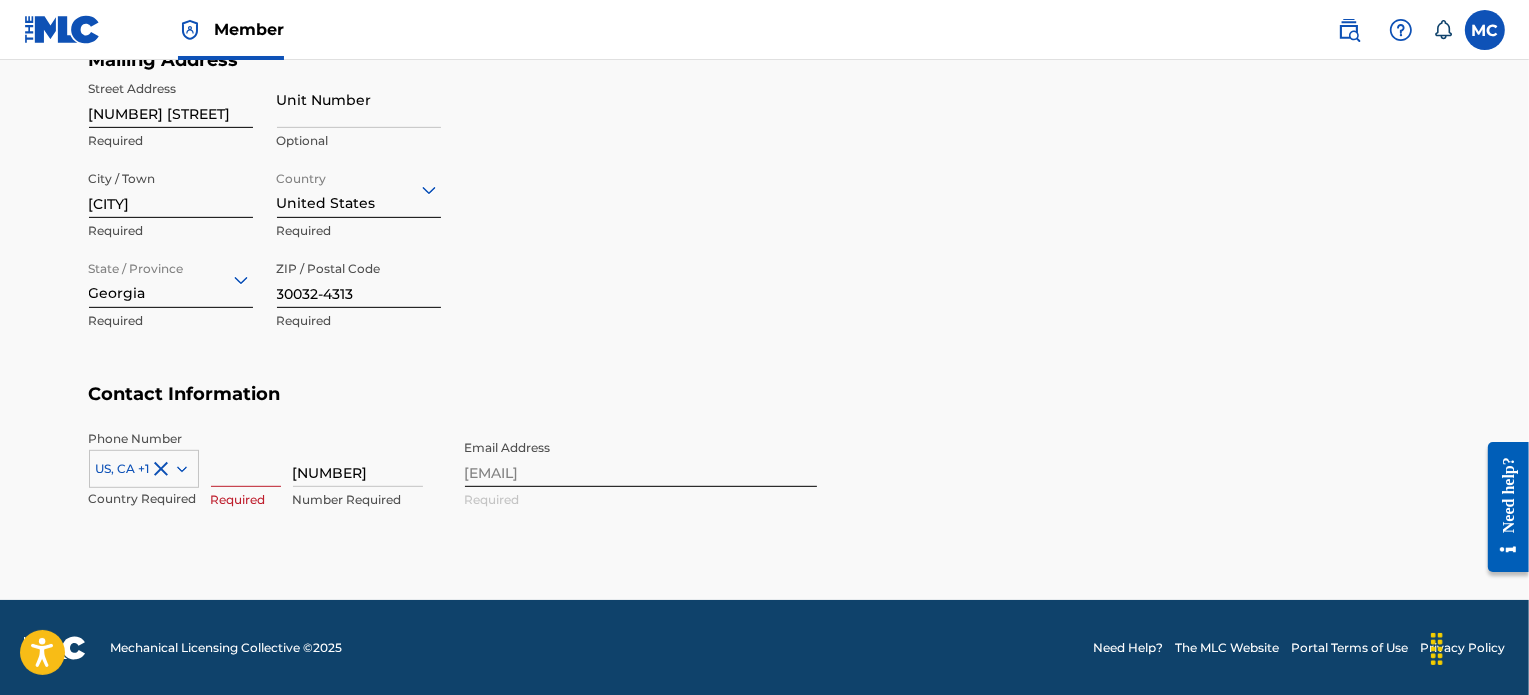 type 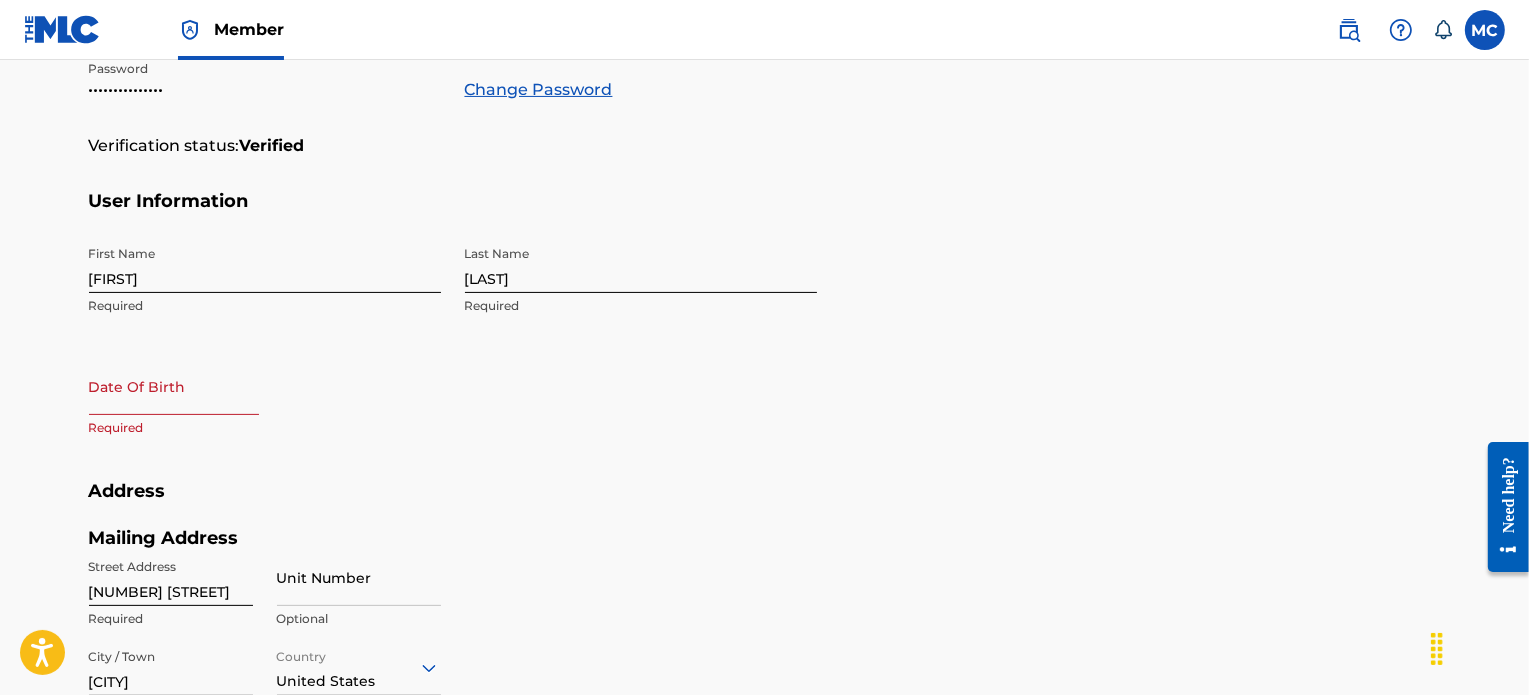 scroll, scrollTop: 427, scrollLeft: 0, axis: vertical 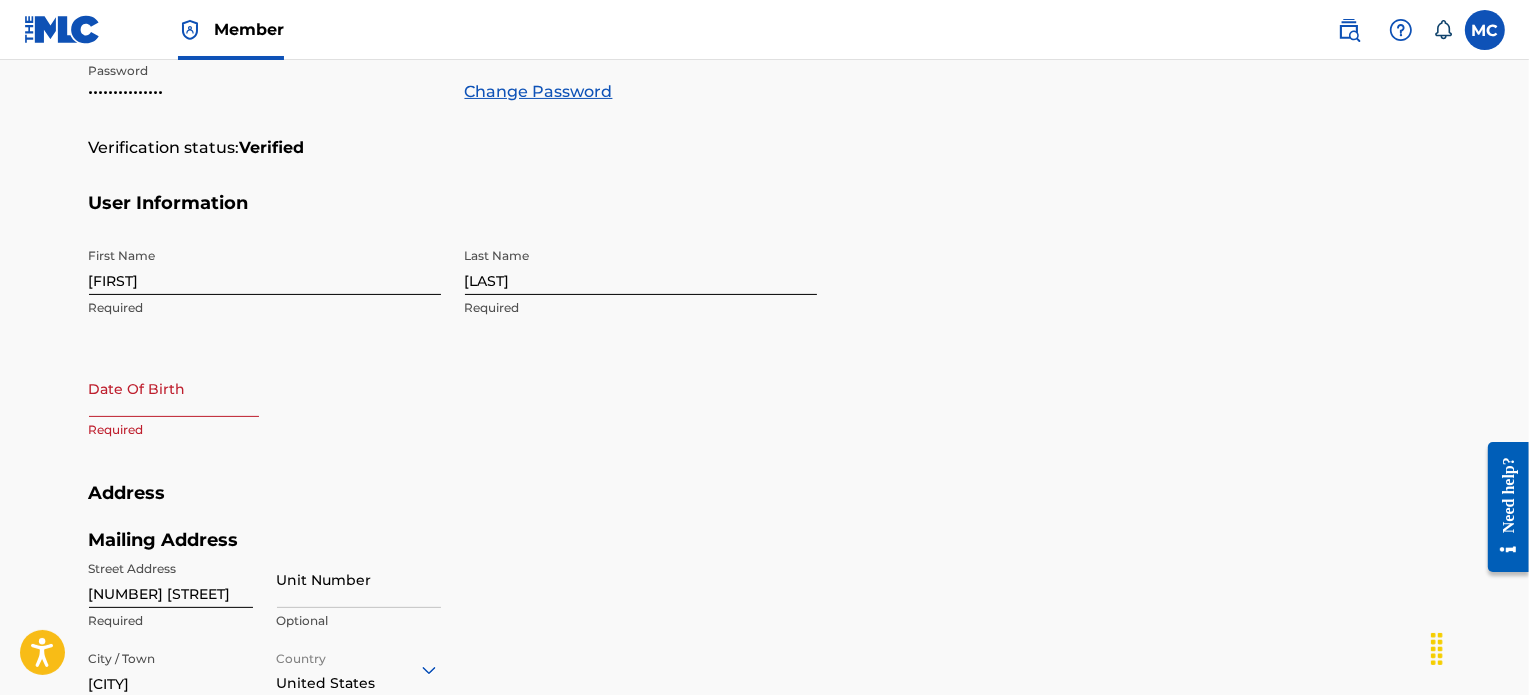 type 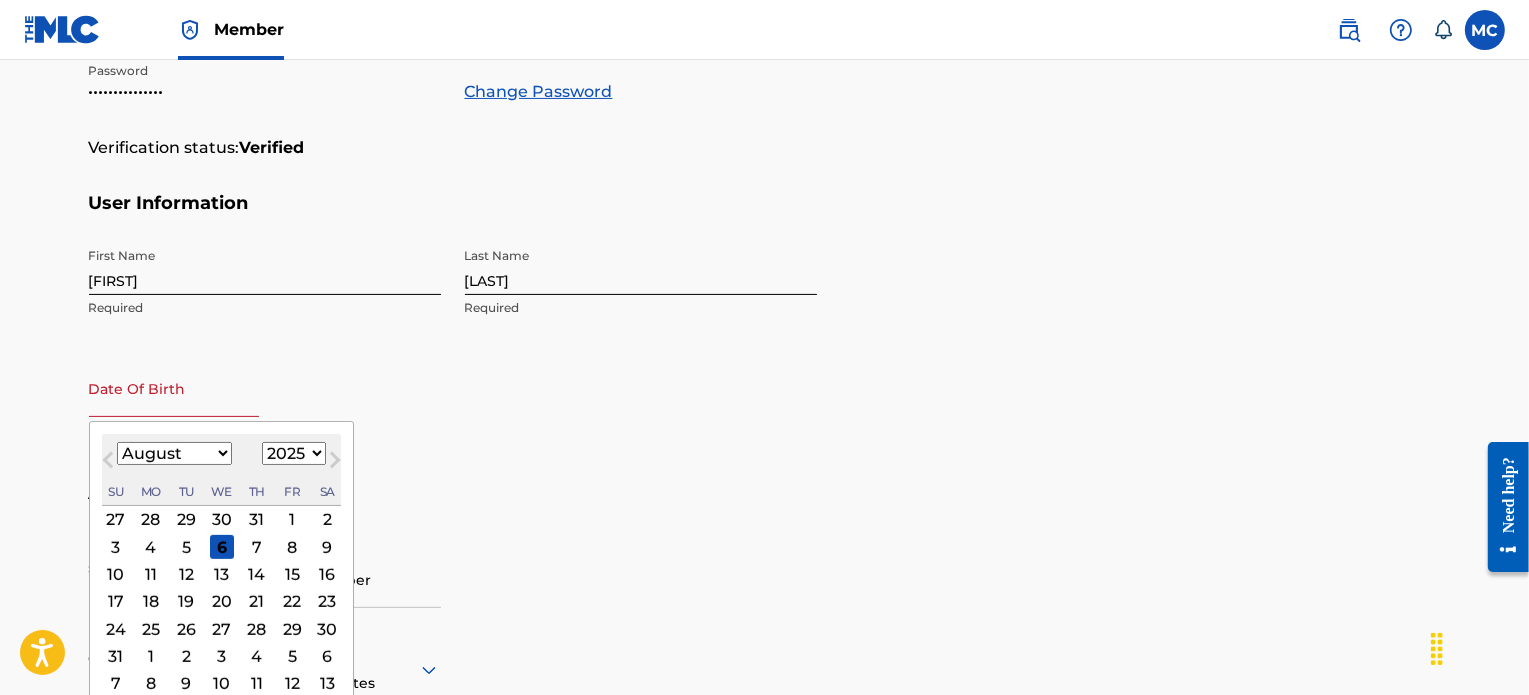 click on "January February March April May June July August September October November December" at bounding box center (174, 453) 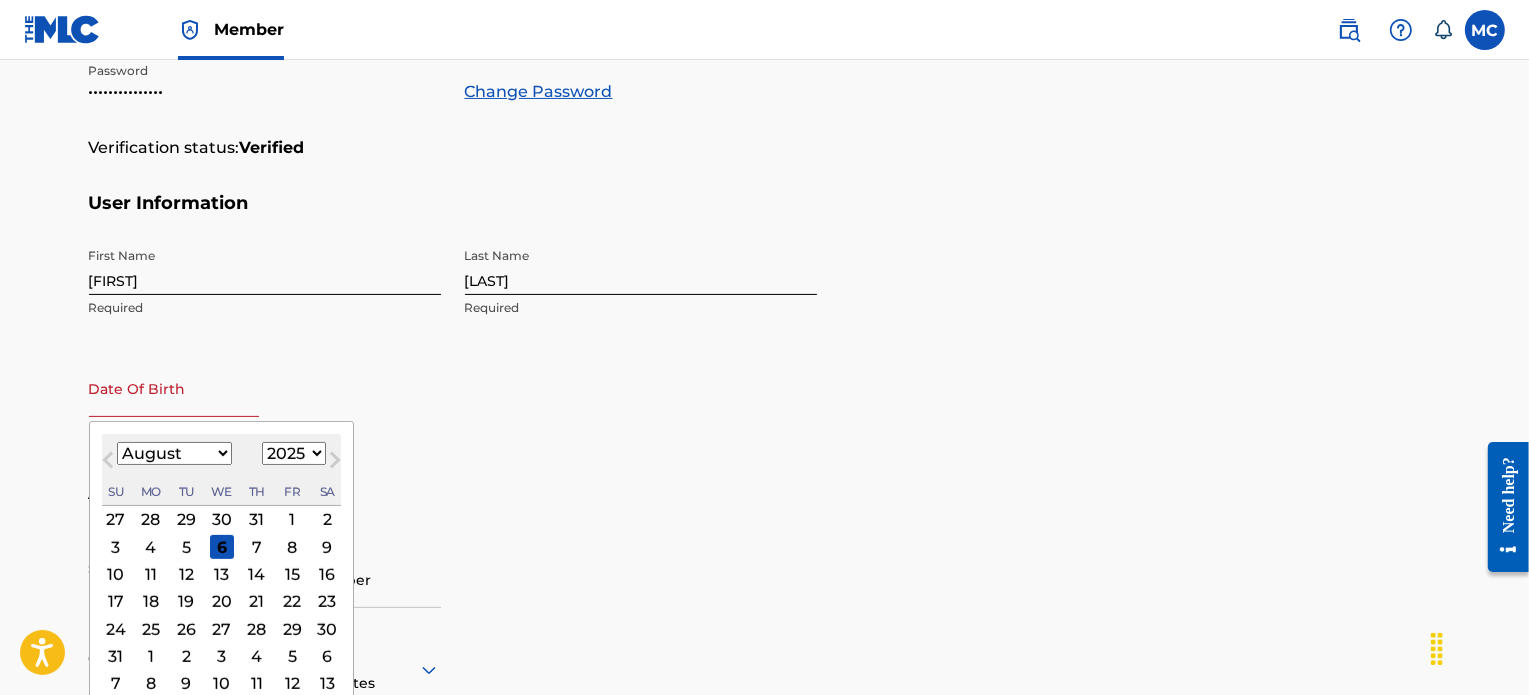 select on "6" 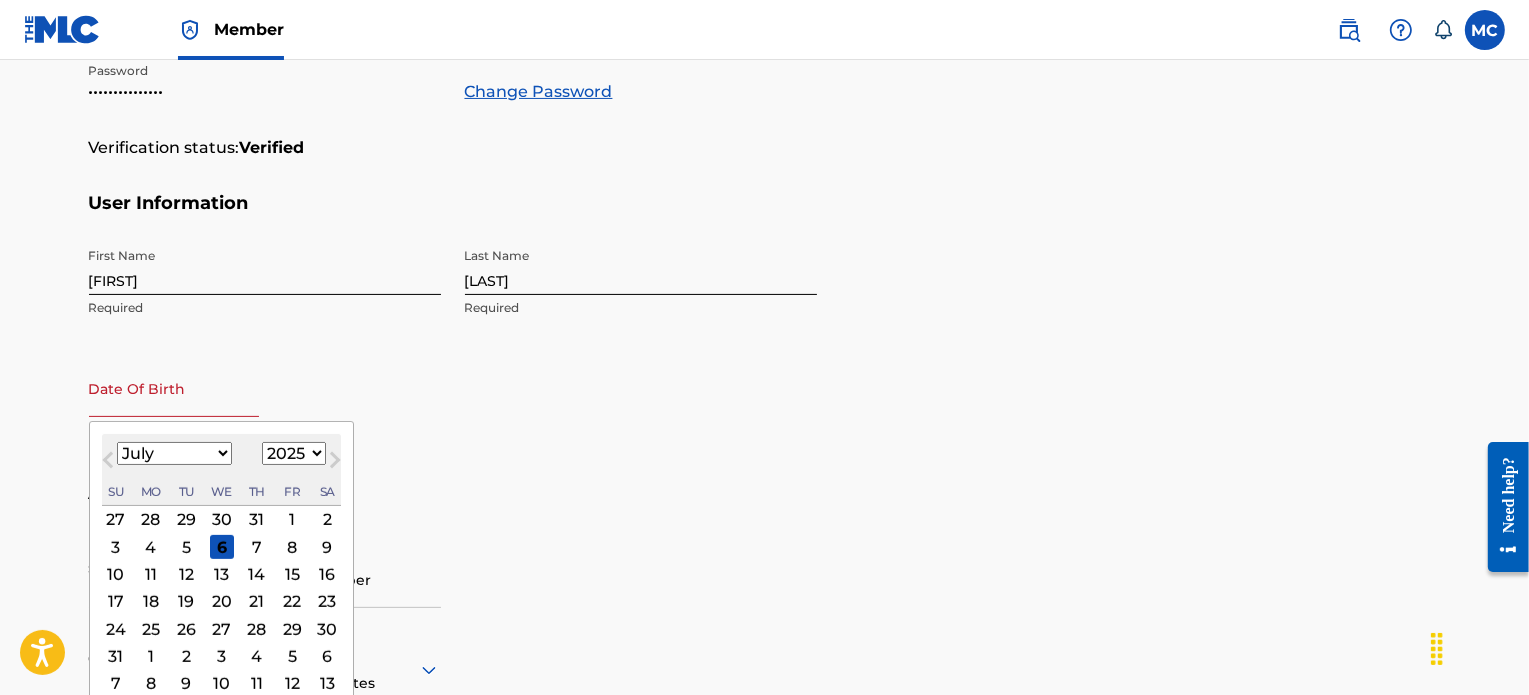 click on "January February March April May June July August September October November December" at bounding box center [174, 453] 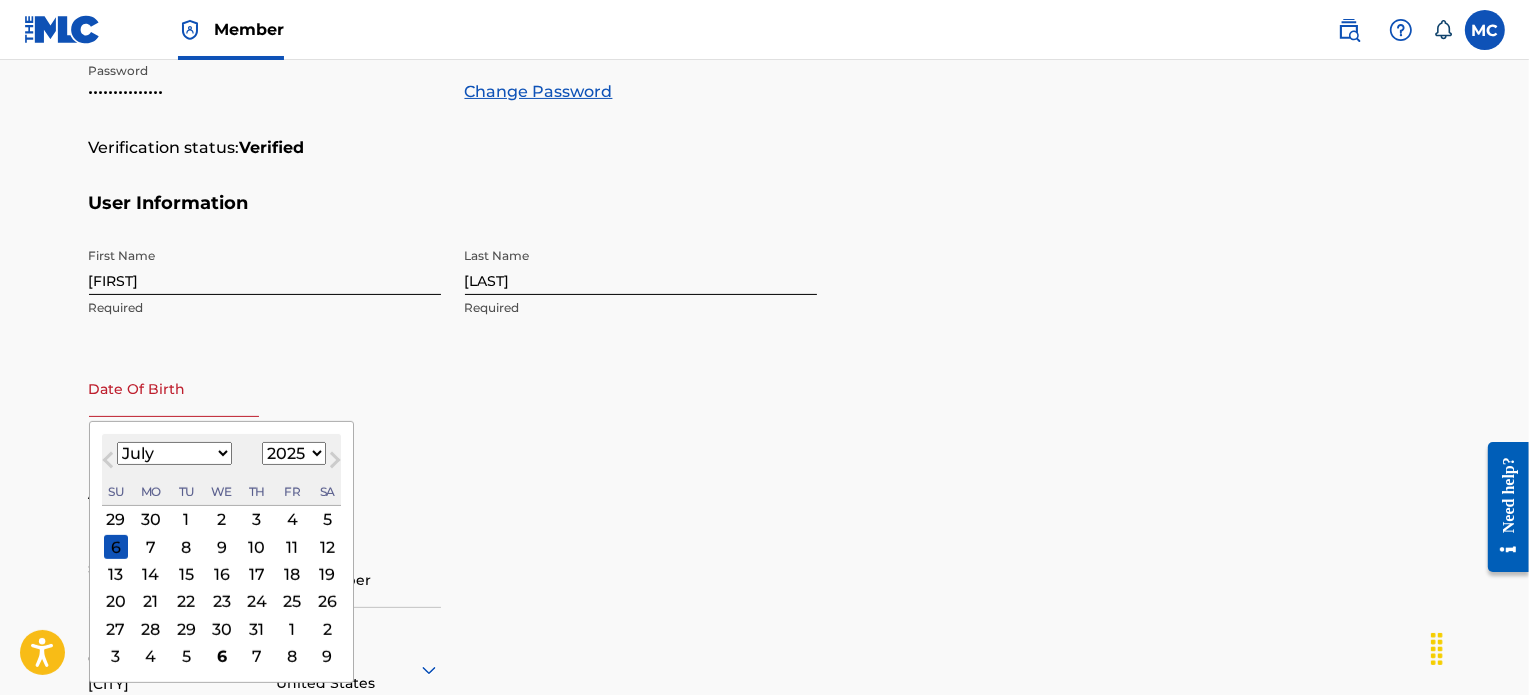 click on "7" at bounding box center (150, 547) 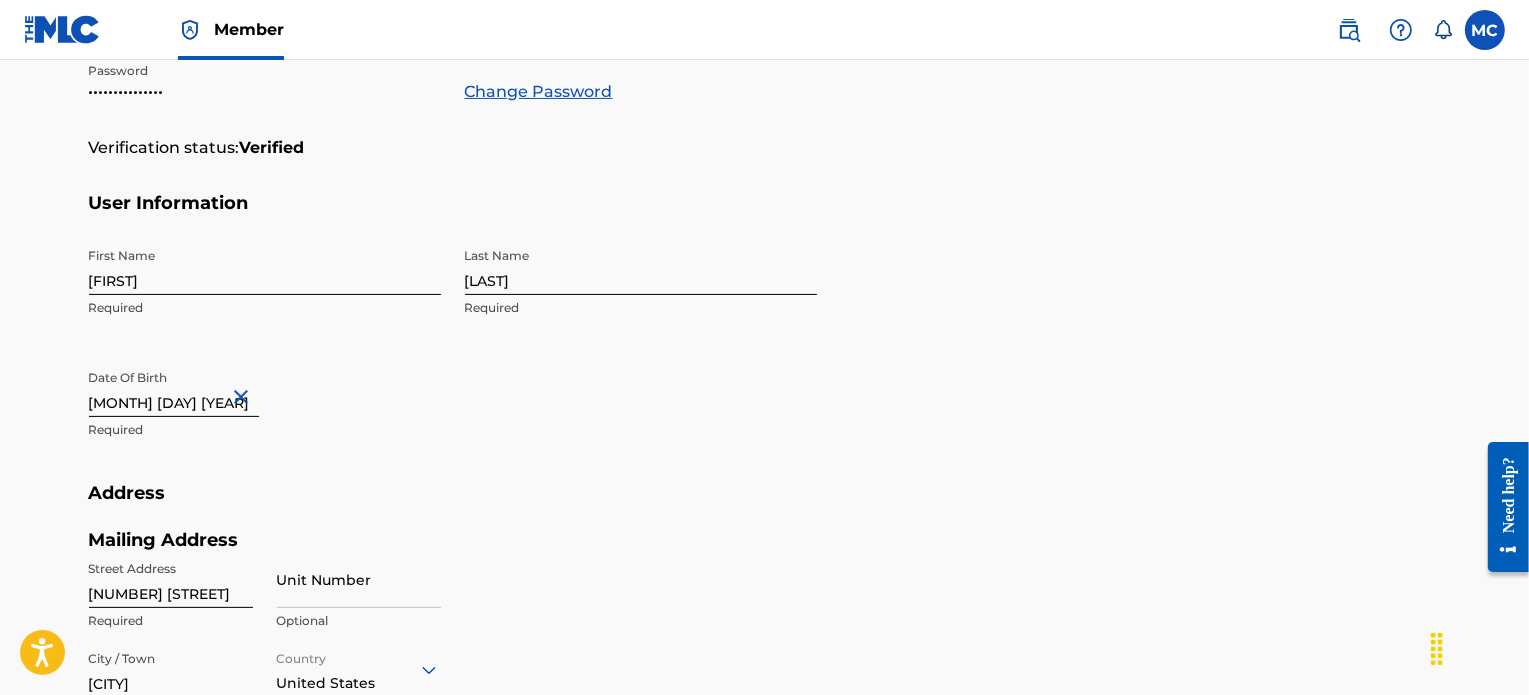 type on "[MONTH] [DAY] [YEAR]" 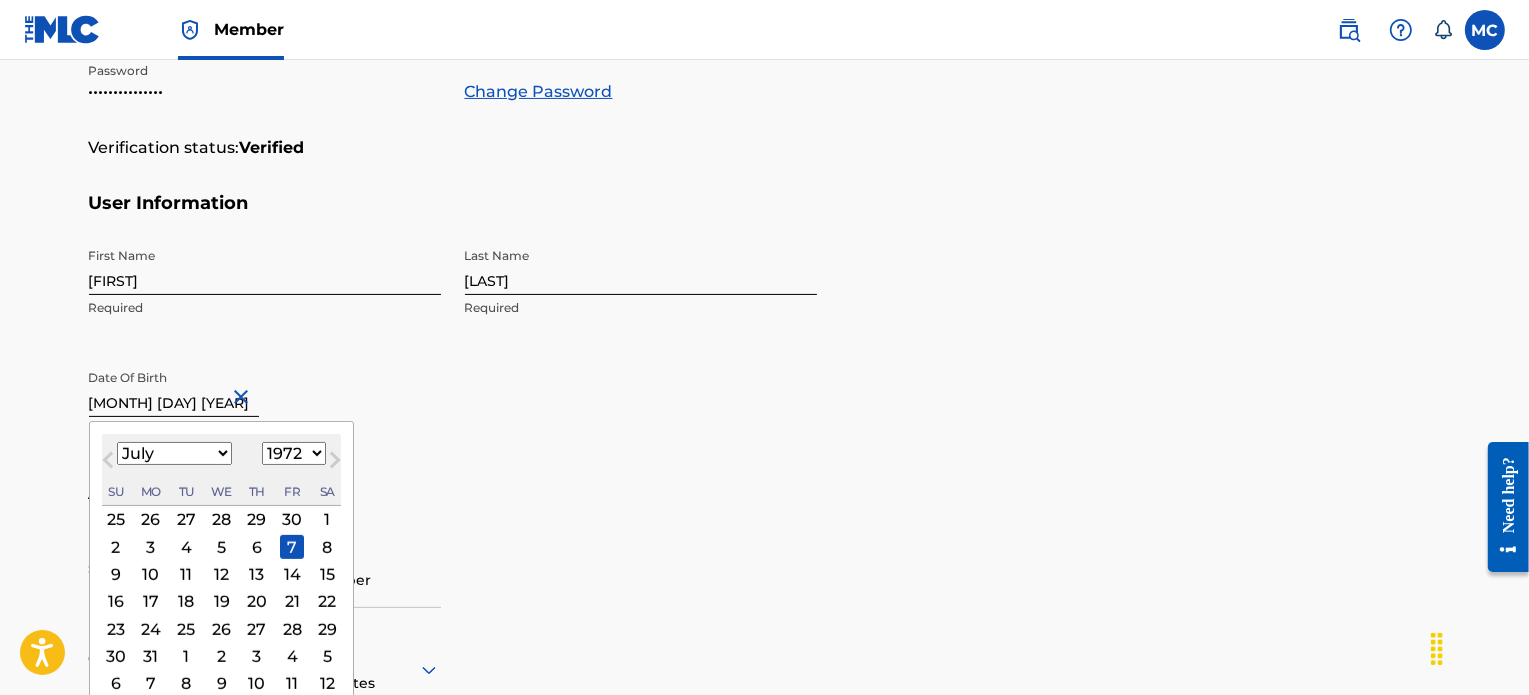 click on "[MONTH] [DAY] [YEAR]" at bounding box center [174, 388] 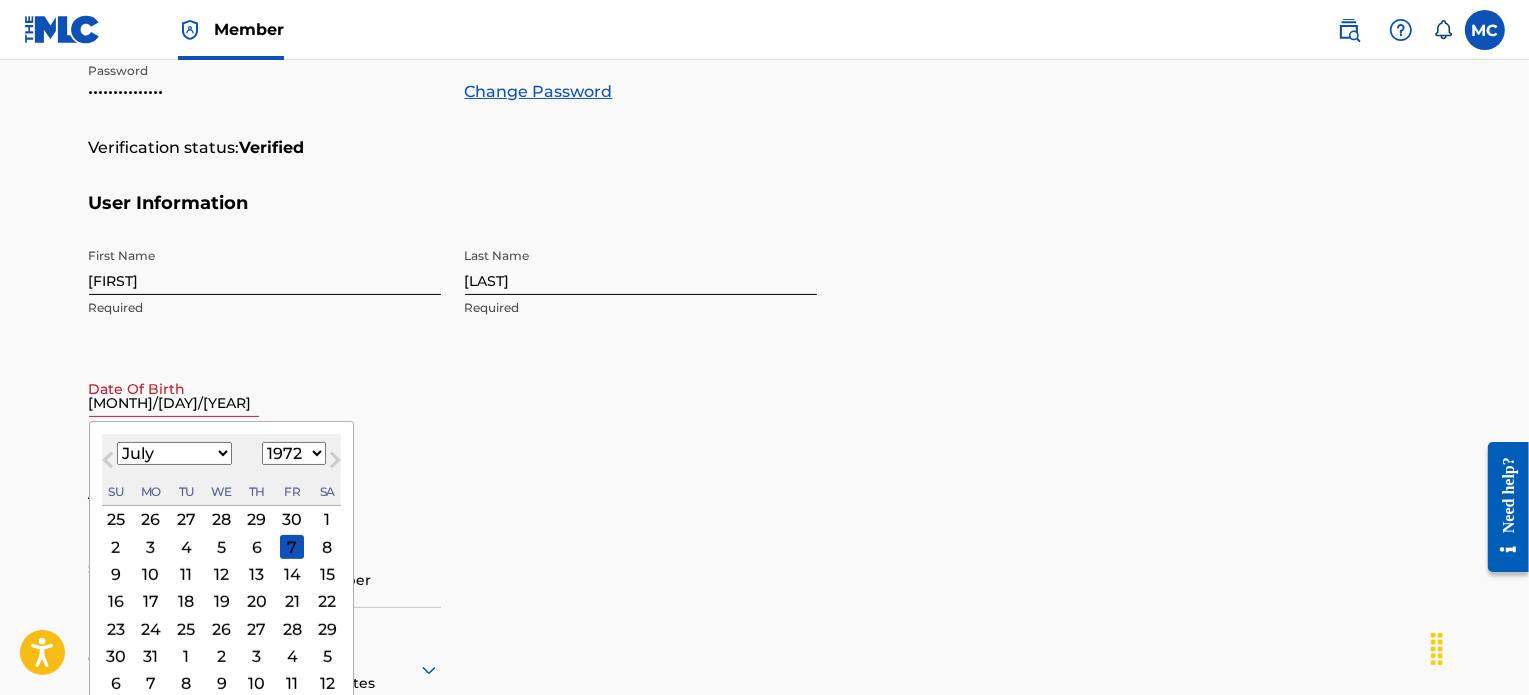 type on "[MONTH]/[DAY]/[YEAR]" 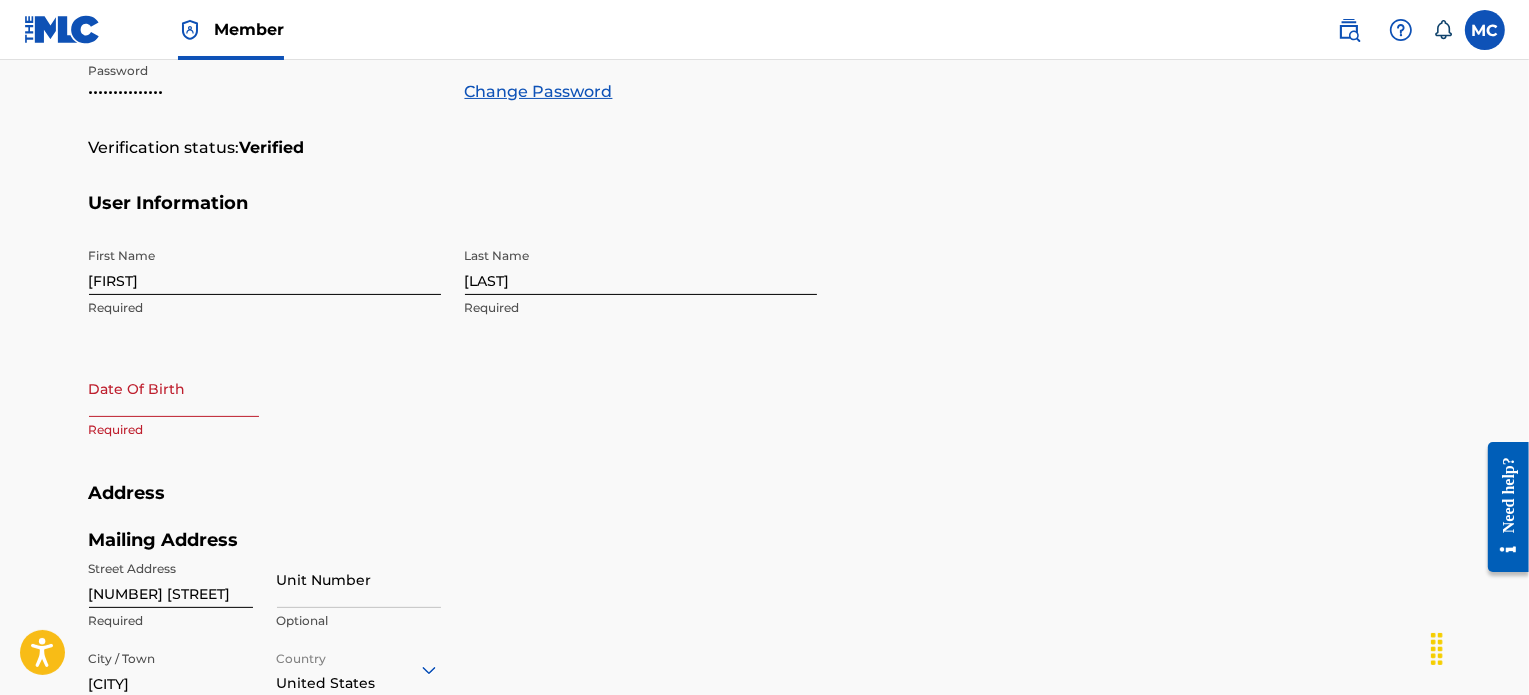 click at bounding box center [174, 388] 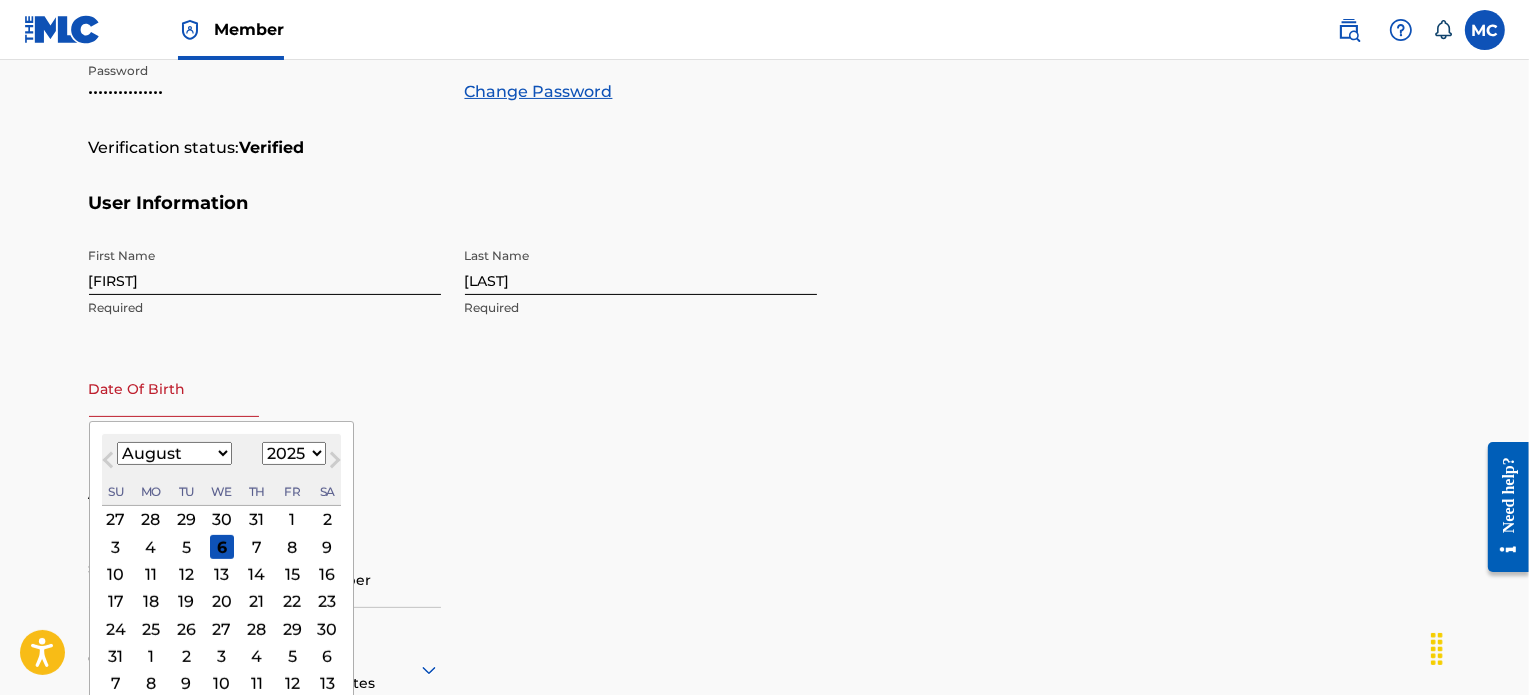 click on "January February March April May June July August September October November December" at bounding box center (174, 453) 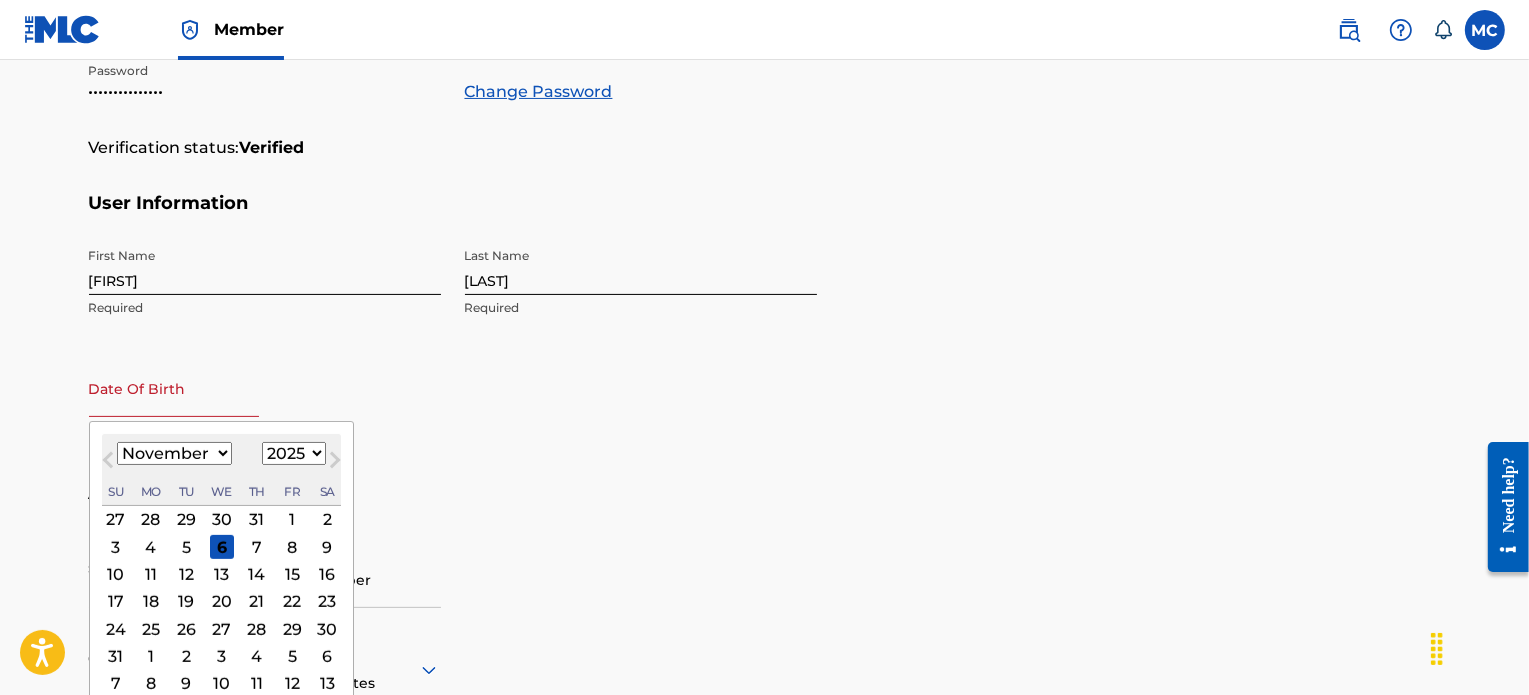 click on "January February March April May June July August September October November December" at bounding box center [174, 453] 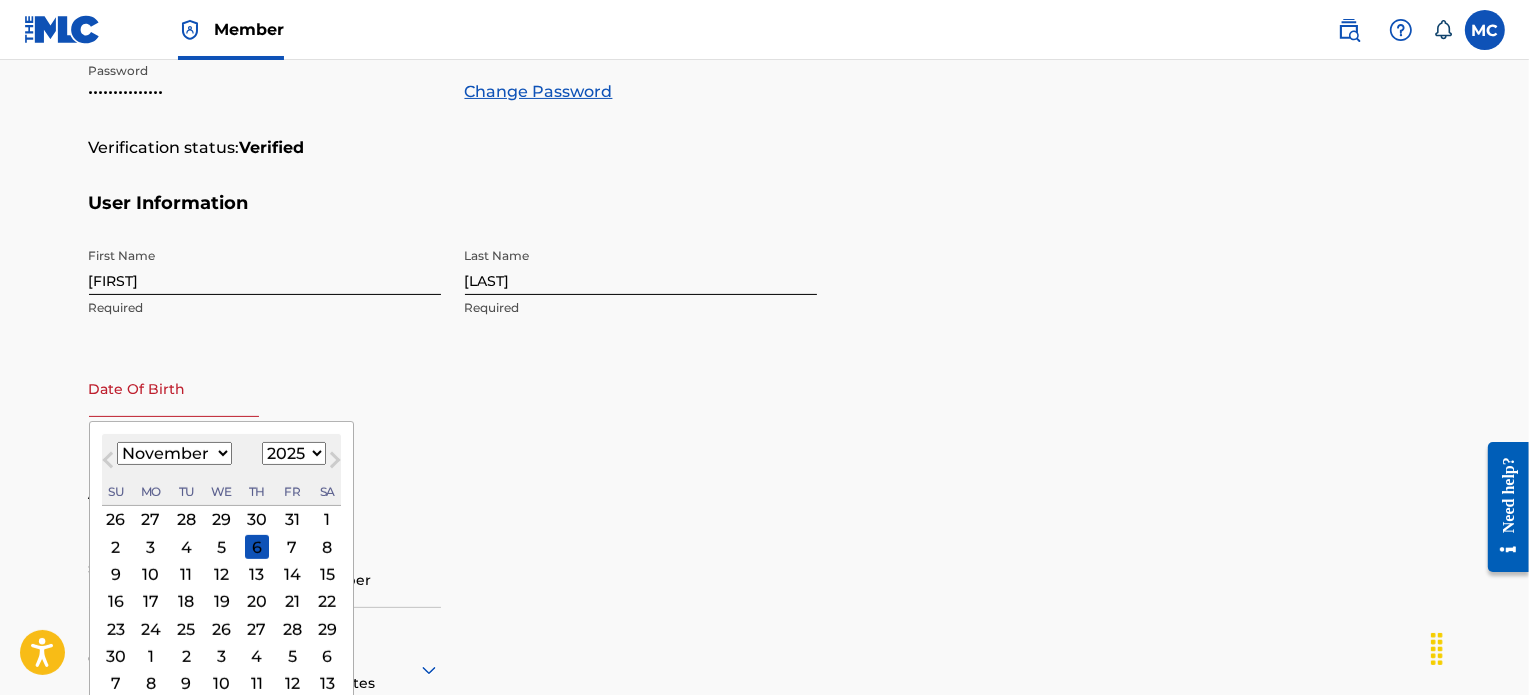 click on "21" at bounding box center (292, 602) 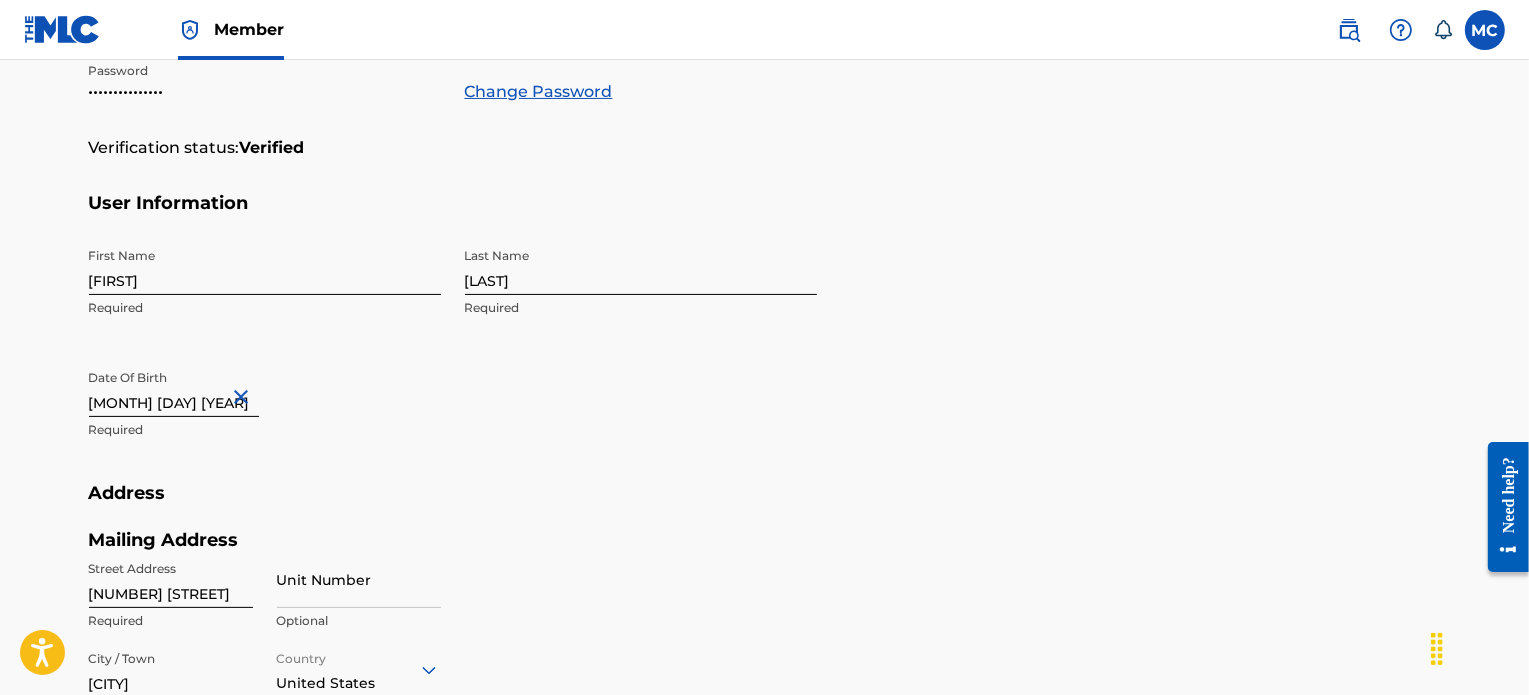 type on "[MONTH] [DAY] [YEAR]" 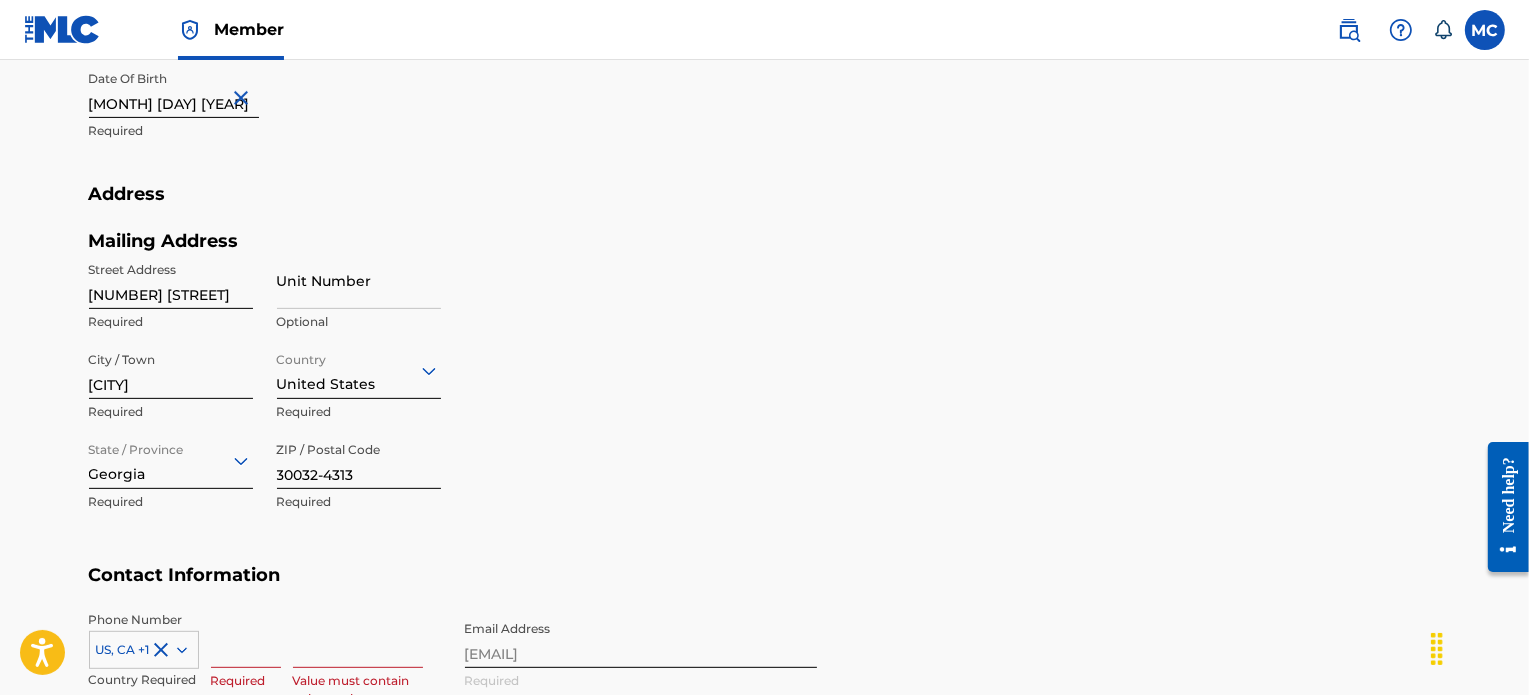 scroll, scrollTop: 734, scrollLeft: 0, axis: vertical 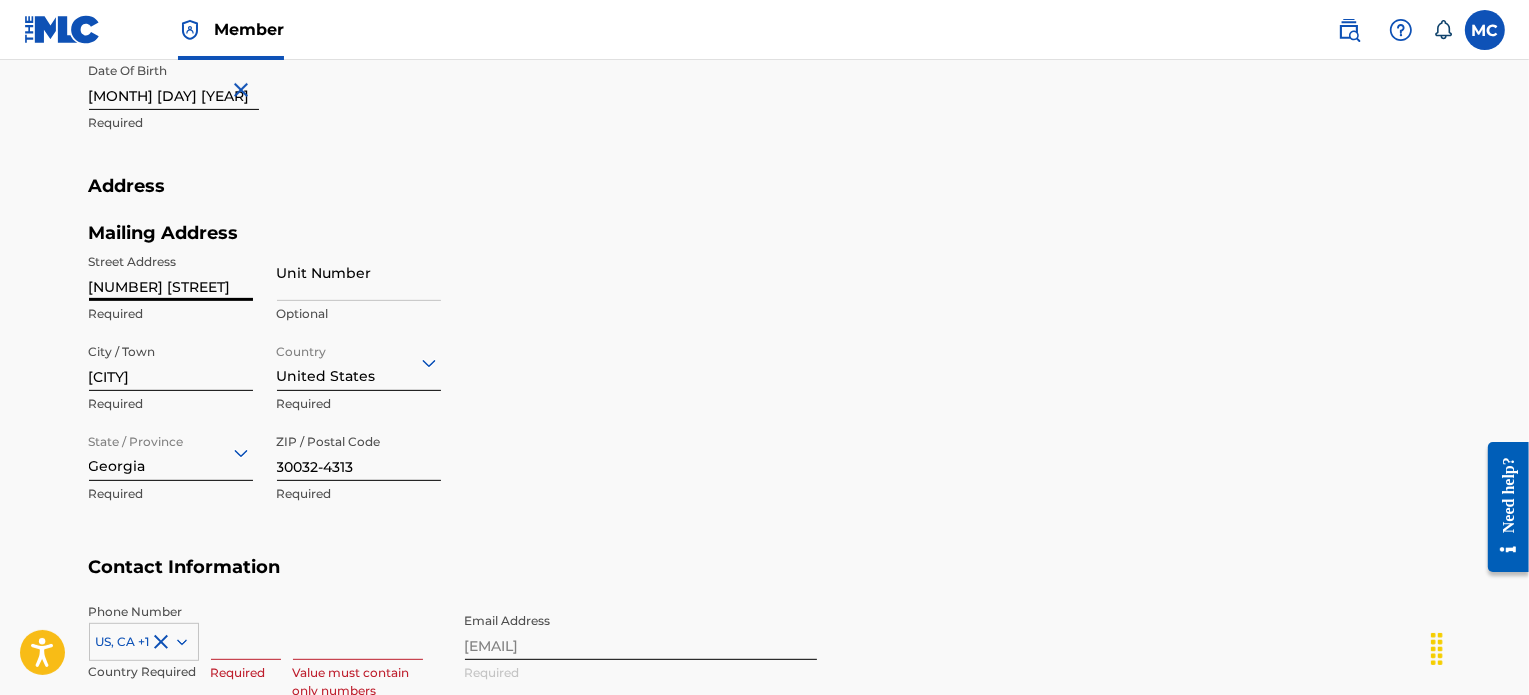 click on "[NUMBER] [STREET]" at bounding box center [171, 272] 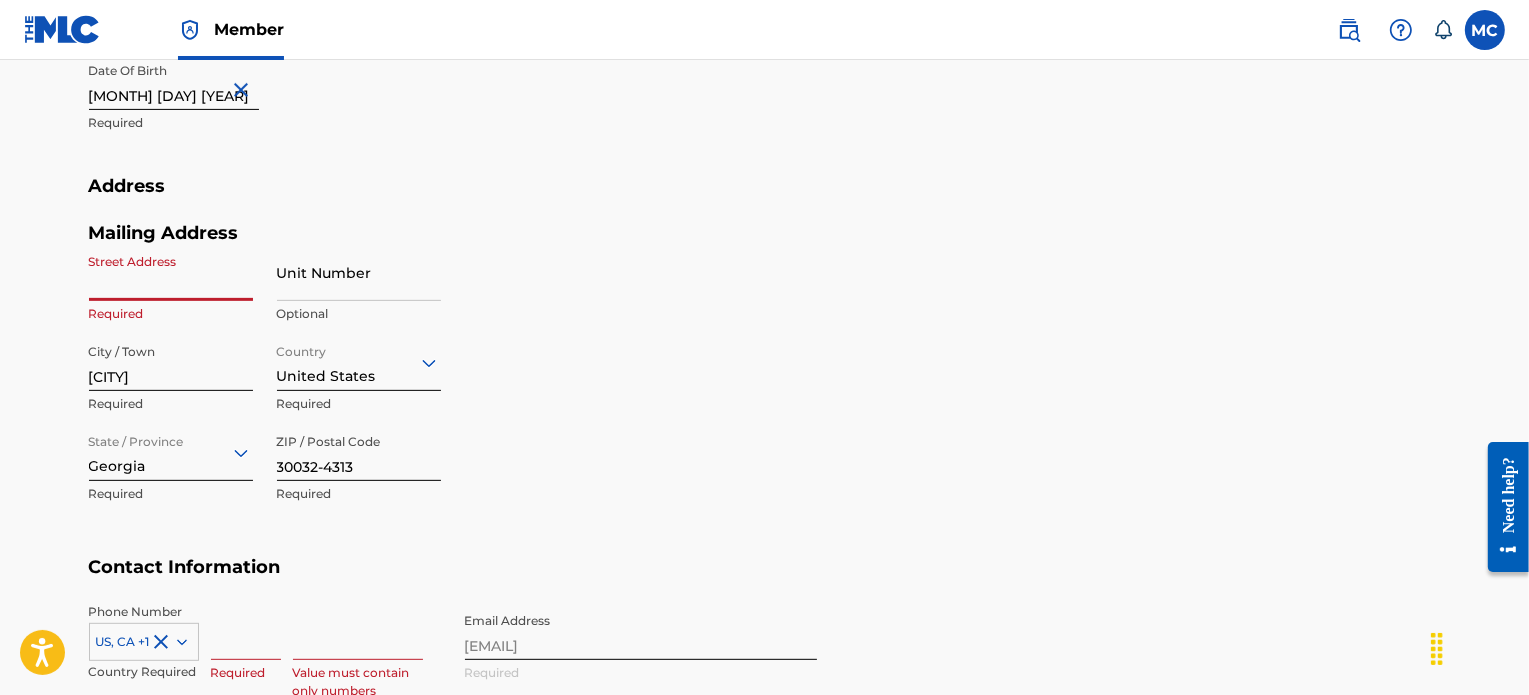 click on "[CITY]" at bounding box center [171, 362] 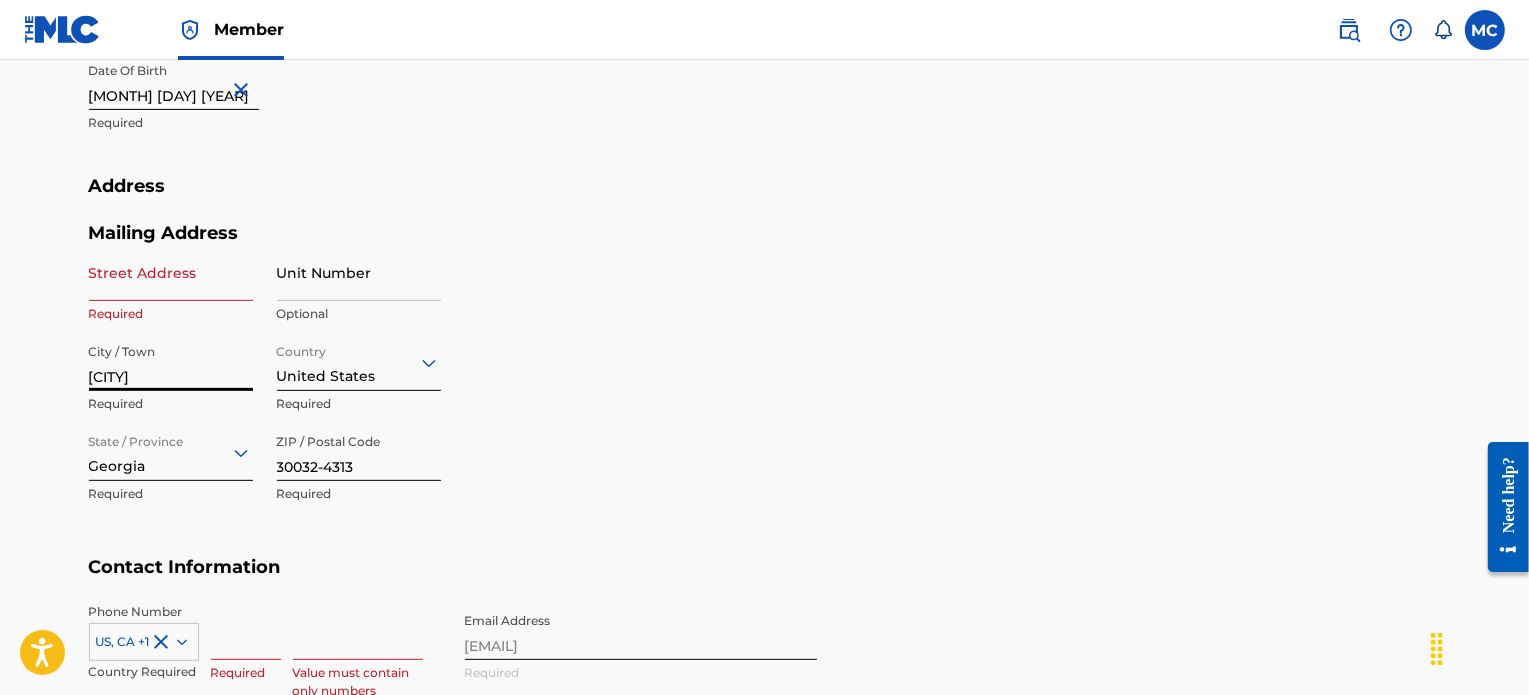 click on "[CITY]" at bounding box center [171, 362] 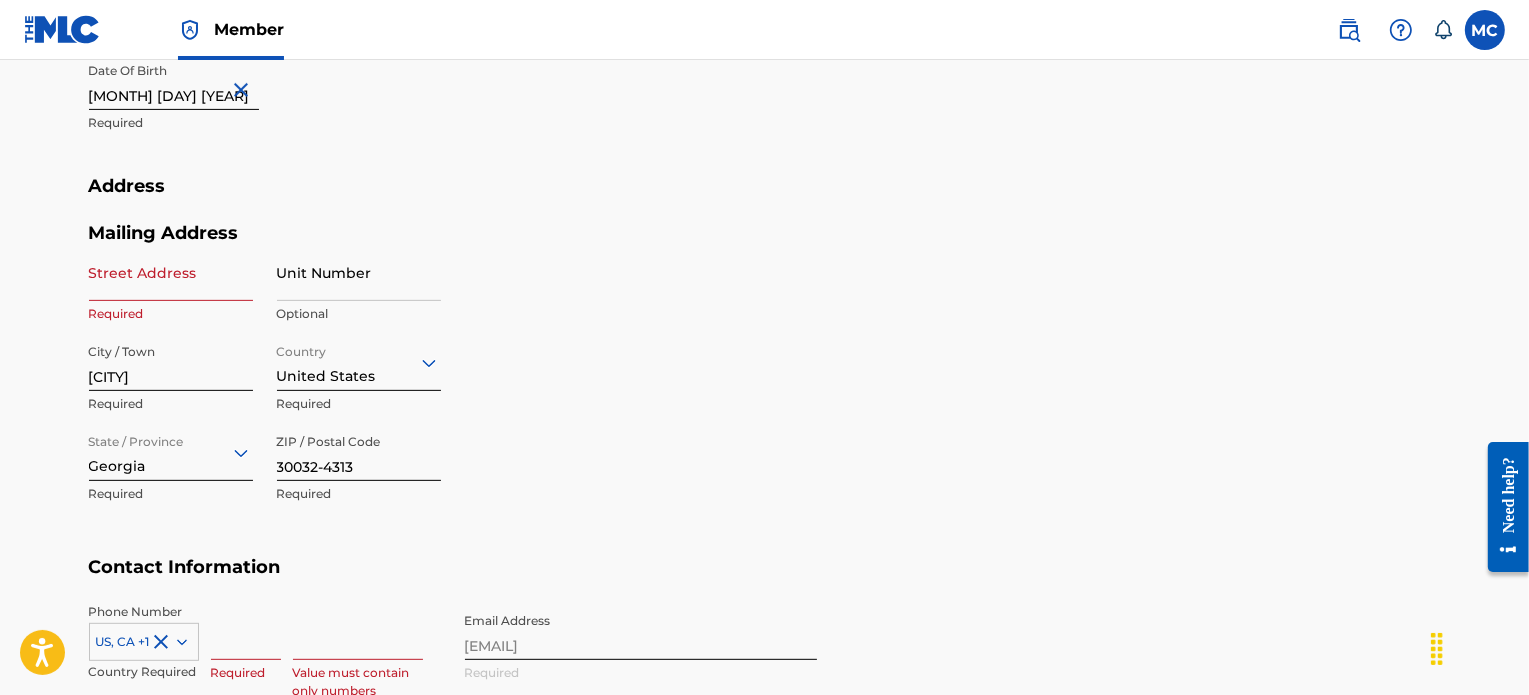 click on "Mailing Address Street Address [NUMBER] [STREET] Required Unit Number Optional City / Town [CITY] Required Country United States Required State / Province [STATE] Required ZIP / Postal Code [POSTAL_CODE] Required" at bounding box center [453, 389] 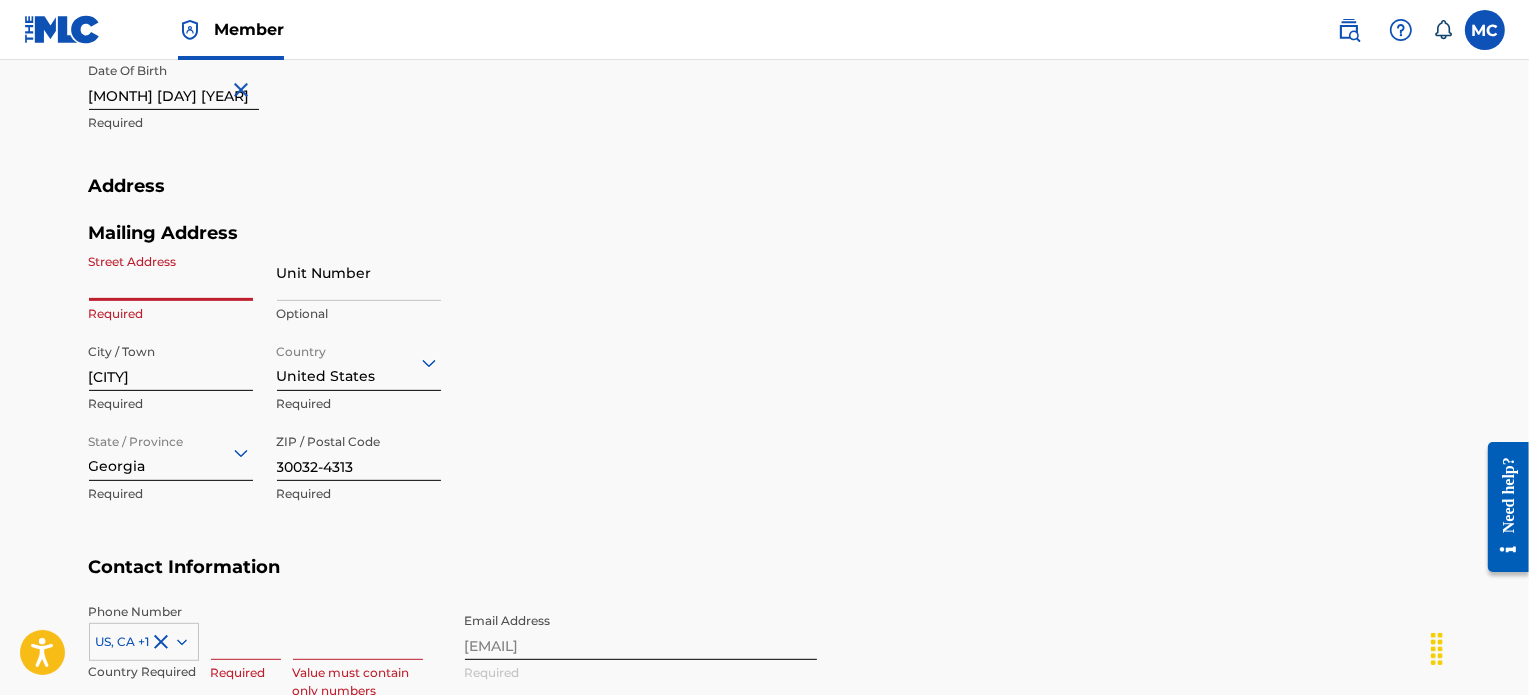 click on "Street Address" at bounding box center [171, 272] 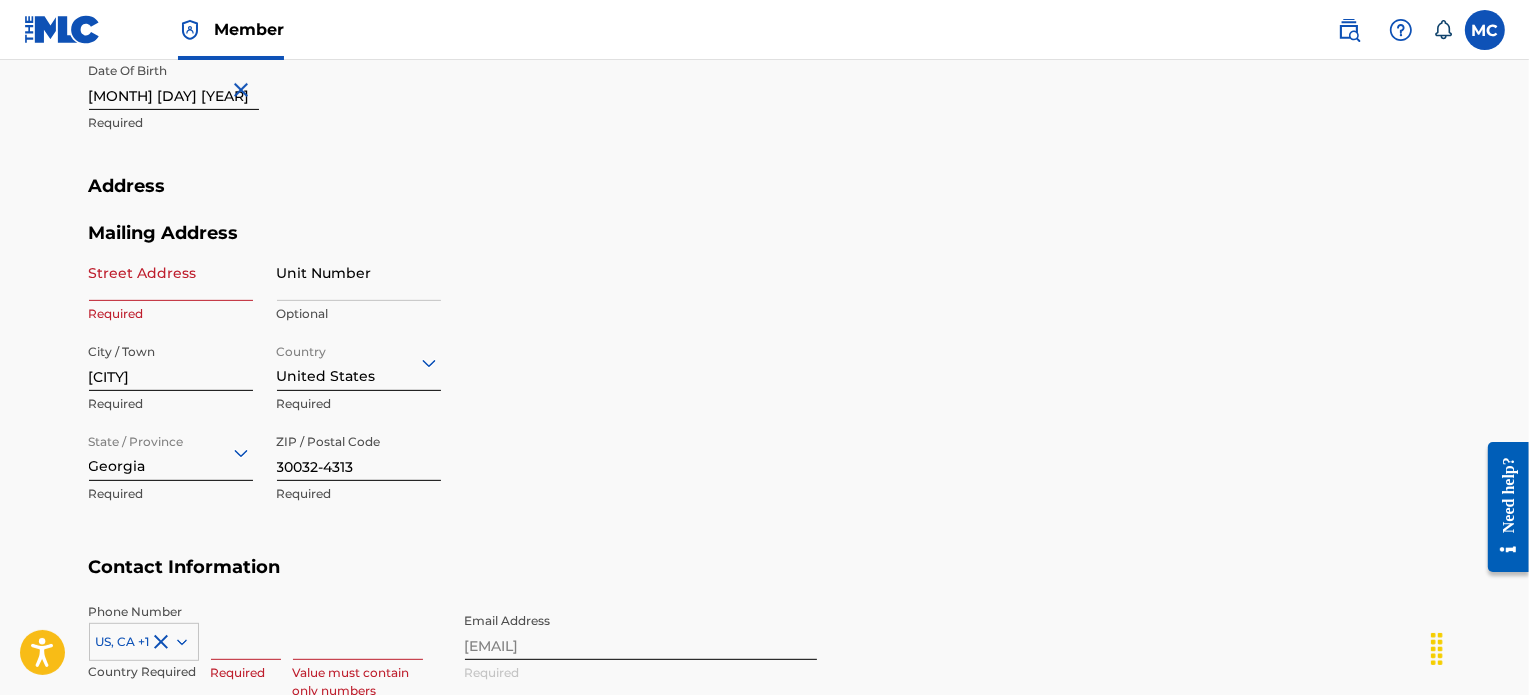 click on "Mailing Address Street Address [NUMBER] [STREET] Required Unit Number Optional City / Town [CITY] Required Country United States Required State / Province [STATE] Required ZIP / Postal Code [POSTAL_CODE] Required" at bounding box center [453, 389] 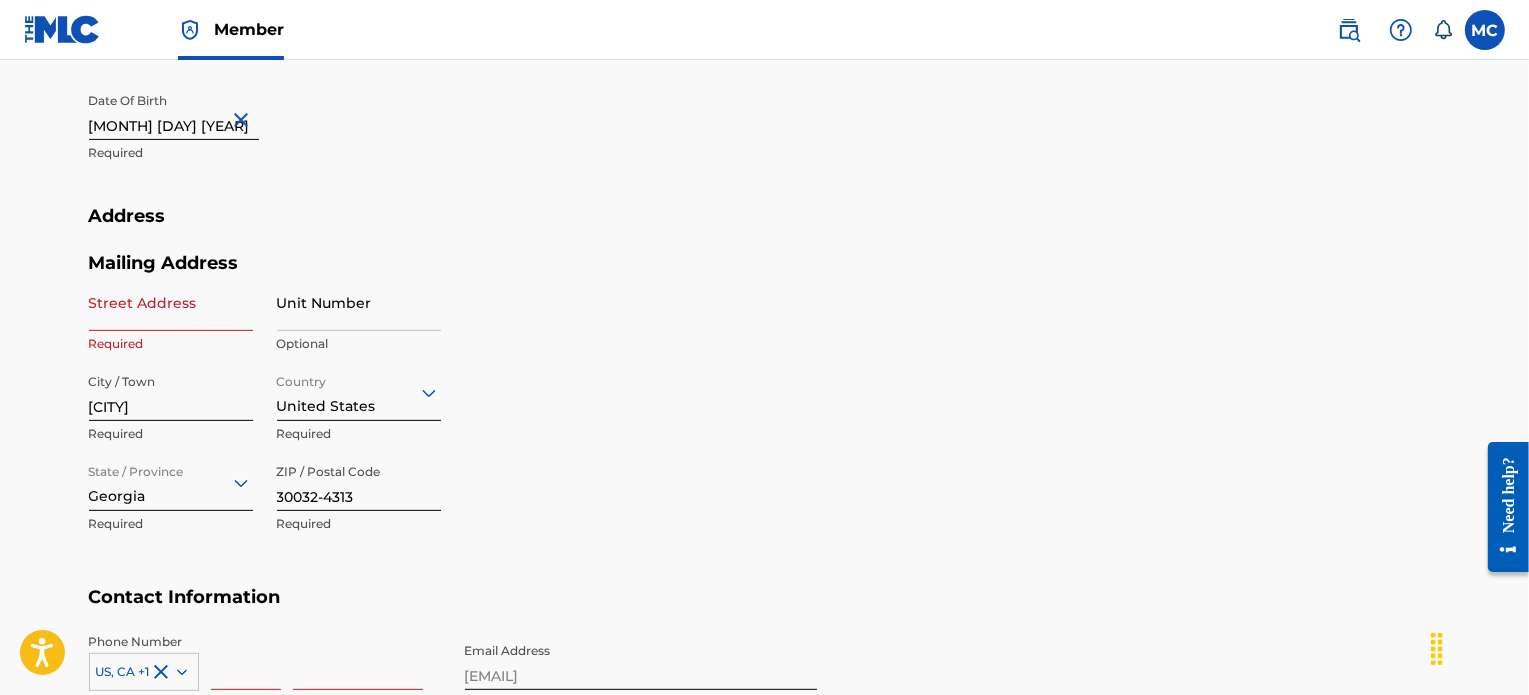 scroll, scrollTop: 791, scrollLeft: 0, axis: vertical 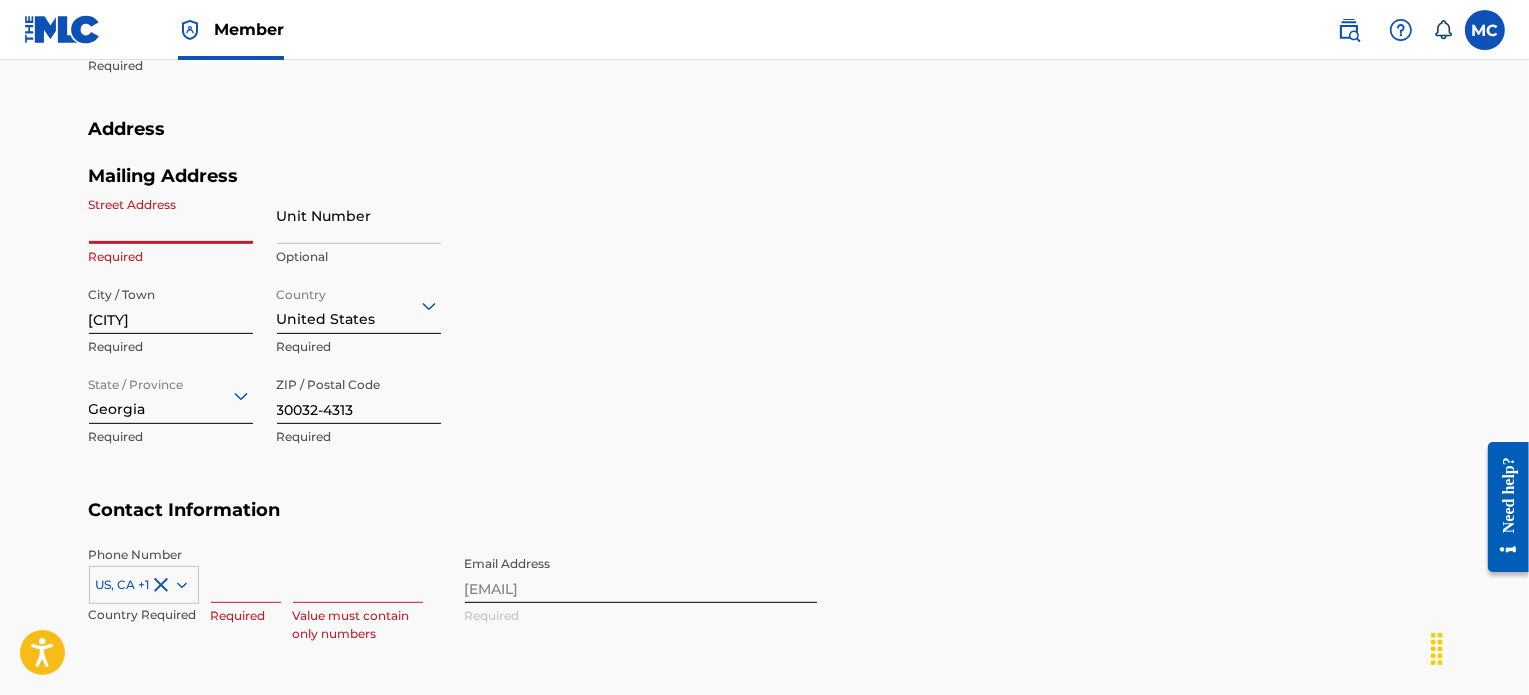 click on "Street Address" at bounding box center (171, 215) 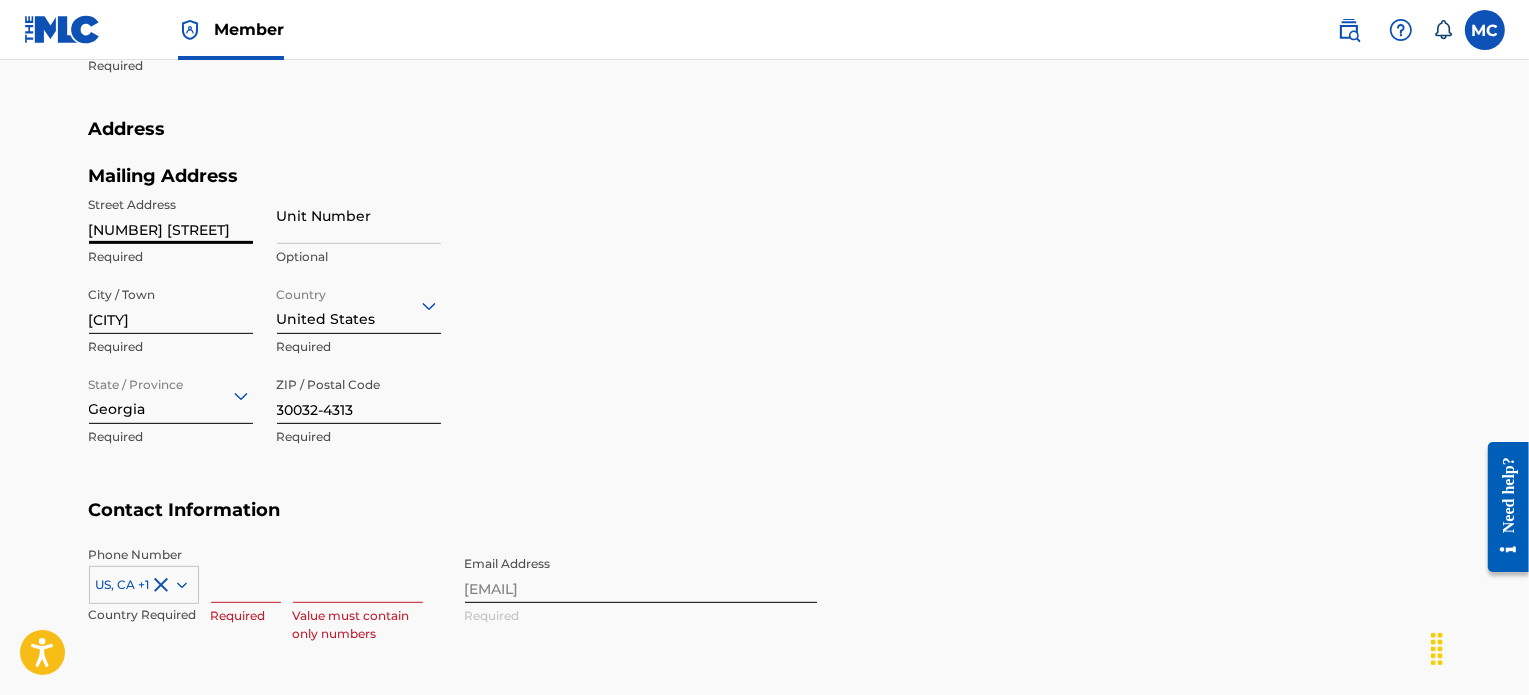 type on "[NUMBER] [STREET]" 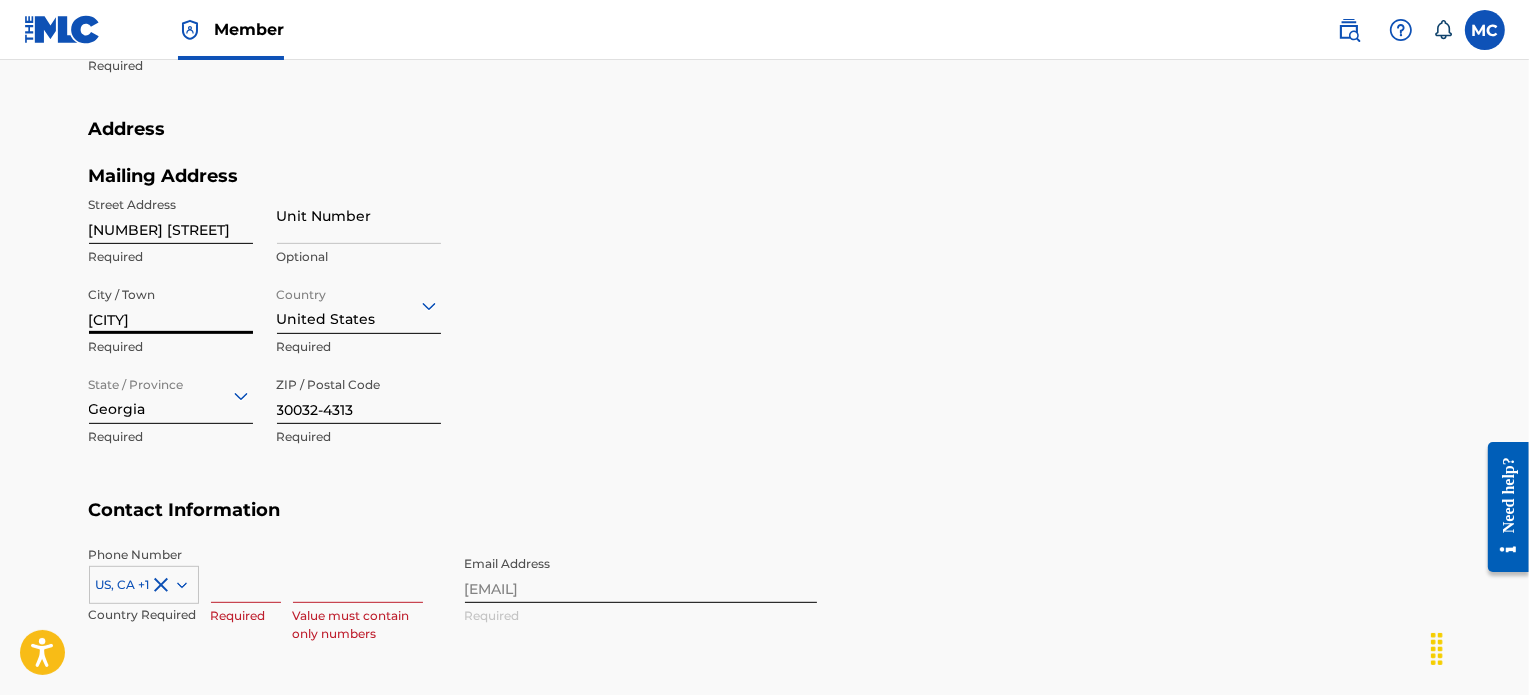 click on "[CITY]" at bounding box center (171, 305) 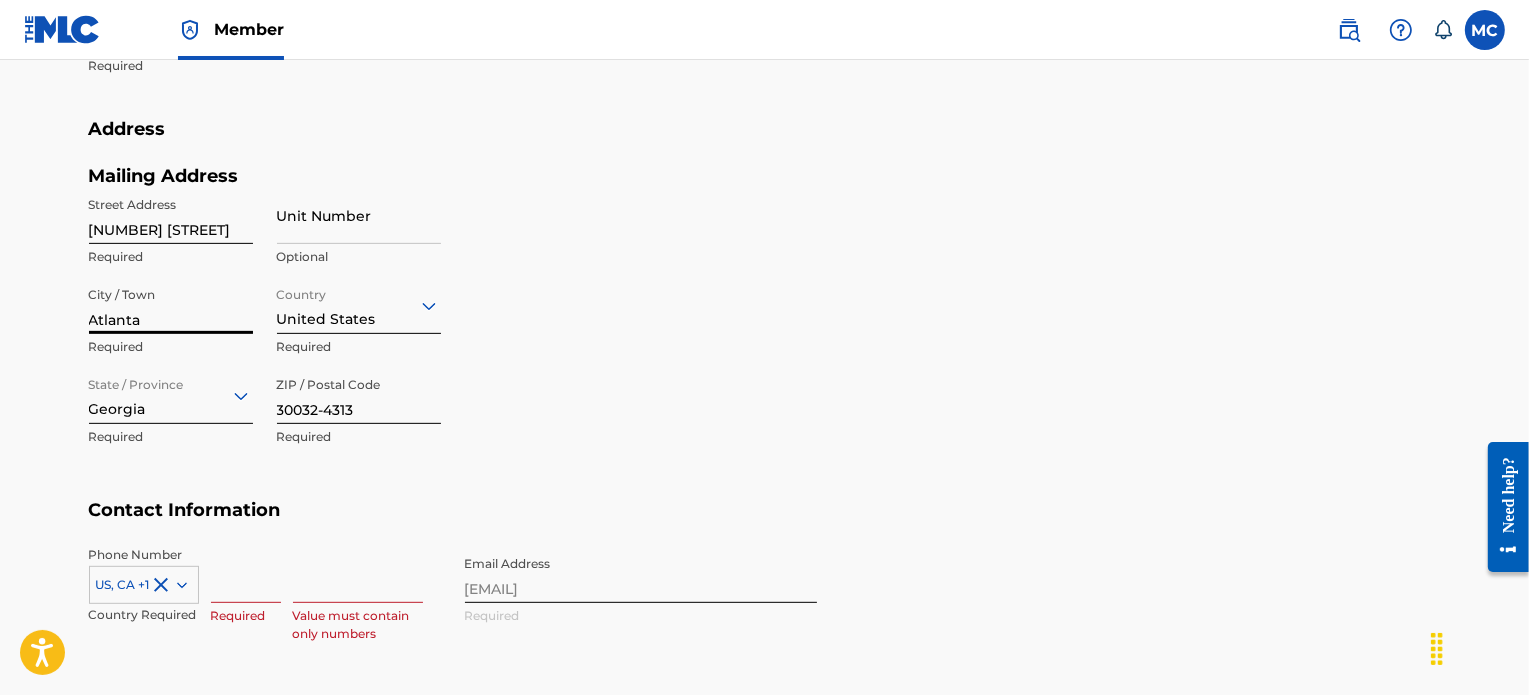type on "Atlanta" 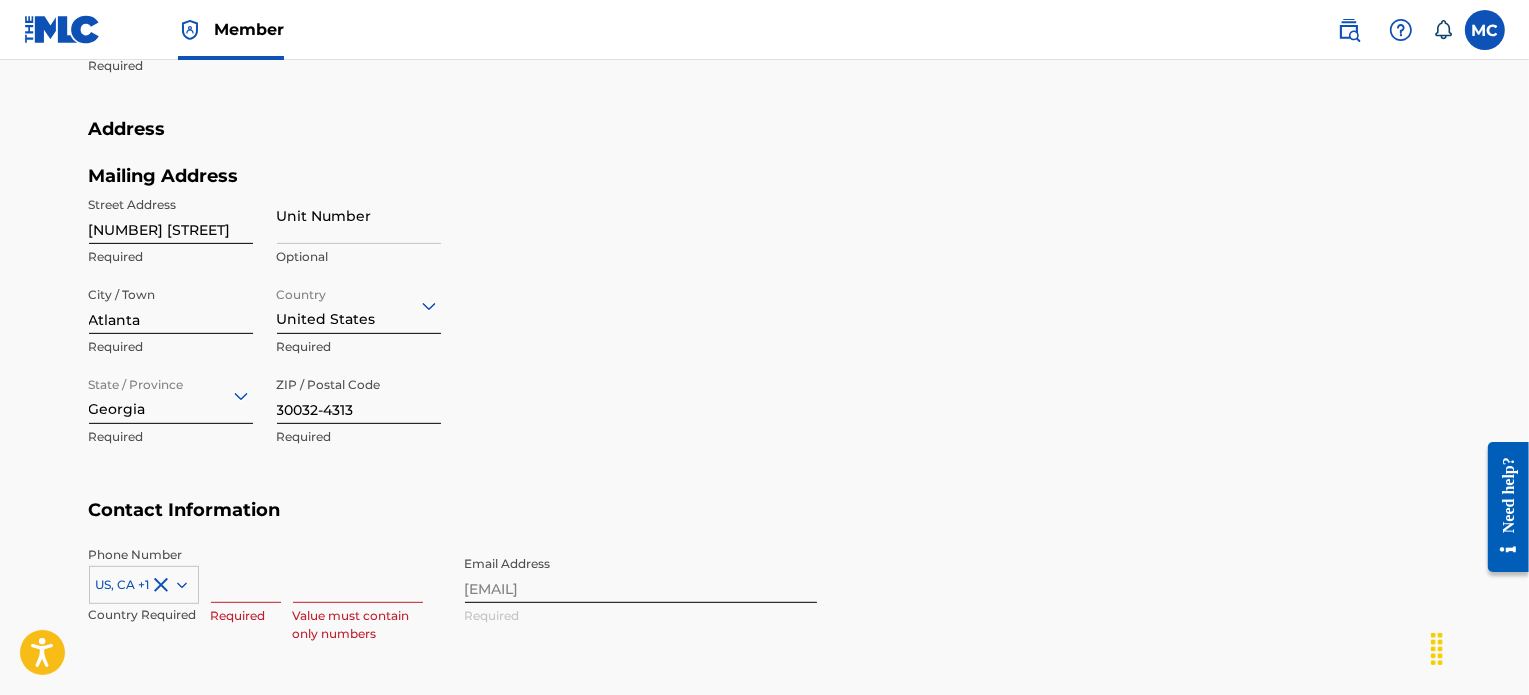 click on "Street Address [NUMBER] [STREET] Required Unit Number Optional City / Town [CITY] Required Country United States Required State / Province [STATE] Required ZIP / Postal Code [POSTAL_CODE] Required" at bounding box center (265, 322) 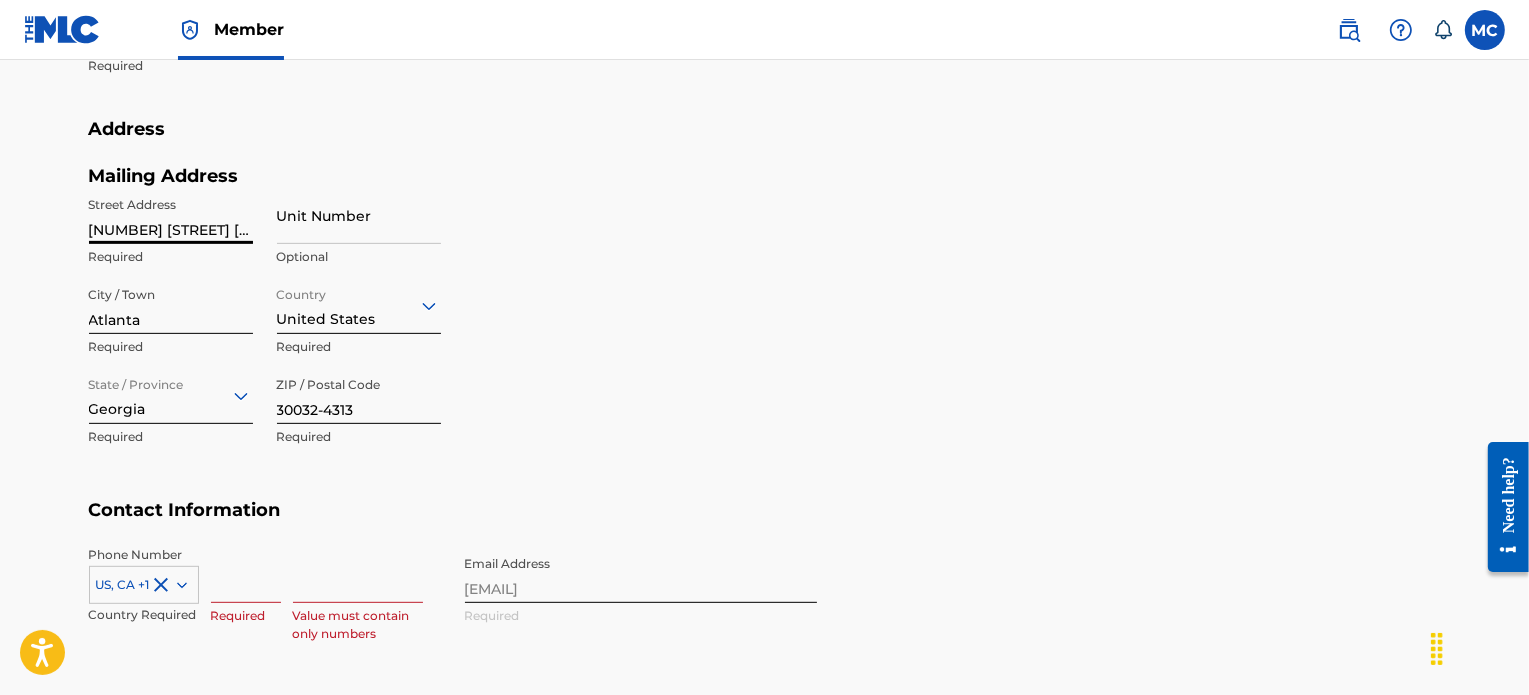 scroll, scrollTop: 0, scrollLeft: 11, axis: horizontal 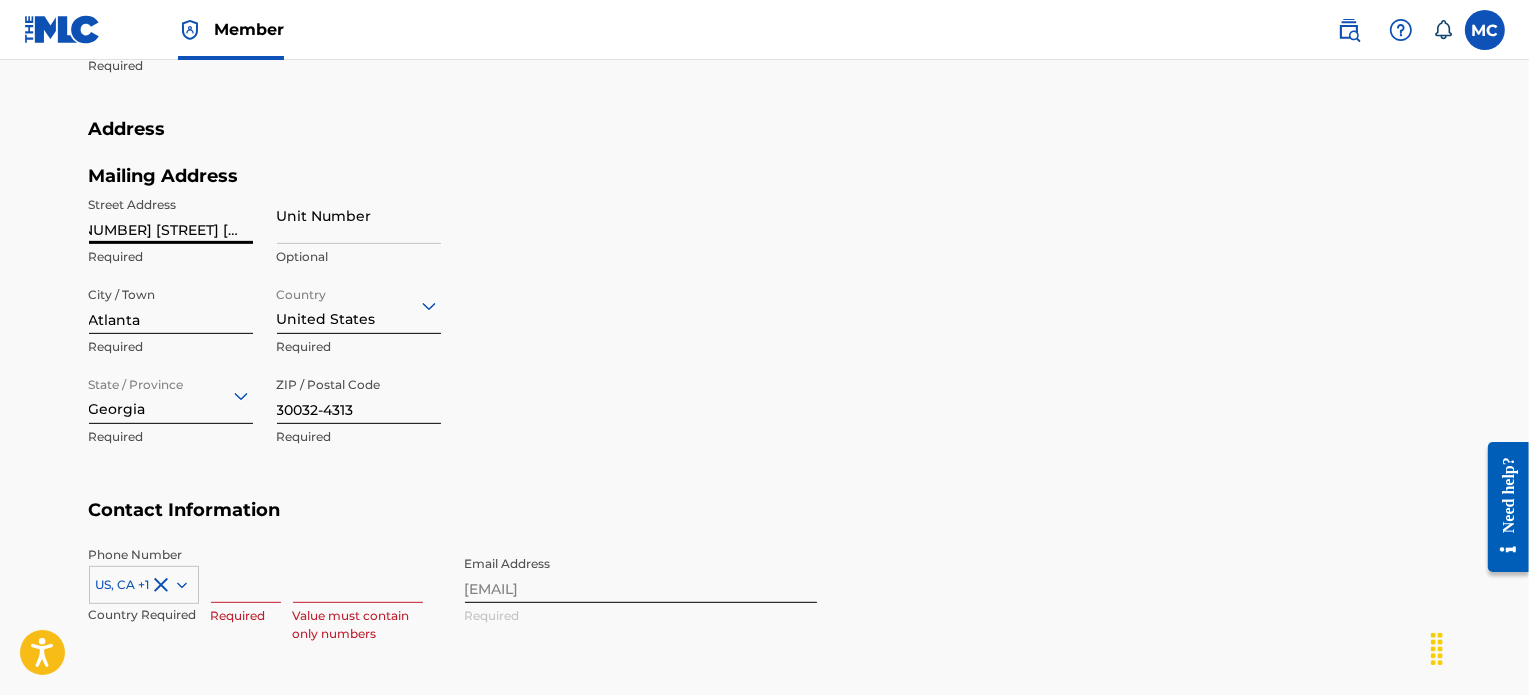 type on "[NUMBER] [STREET] [STREET]" 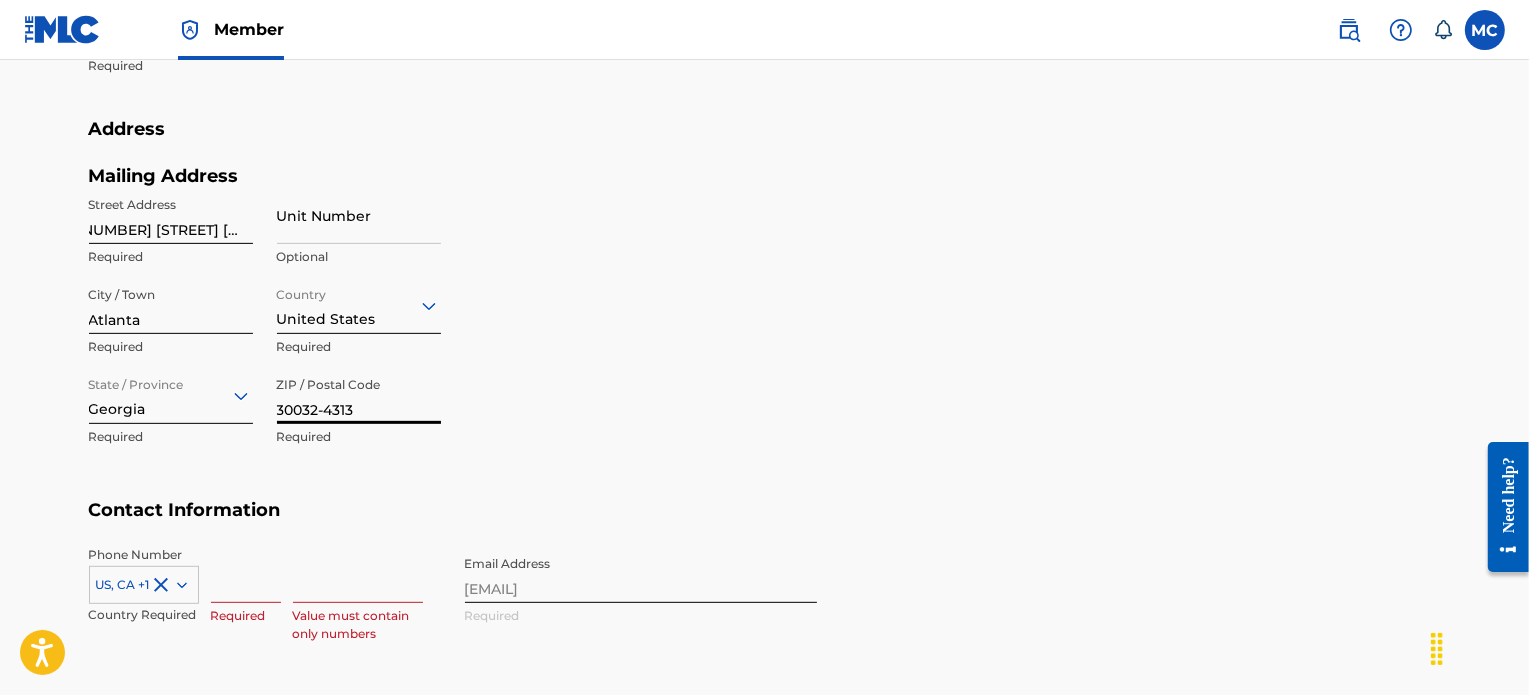 scroll, scrollTop: 0, scrollLeft: 0, axis: both 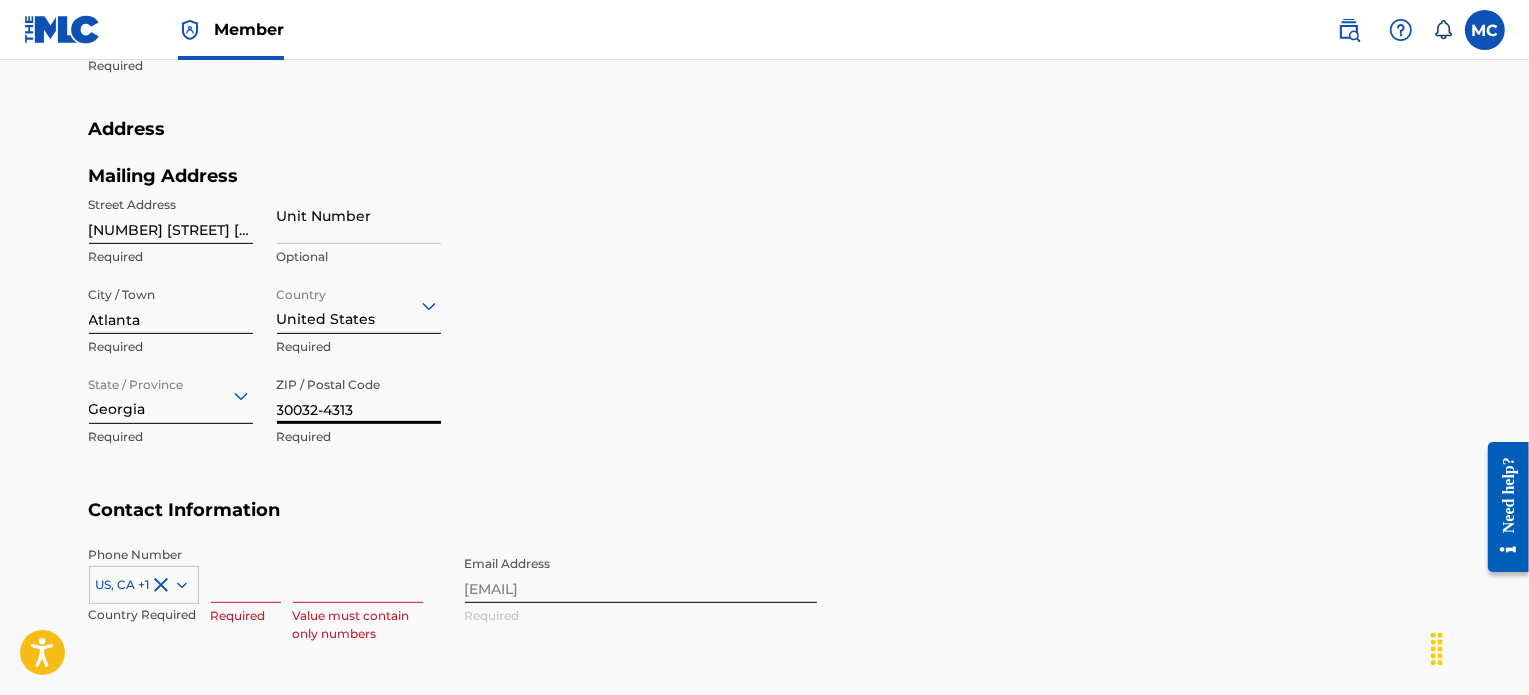 click on "30032-4313" at bounding box center [359, 395] 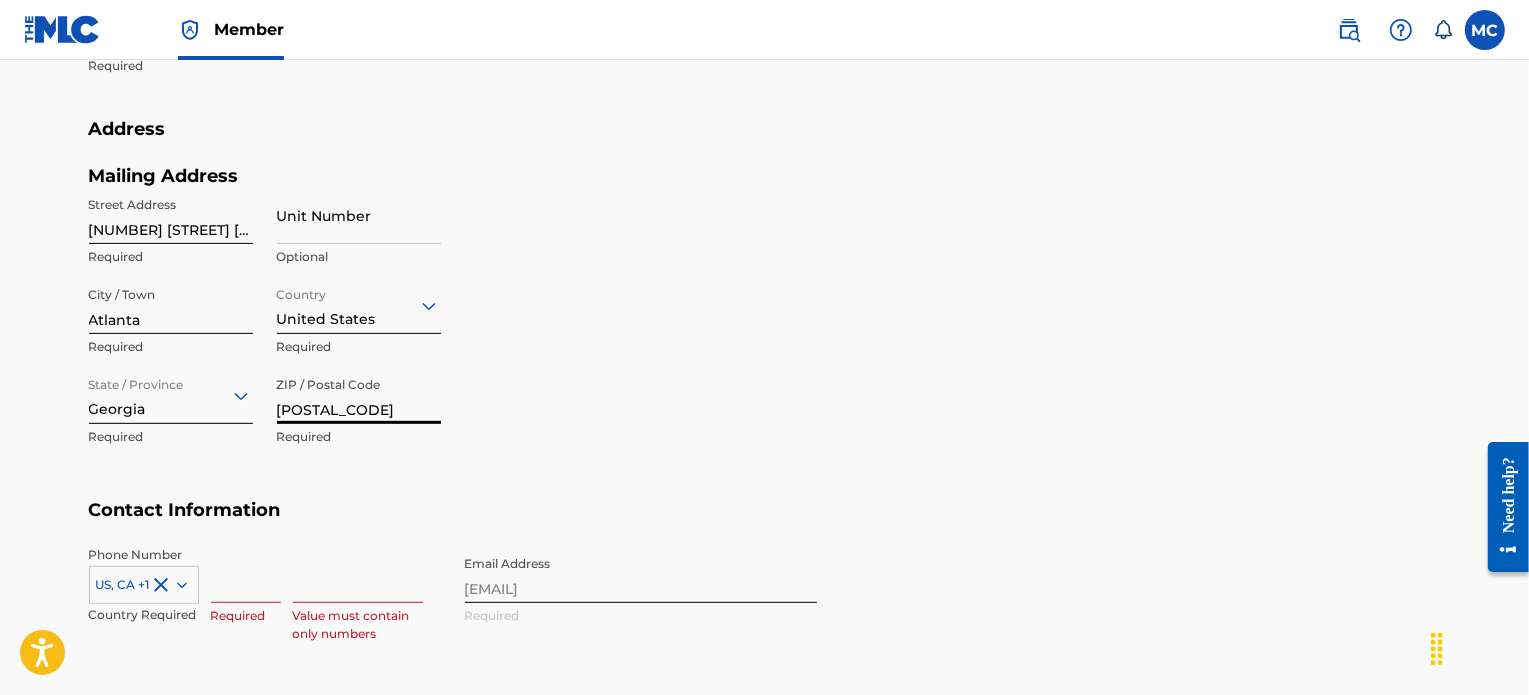 type on "[POSTAL_CODE]" 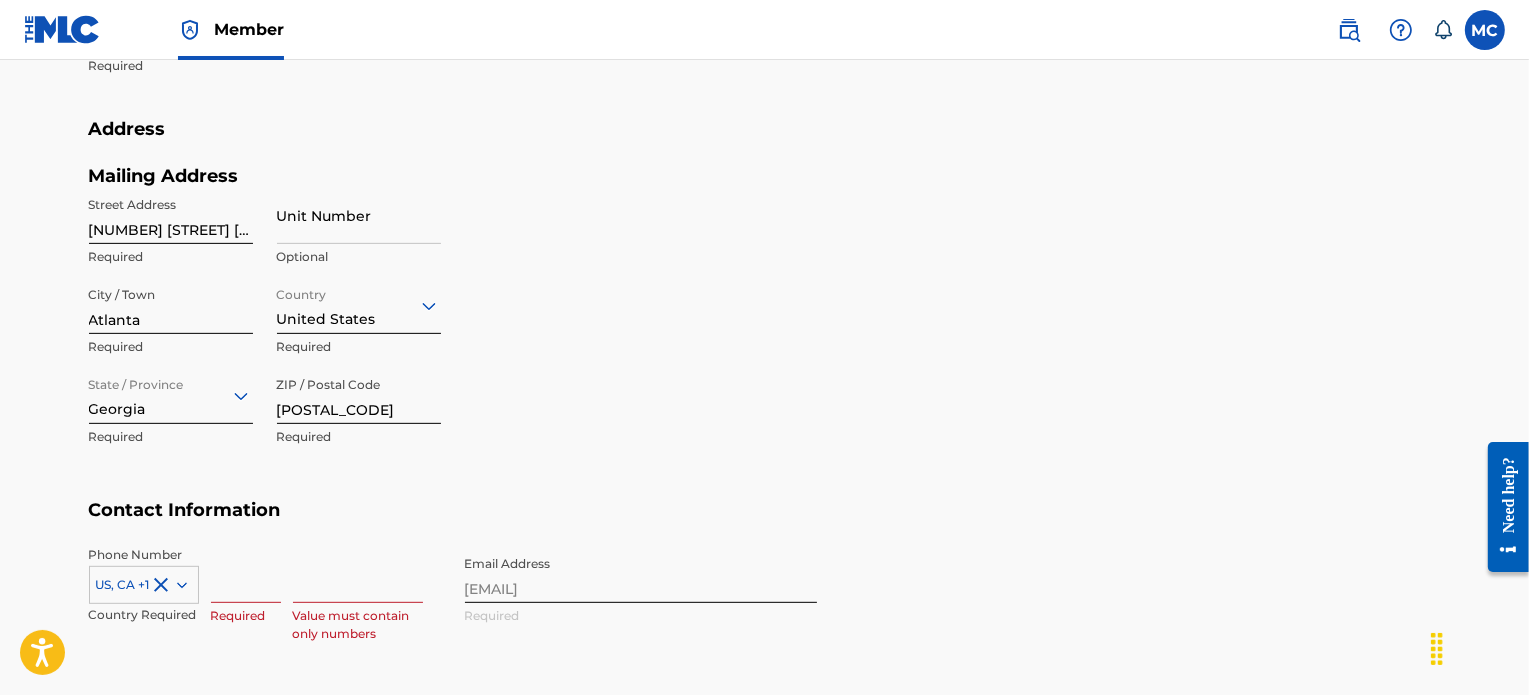 click on "Mailing Address Street Address [NUMBER] [STREET] [STREET] Required Unit Number Optional City / Town [CITY] Required Country United States Required State / Province [STATE] Required ZIP / Postal Code [POSTAL_CODE] Required" at bounding box center (453, 332) 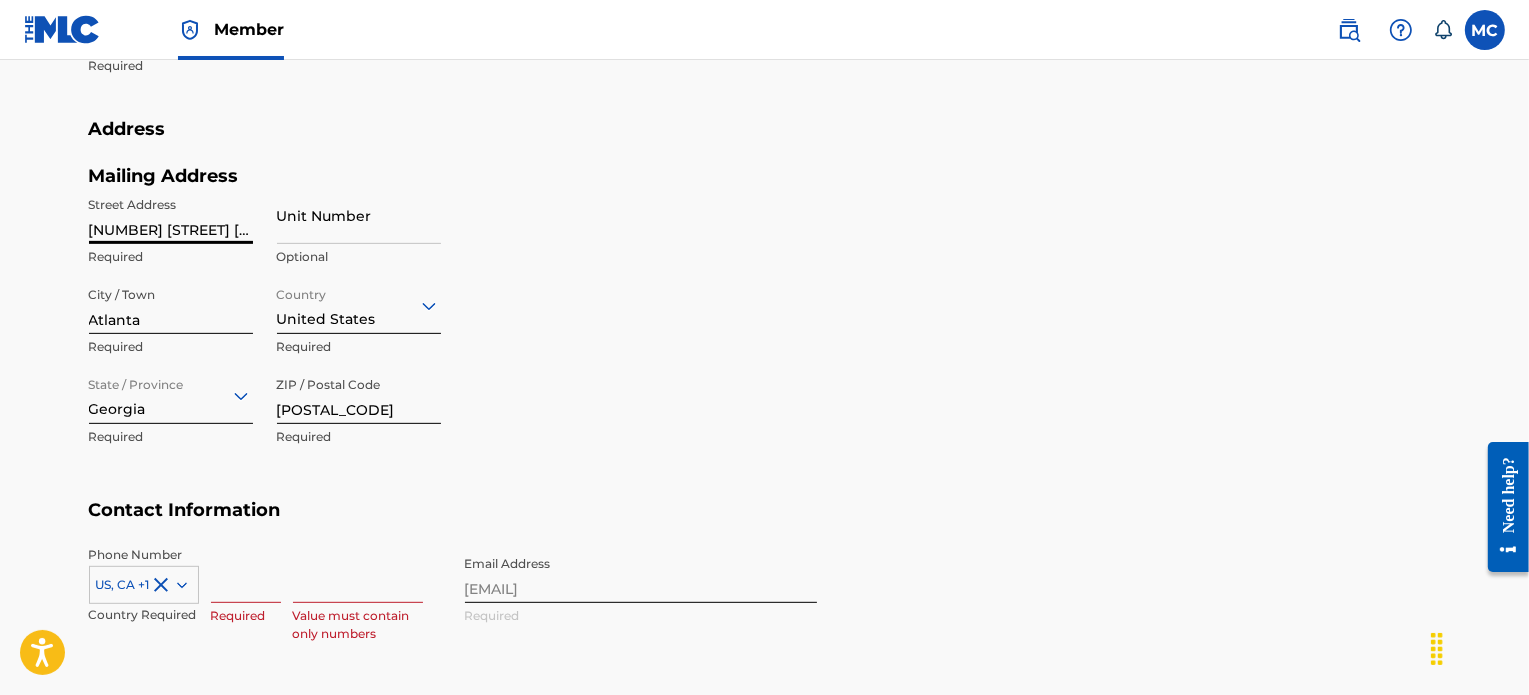 scroll, scrollTop: 0, scrollLeft: 11, axis: horizontal 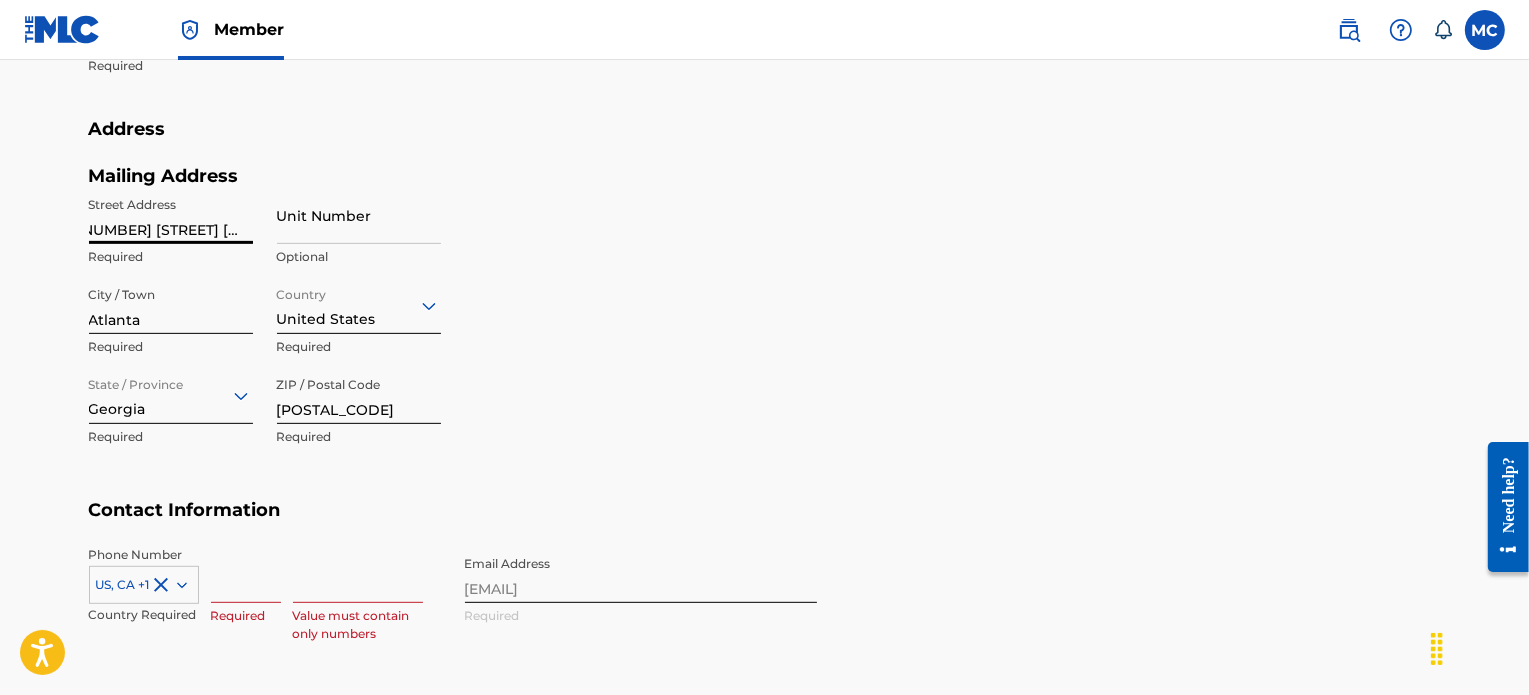 drag, startPoint x: 218, startPoint y: 231, endPoint x: 330, endPoint y: 229, distance: 112.01785 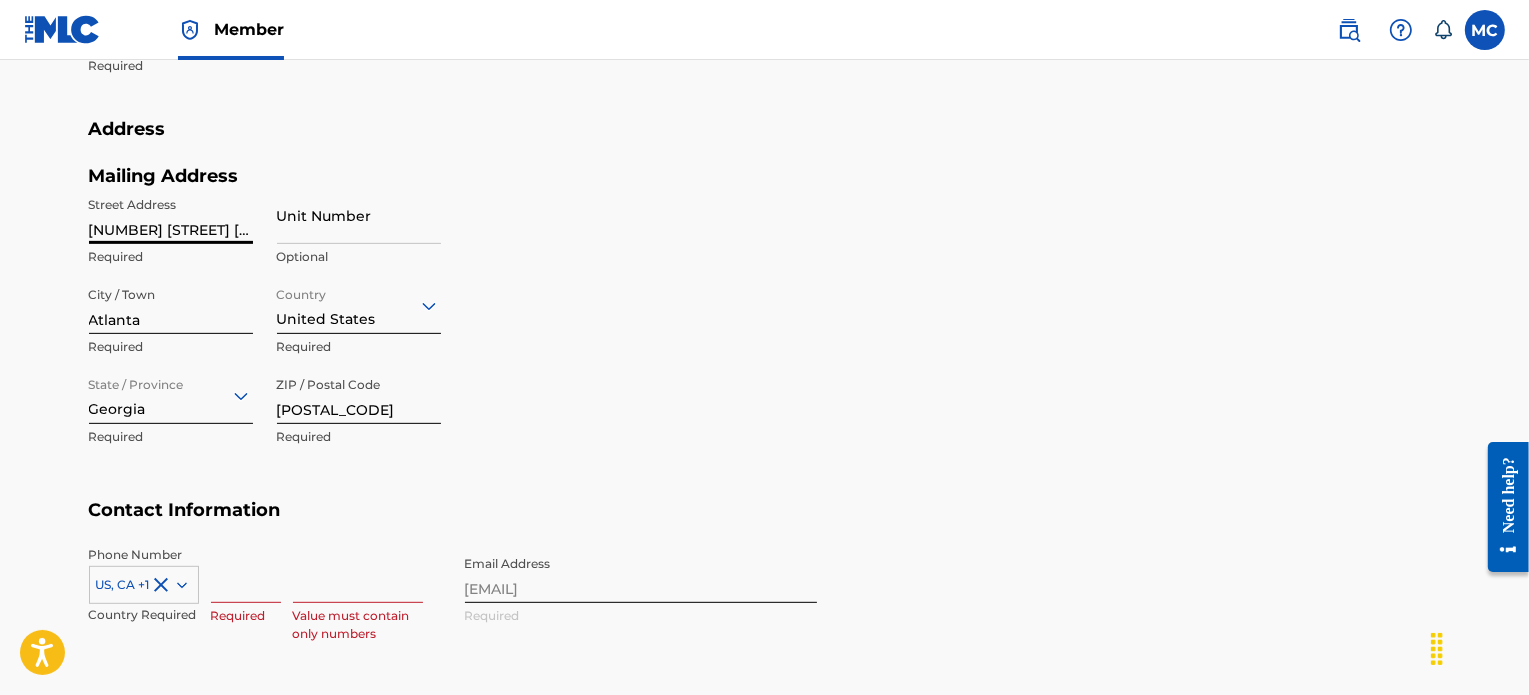 click on "Contact Information" at bounding box center [765, 522] 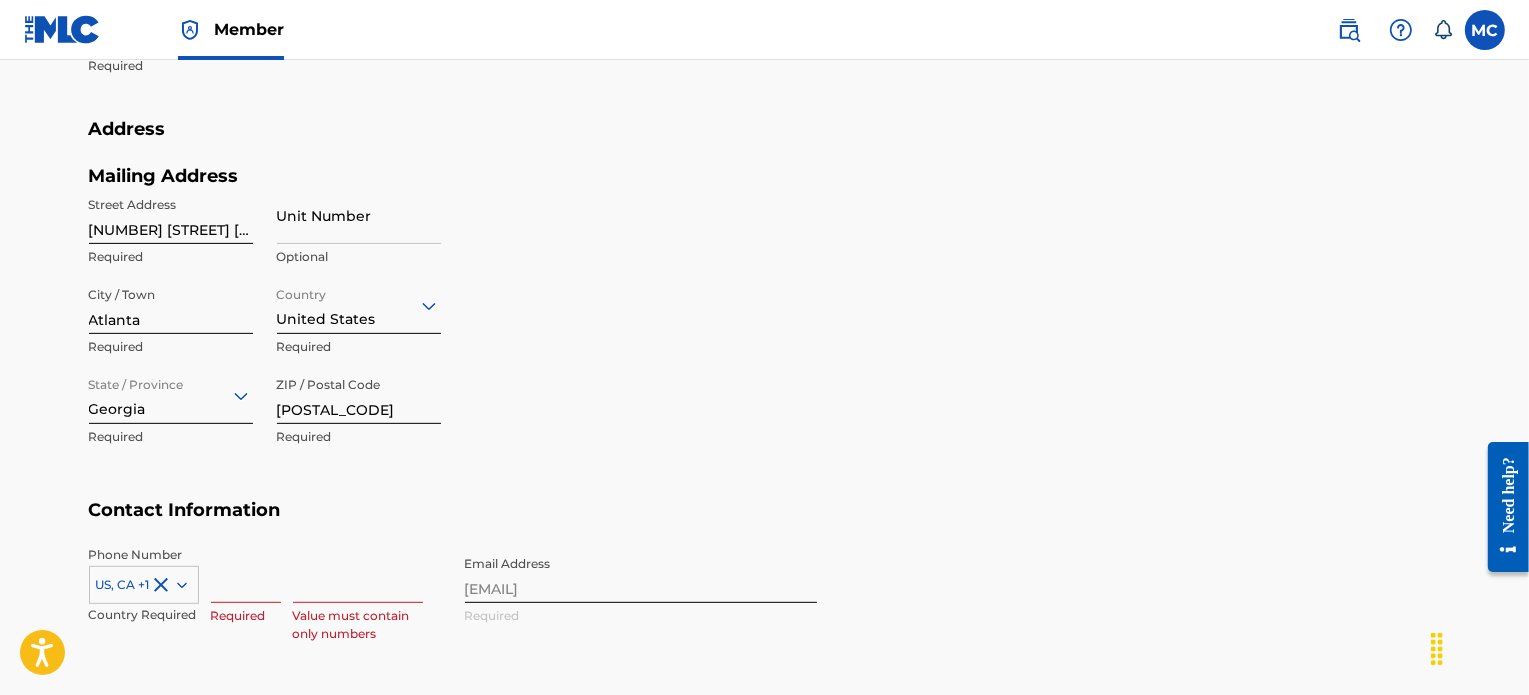 click at bounding box center (246, 574) 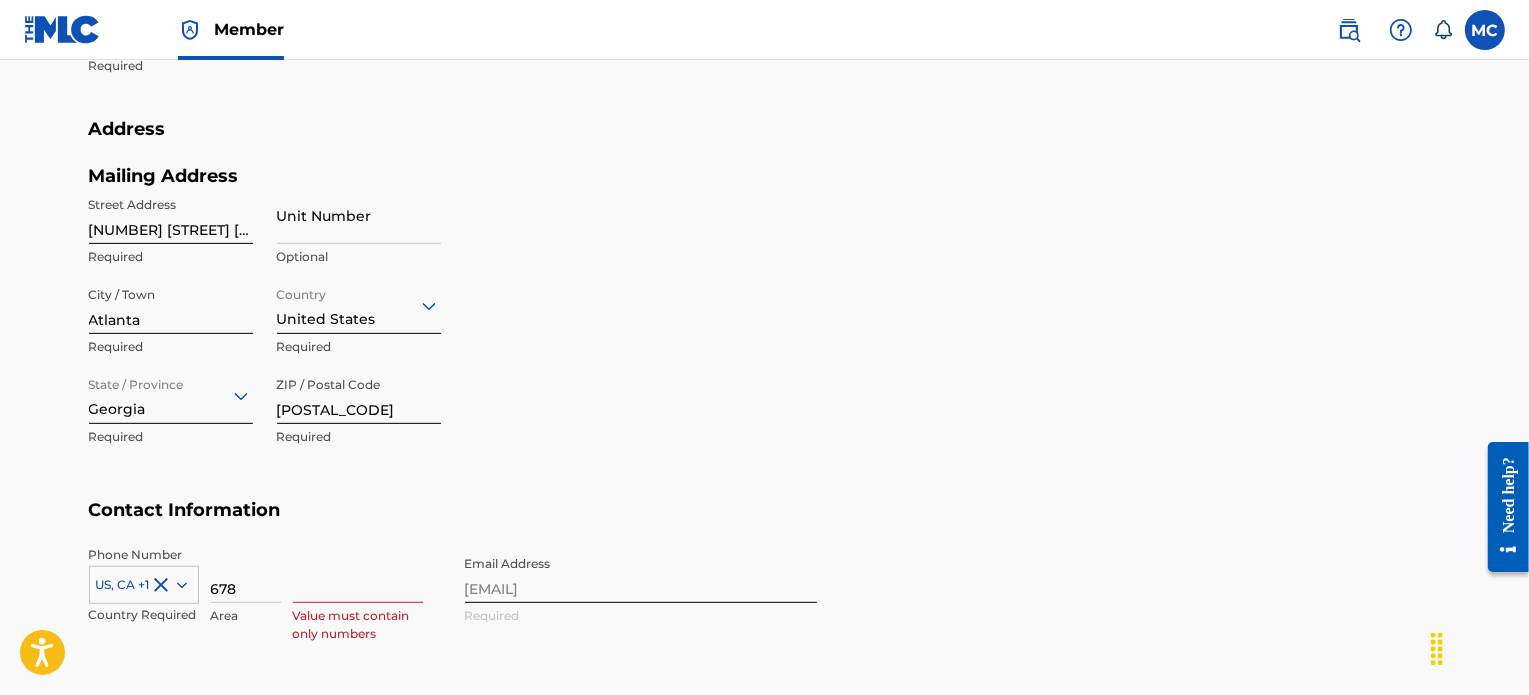 type on "678" 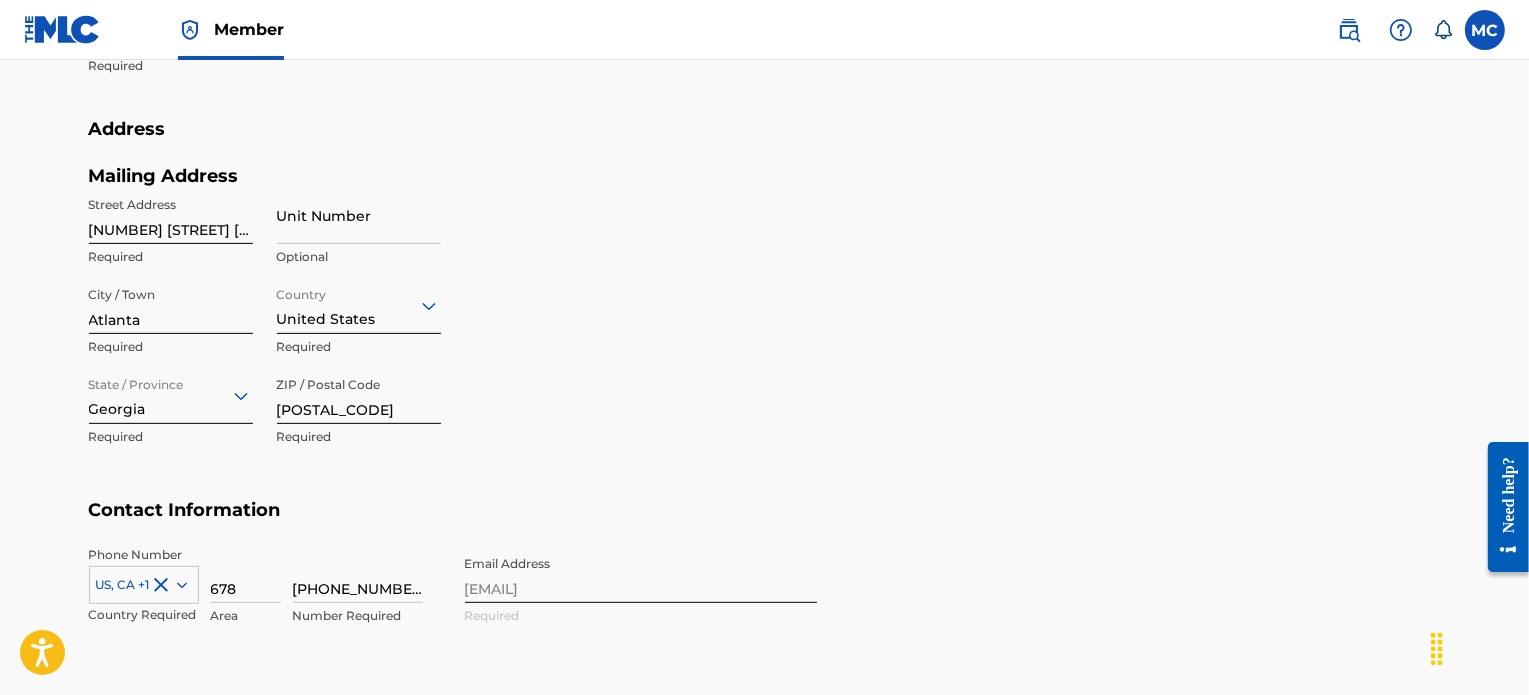 type on "[PHONE_NUMBER]" 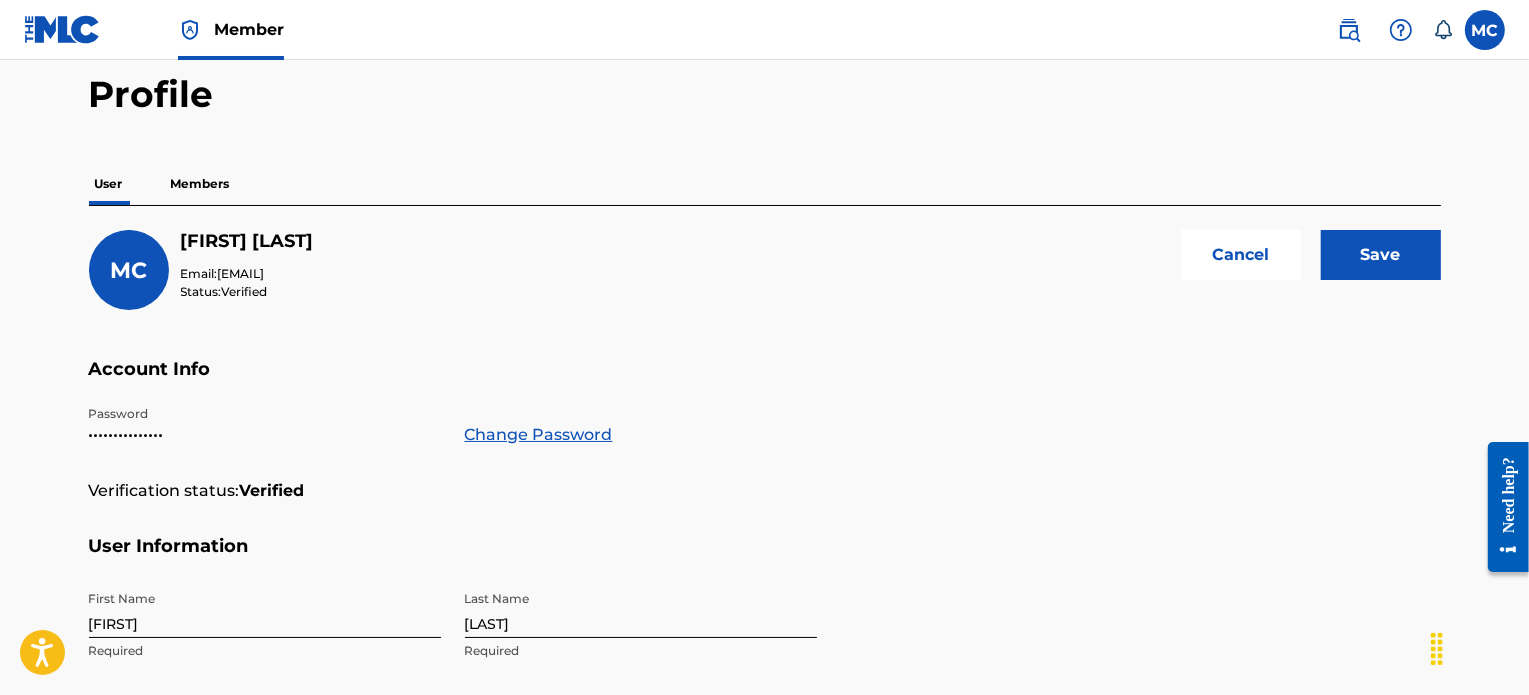 scroll, scrollTop: 83, scrollLeft: 0, axis: vertical 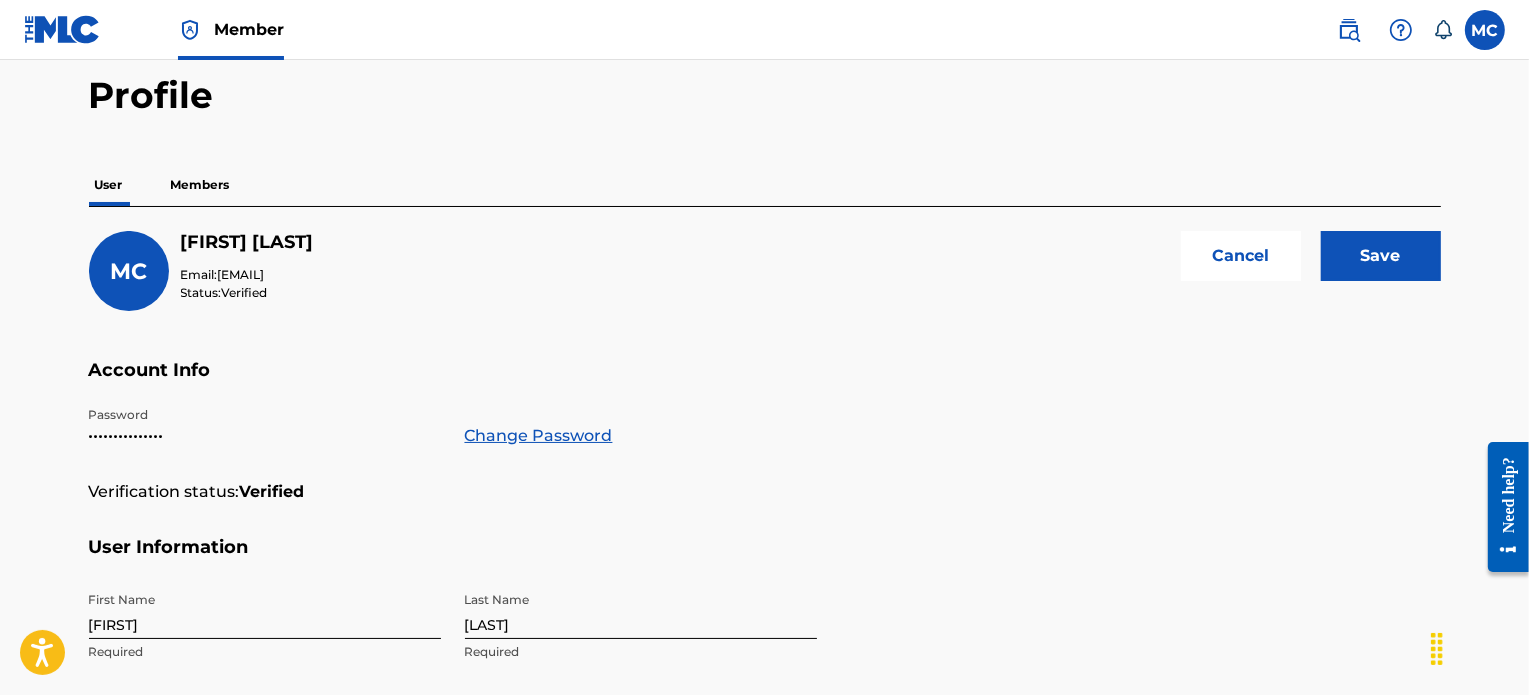 click on "Save" at bounding box center (1381, 256) 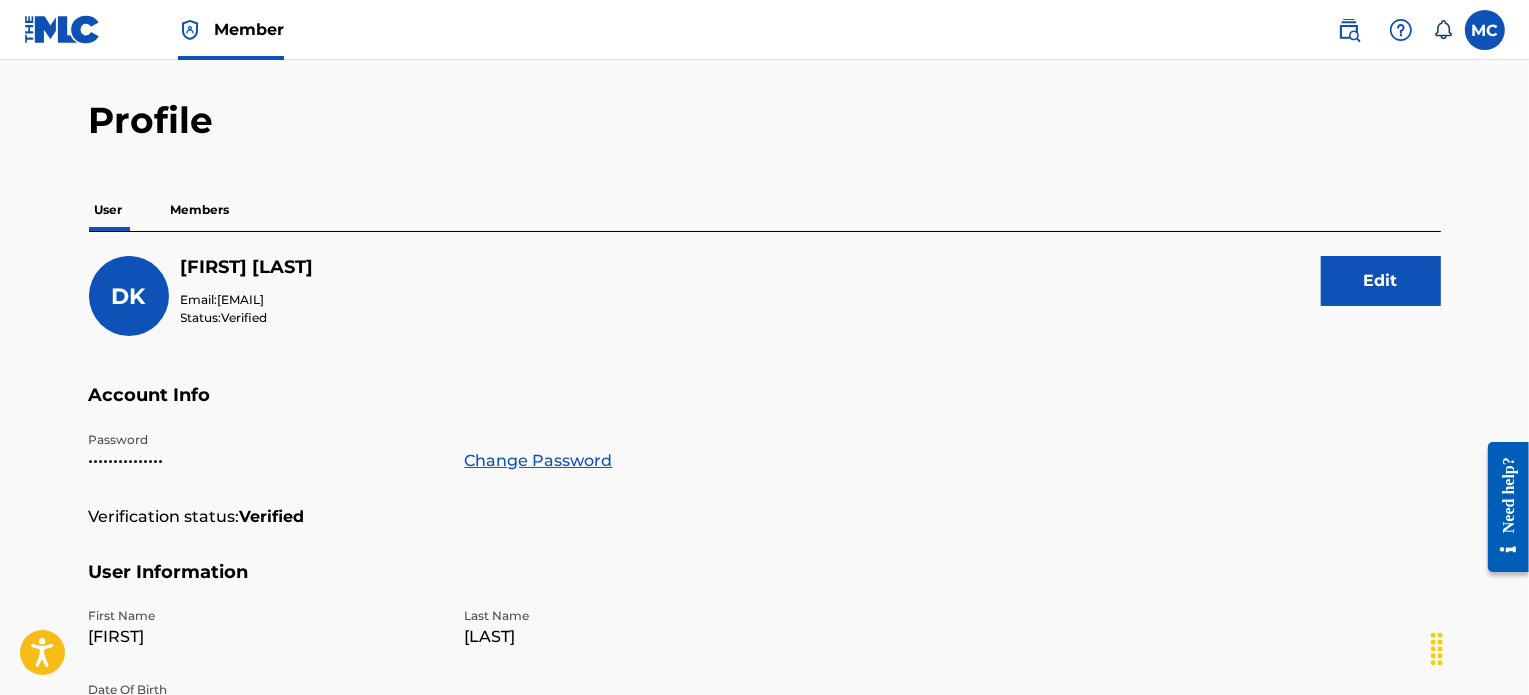 scroll, scrollTop: 0, scrollLeft: 0, axis: both 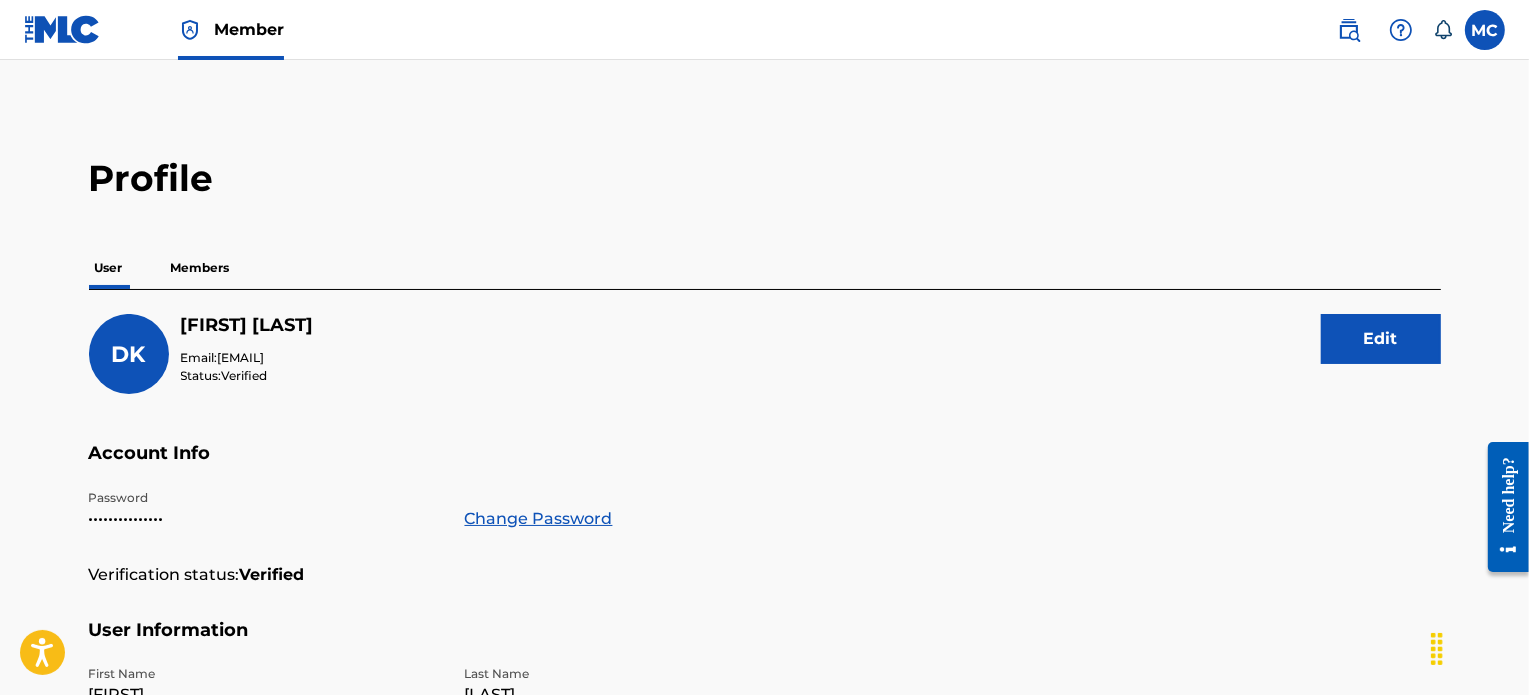 click at bounding box center (62, 29) 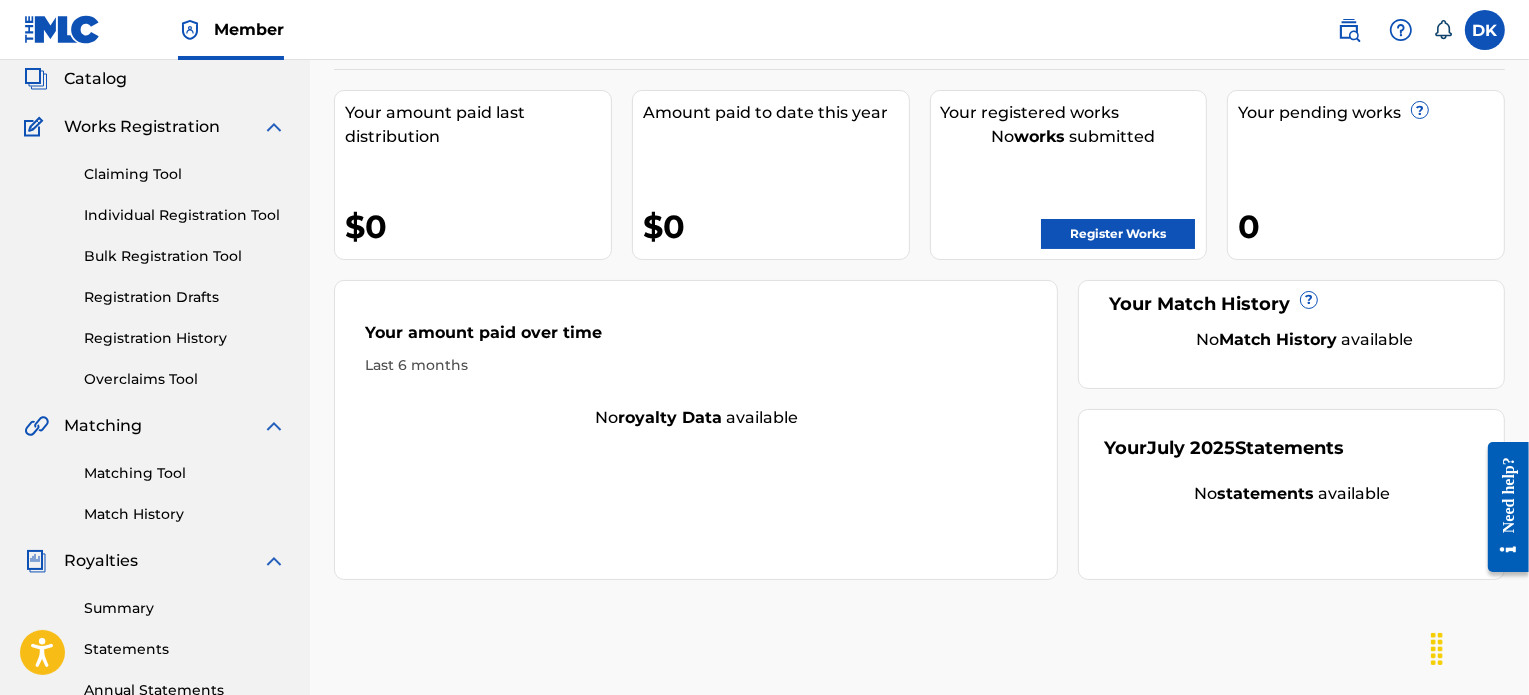 scroll, scrollTop: 121, scrollLeft: 0, axis: vertical 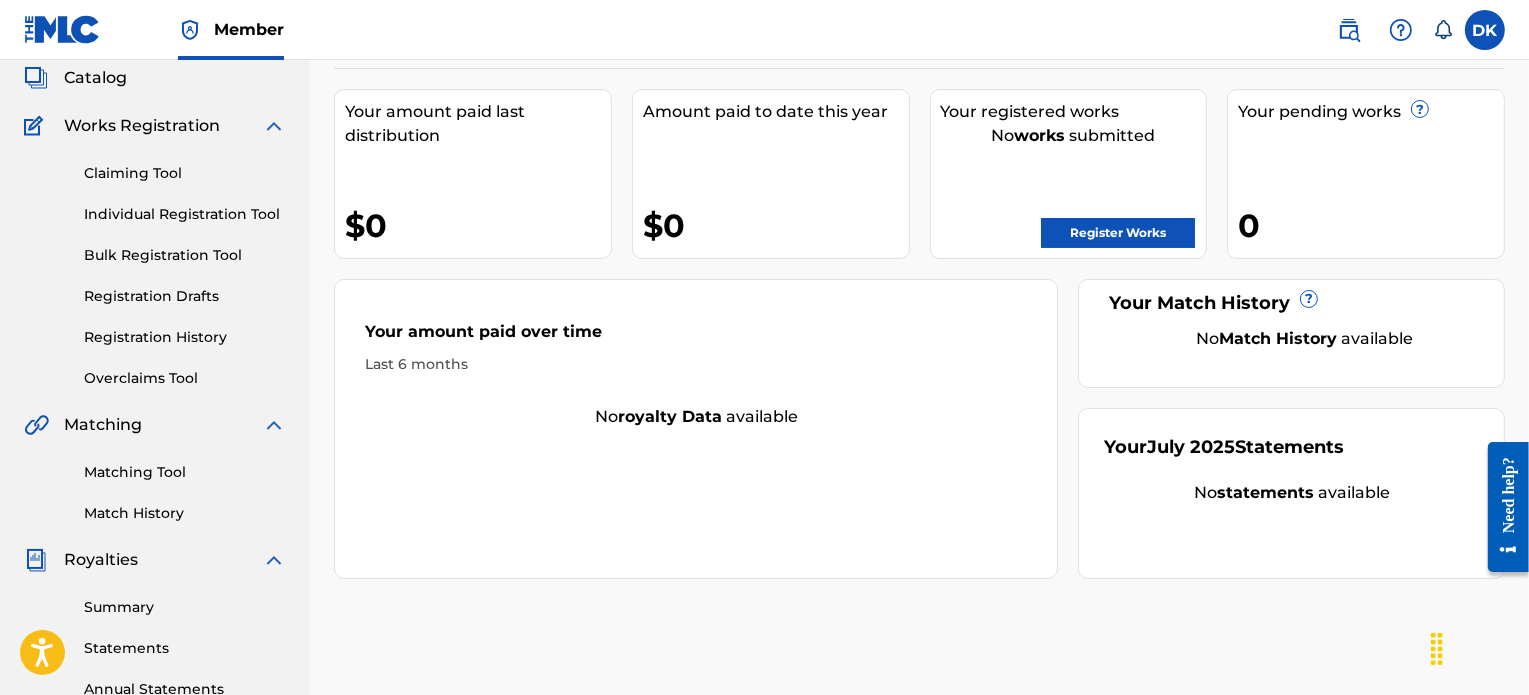 click on "Register Works" at bounding box center (1118, 233) 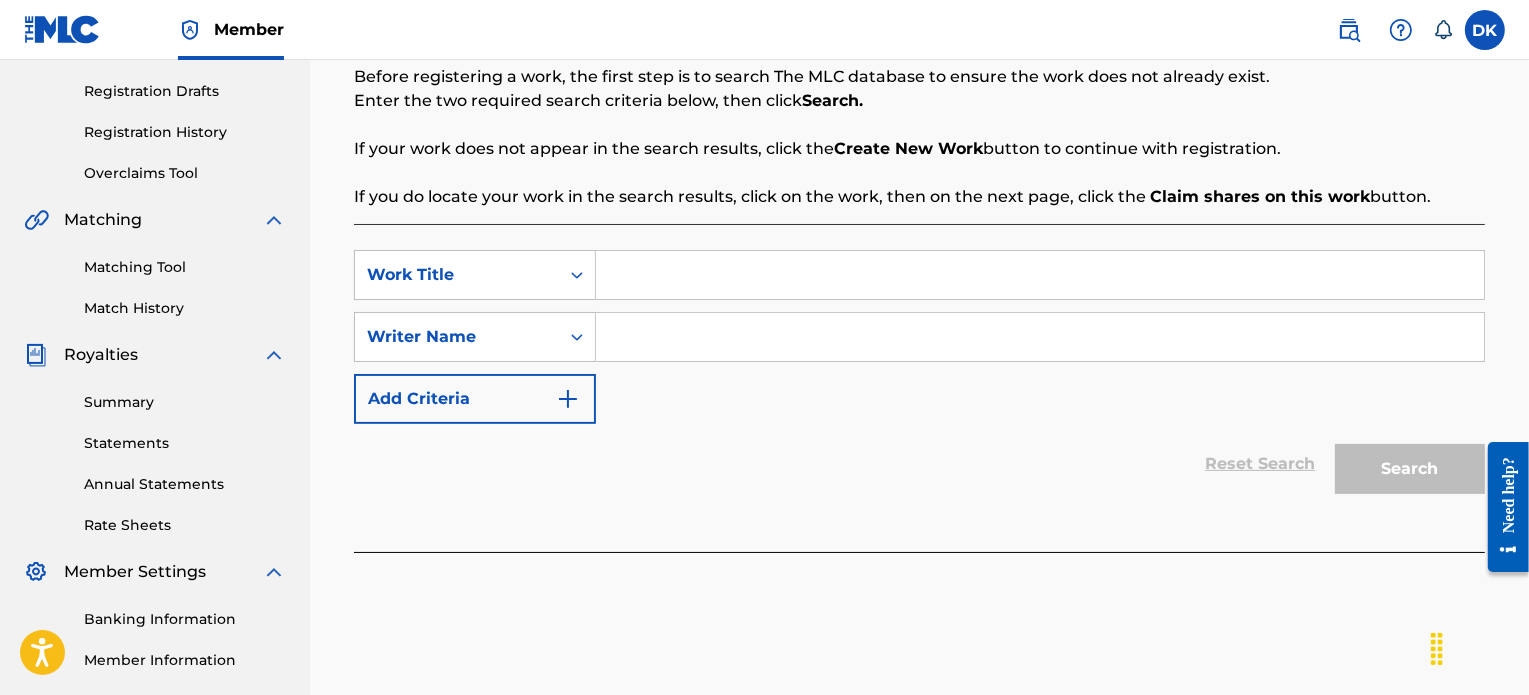 scroll, scrollTop: 323, scrollLeft: 0, axis: vertical 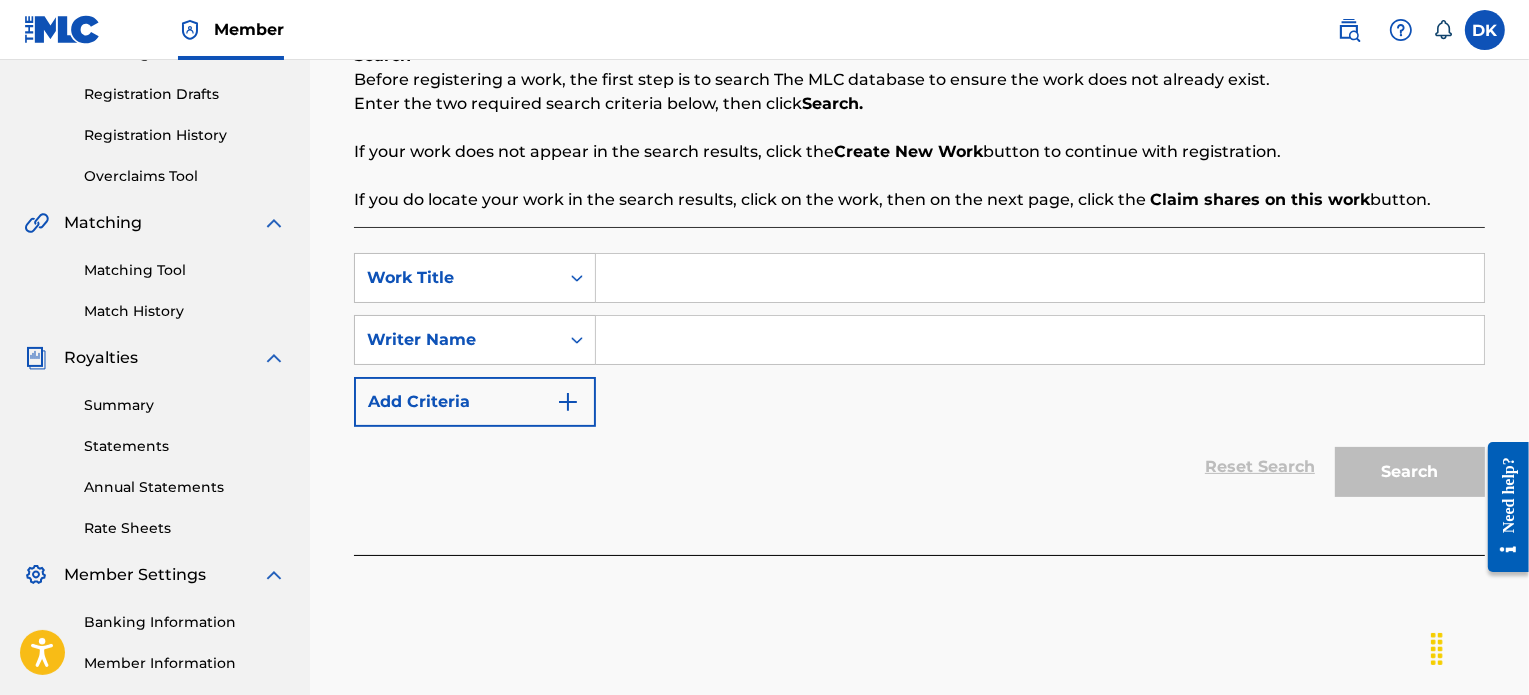 click at bounding box center (1040, 340) 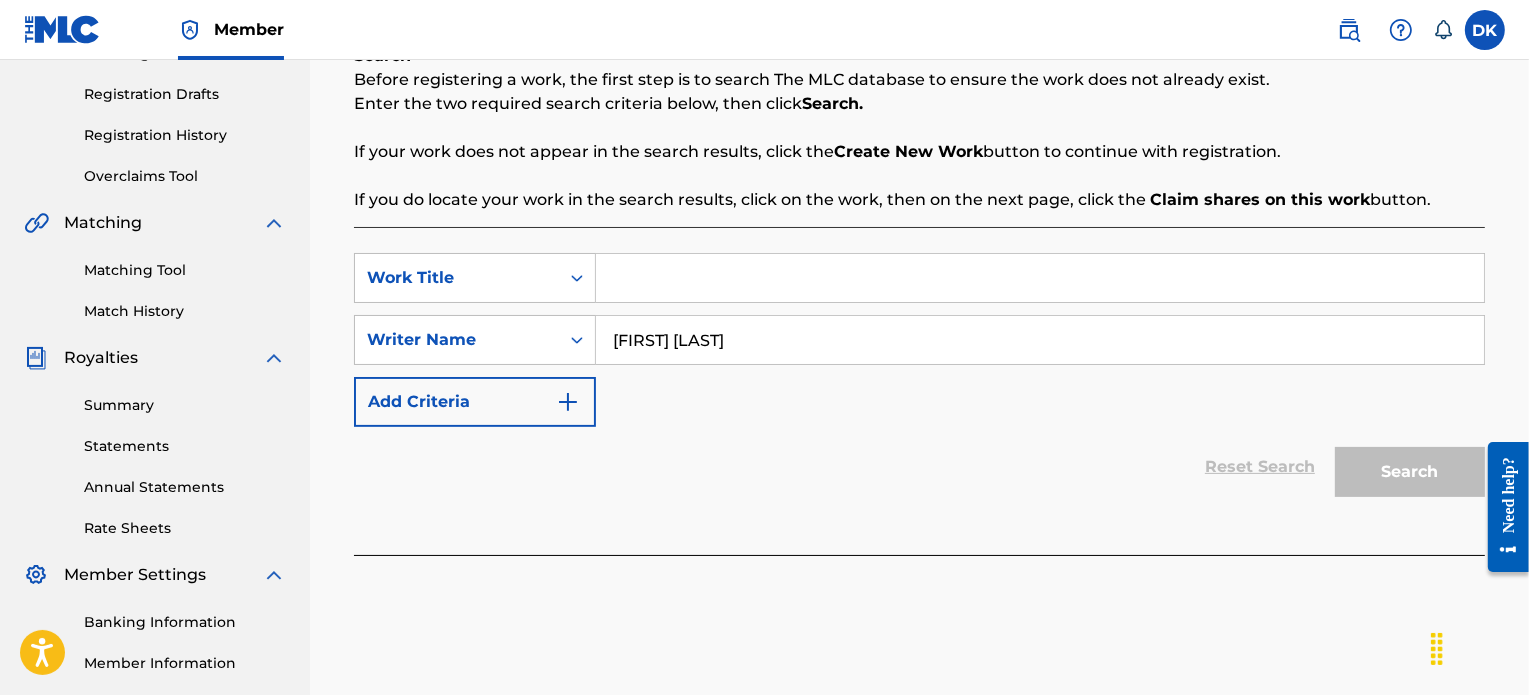 click on "Search" at bounding box center (1405, 467) 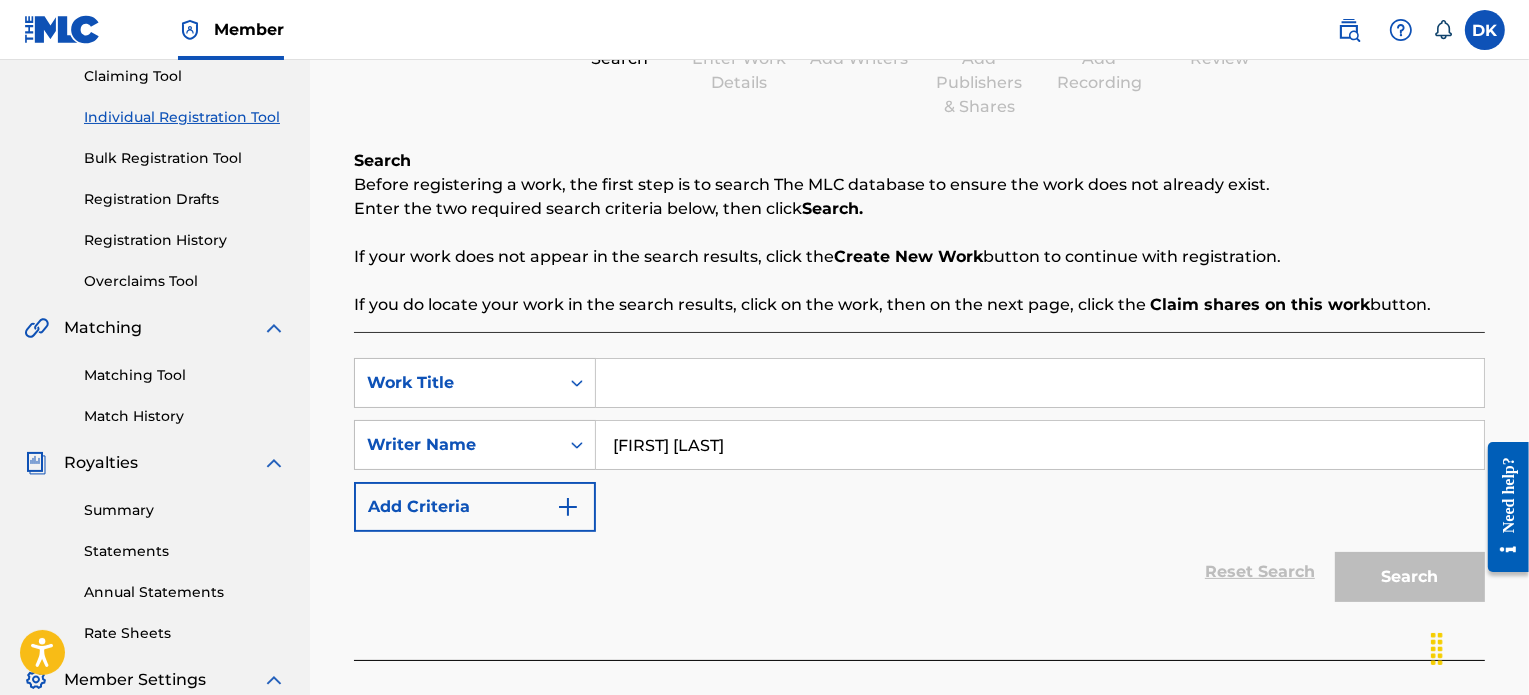 scroll, scrollTop: 247, scrollLeft: 0, axis: vertical 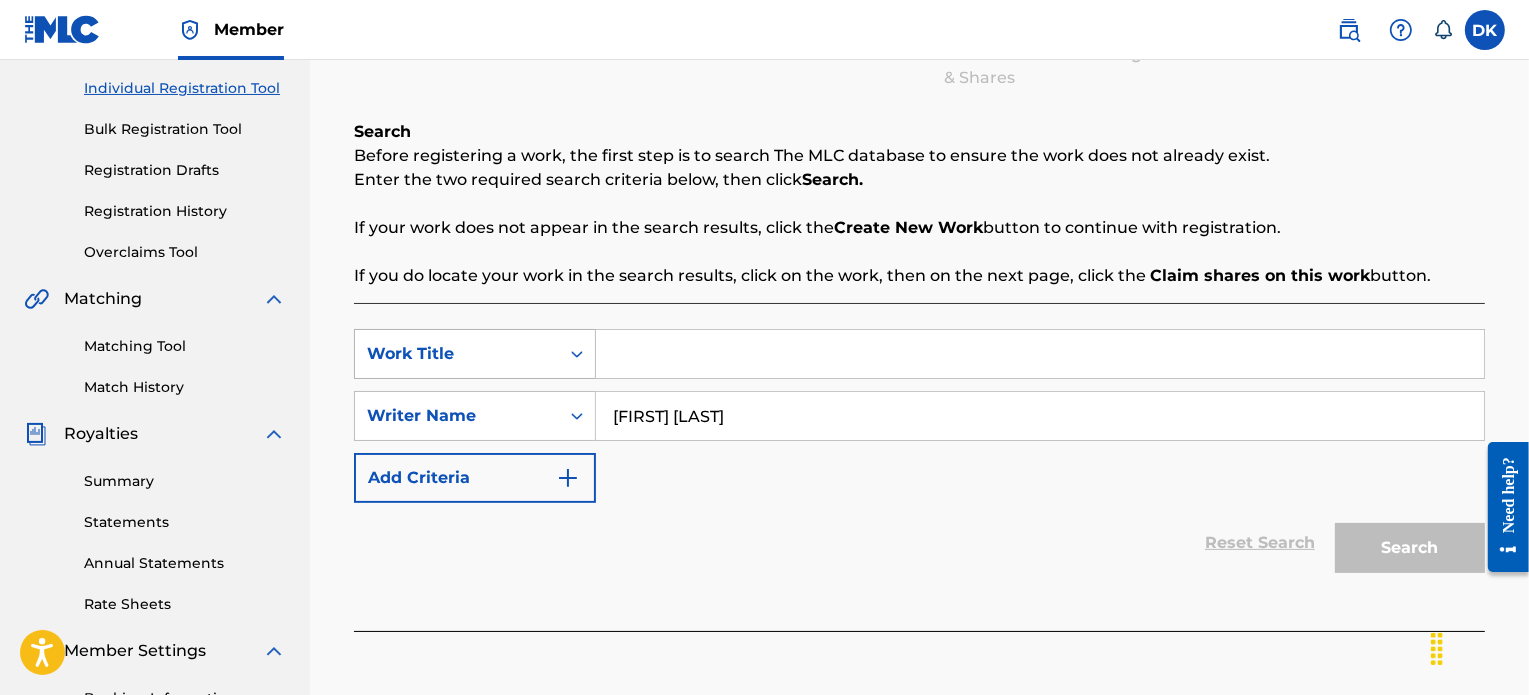 click 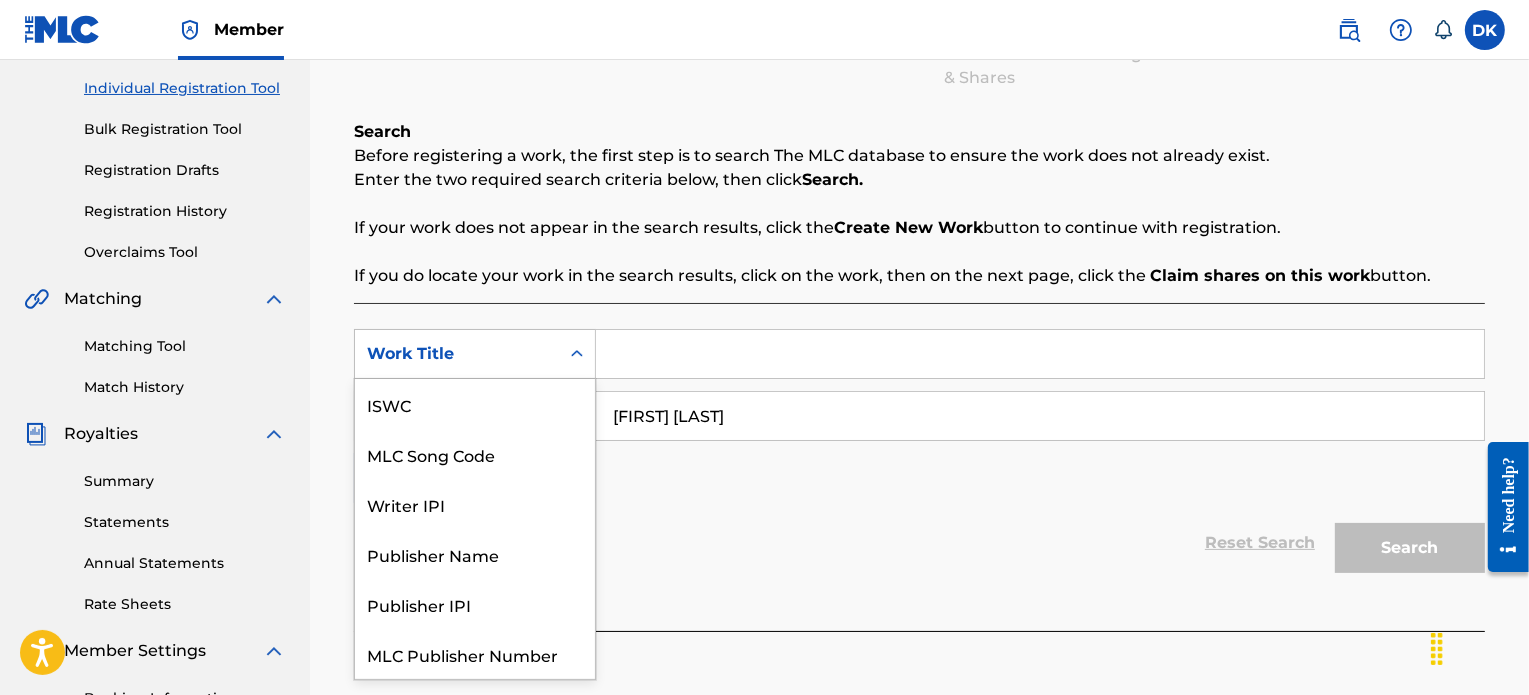 scroll, scrollTop: 50, scrollLeft: 0, axis: vertical 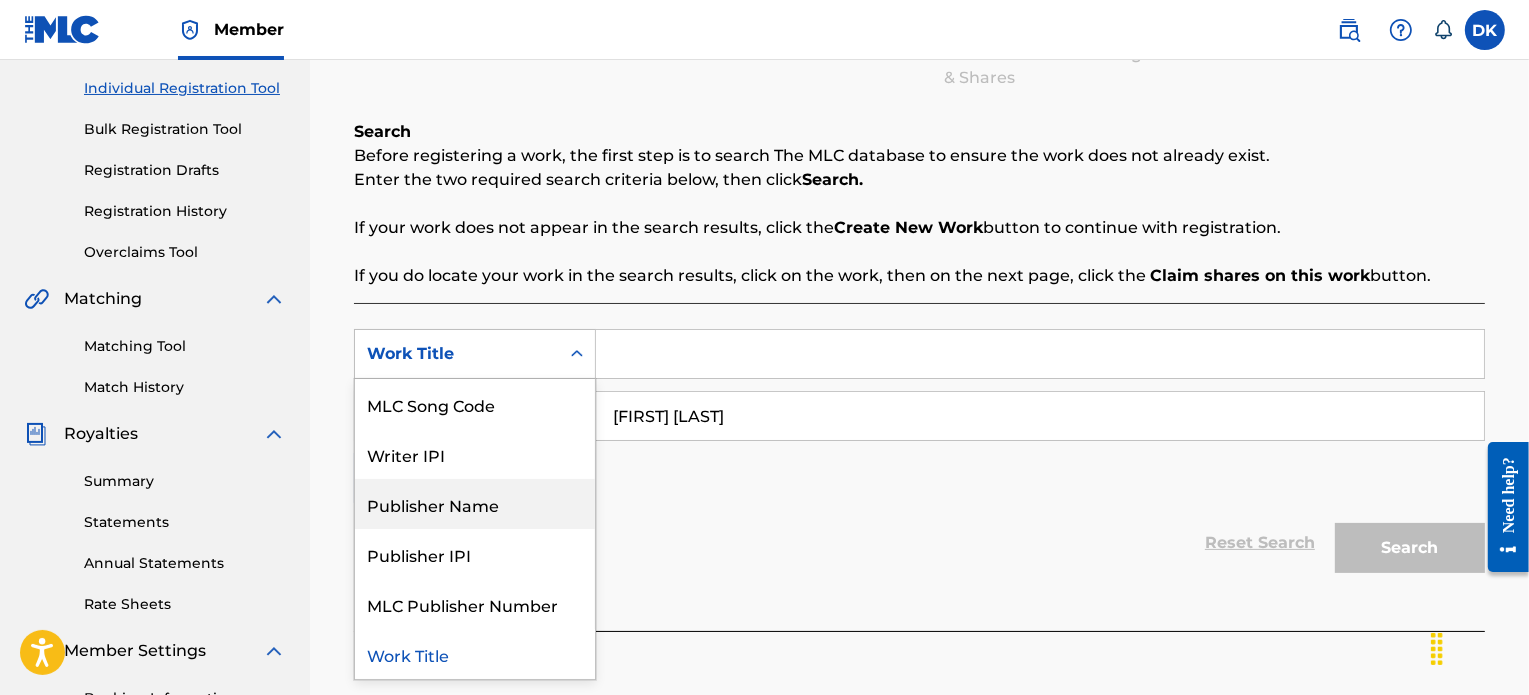 click on "Reset Search Search" at bounding box center [919, 543] 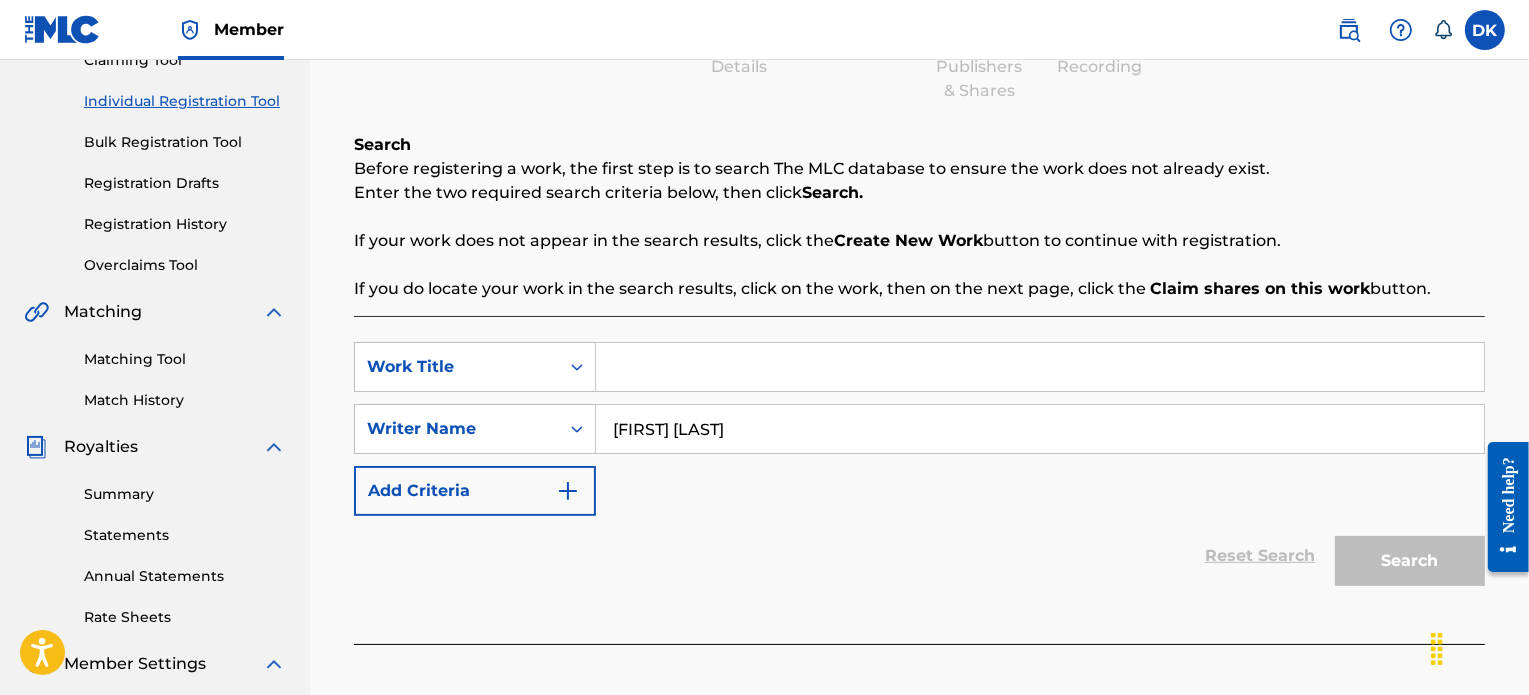scroll, scrollTop: 204, scrollLeft: 0, axis: vertical 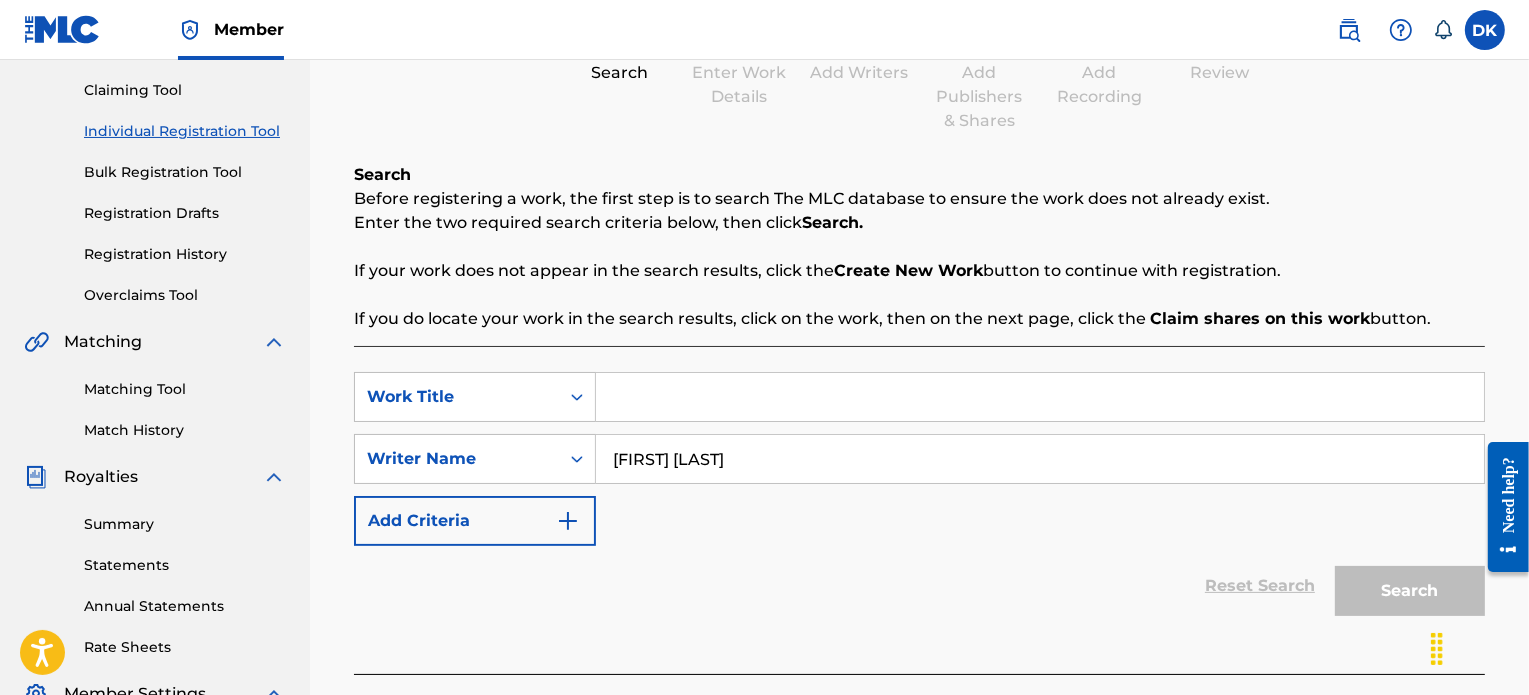 click on "Claim shares on this work" at bounding box center [1260, 318] 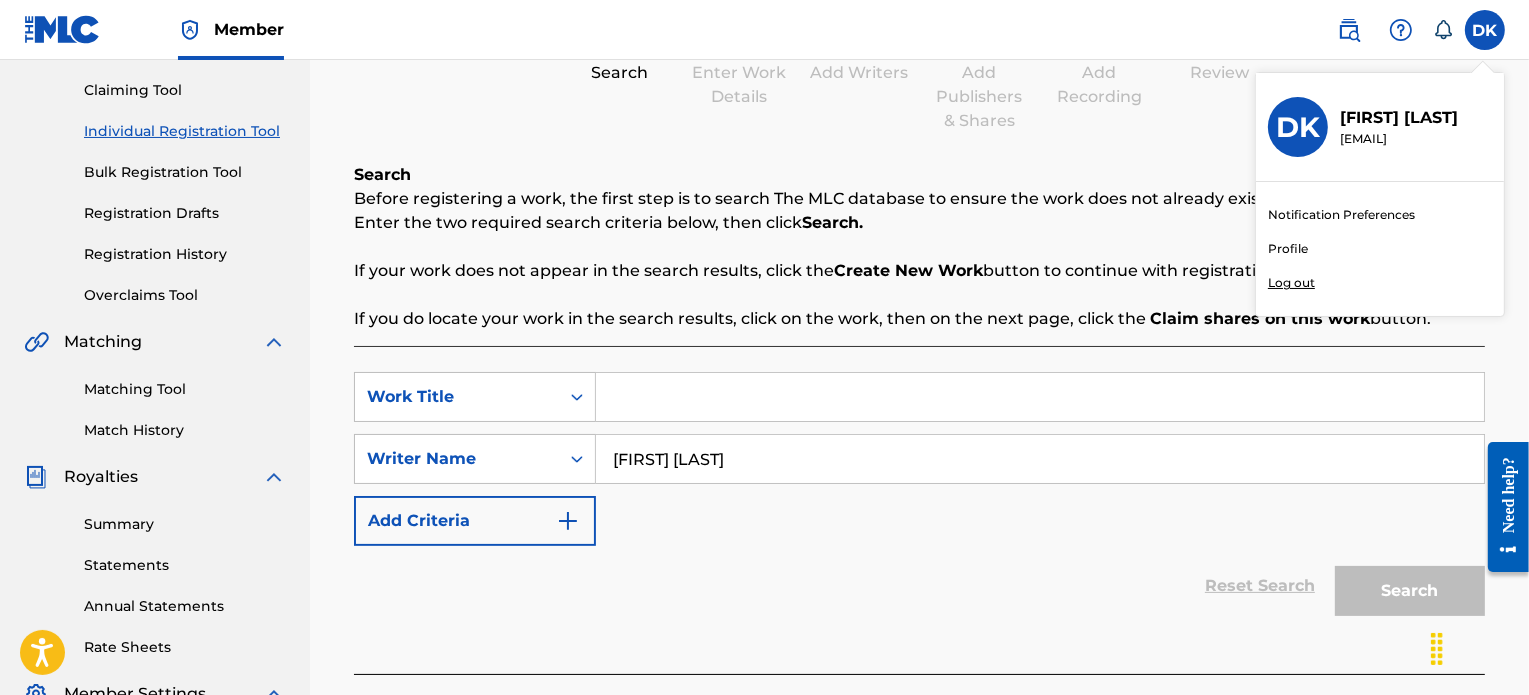click on "Enter Work Details" at bounding box center (740, 85) 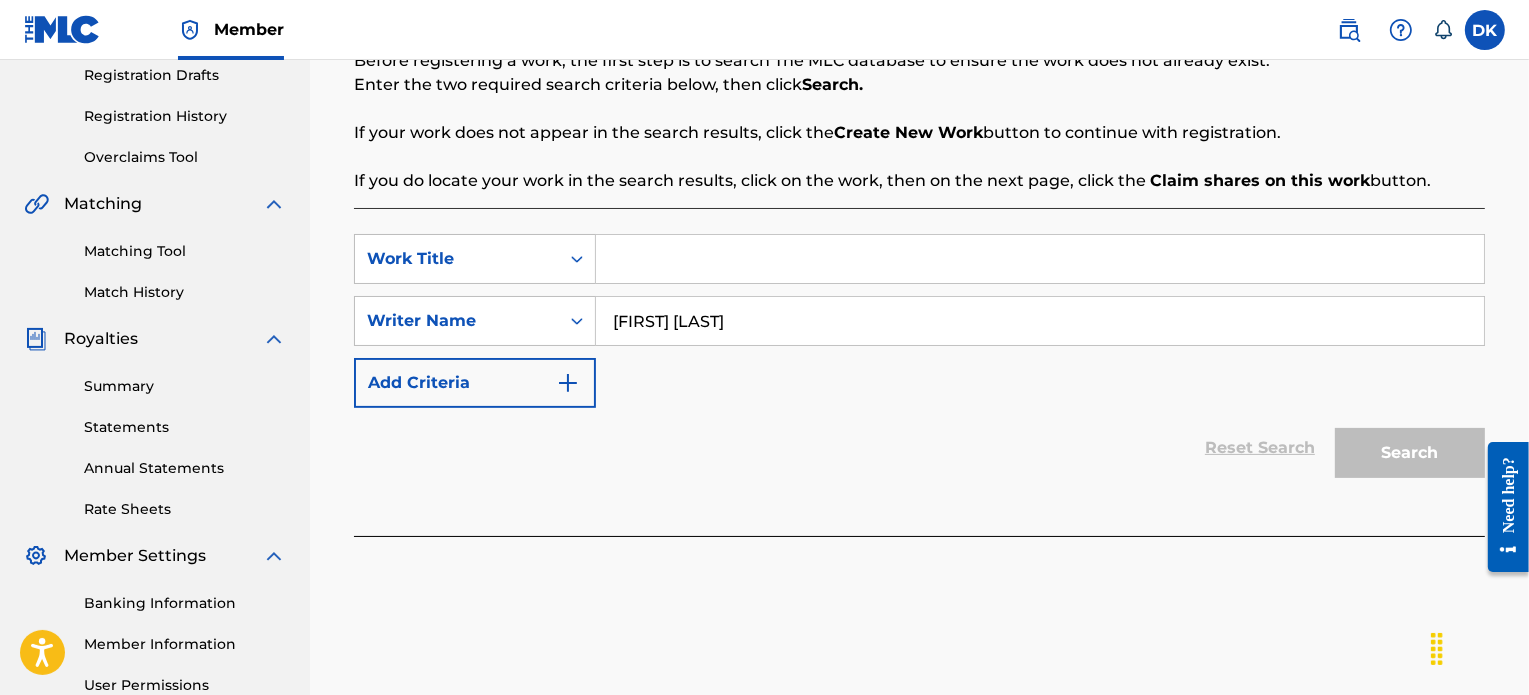 scroll, scrollTop: 343, scrollLeft: 0, axis: vertical 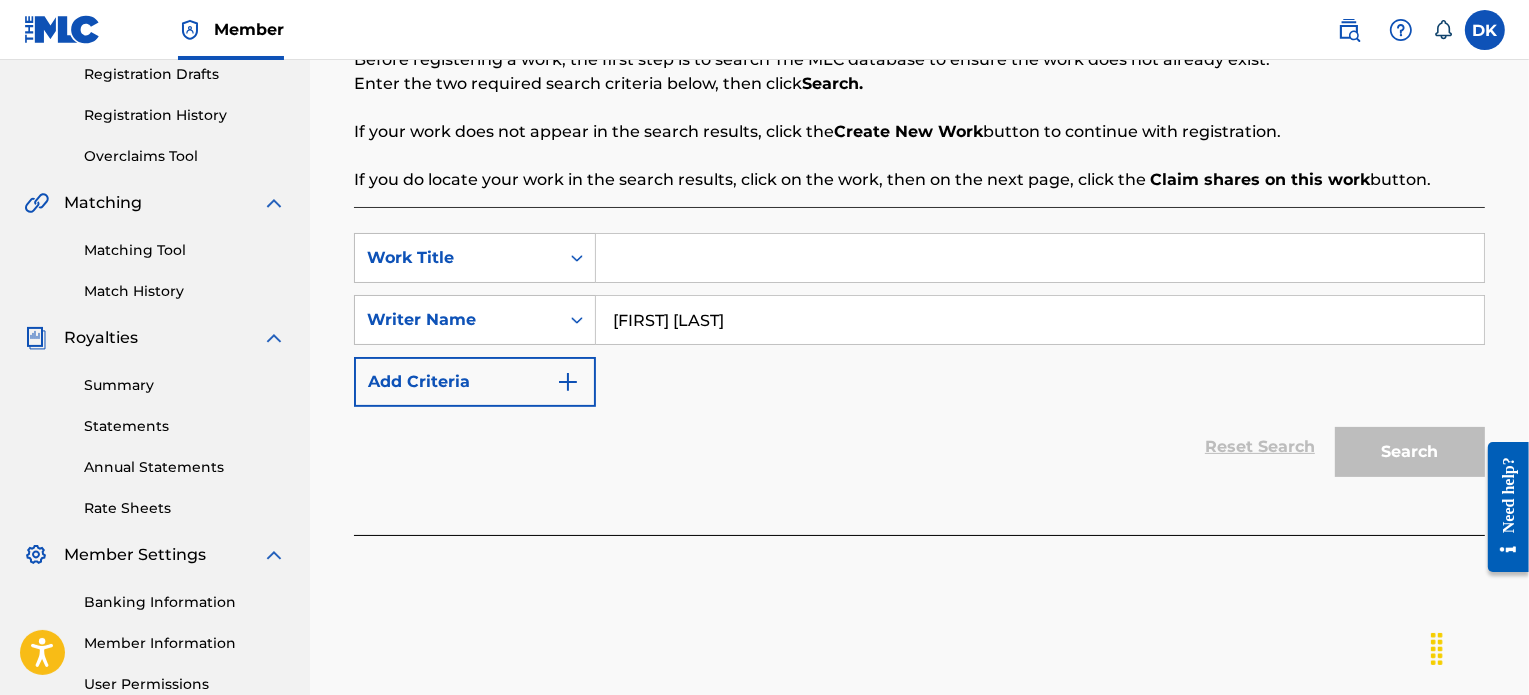 click at bounding box center [1040, 258] 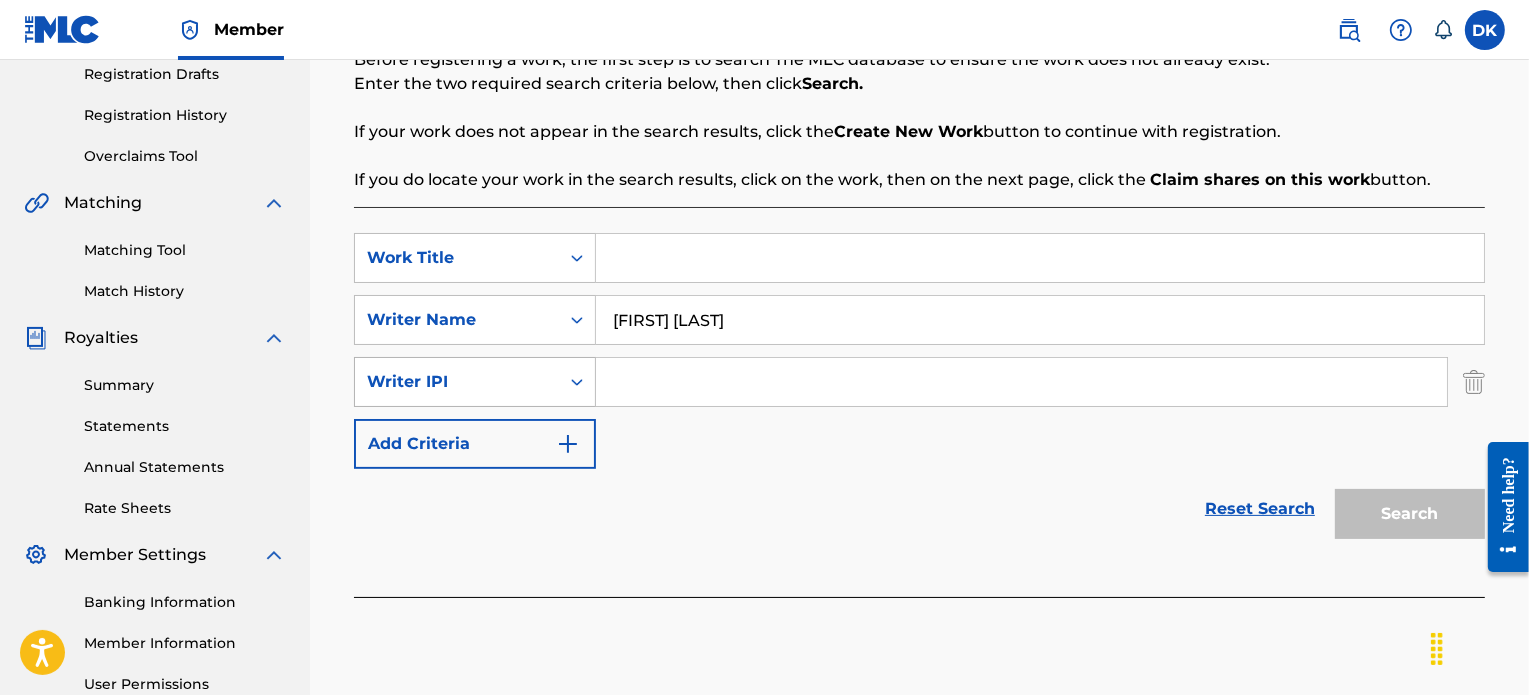 click 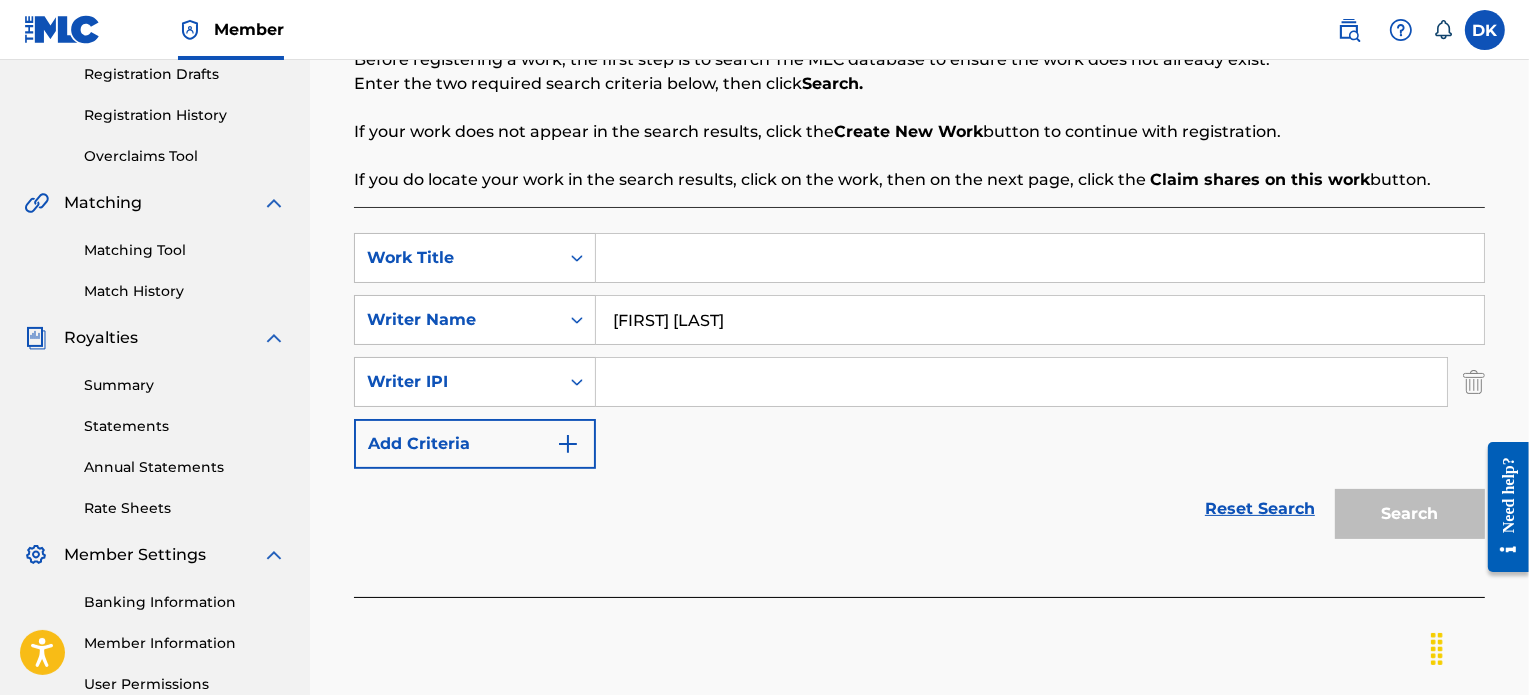 click on "SearchWithCriteria[ID] Work Title SearchWithCriteria[ID] Writer Name [FIRST] [LAST] SearchWithCriteria[ID] Writer IPI Add Criteria Reset Search Search" at bounding box center (919, 402) 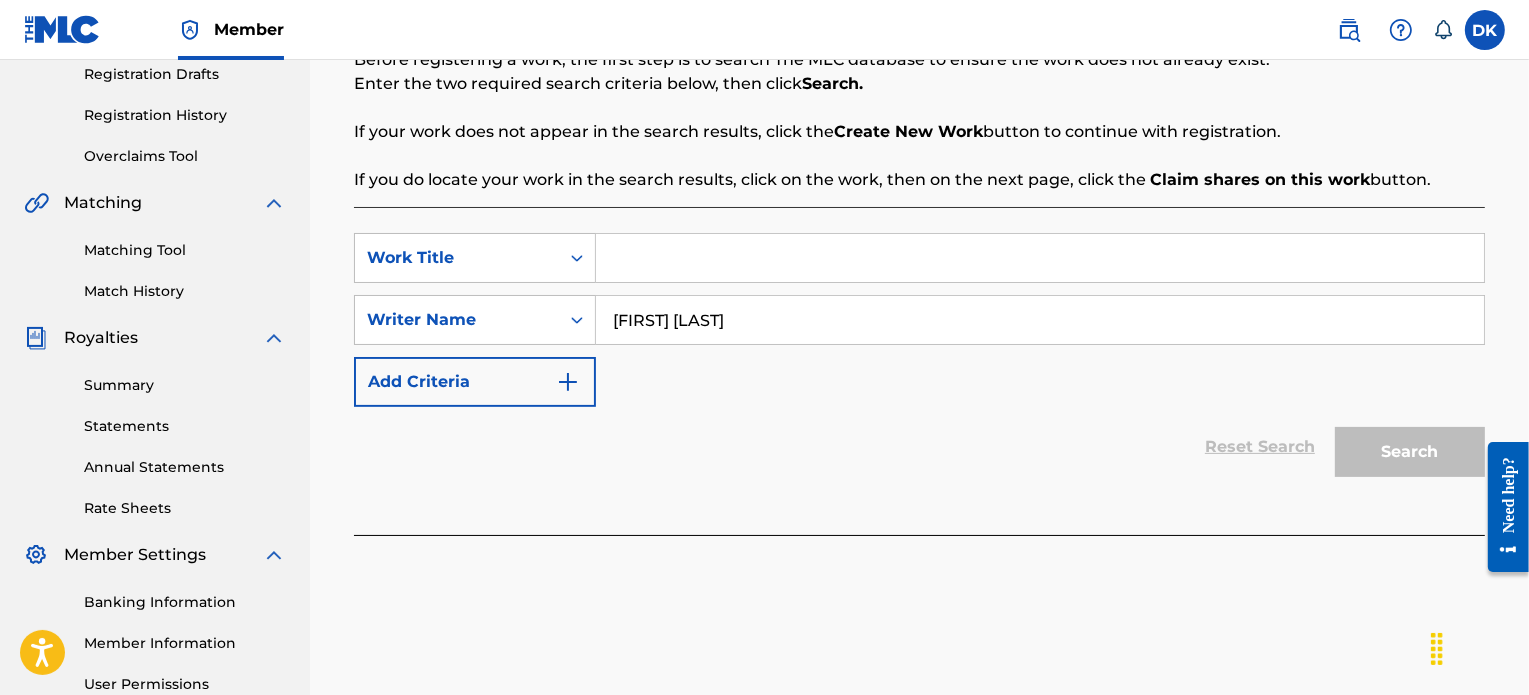 click on "SearchWithCriteria[ID] Work Title SearchWithCriteria[ID] Writer Name [FIRST] [LAST] Add Criteria Reset Search Search" at bounding box center [919, 371] 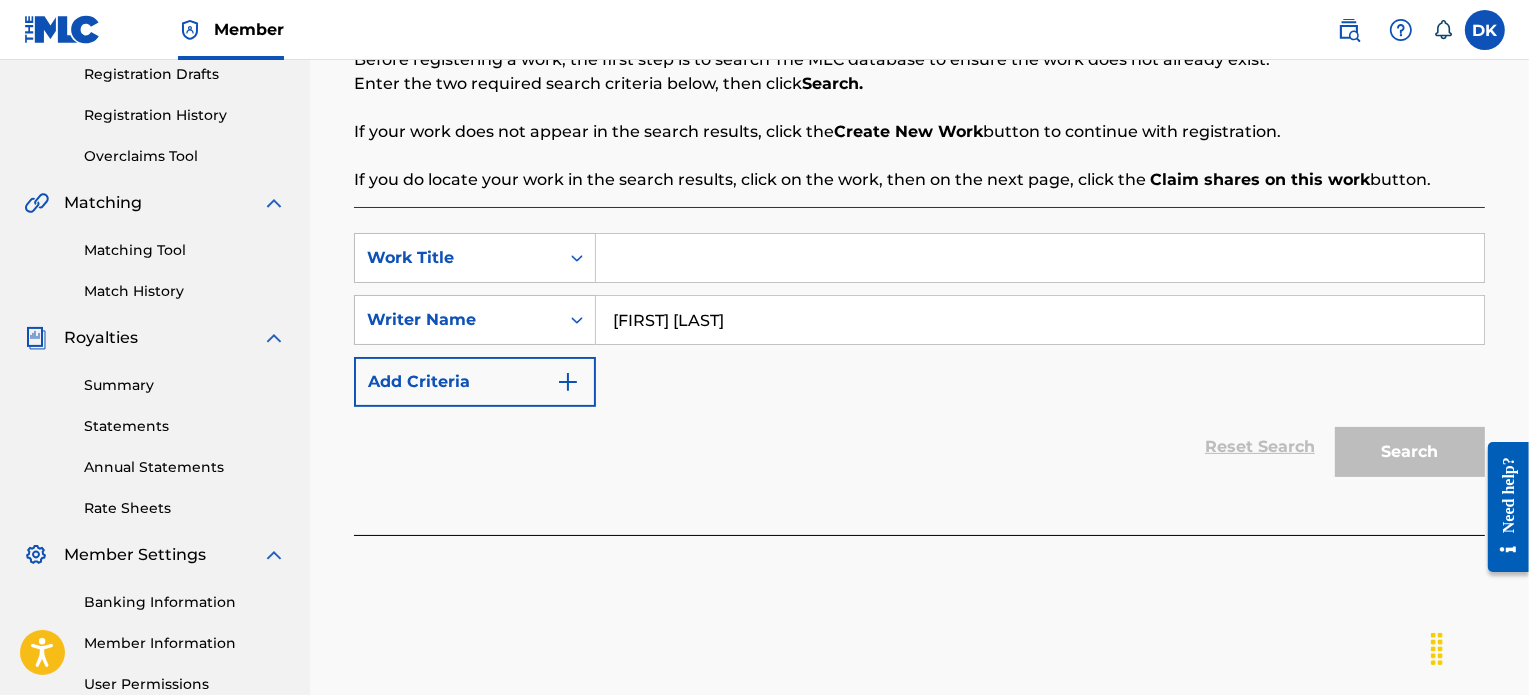 click on "Claim shares on this work" at bounding box center (1260, 179) 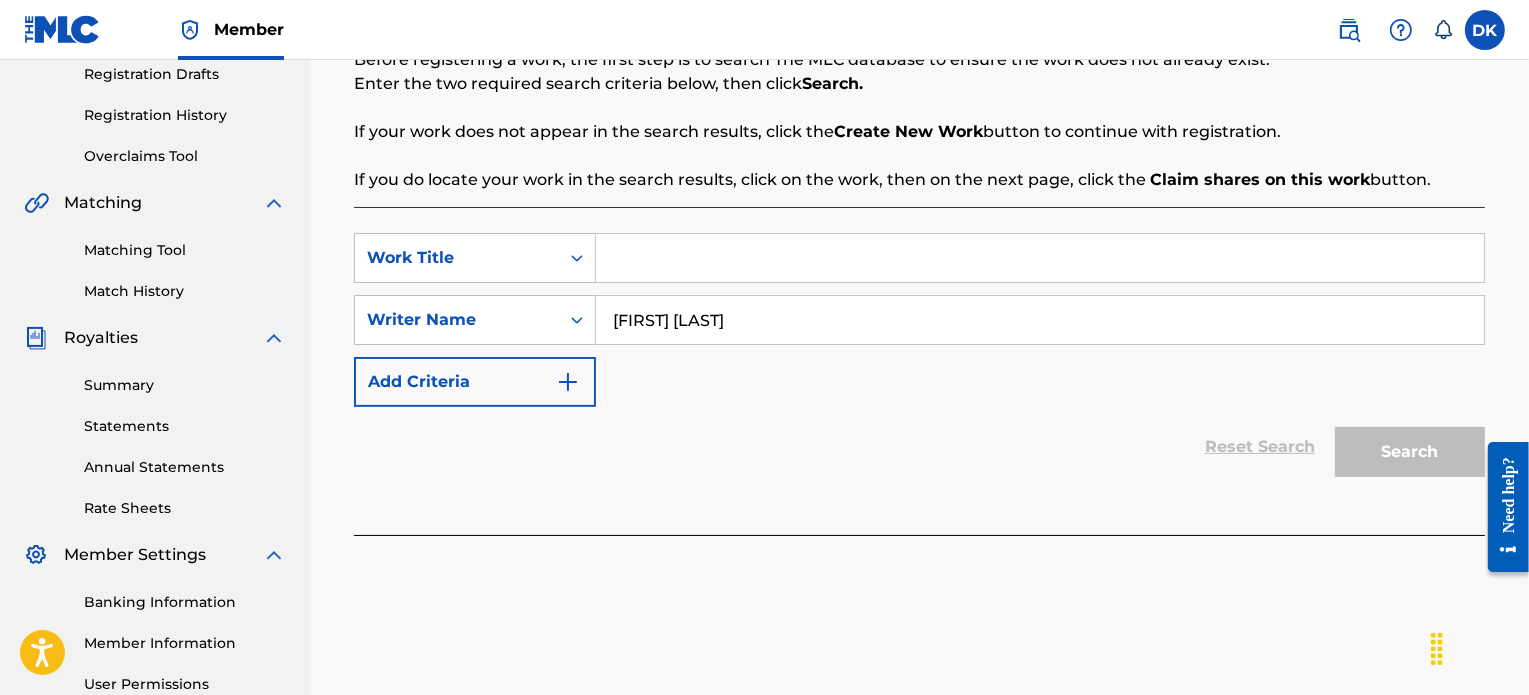 click on "SearchWithCriteria[ID] Work Title SearchWithCriteria[ID] Writer Name [FIRST] [LAST] Add Criteria Reset Search Search" at bounding box center (919, 371) 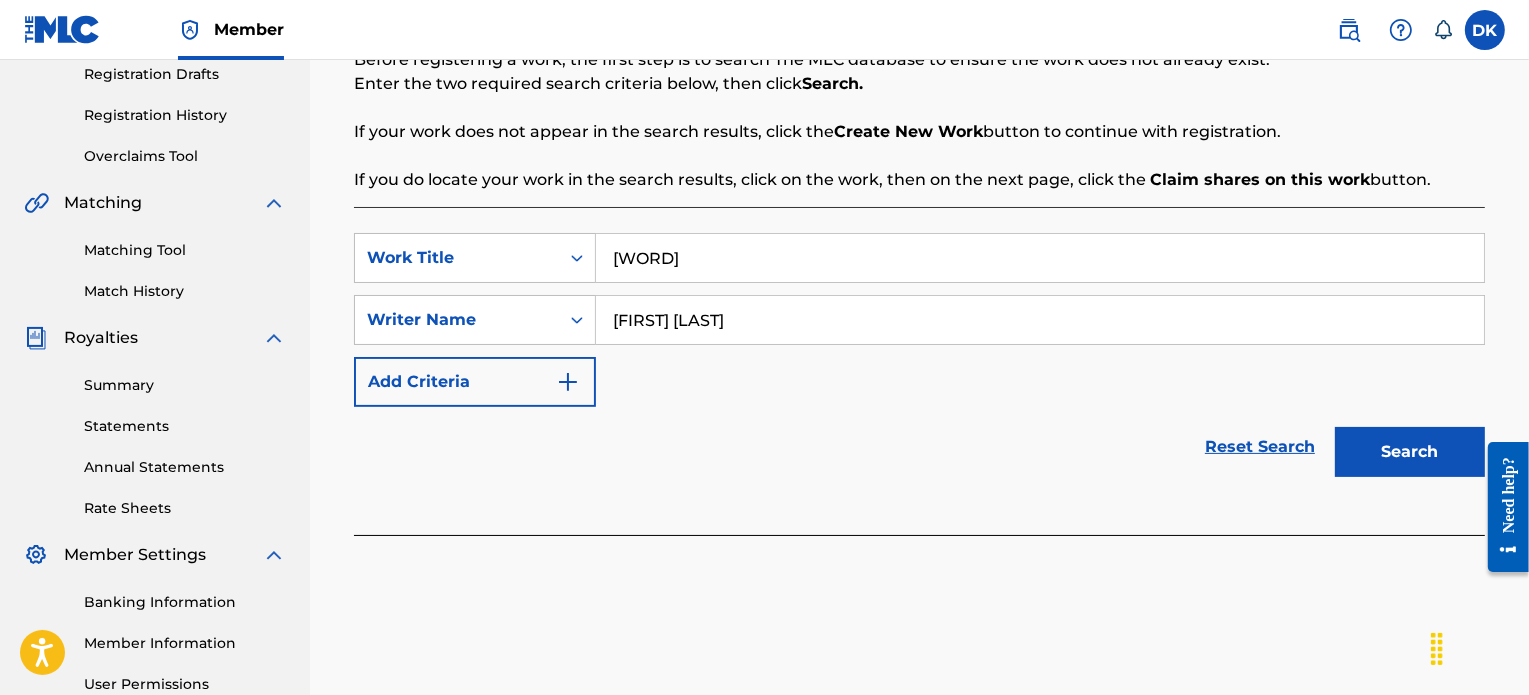 type on "[WORD]" 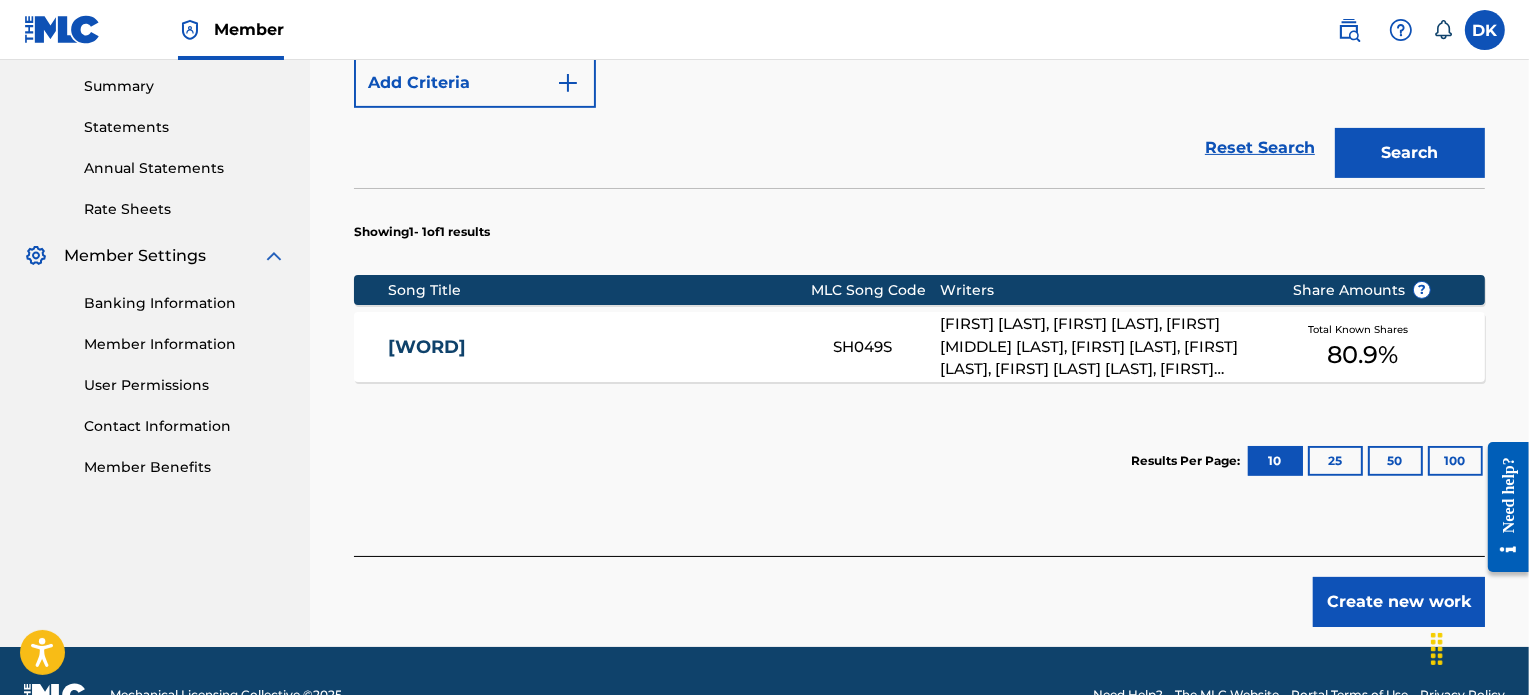 scroll, scrollTop: 689, scrollLeft: 0, axis: vertical 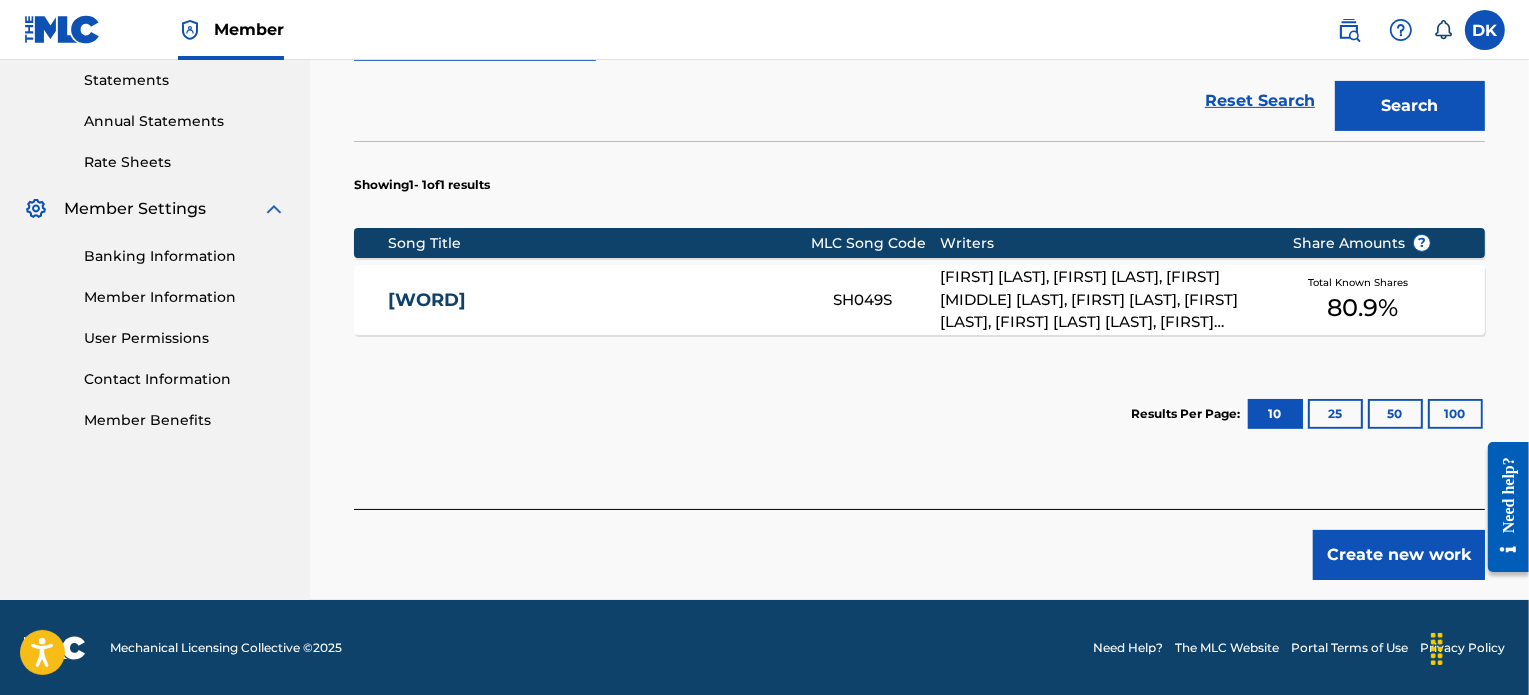 click on "Total Known Shares 80.9 %" at bounding box center [1362, 300] 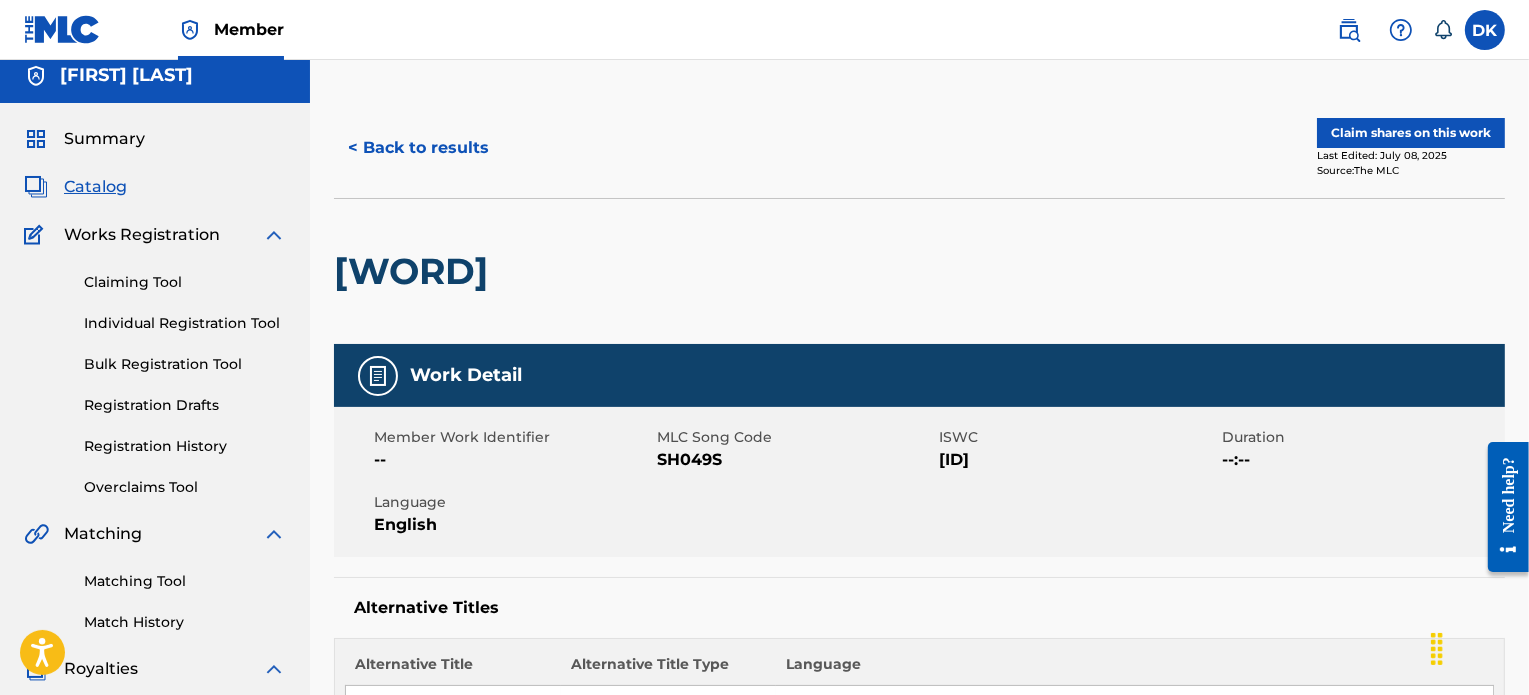 scroll, scrollTop: 13, scrollLeft: 0, axis: vertical 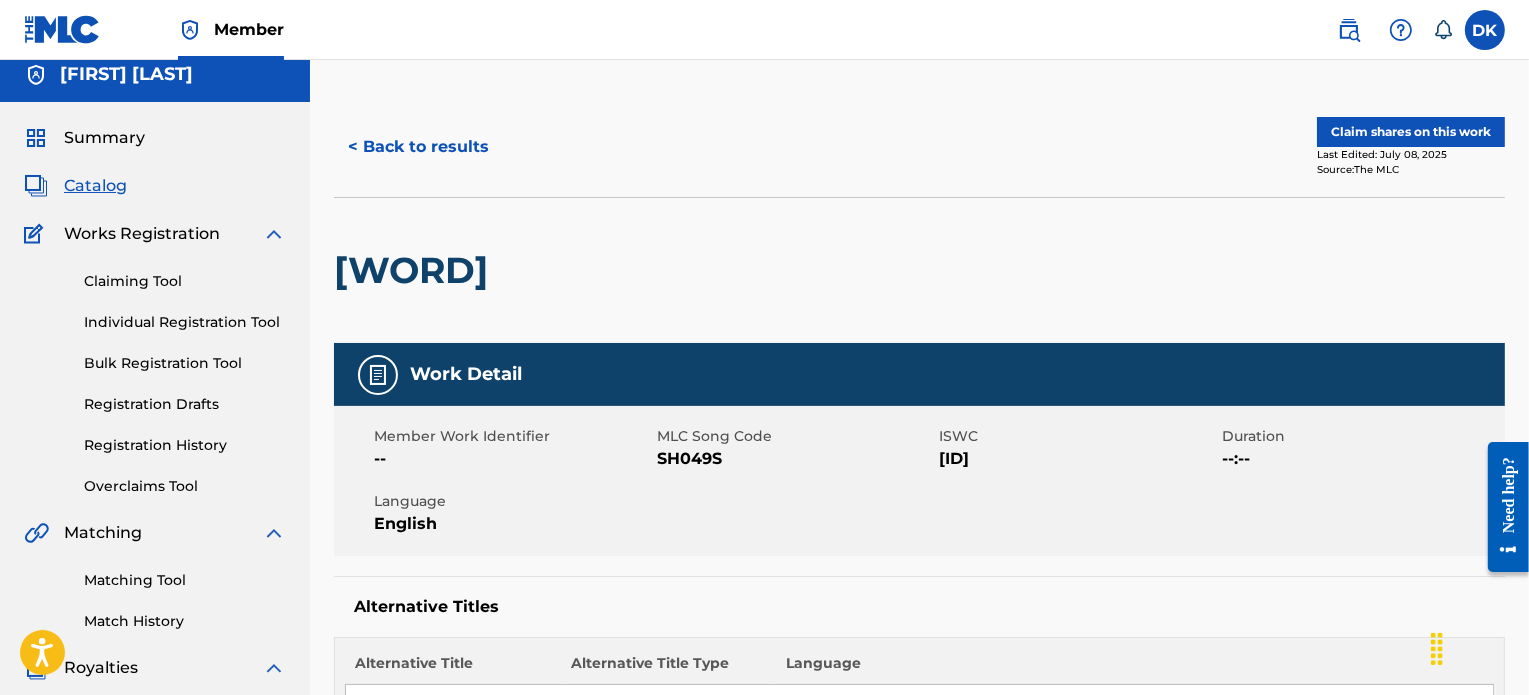 click on "Claim shares on this work" at bounding box center (1411, 132) 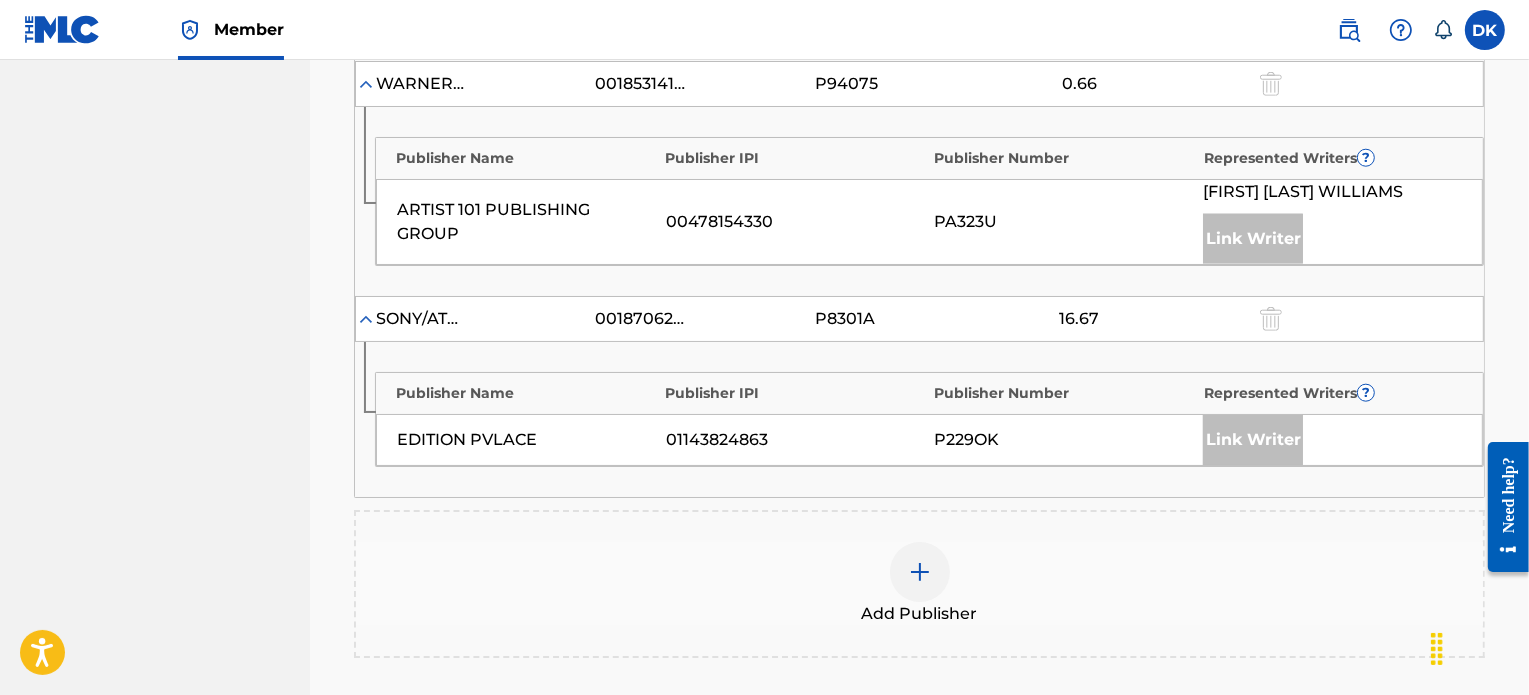 scroll, scrollTop: 2067, scrollLeft: 0, axis: vertical 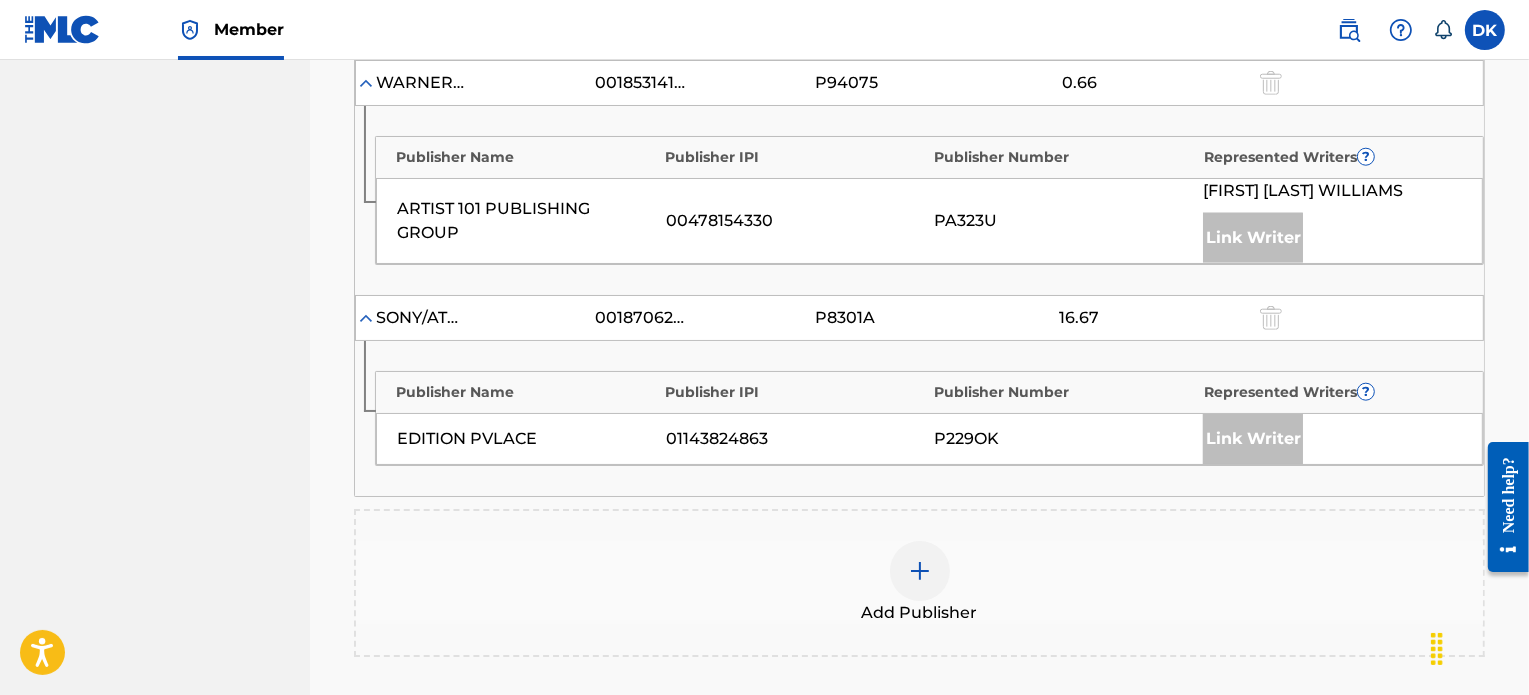 click at bounding box center [920, 571] 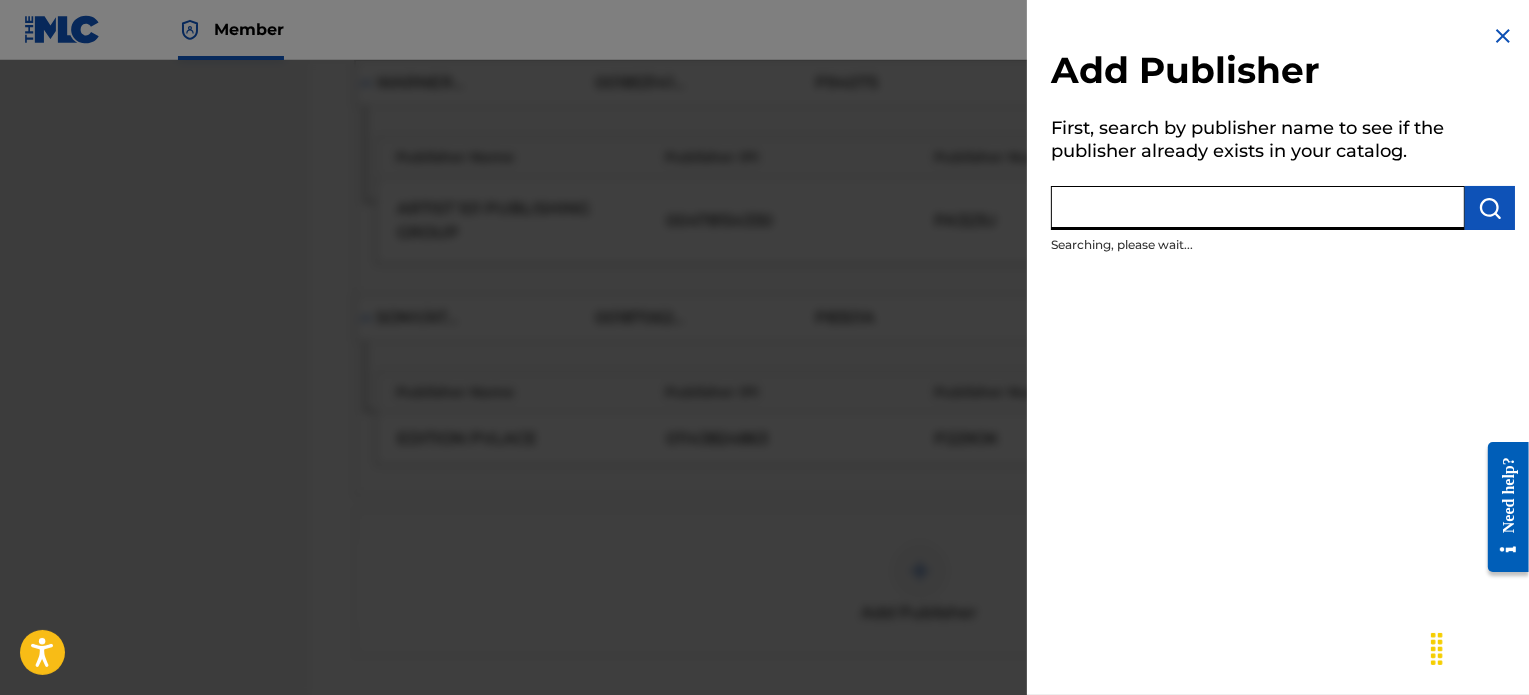 click at bounding box center (1258, 208) 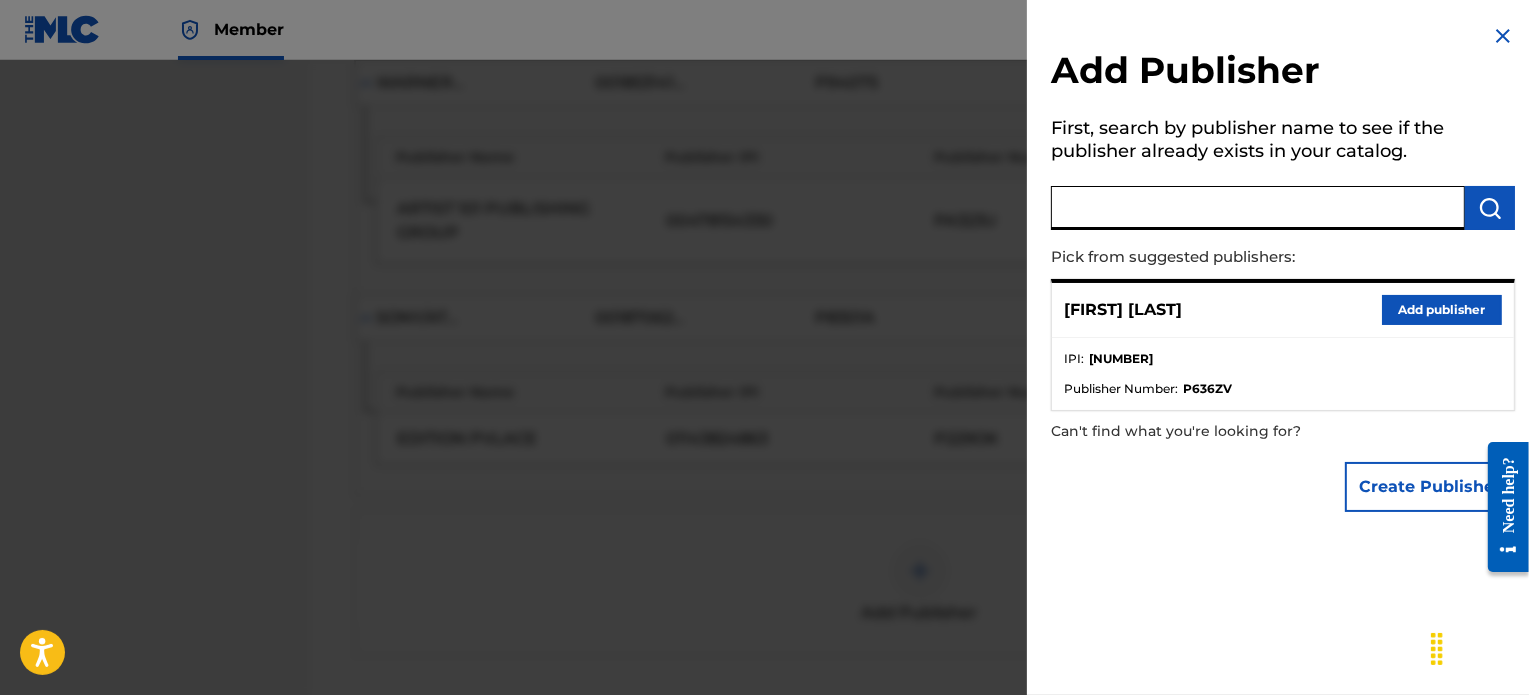 click on "Add publisher" at bounding box center [1442, 310] 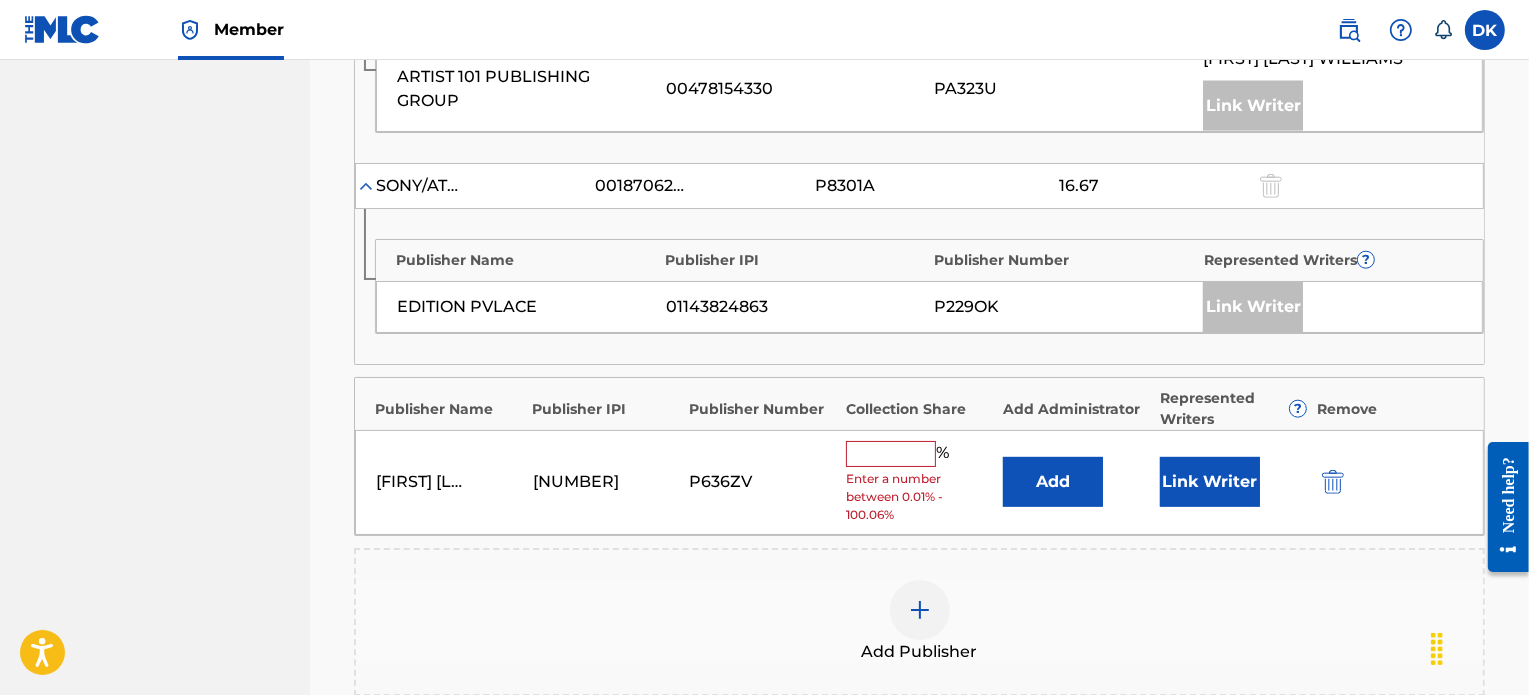 scroll, scrollTop: 2208, scrollLeft: 0, axis: vertical 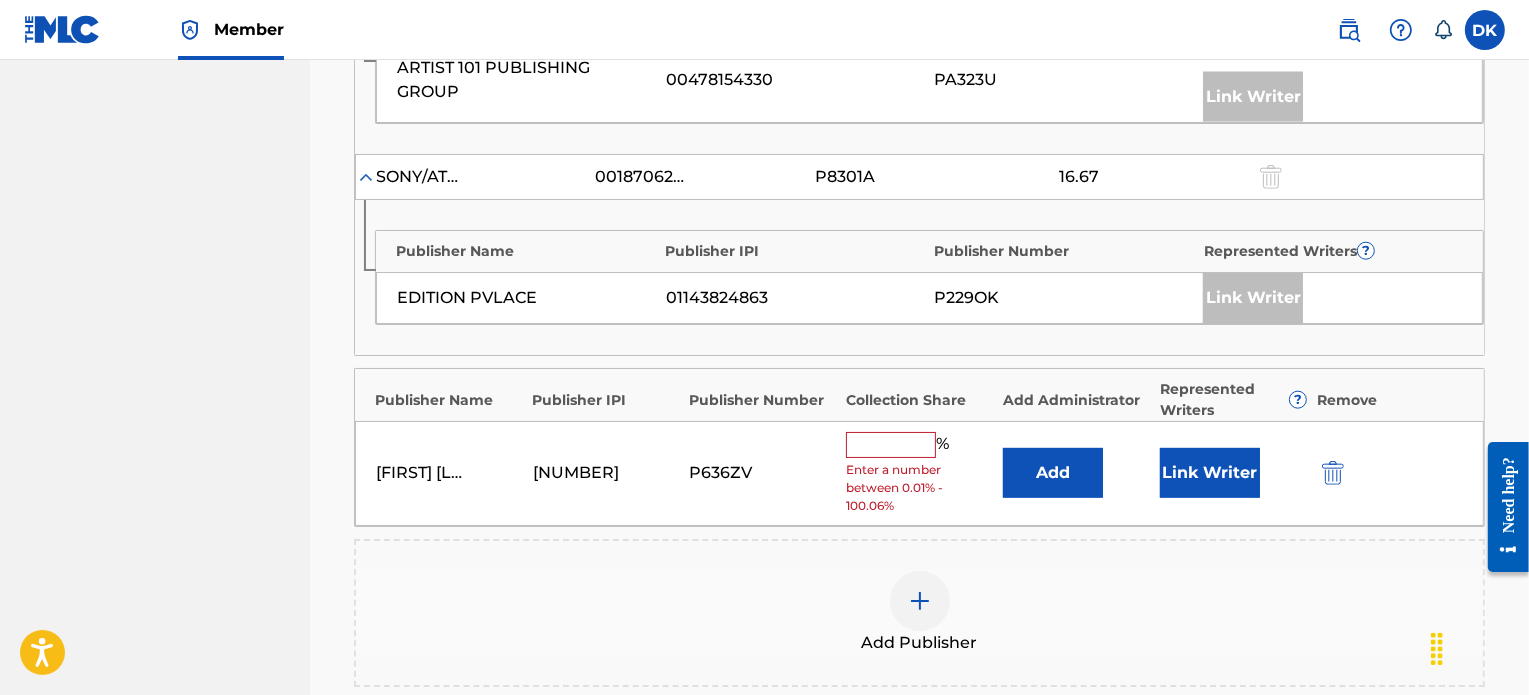 click at bounding box center [891, 445] 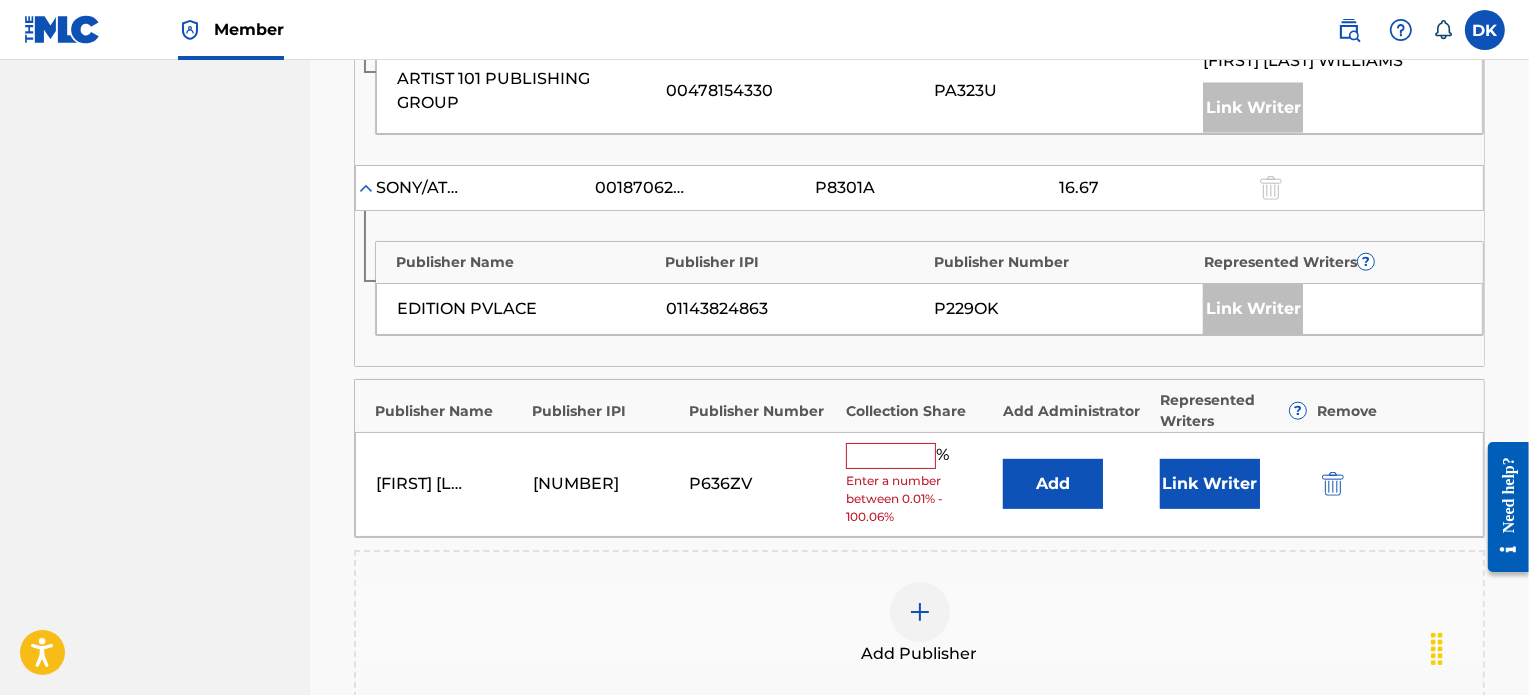 scroll, scrollTop: 2196, scrollLeft: 0, axis: vertical 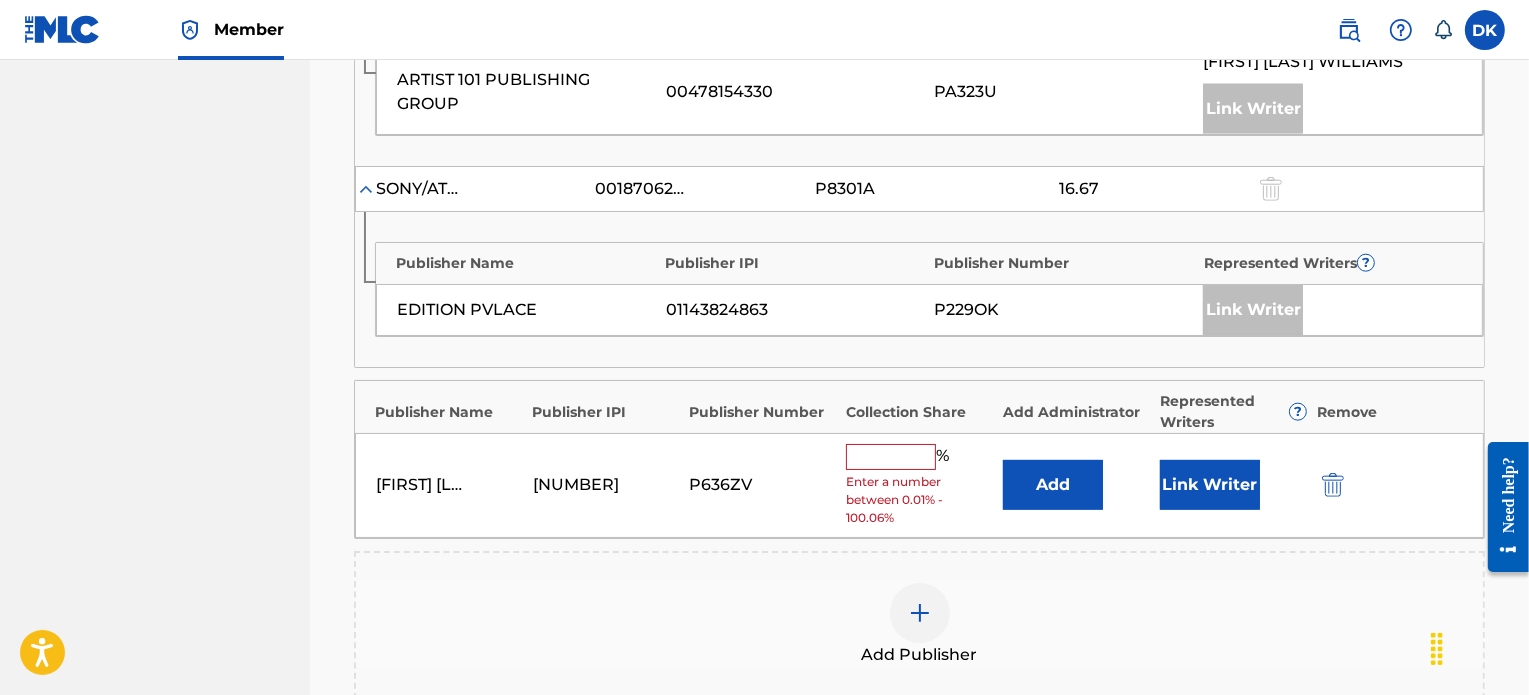 click on "Link Writer" at bounding box center (1210, 485) 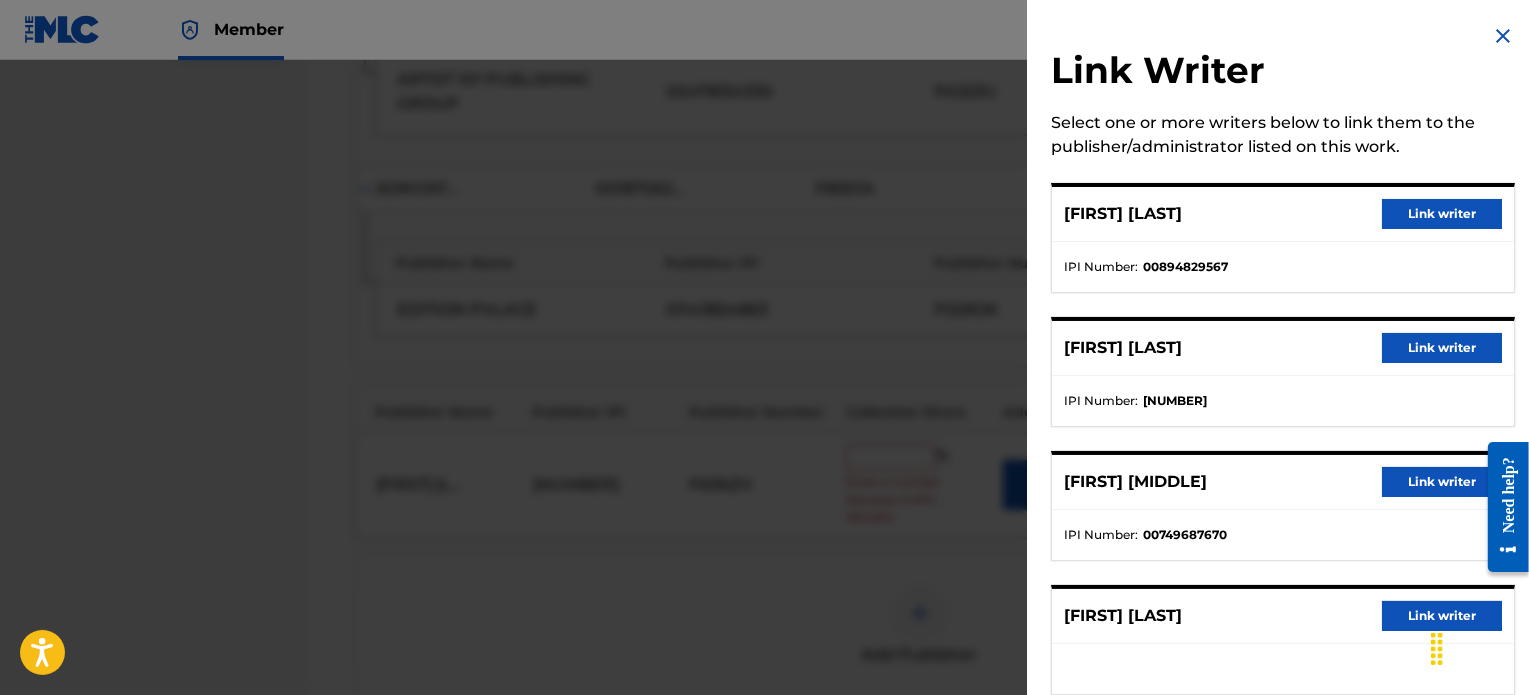 click on "Link writer" at bounding box center (1442, 214) 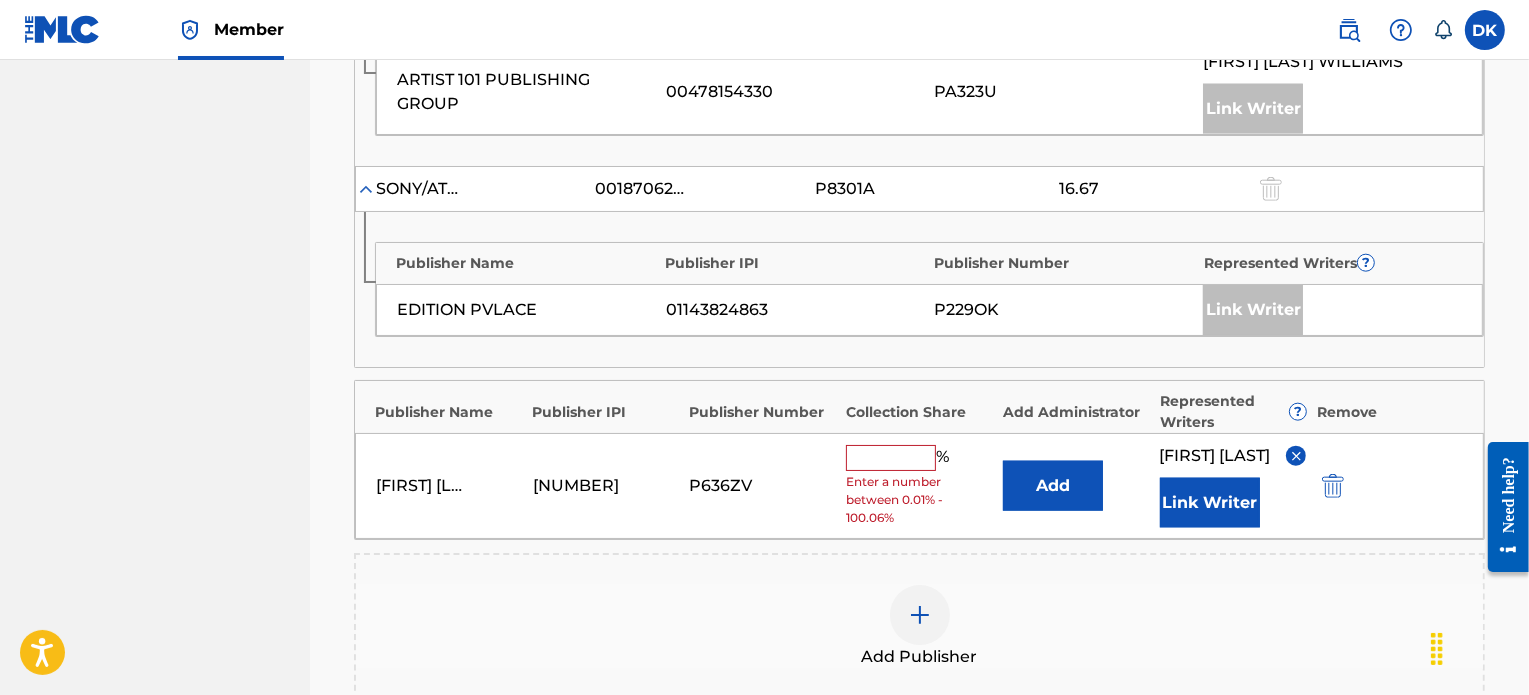 click at bounding box center [891, 458] 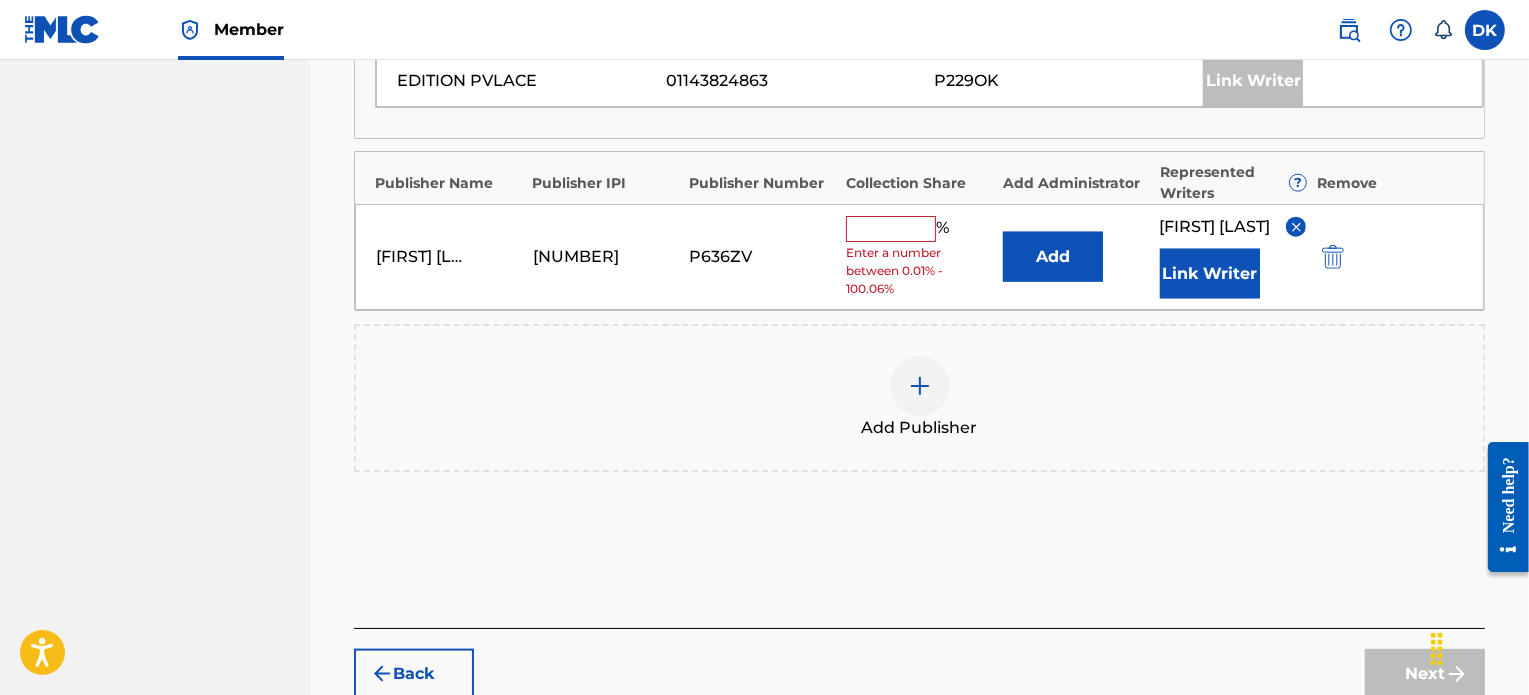 scroll, scrollTop: 2404, scrollLeft: 0, axis: vertical 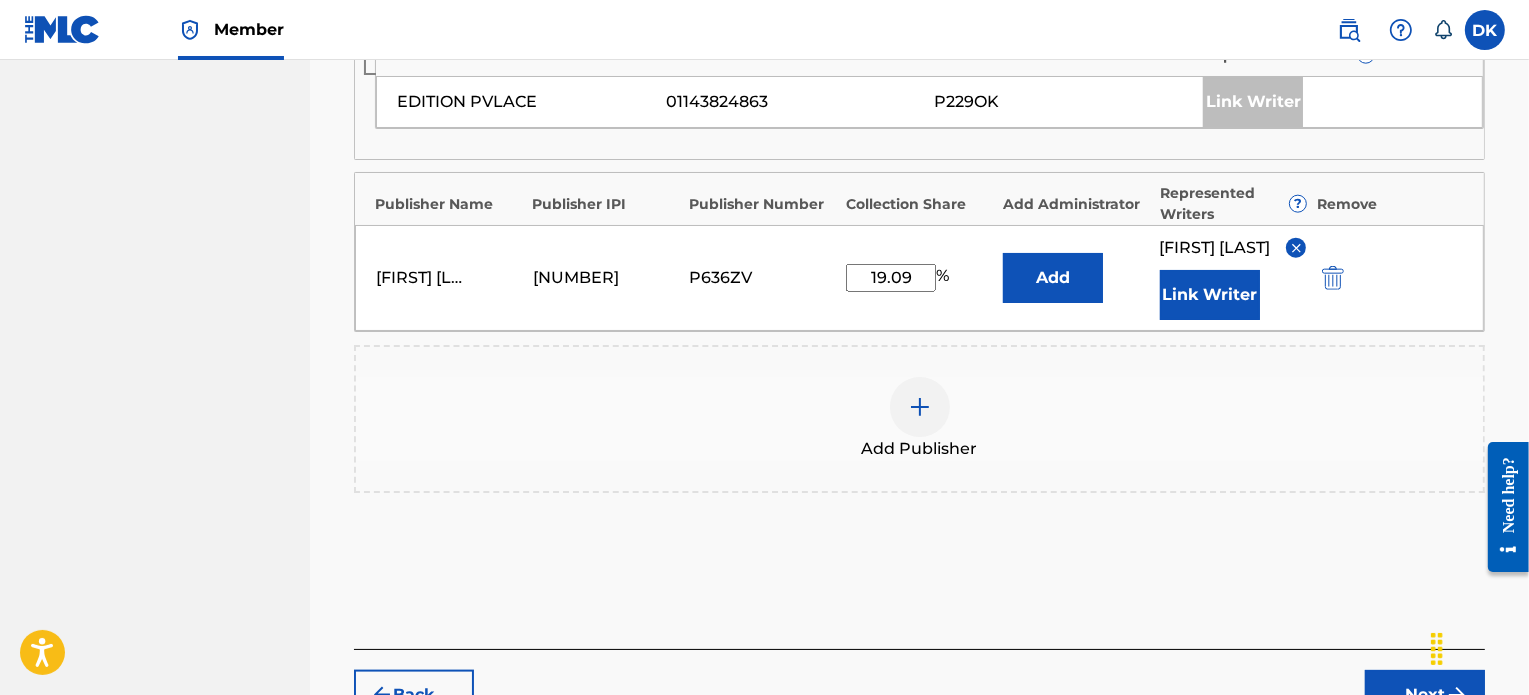 type on "19.09" 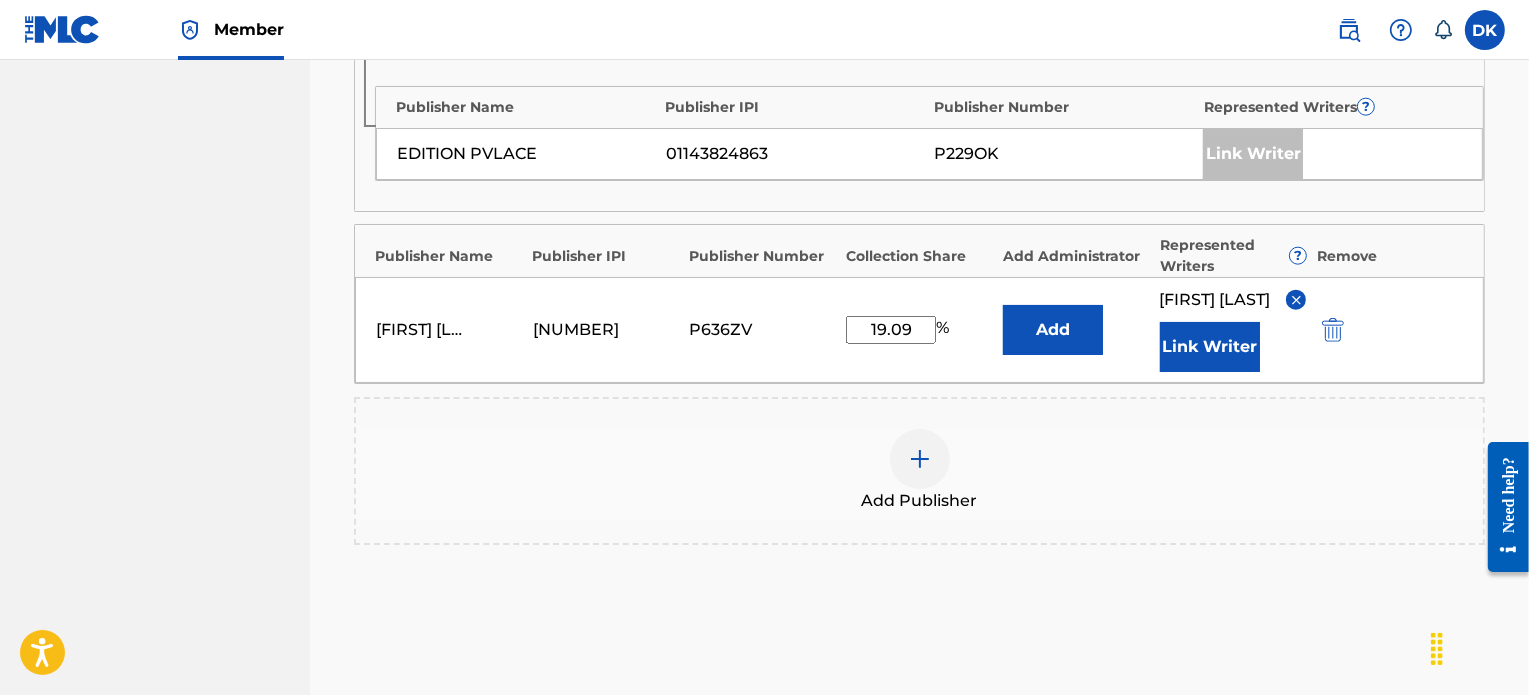 scroll, scrollTop: 2353, scrollLeft: 0, axis: vertical 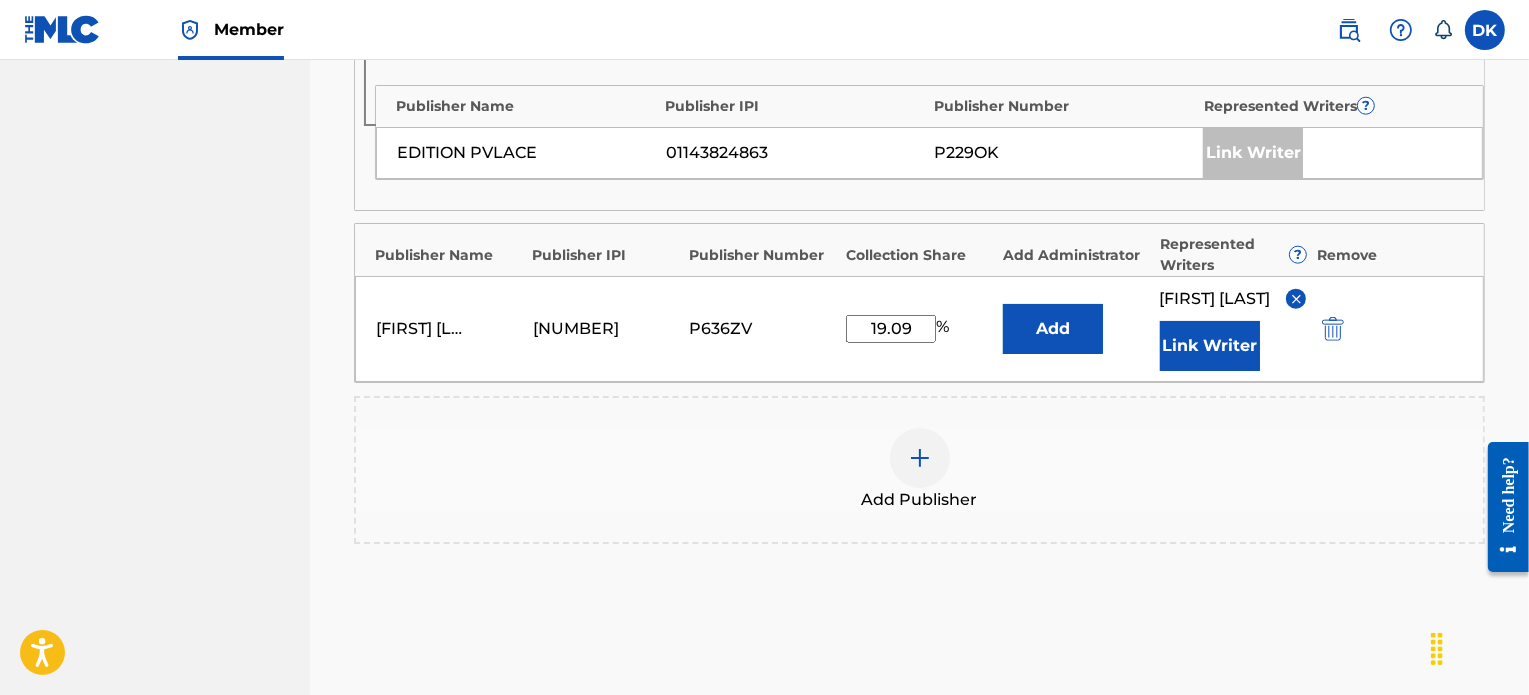 click on "Add" at bounding box center (1053, 329) 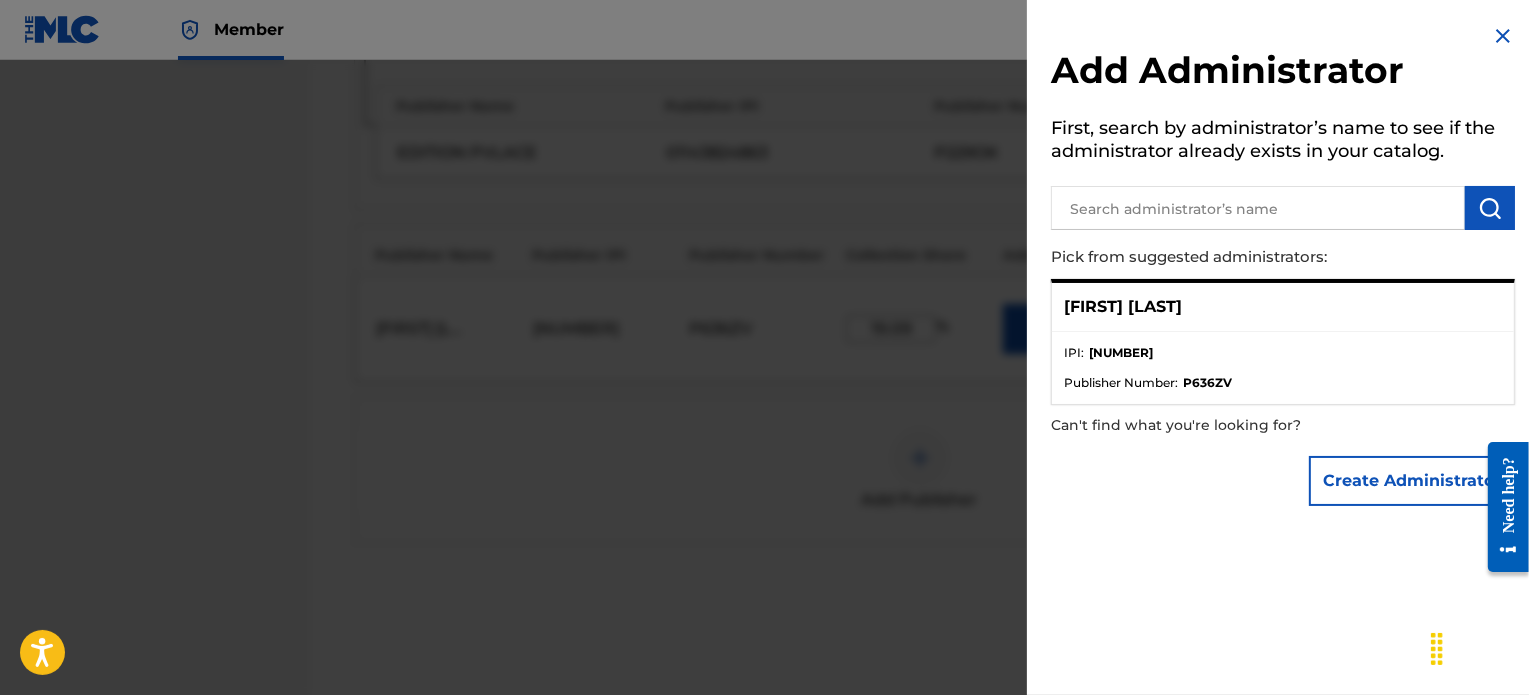 click on "[FIRST] [LAST]" at bounding box center [1283, 307] 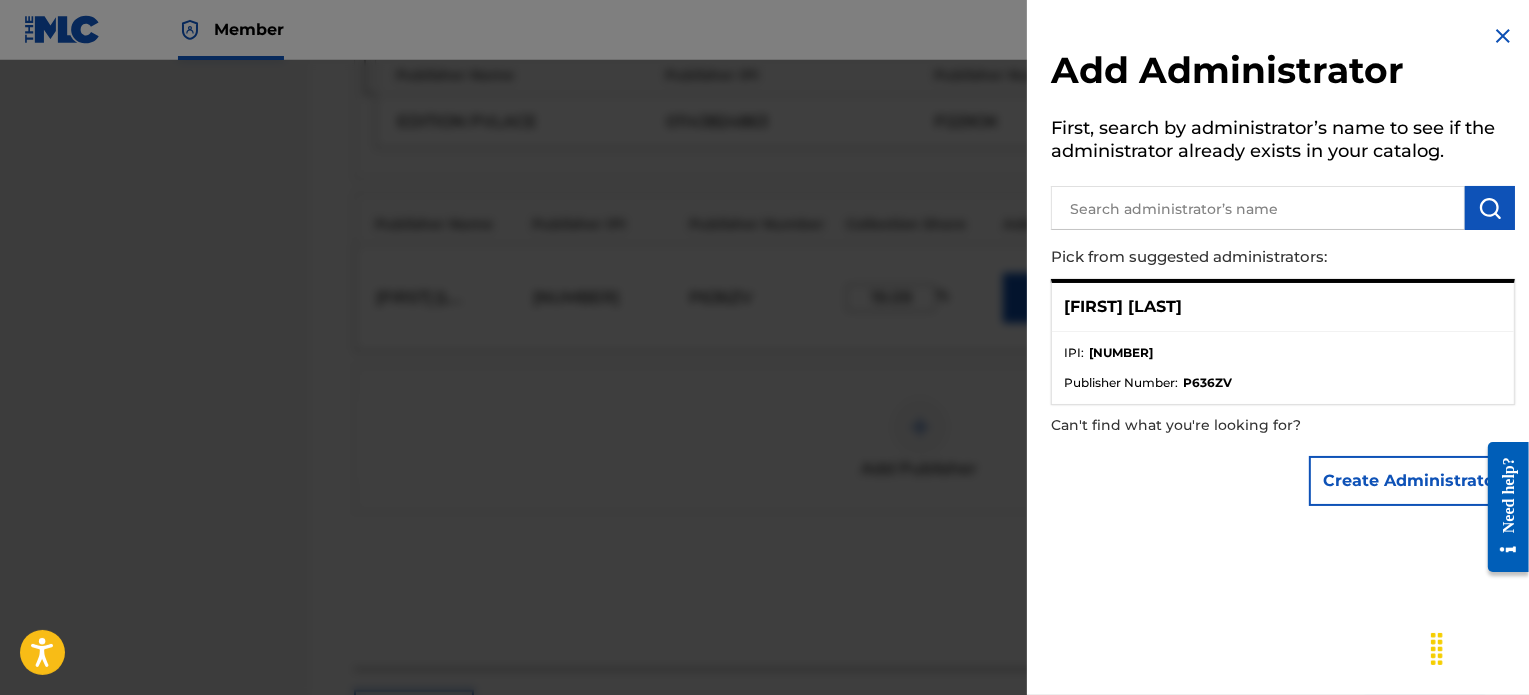 scroll, scrollTop: 2398, scrollLeft: 0, axis: vertical 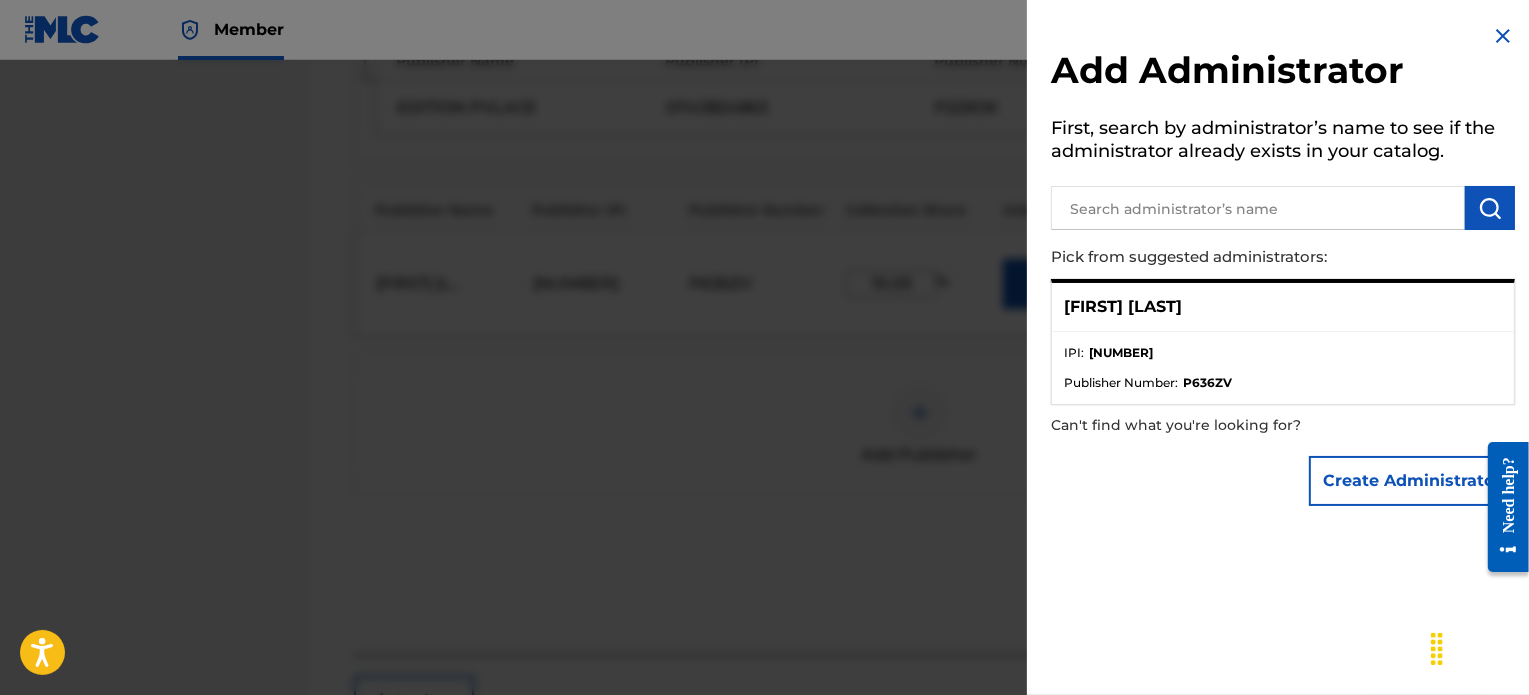 click on "IPI : [NUMBER]" at bounding box center (1283, 359) 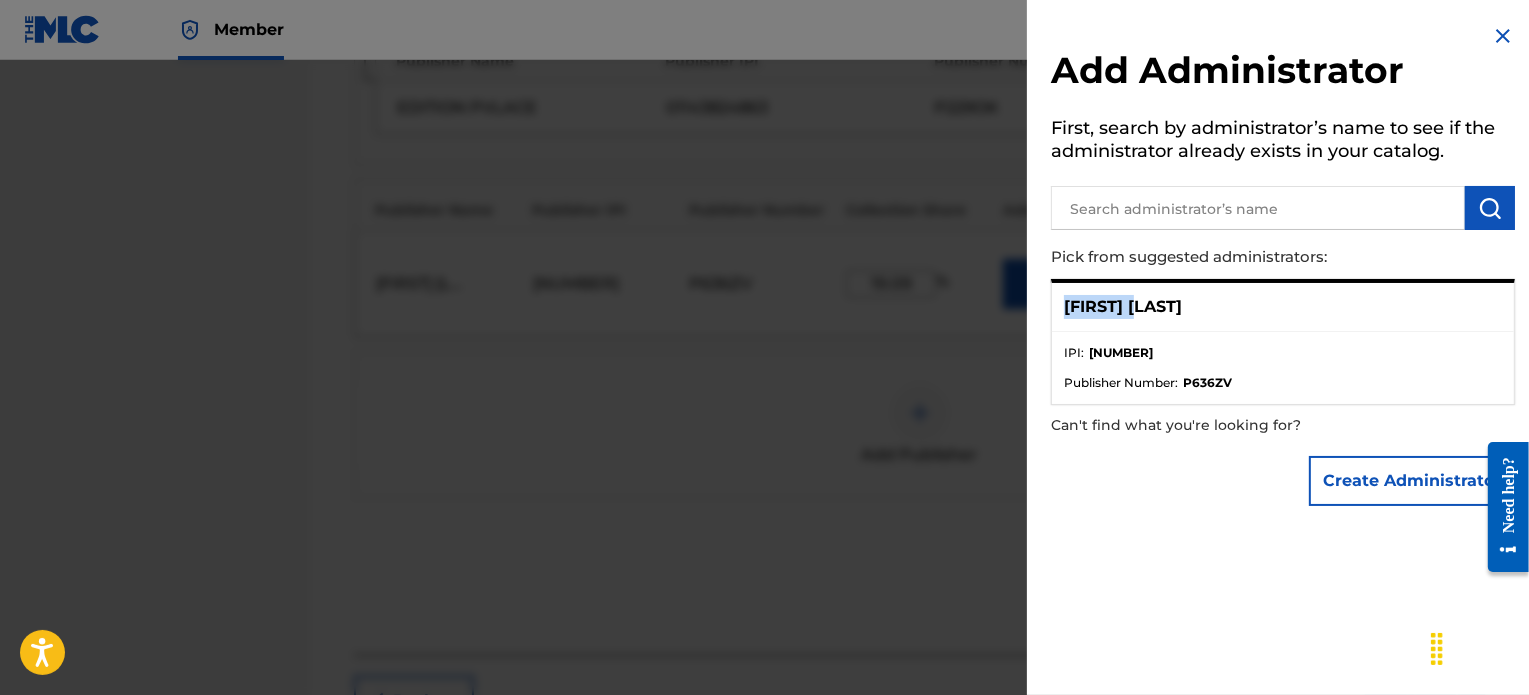 click on "[FIRST] [LAST]" at bounding box center [1123, 307] 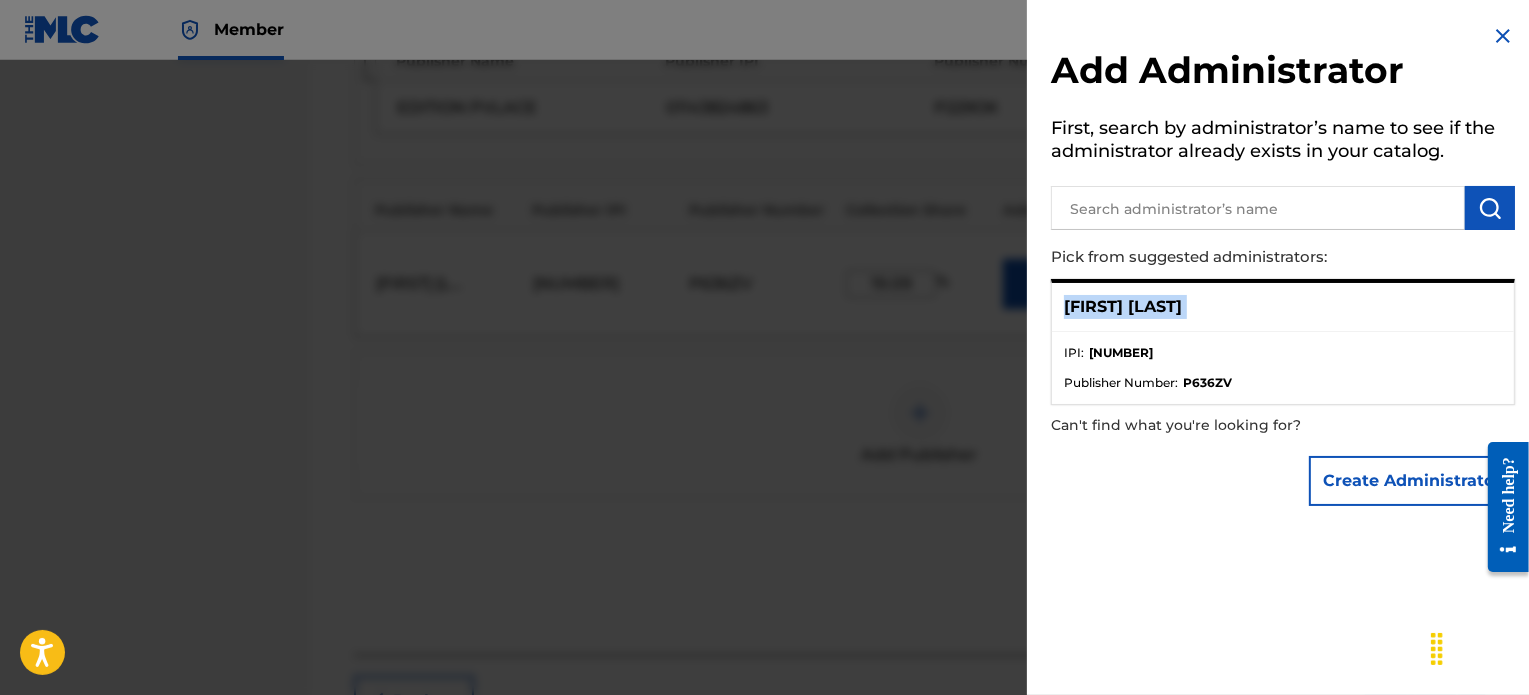 click on "[FIRST] [LAST]" at bounding box center (1123, 307) 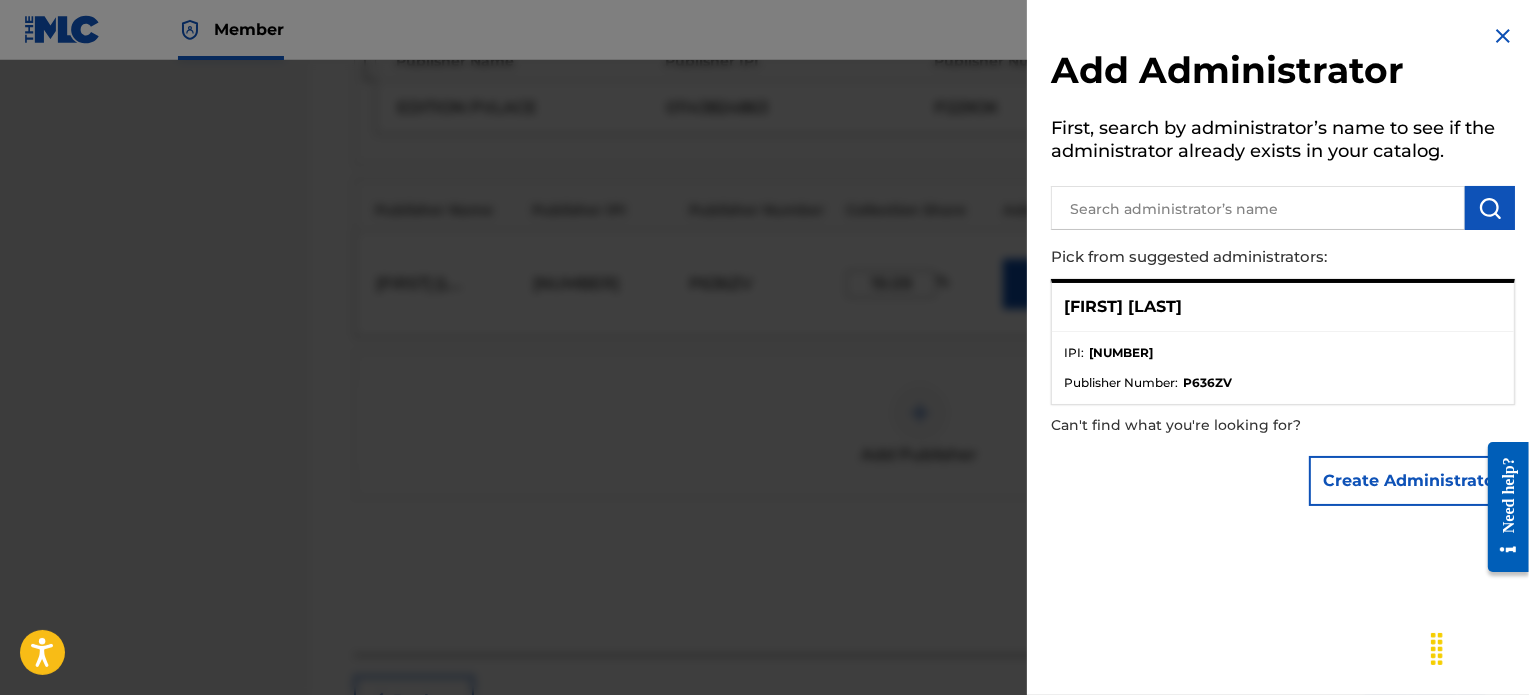 click on "[FIRST] [LAST]" at bounding box center [1283, 307] 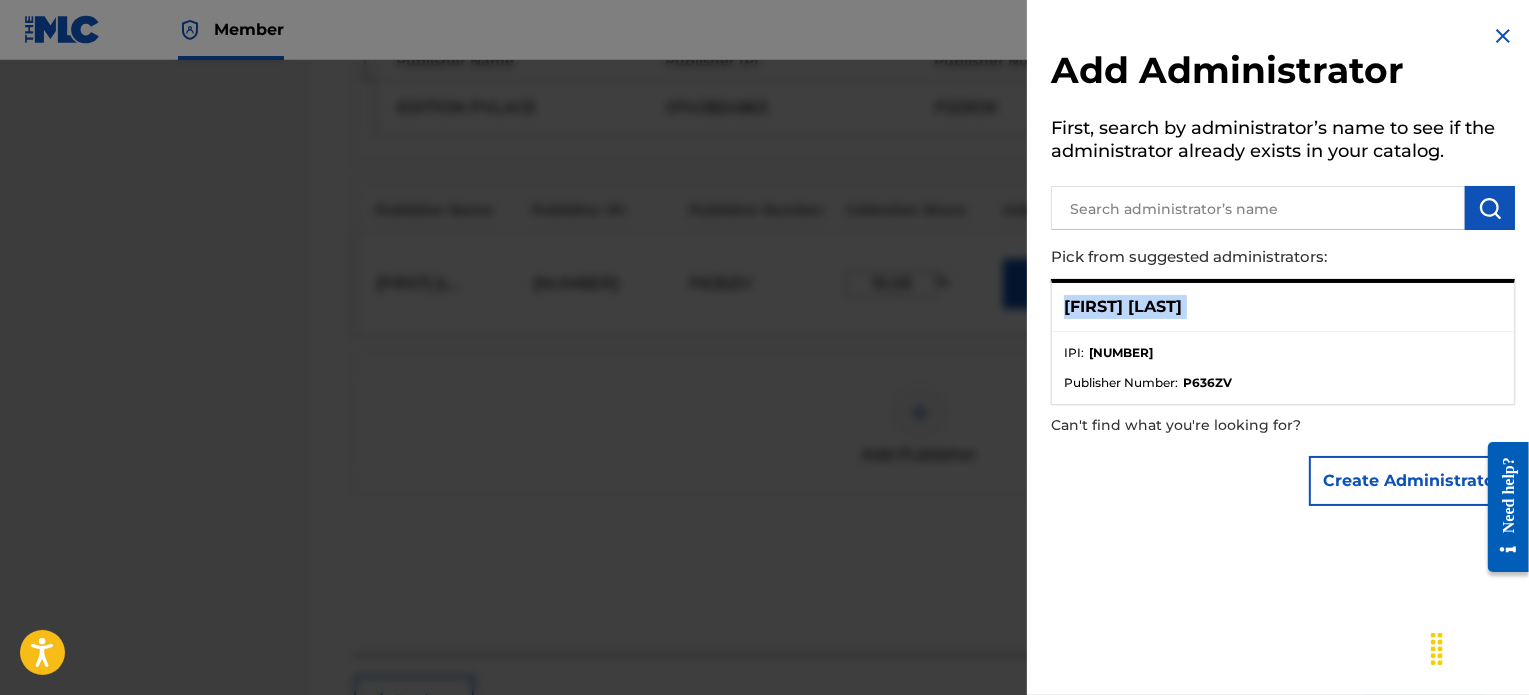click on "[FIRST] [LAST]" at bounding box center (1283, 307) 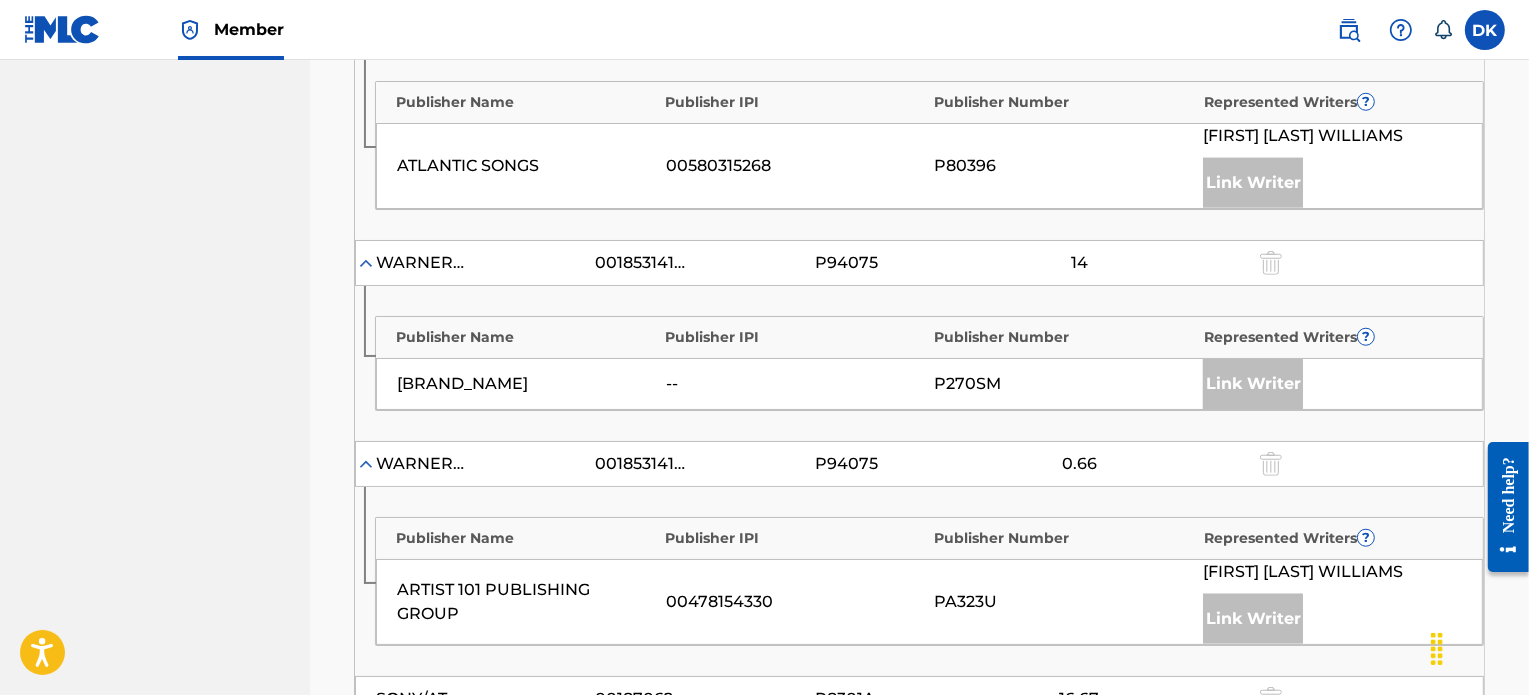 scroll, scrollTop: 1685, scrollLeft: 0, axis: vertical 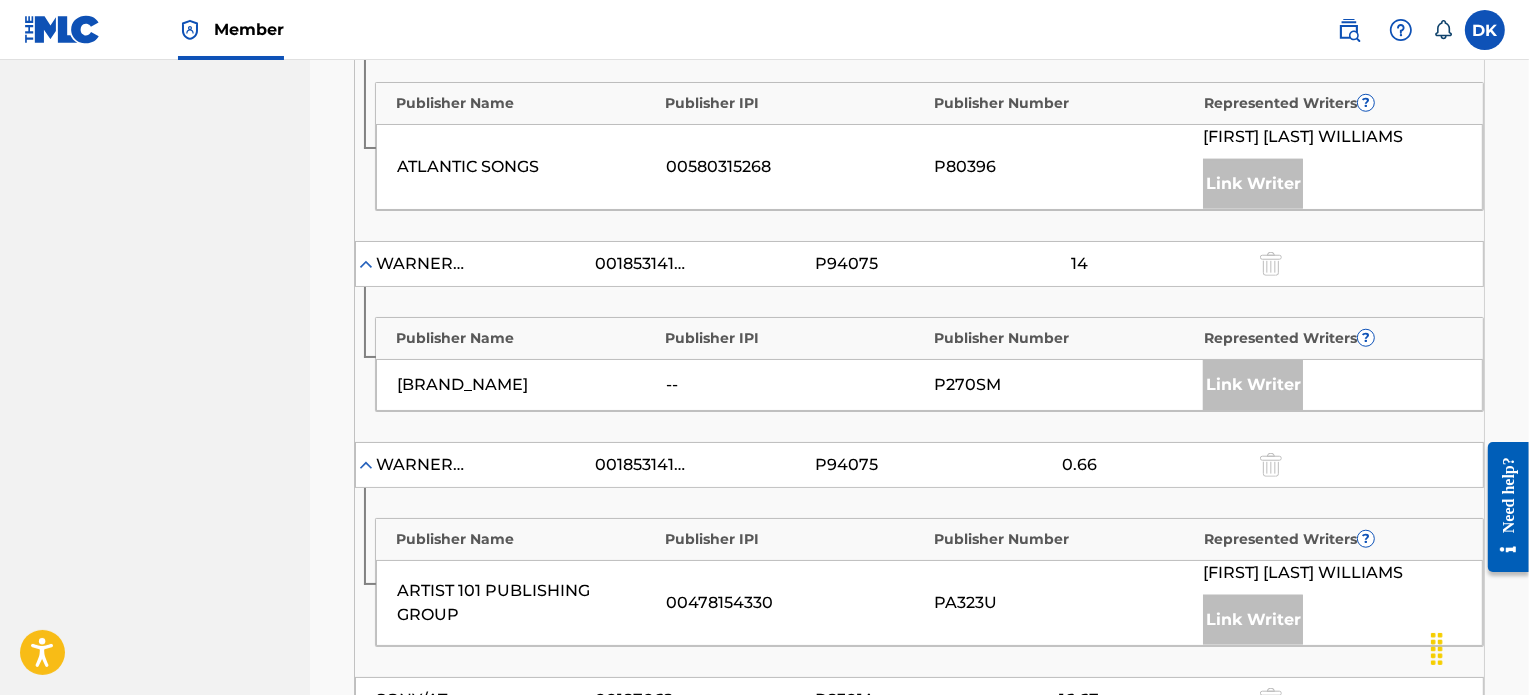 click on "WARNER-TAMERLANE PUBLISHING CORP." at bounding box center (421, 465) 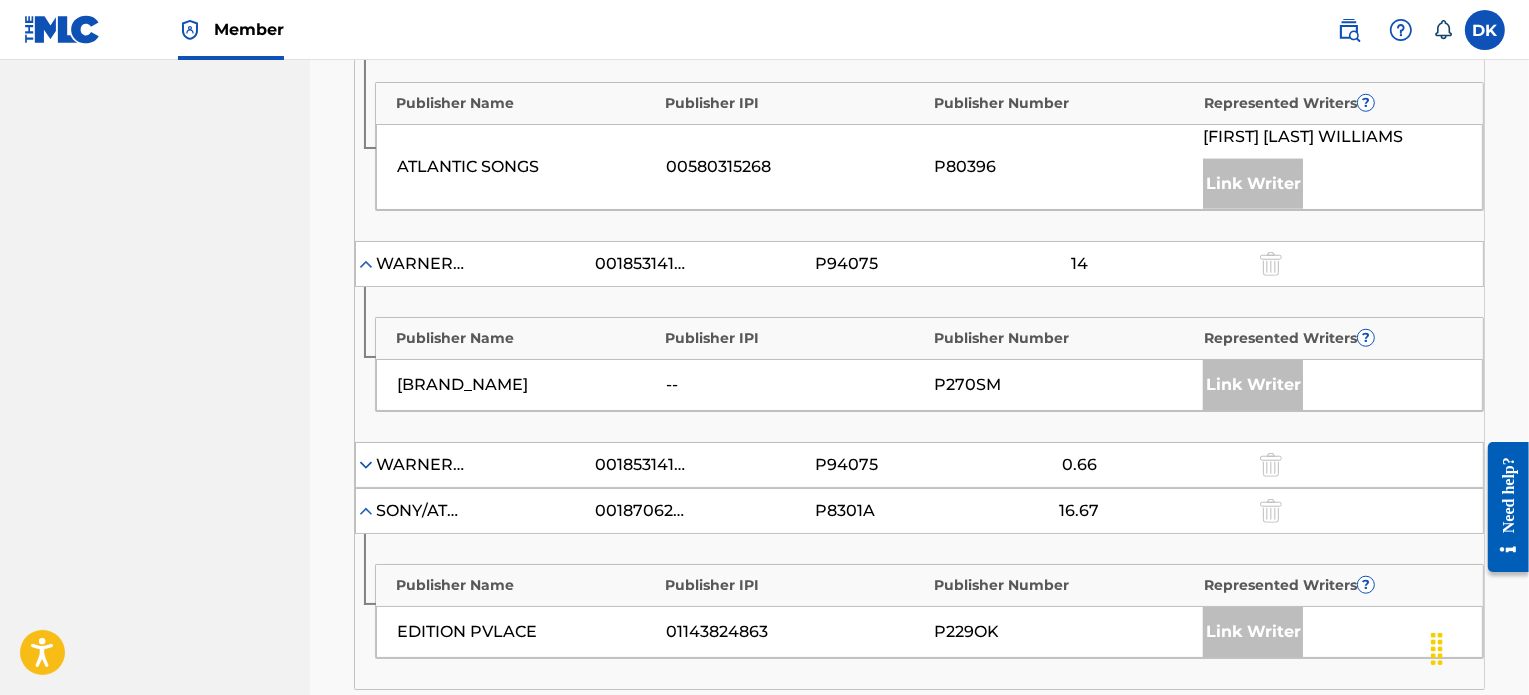 click at bounding box center [366, 465] 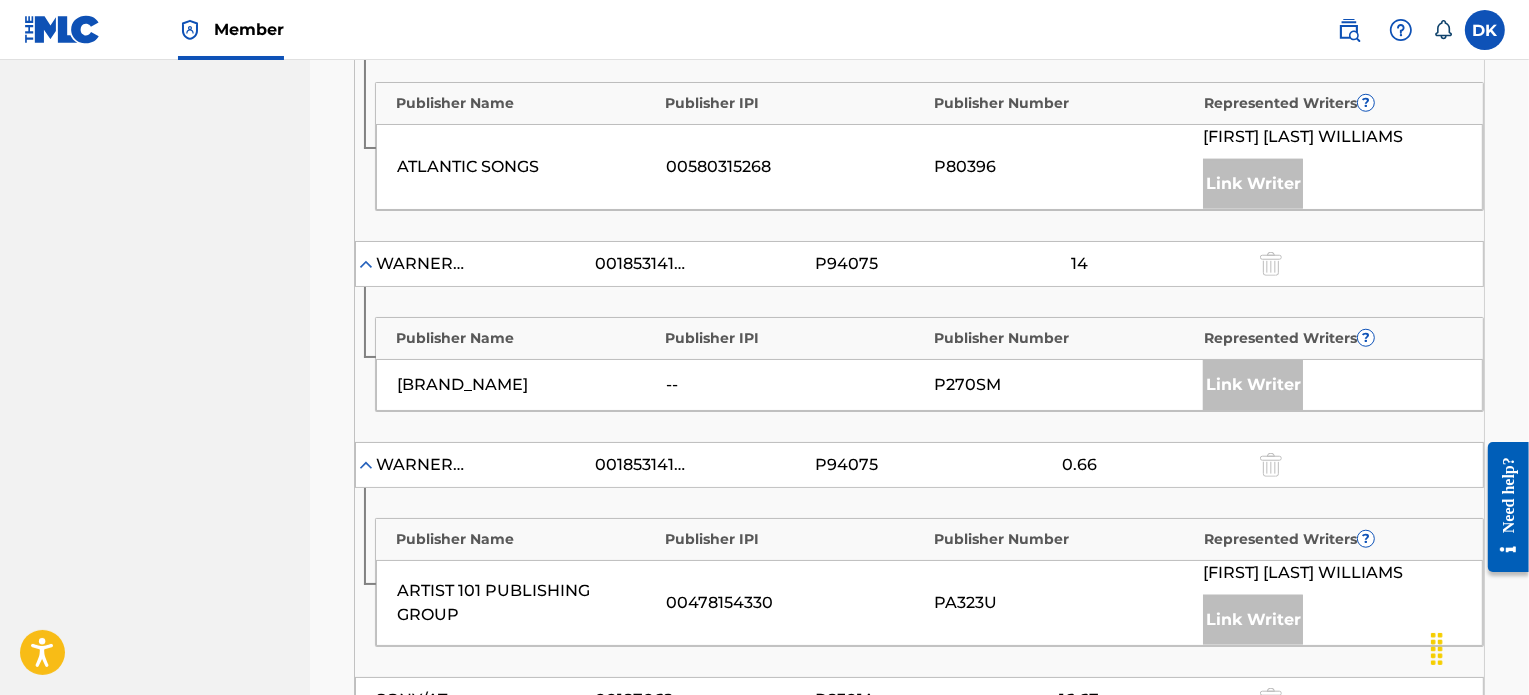click on "WARNER-TAMERLANE PUBLISHING CORP." at bounding box center (421, 465) 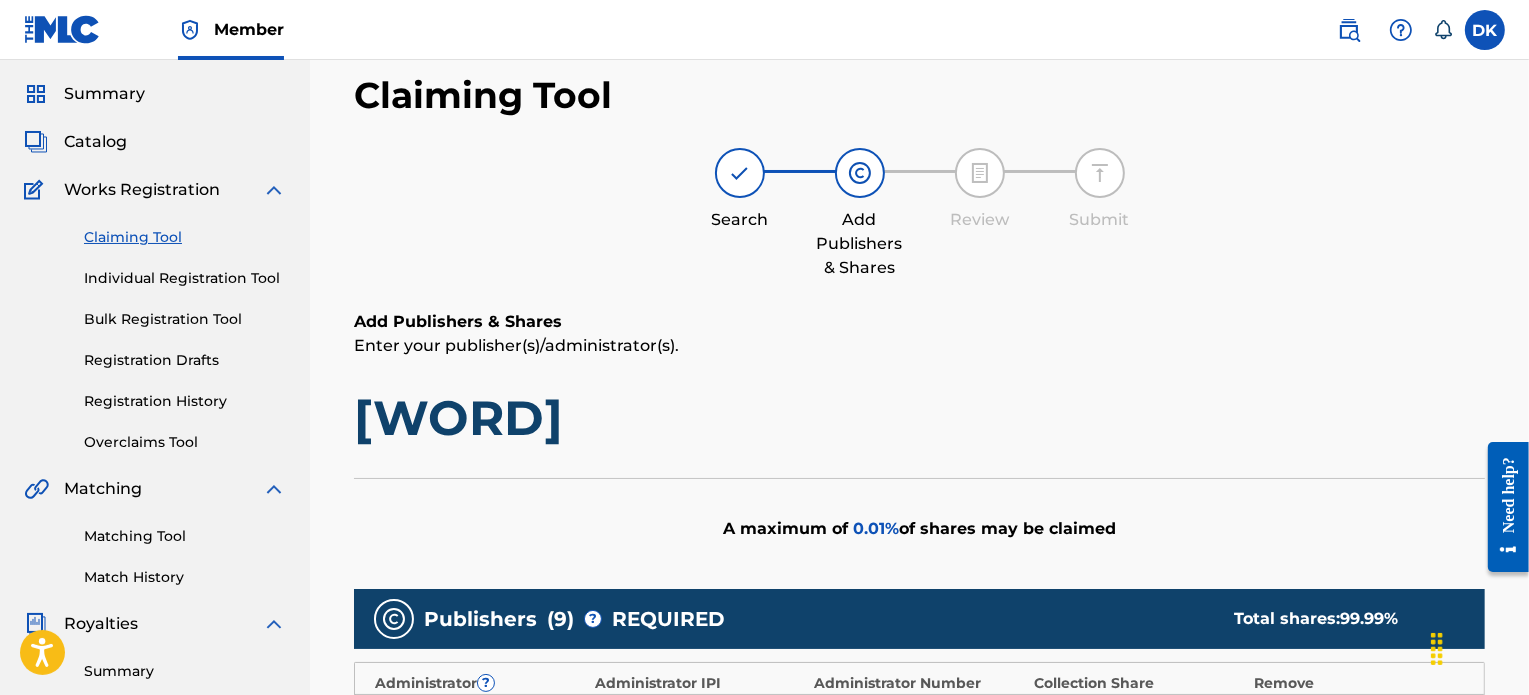 scroll, scrollTop: 0, scrollLeft: 0, axis: both 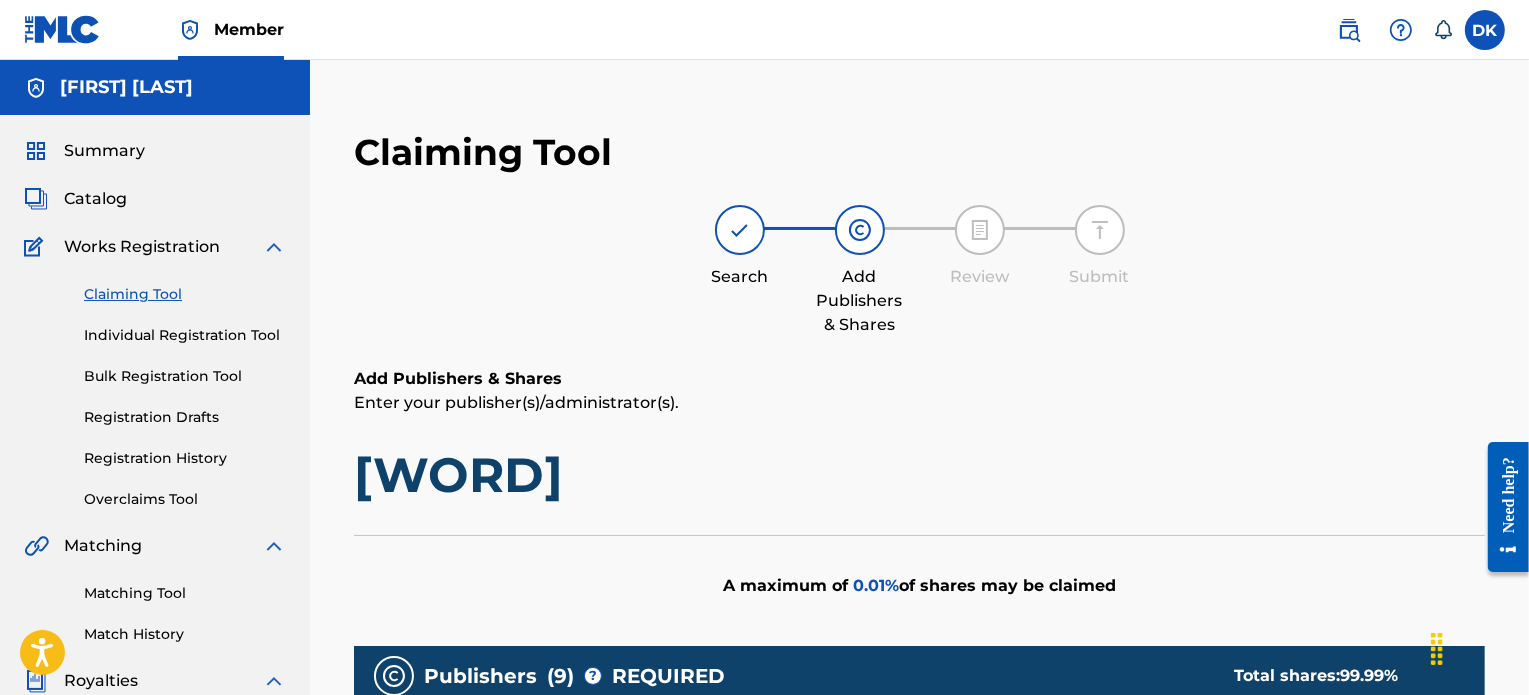 click on "[WORD]" at bounding box center [919, 475] 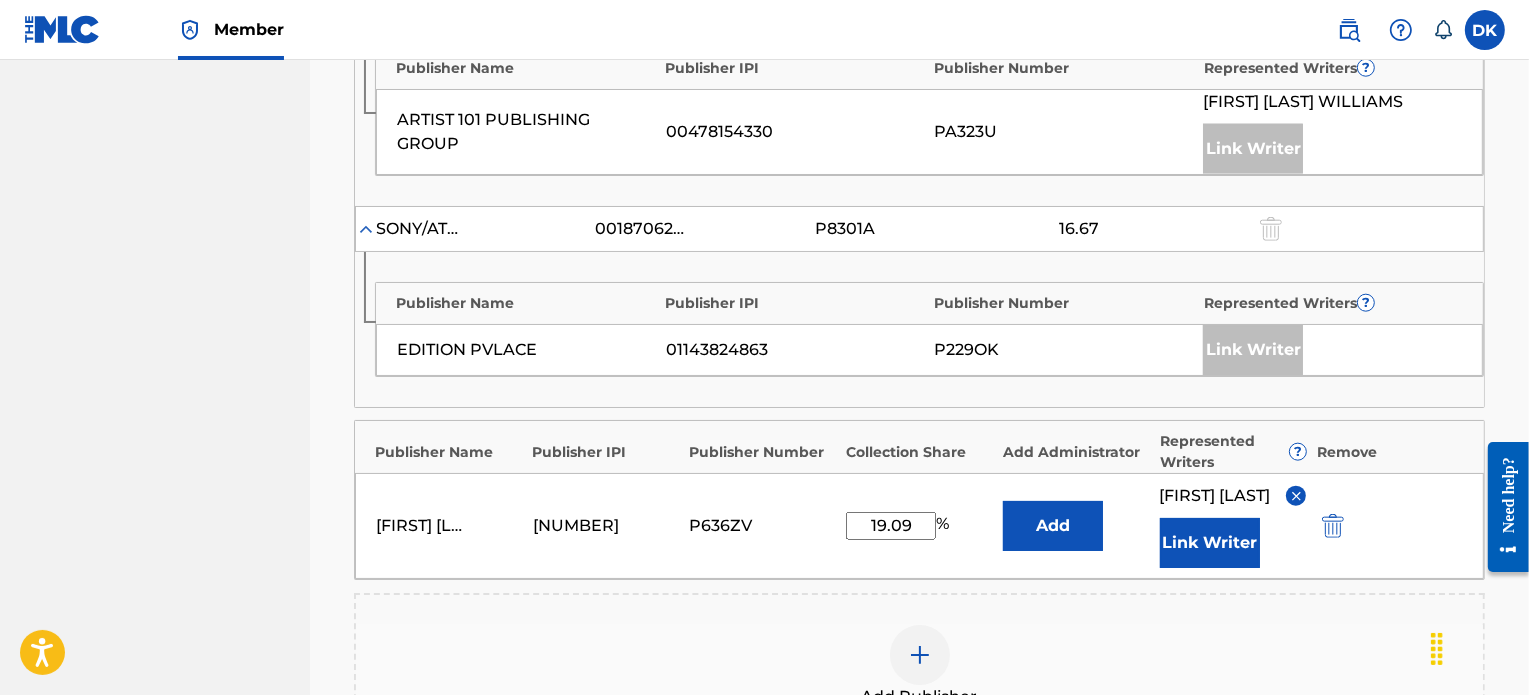 scroll, scrollTop: 2157, scrollLeft: 0, axis: vertical 